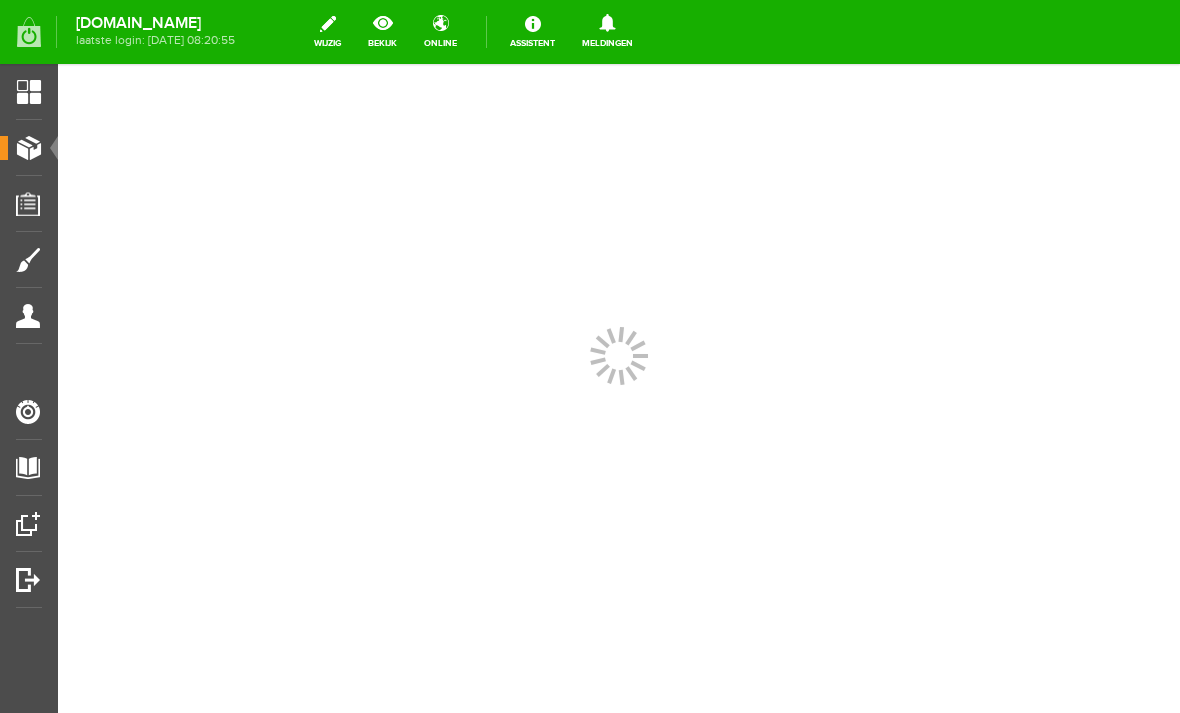scroll, scrollTop: 0, scrollLeft: 0, axis: both 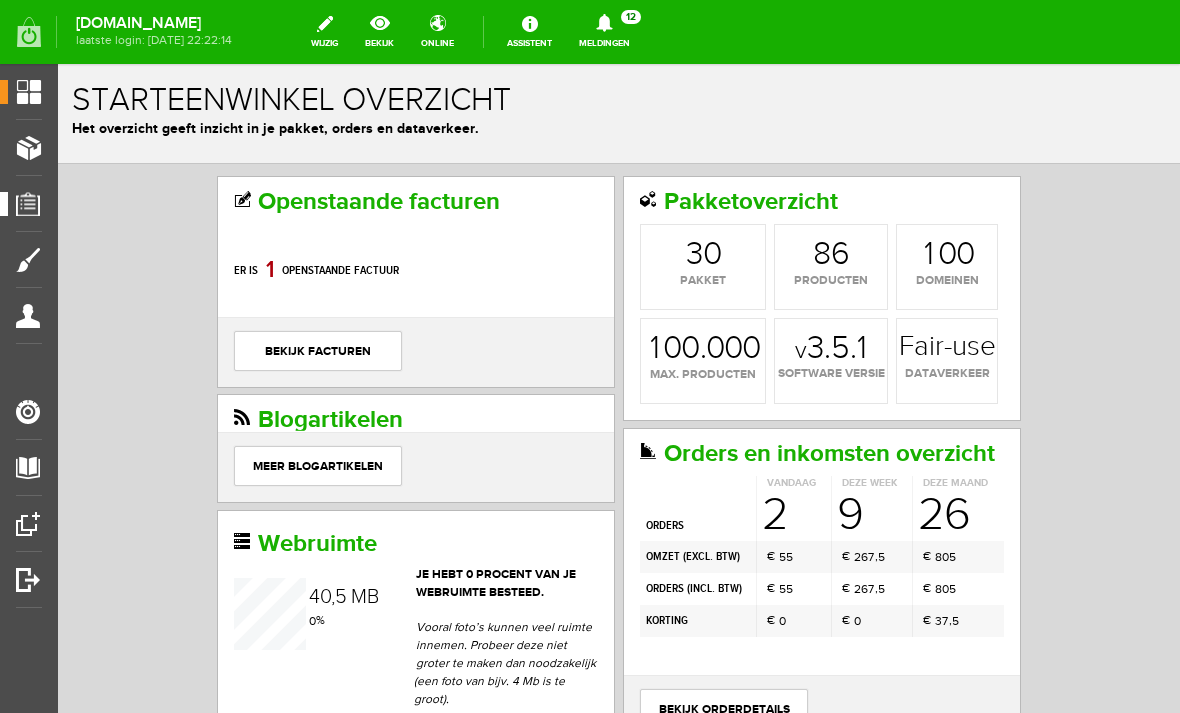 click on "Orders" at bounding box center [35, 203] 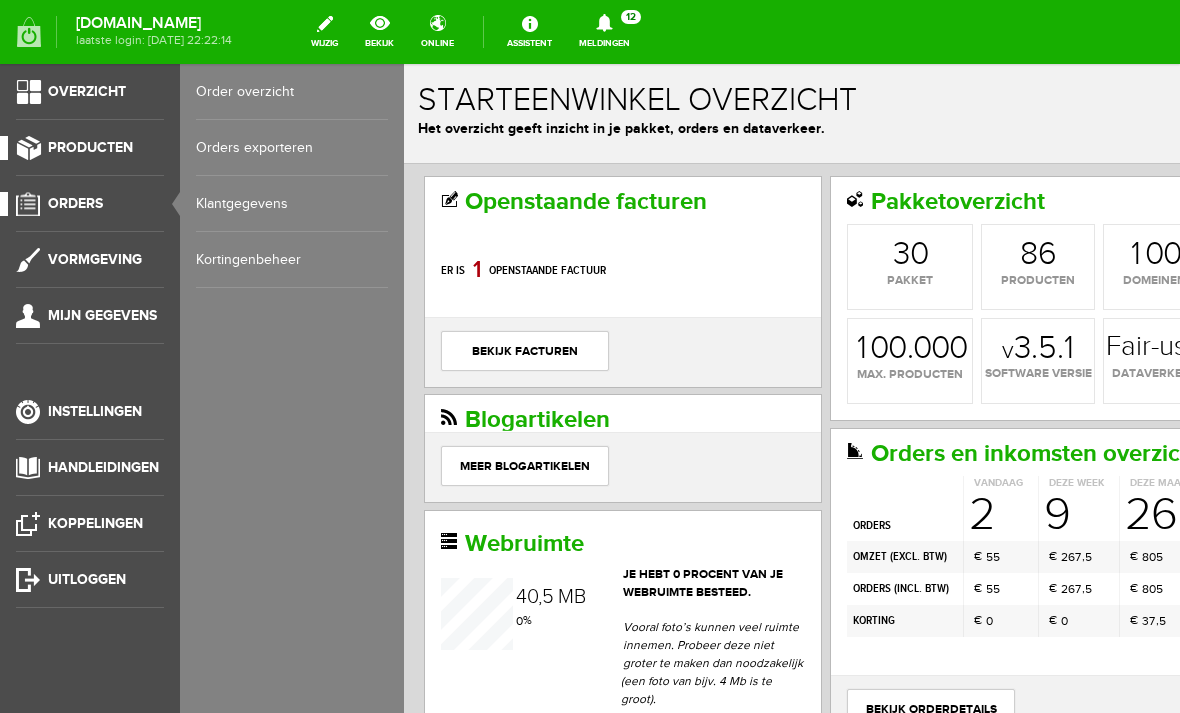 click on "Producten" at bounding box center (90, 147) 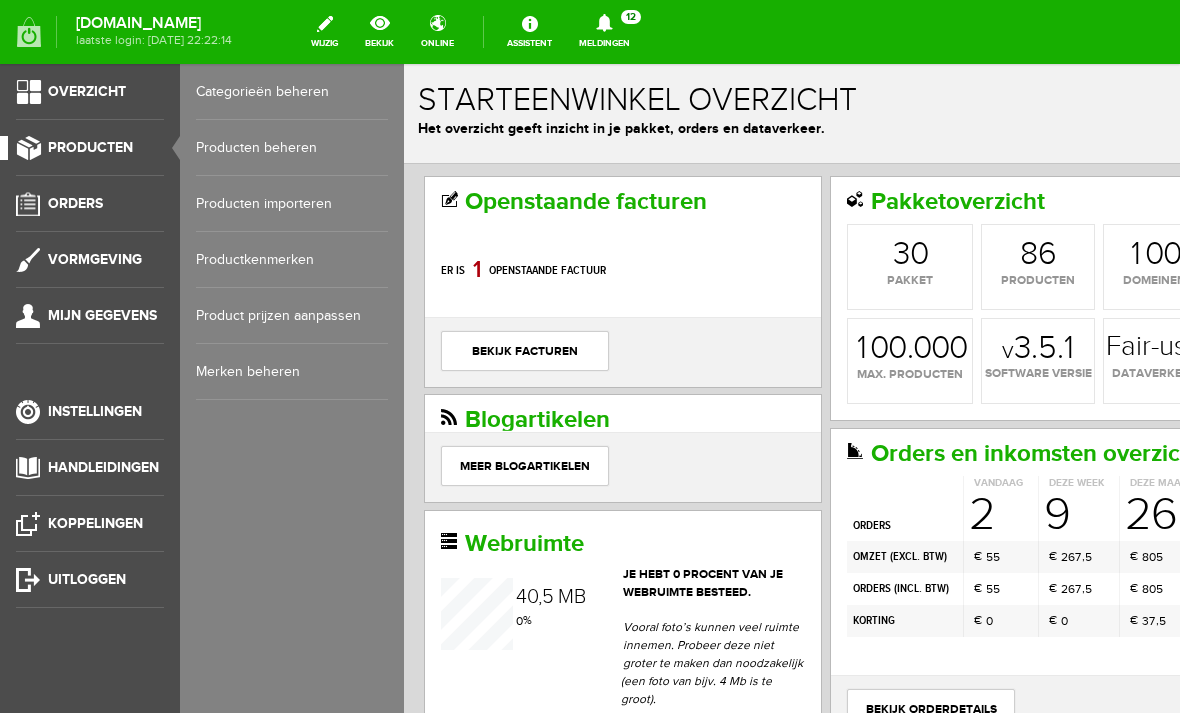 click on "Producten beheren" at bounding box center [292, 148] 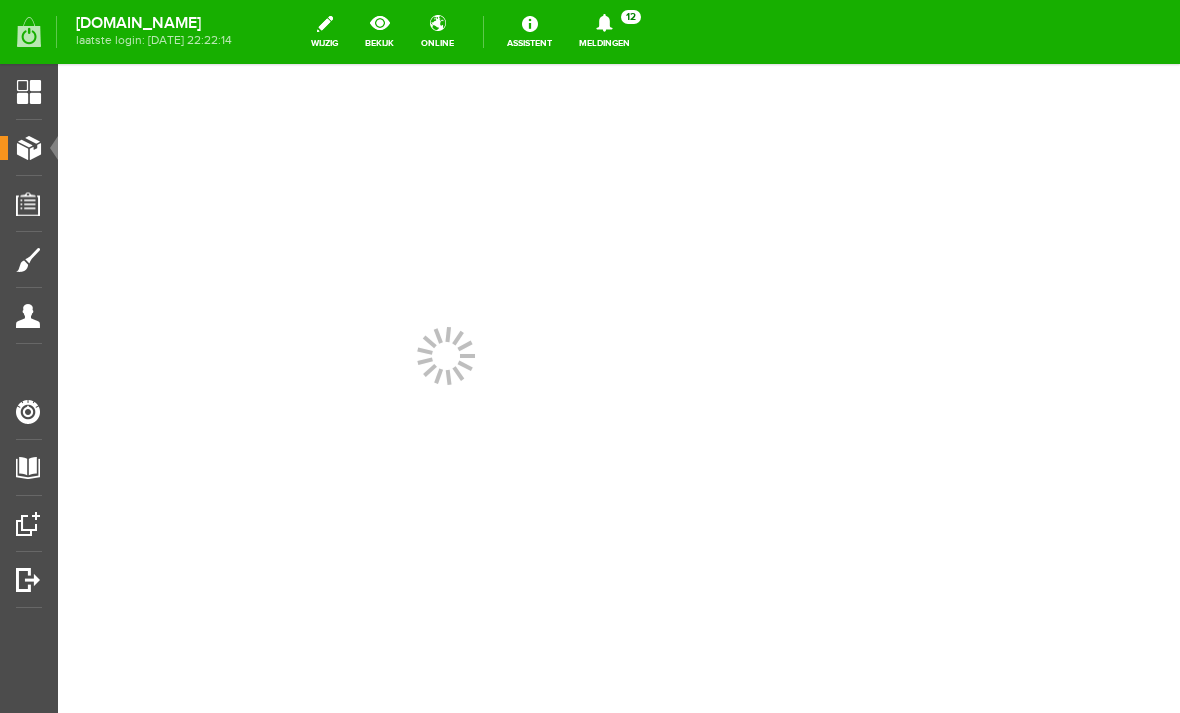 scroll, scrollTop: 0, scrollLeft: 0, axis: both 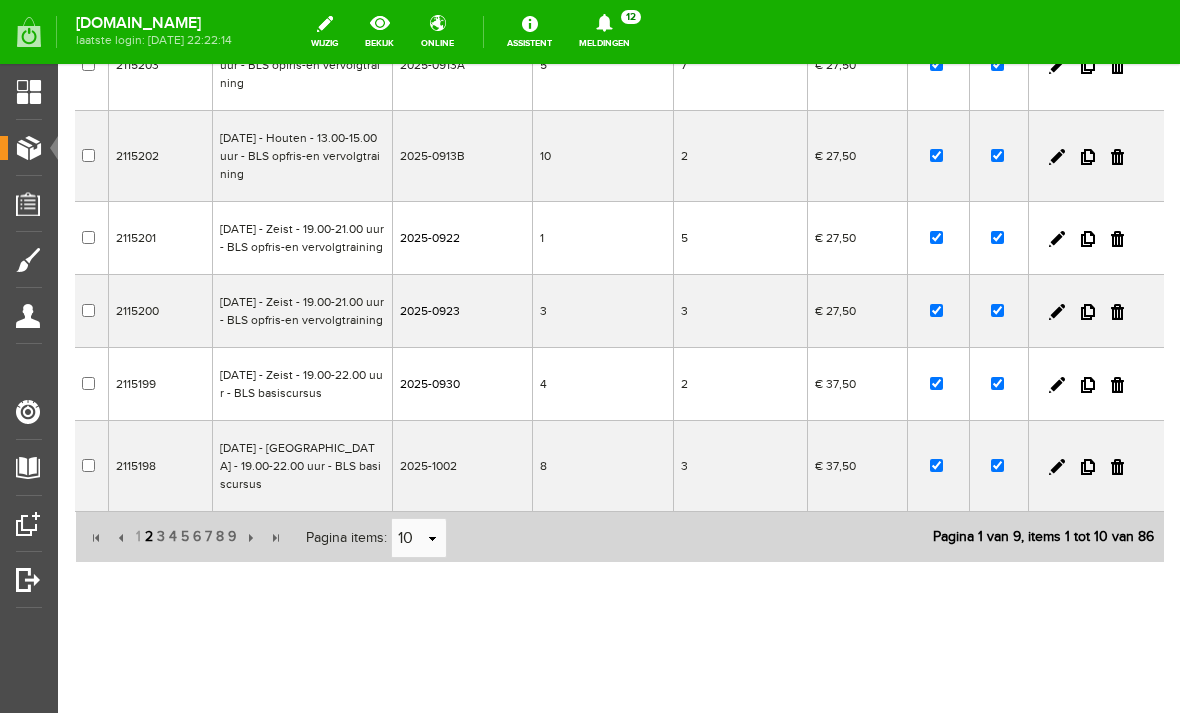 click on "2" at bounding box center (149, 537) 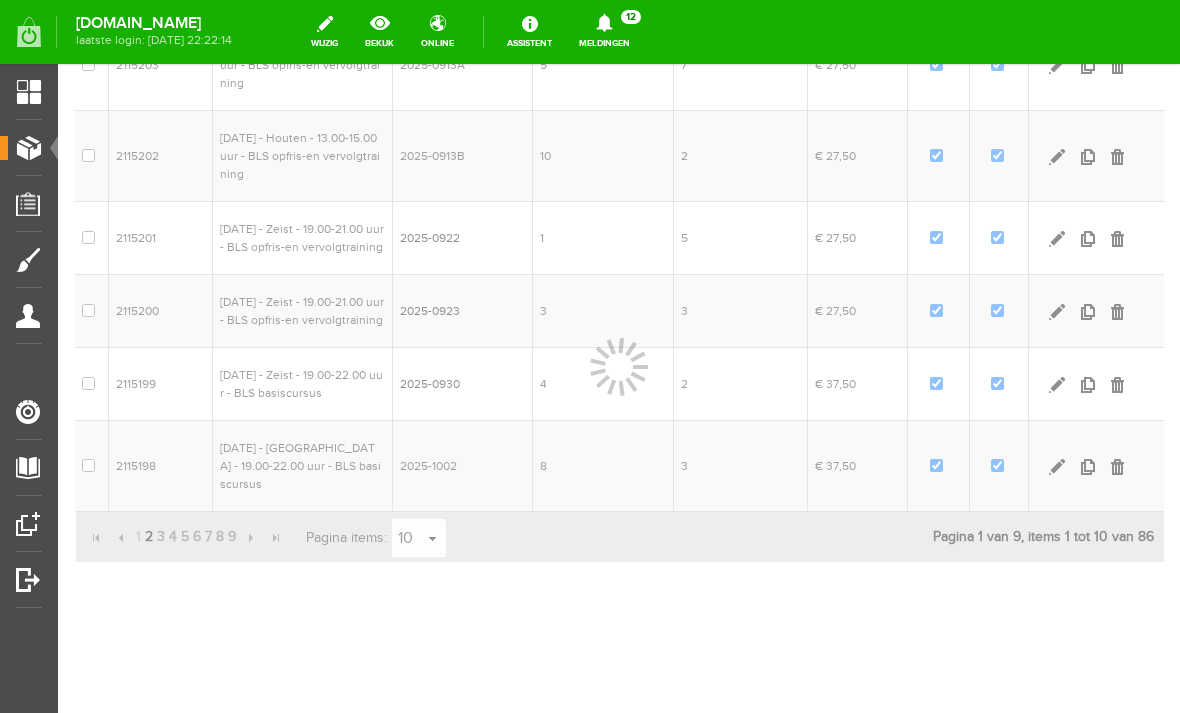 scroll, scrollTop: 682, scrollLeft: 0, axis: vertical 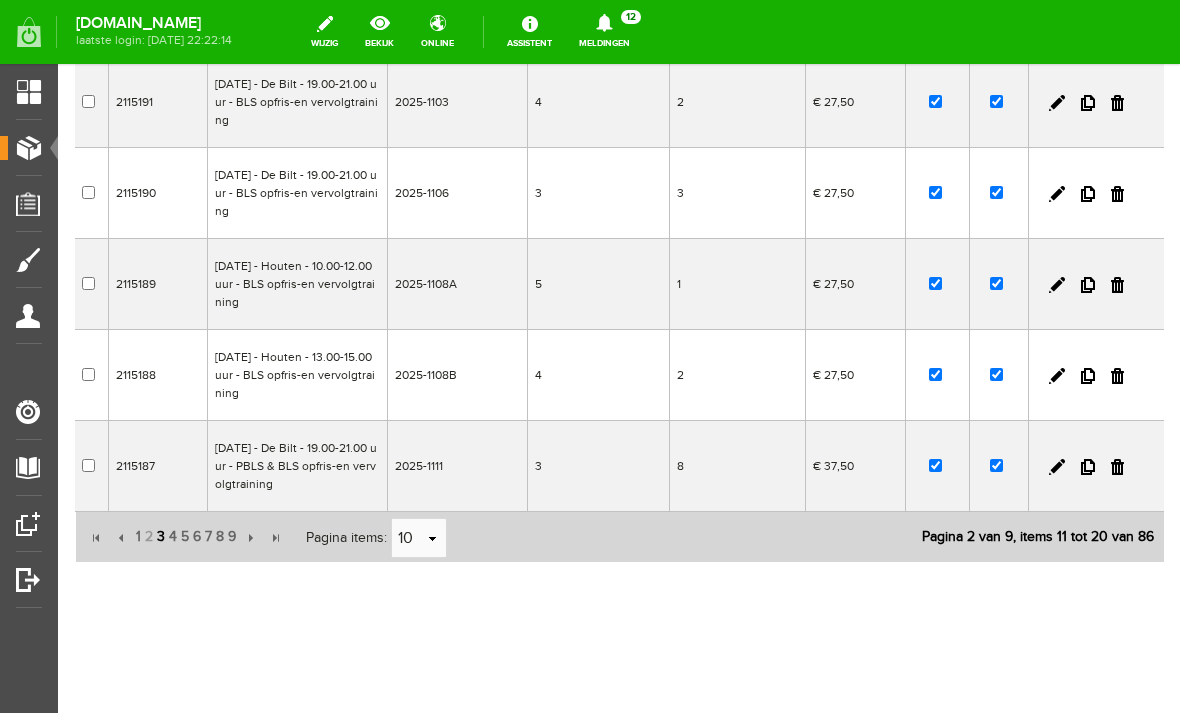 click on "3" at bounding box center (161, 537) 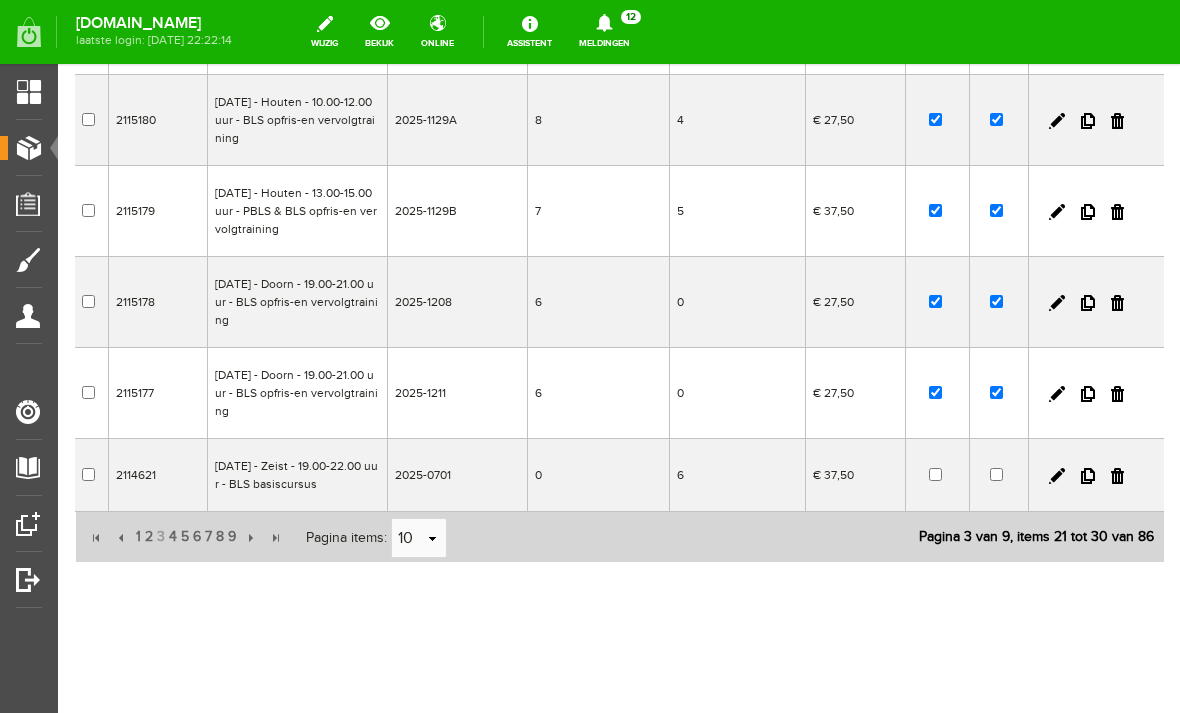 scroll, scrollTop: 682, scrollLeft: 0, axis: vertical 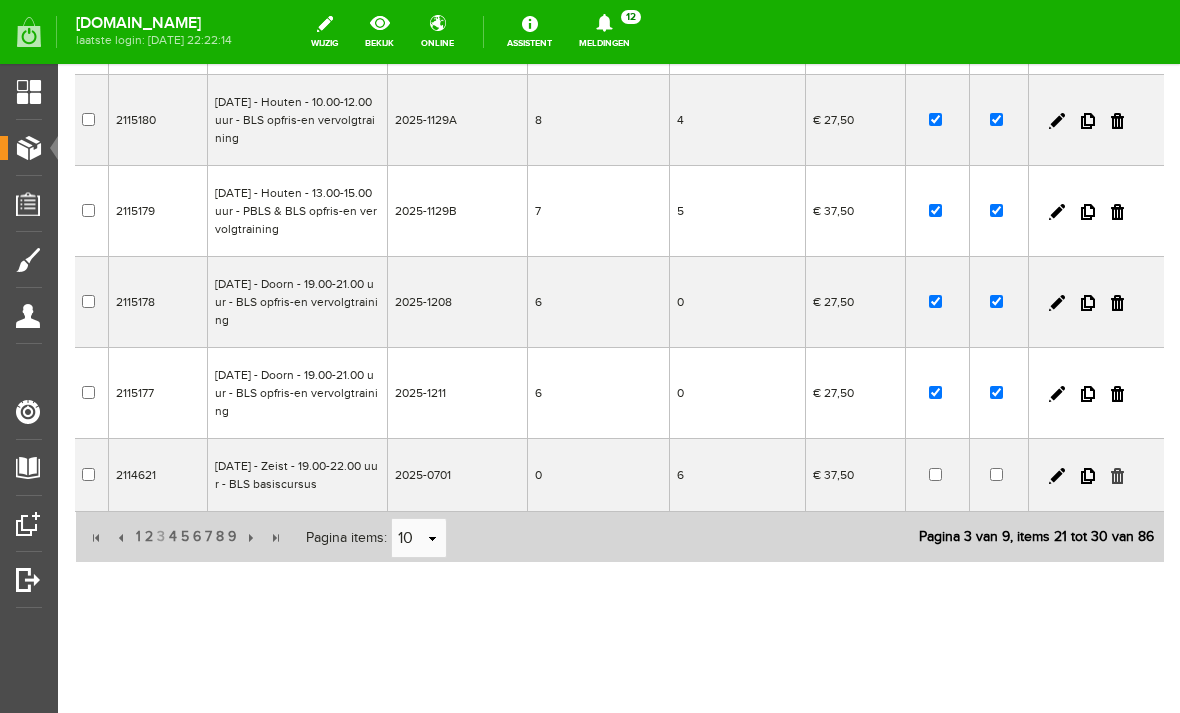 click at bounding box center (1117, 476) 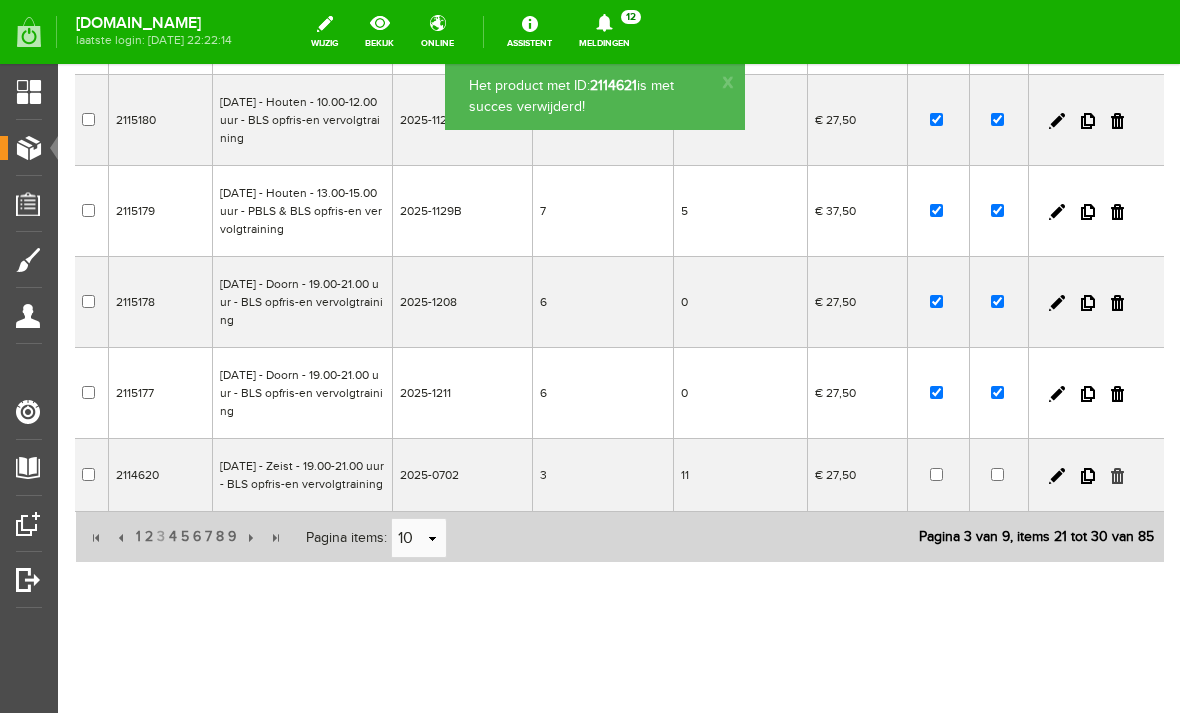 click at bounding box center [1117, 476] 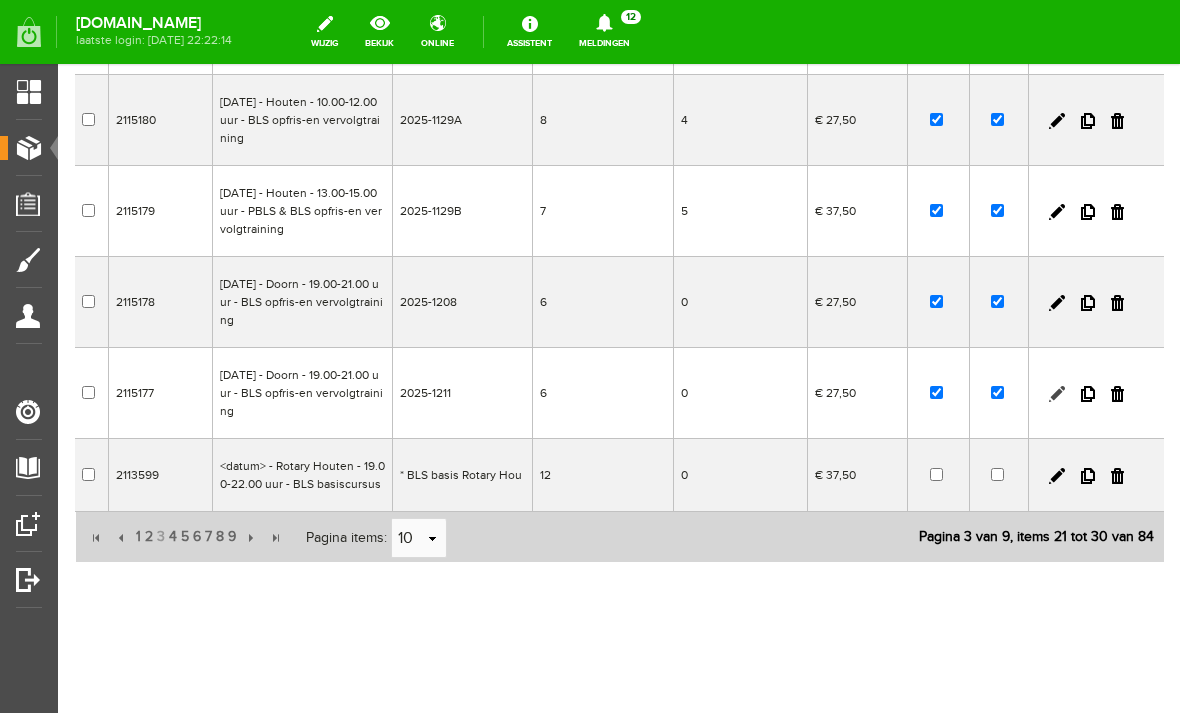 click at bounding box center (1057, 394) 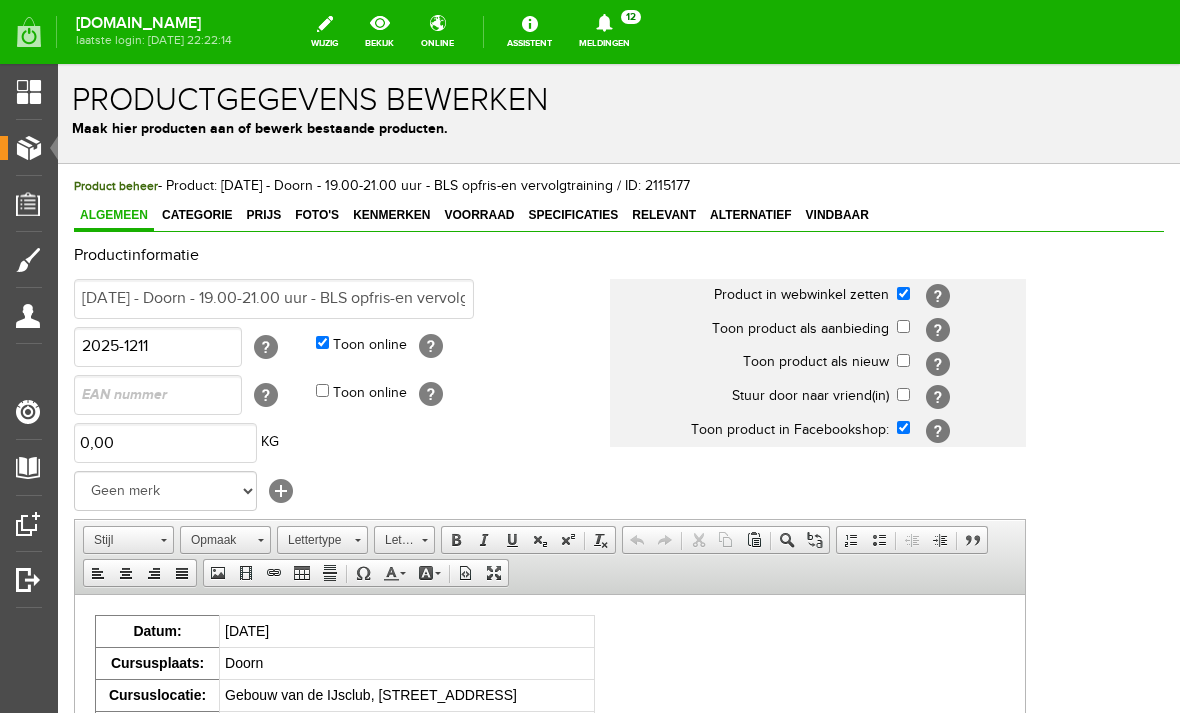 scroll, scrollTop: 0, scrollLeft: 0, axis: both 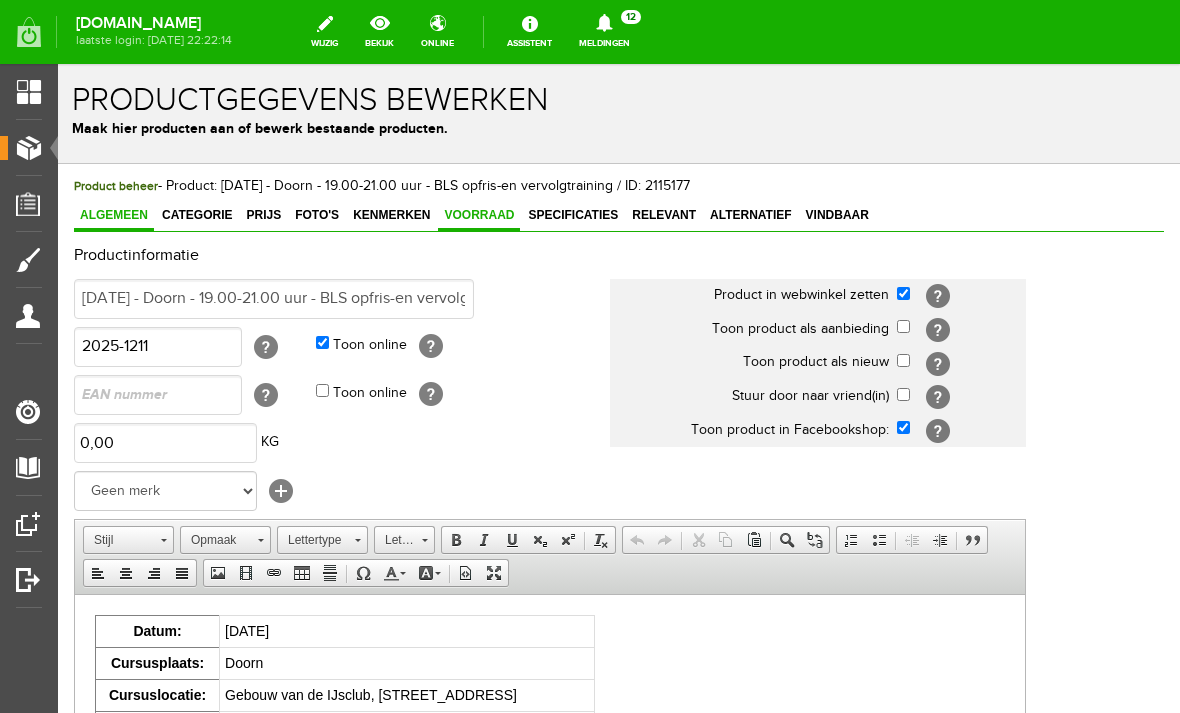 click on "Voorraad" at bounding box center (479, 215) 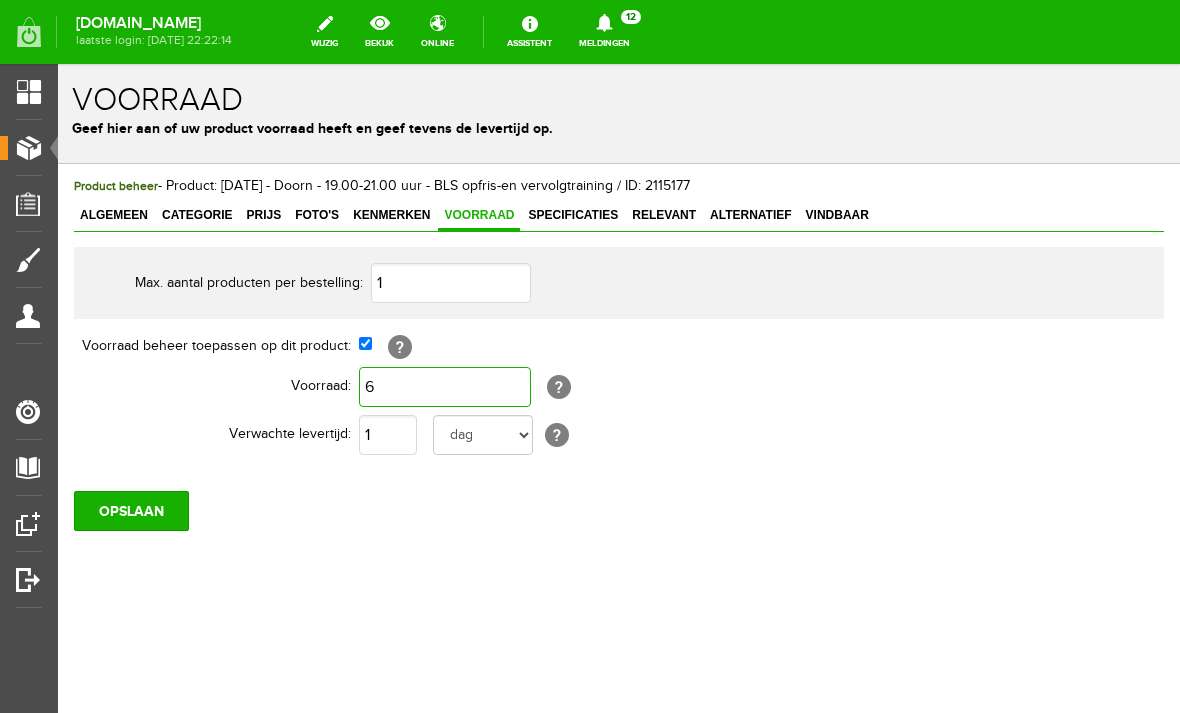 click on "6" at bounding box center (445, 387) 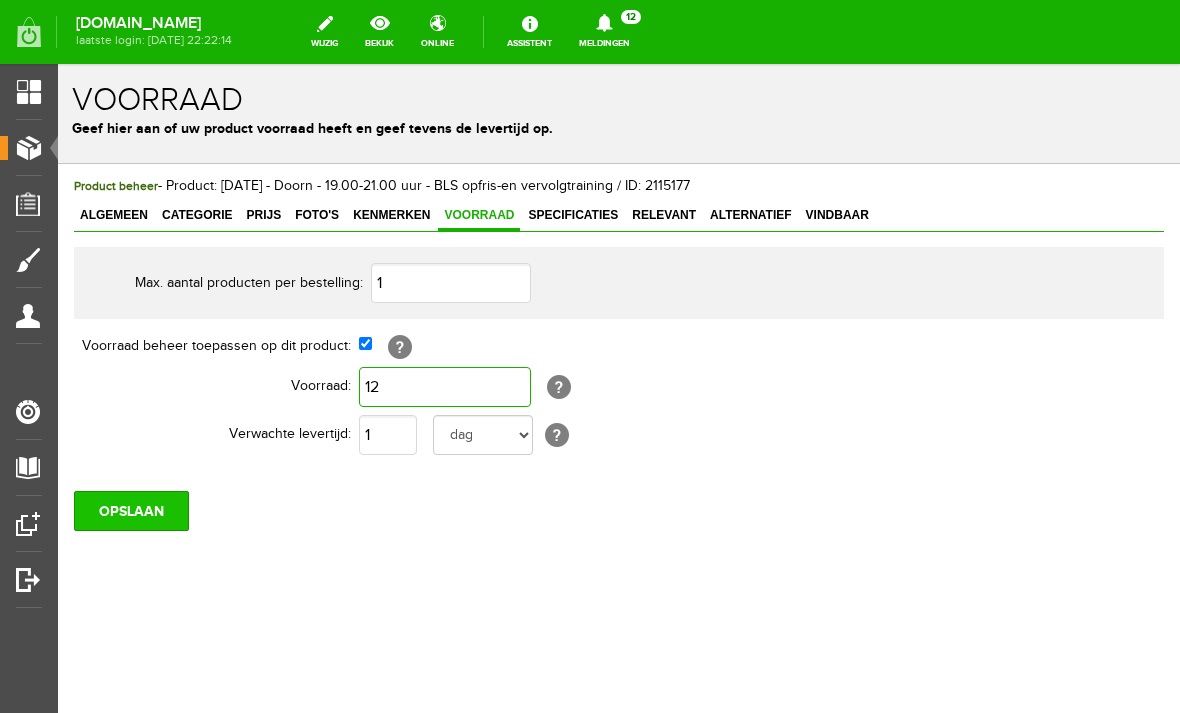 type on "12" 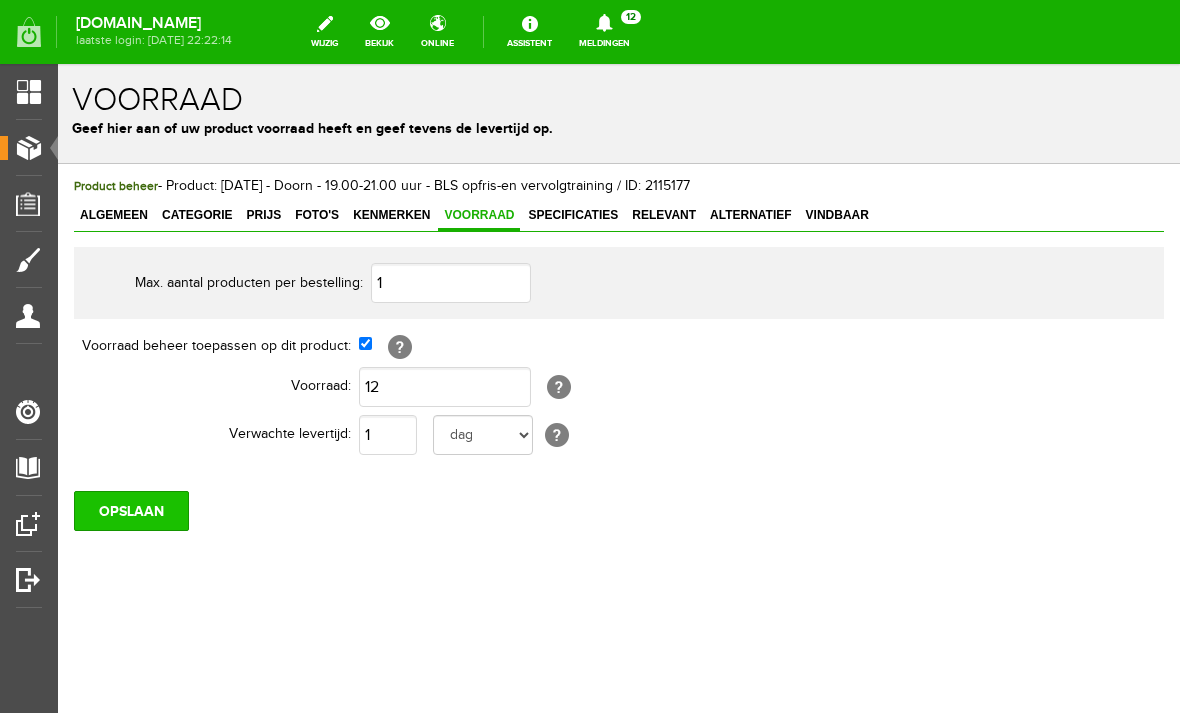 click on "OPSLAAN" at bounding box center [131, 511] 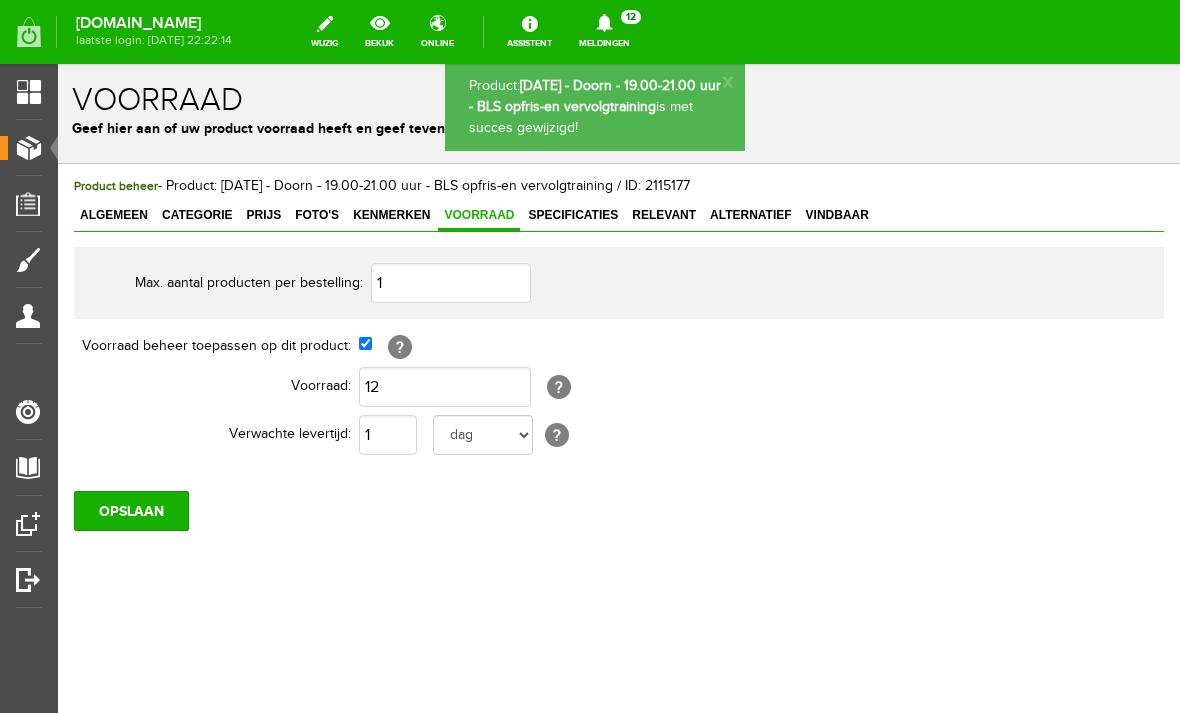 scroll, scrollTop: 0, scrollLeft: 0, axis: both 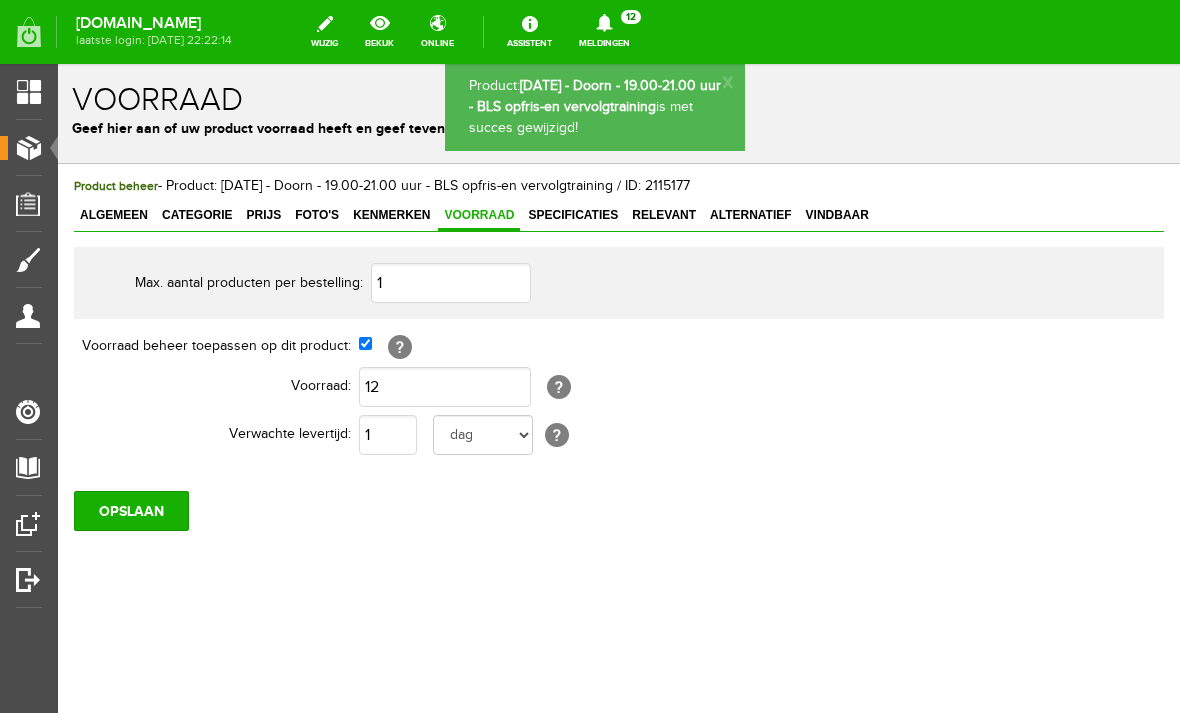 click on "Producten" at bounding box center [50, 147] 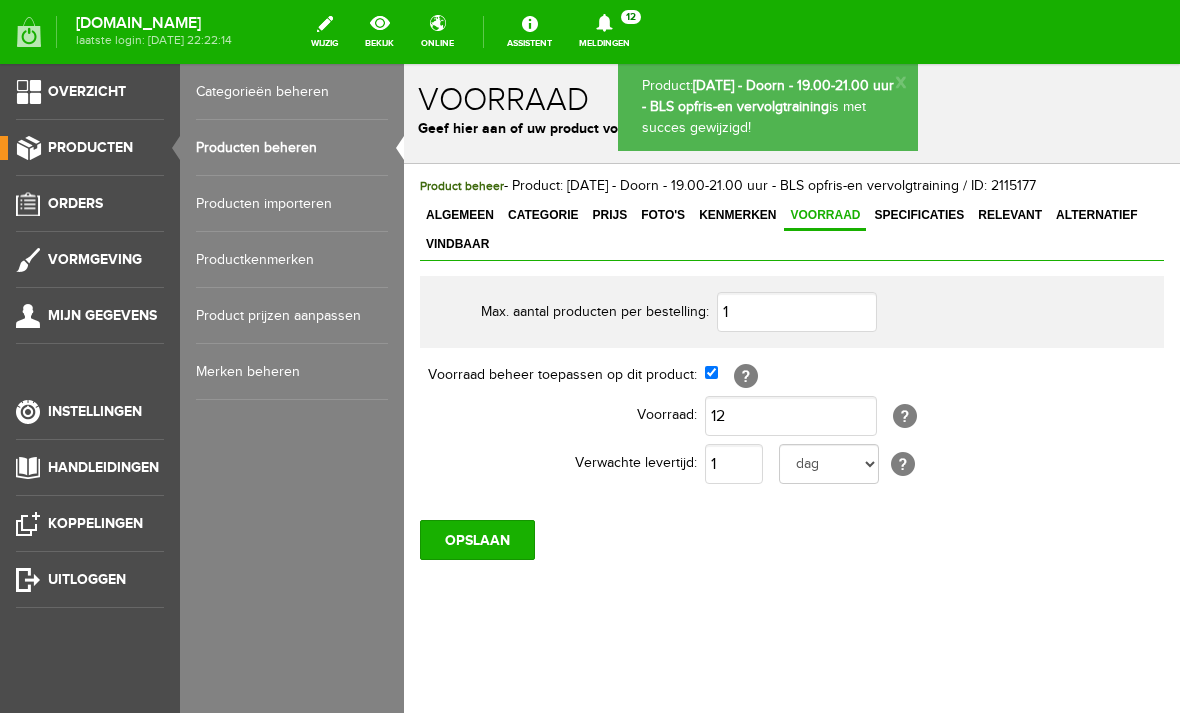 click on "Producten beheren" at bounding box center (292, 148) 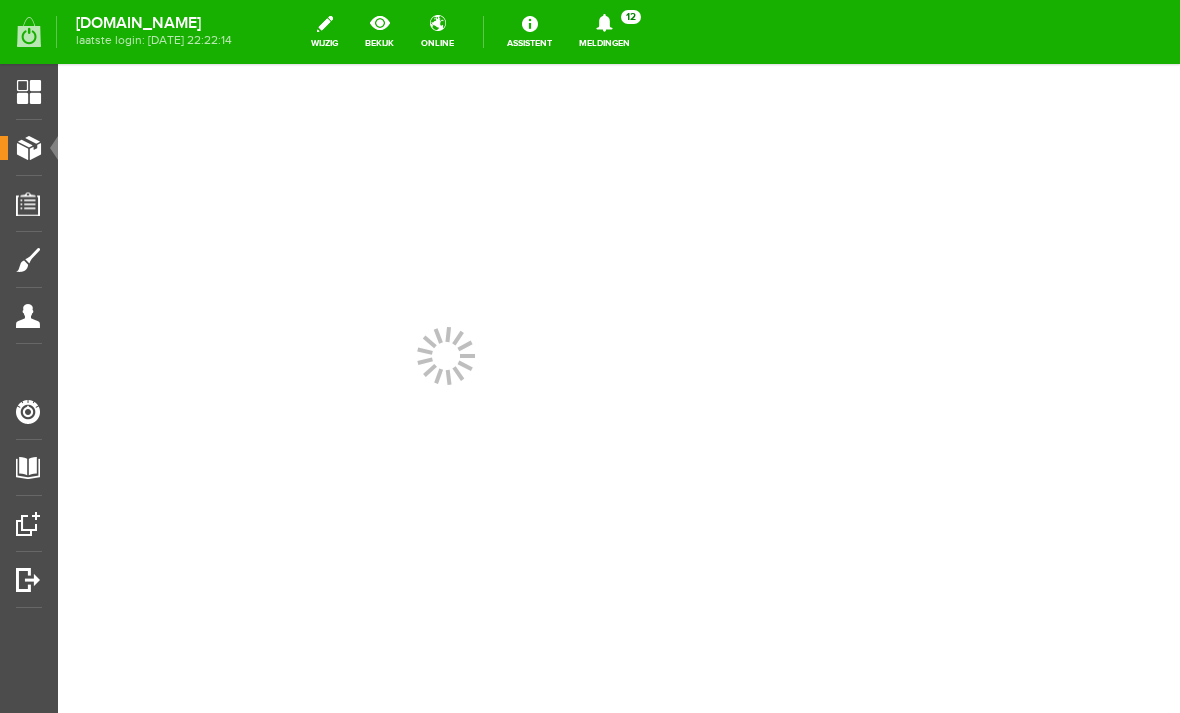 scroll, scrollTop: 0, scrollLeft: 0, axis: both 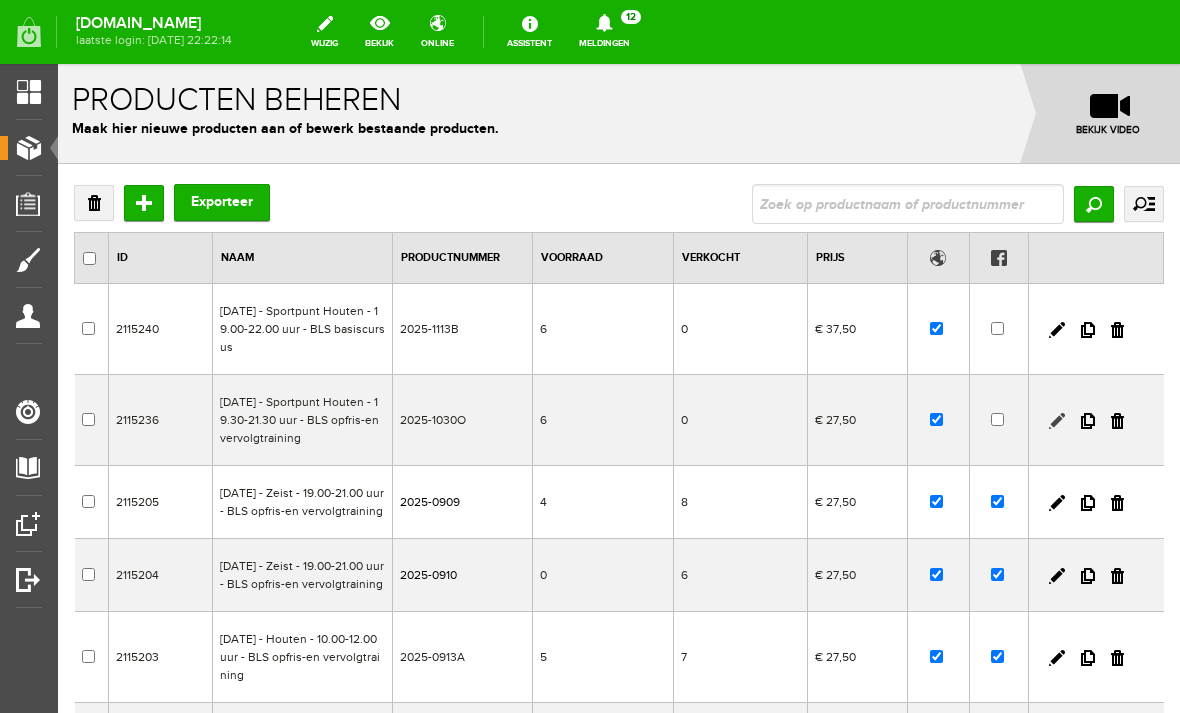 click at bounding box center (1057, 421) 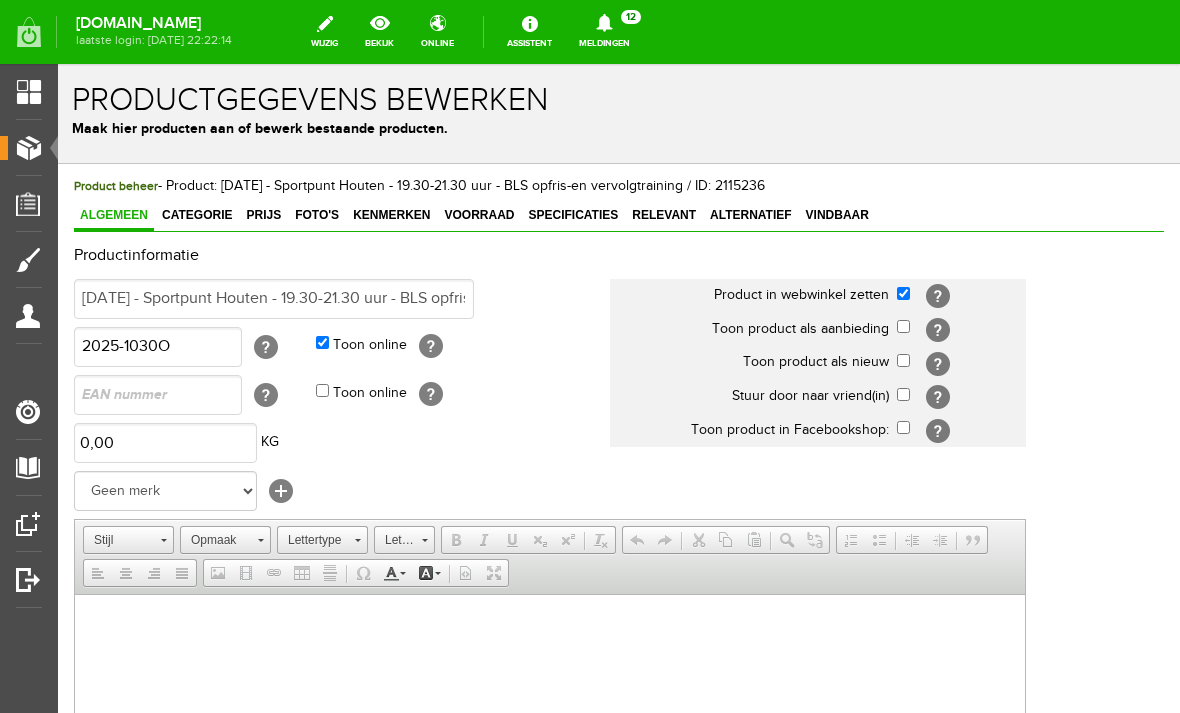 scroll, scrollTop: 0, scrollLeft: 0, axis: both 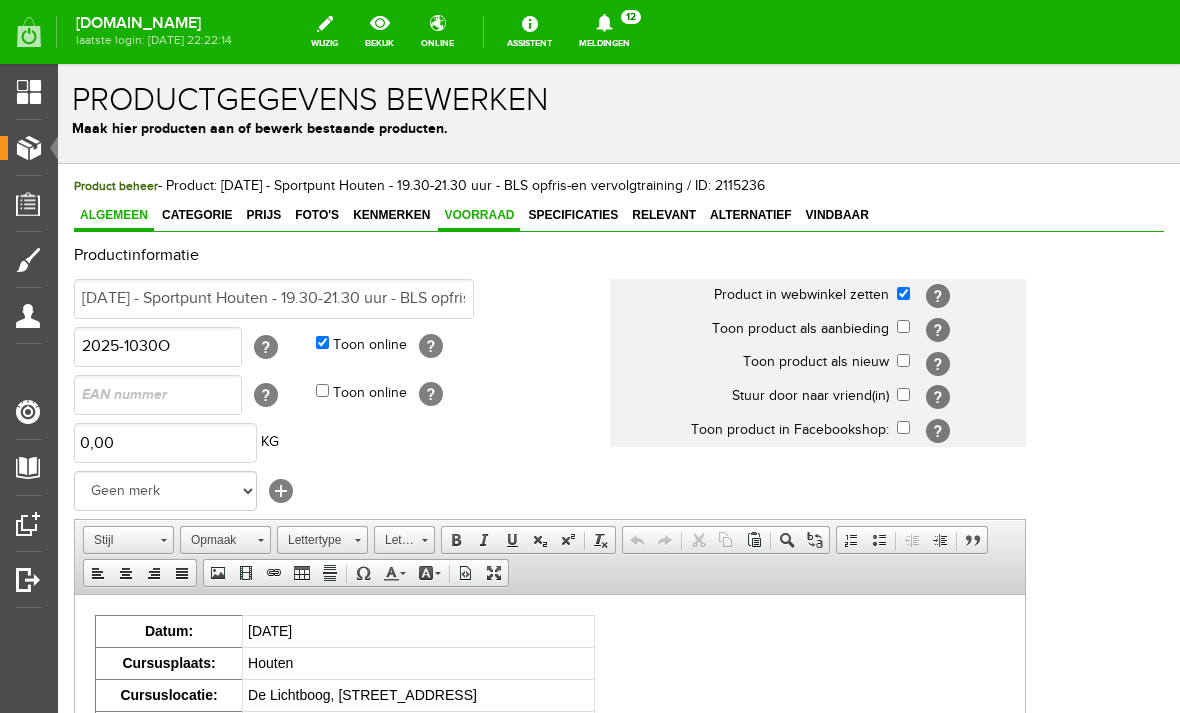 click on "Voorraad" at bounding box center (479, 215) 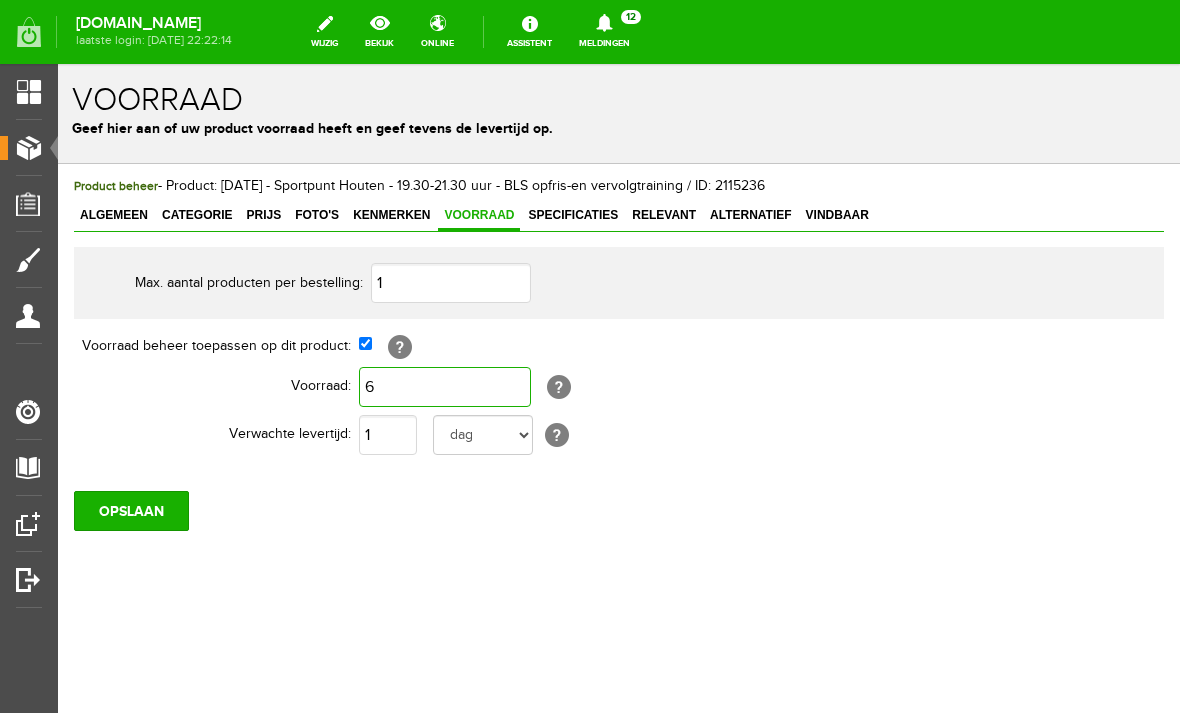 click on "6" at bounding box center (445, 387) 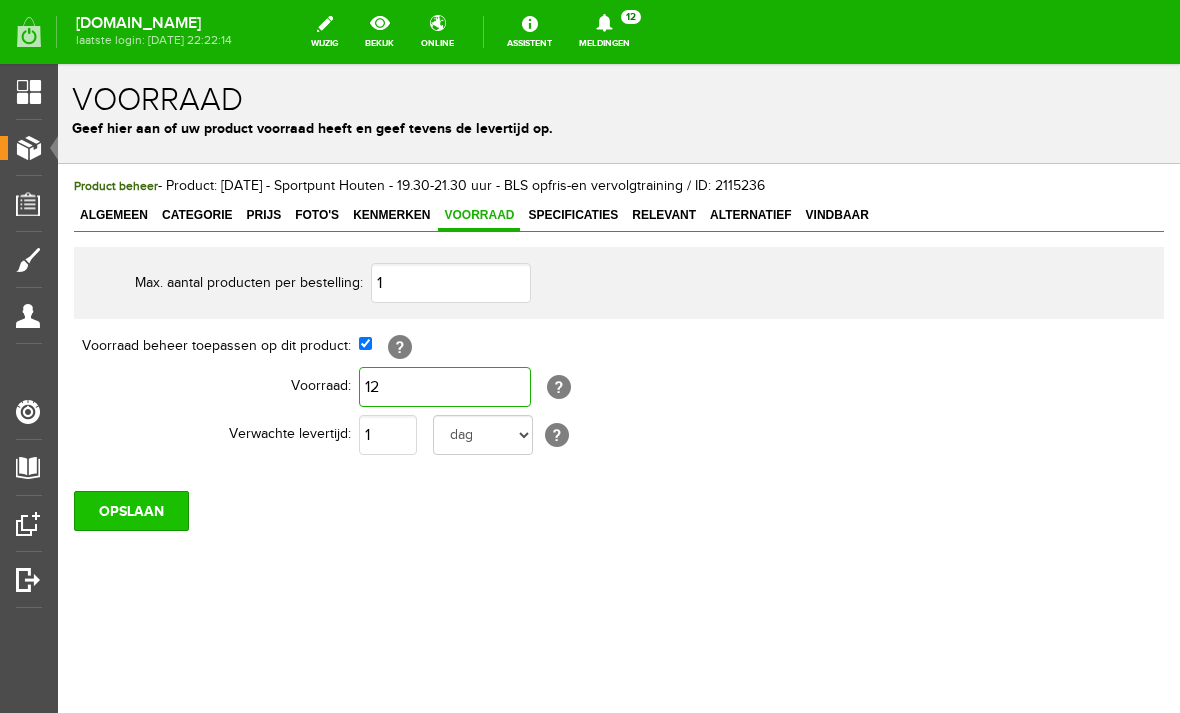type on "12" 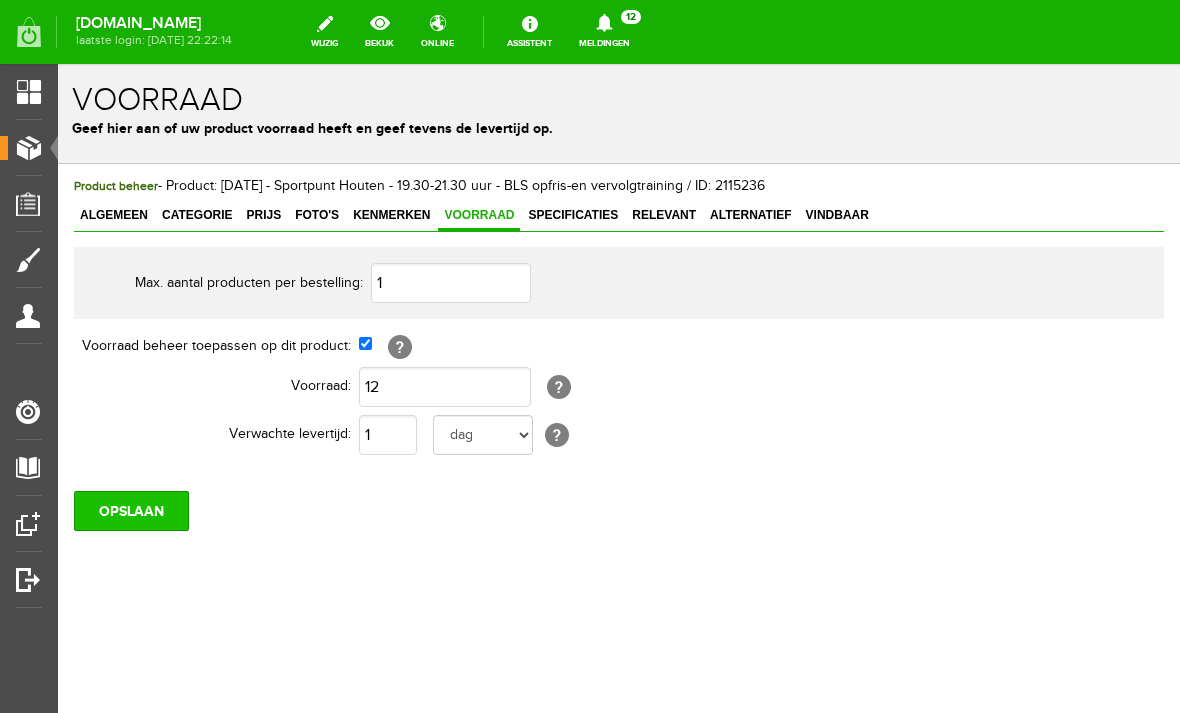 click on "OPSLAAN" at bounding box center (131, 511) 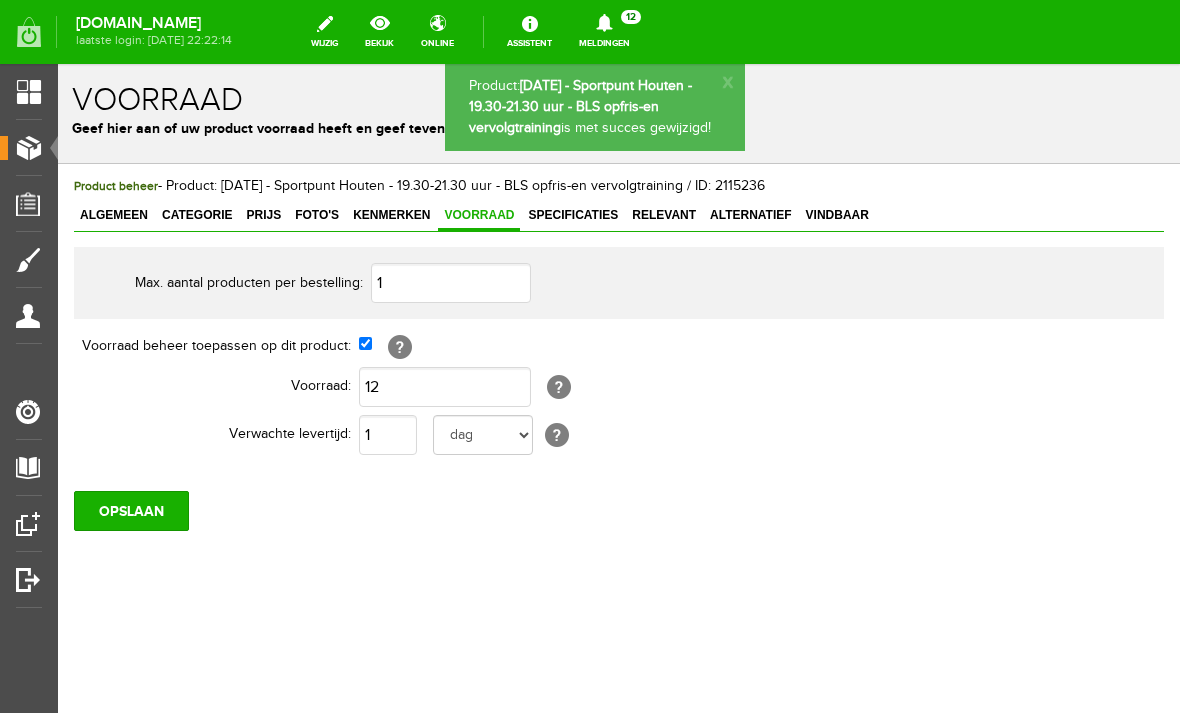 scroll, scrollTop: 0, scrollLeft: 0, axis: both 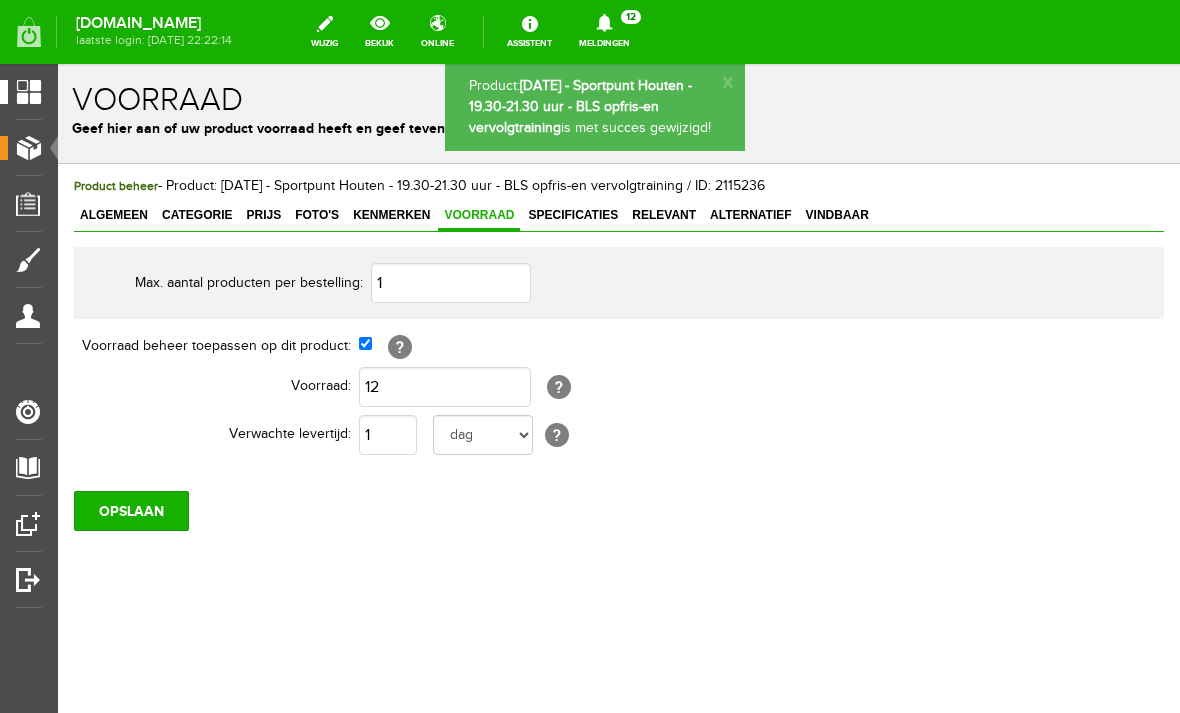 click on "Overzicht" at bounding box center (47, 91) 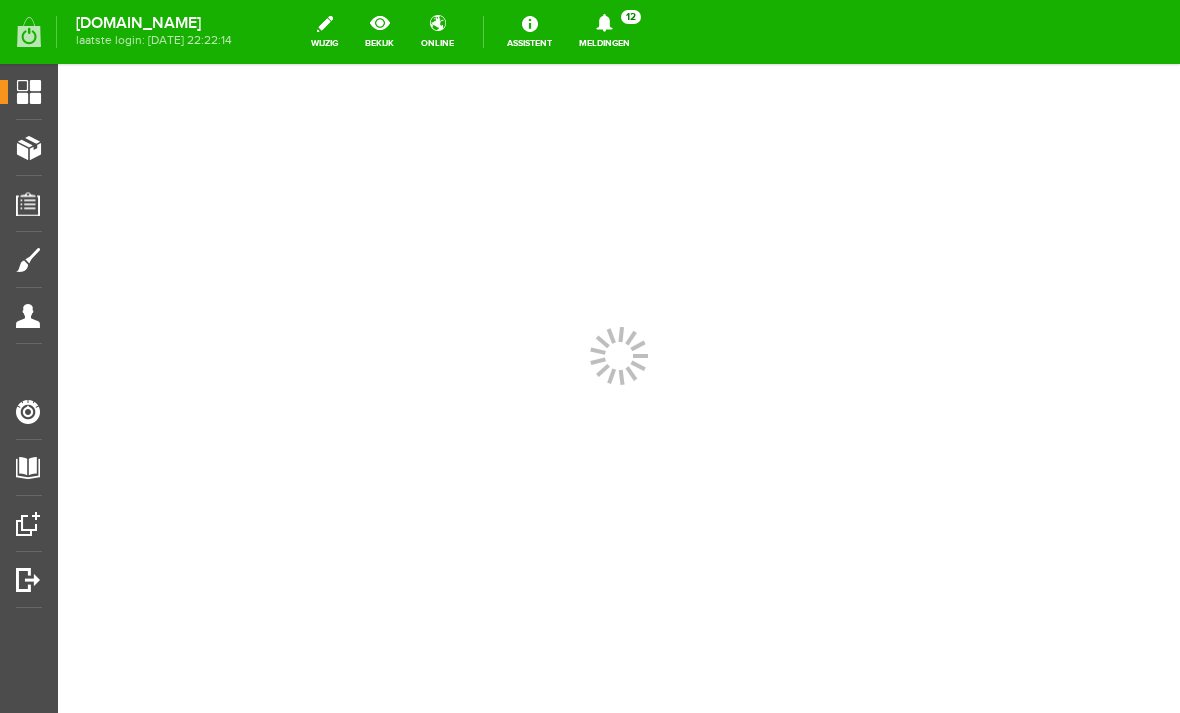 scroll, scrollTop: 0, scrollLeft: 0, axis: both 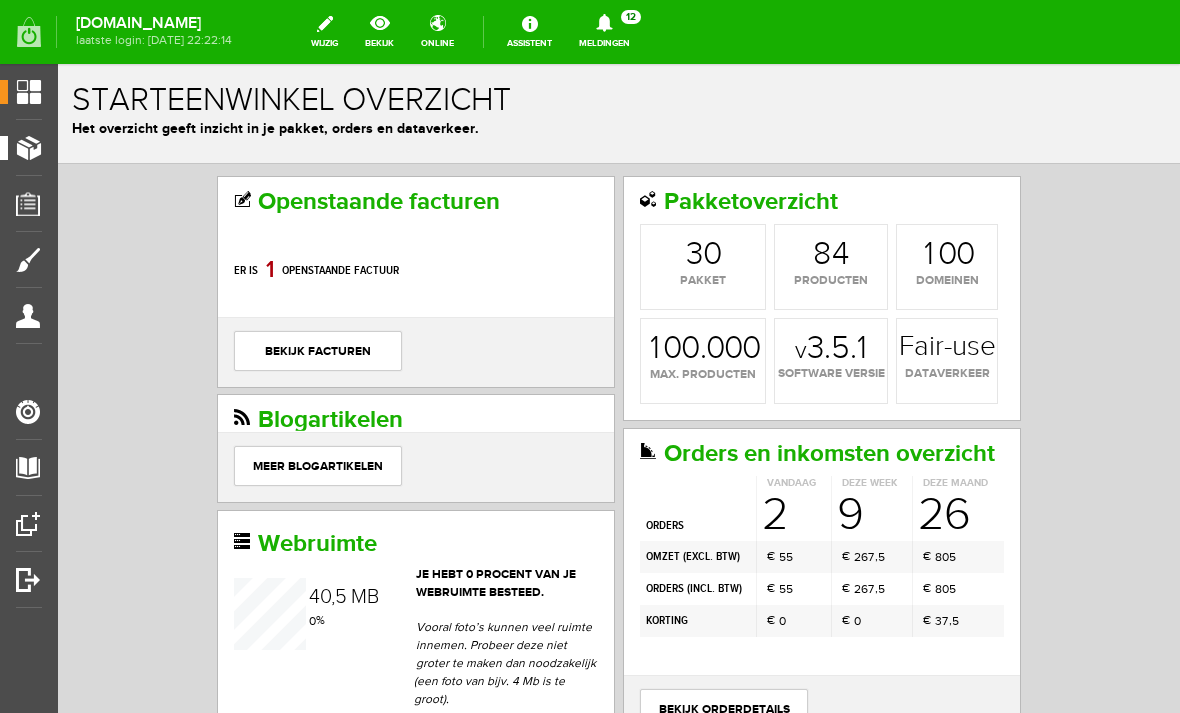 click on "Producten" at bounding box center (50, 147) 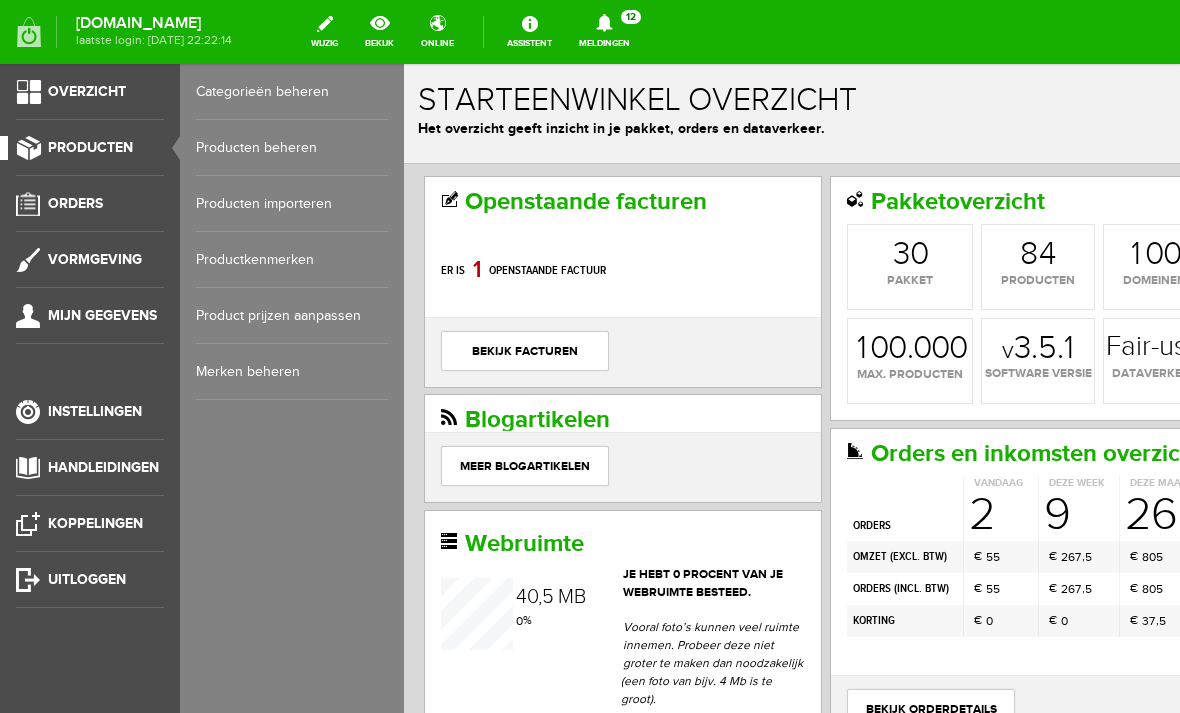 click on "Producten beheren" at bounding box center [292, 148] 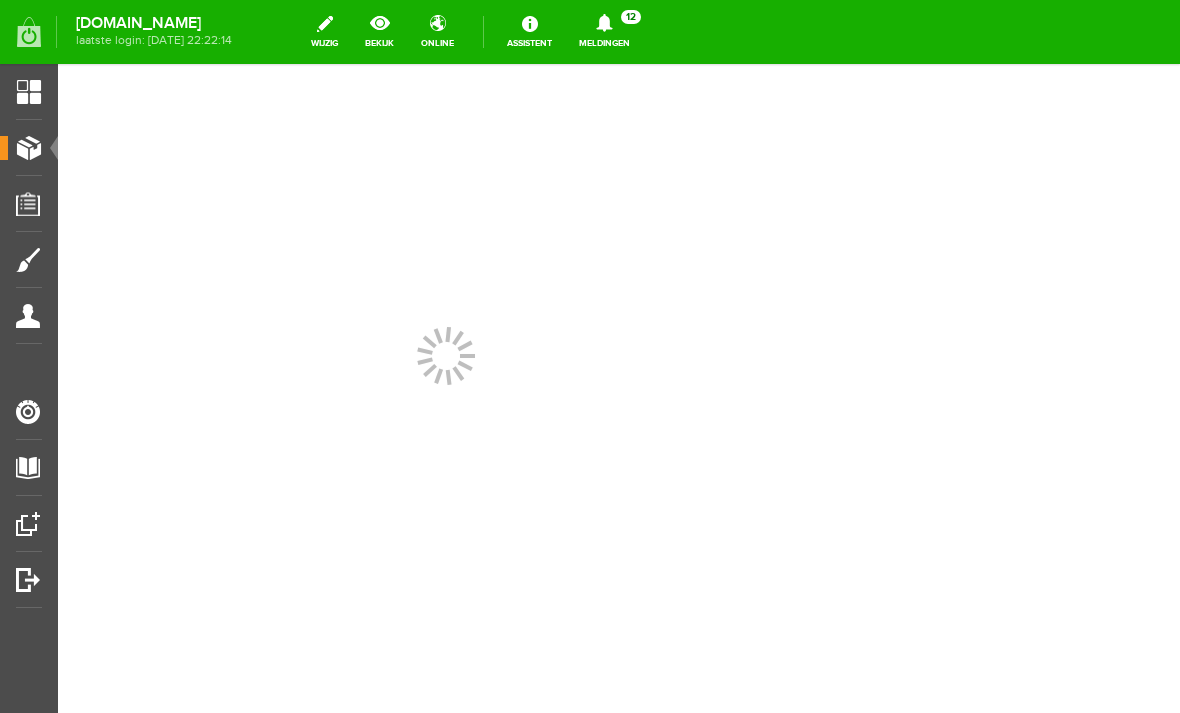 scroll, scrollTop: 0, scrollLeft: 0, axis: both 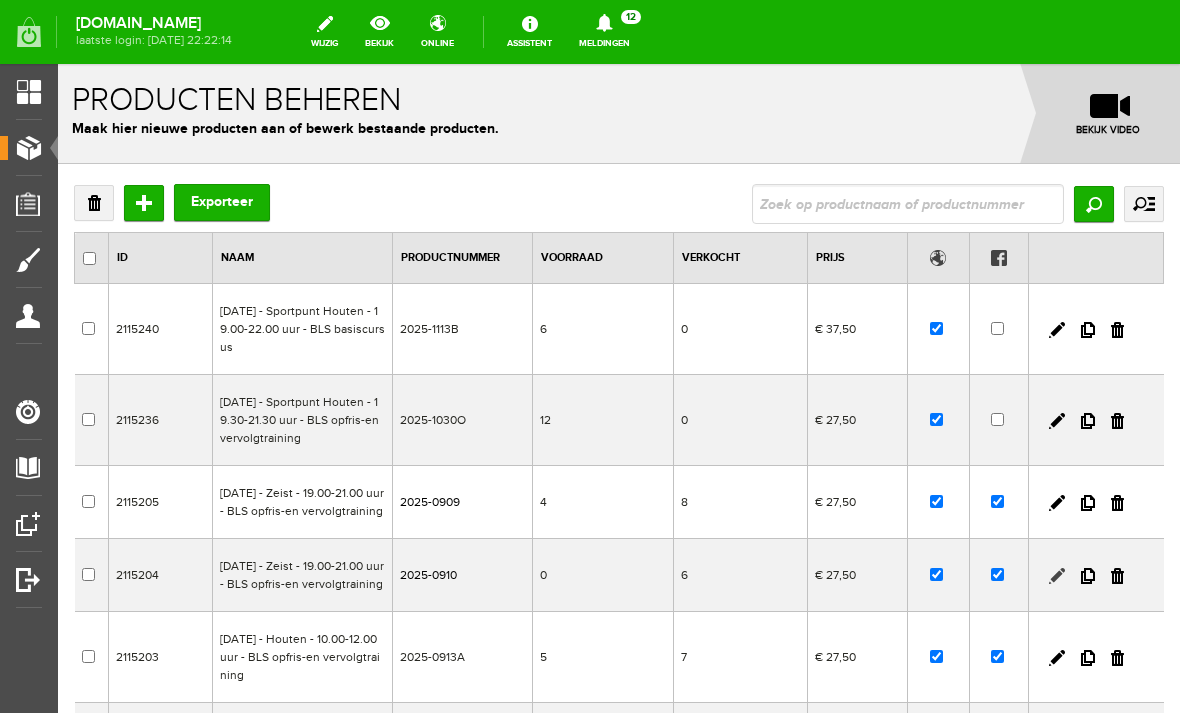 click at bounding box center (1057, 576) 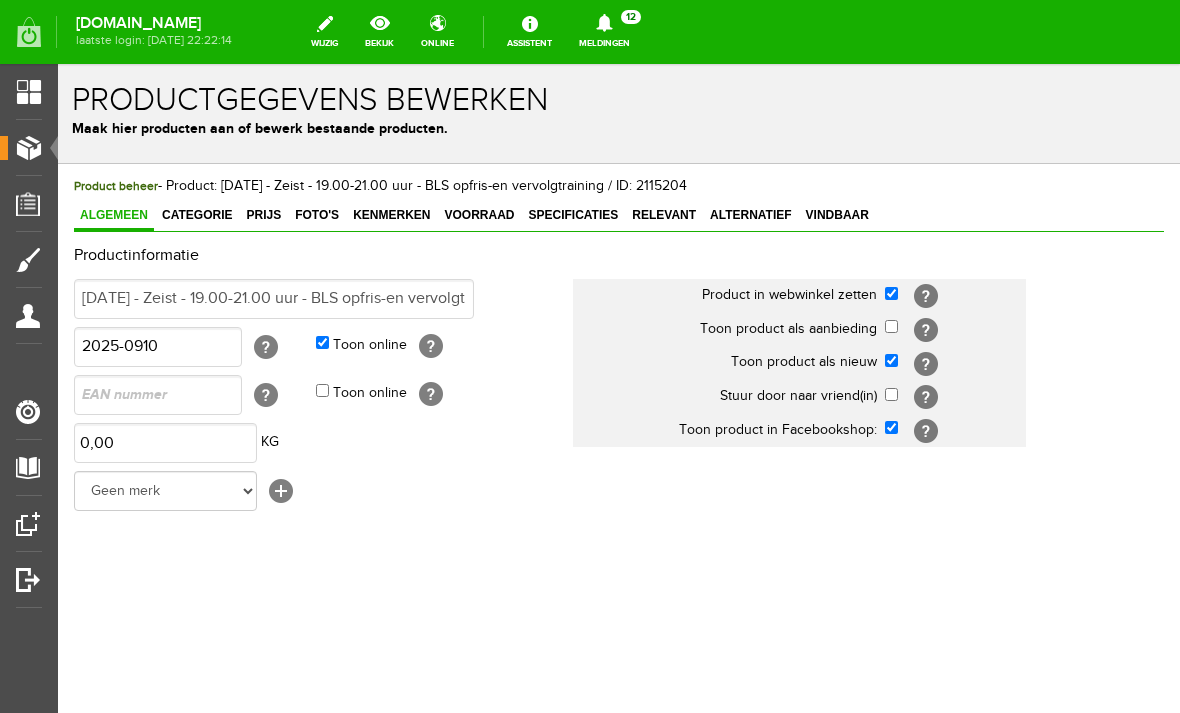 scroll, scrollTop: 0, scrollLeft: 0, axis: both 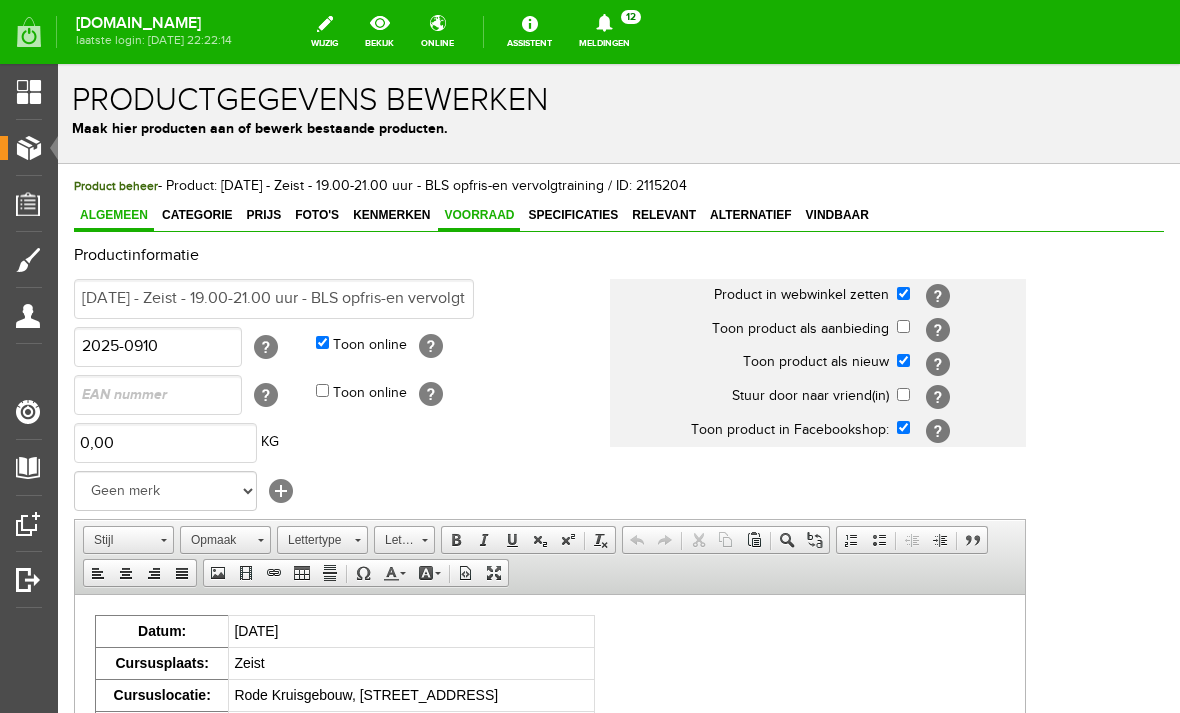 click on "Voorraad" at bounding box center (479, 215) 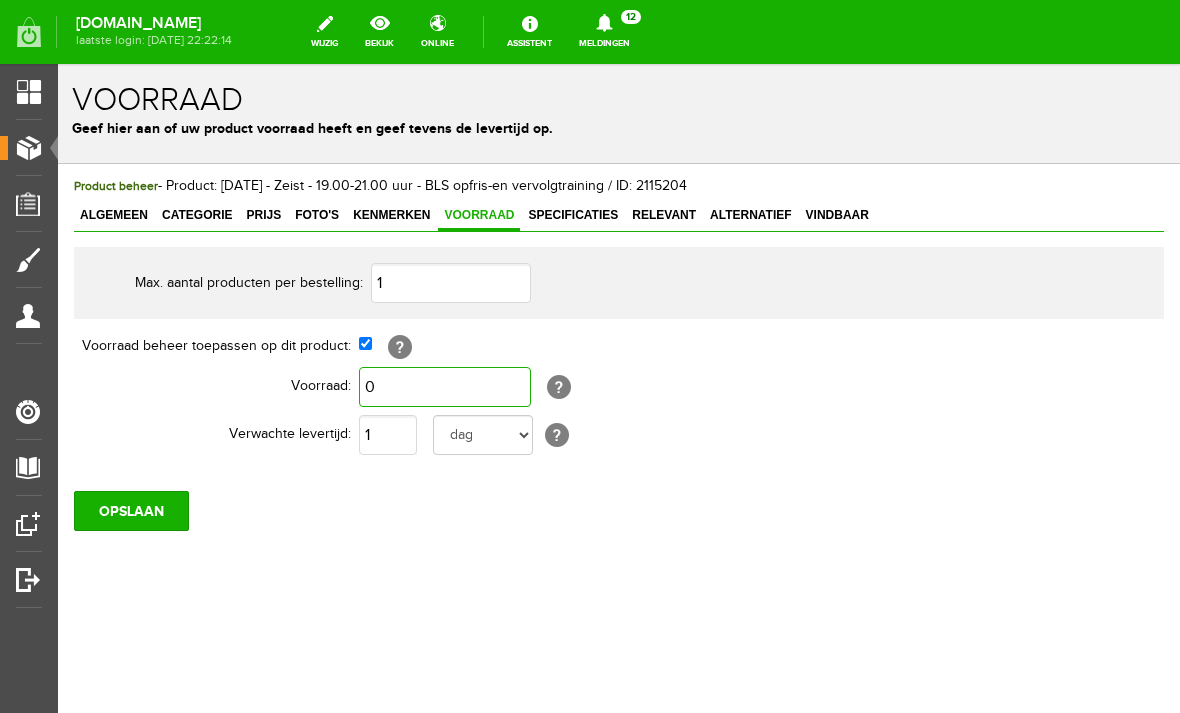 click on "0" at bounding box center [445, 387] 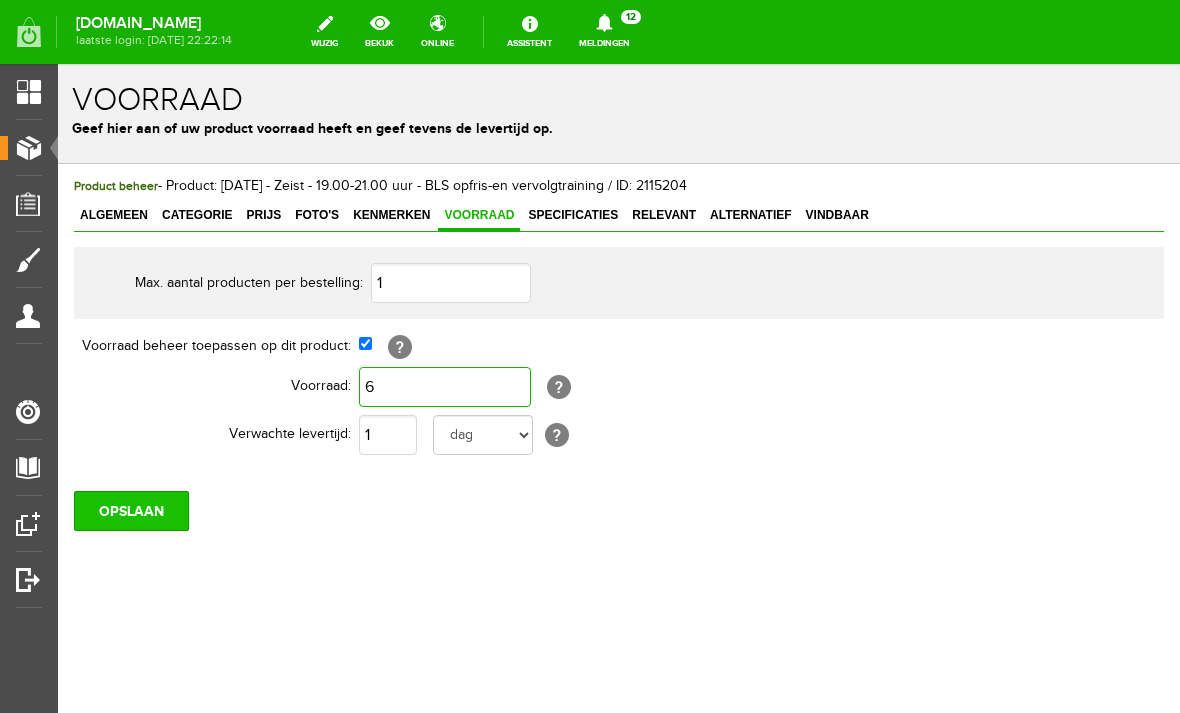type on "6" 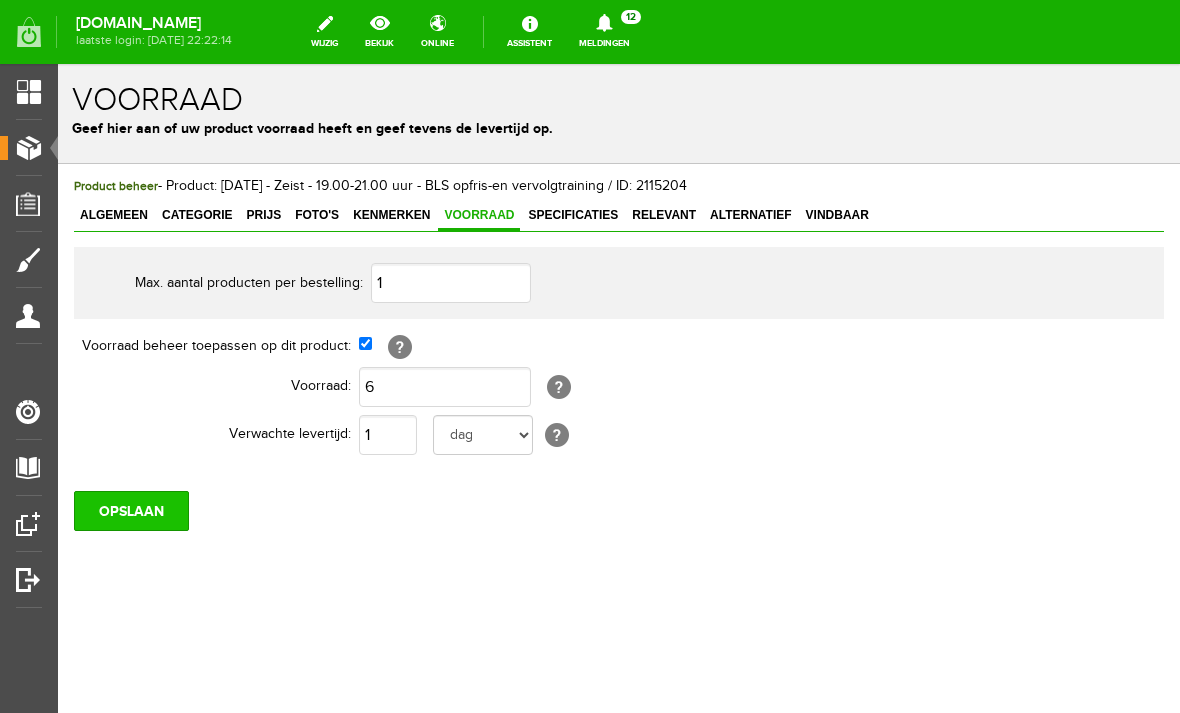 click on "OPSLAAN" at bounding box center (131, 511) 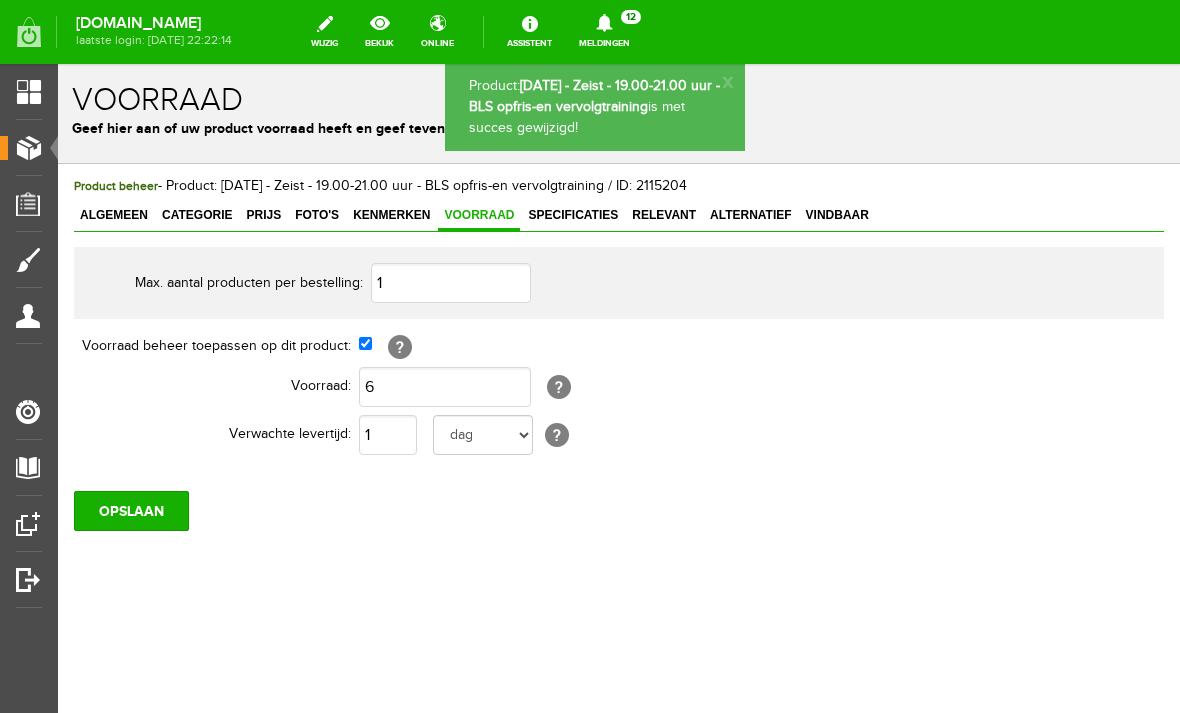 scroll, scrollTop: 0, scrollLeft: 0, axis: both 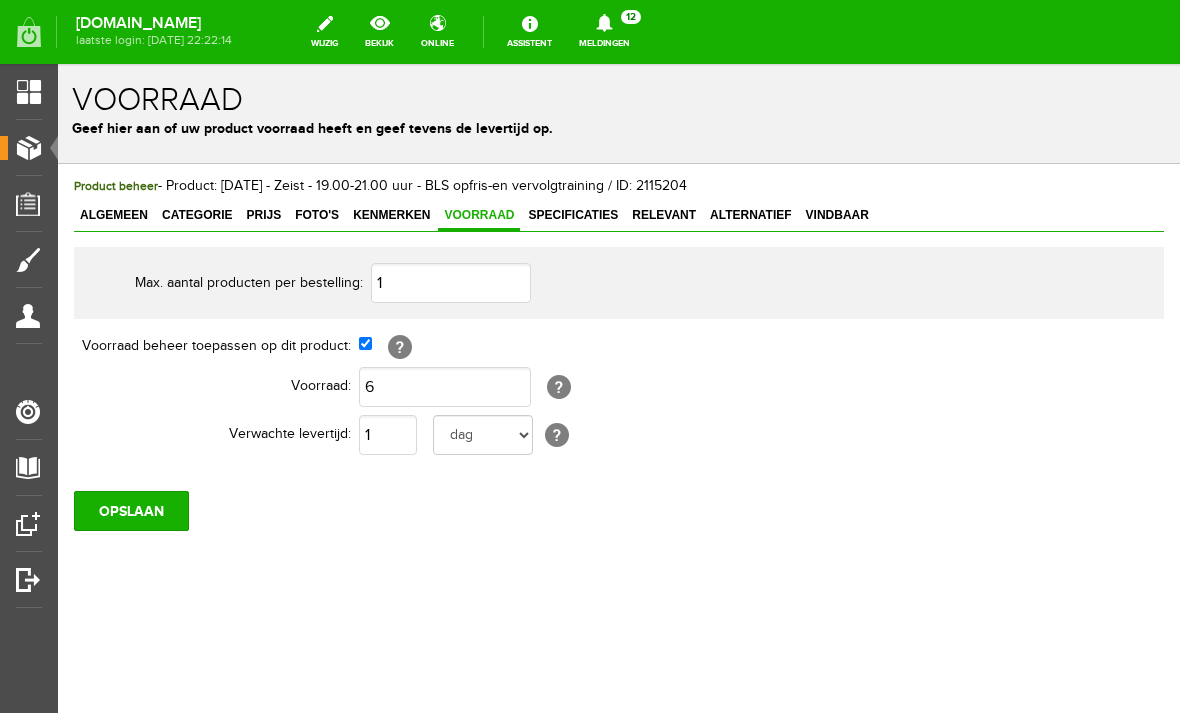 click on "Producten" at bounding box center [50, 147] 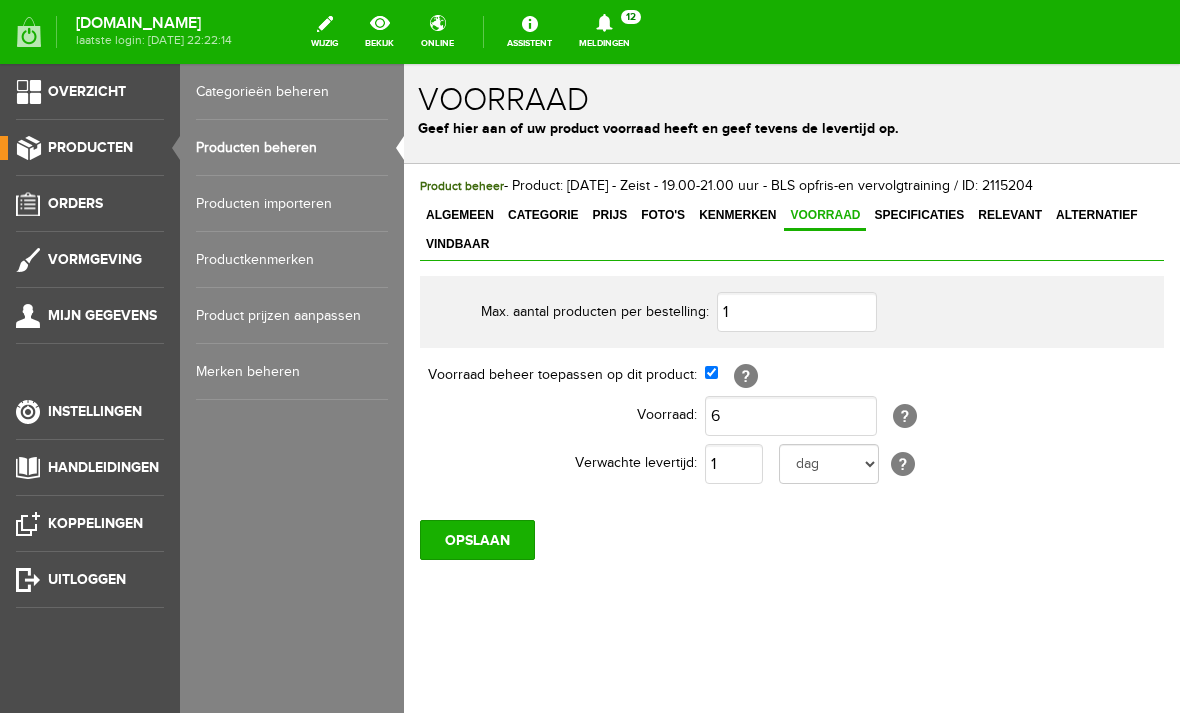 click on "Producten beheren" at bounding box center (292, 148) 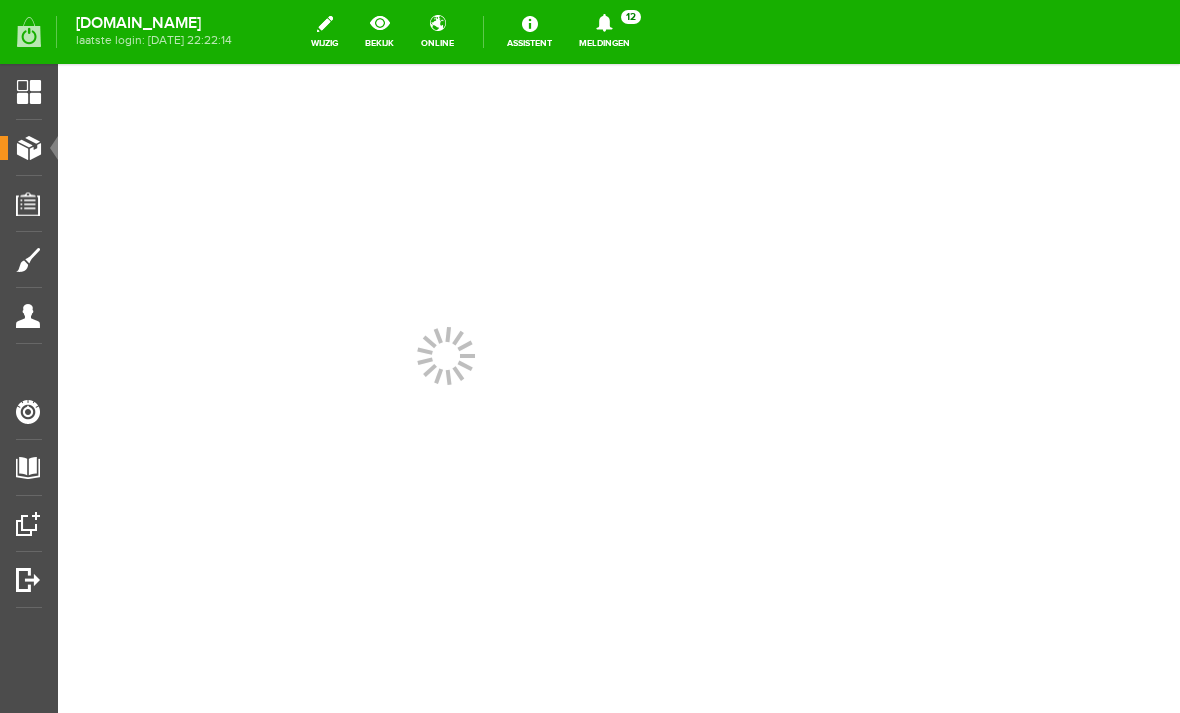 scroll, scrollTop: 0, scrollLeft: 0, axis: both 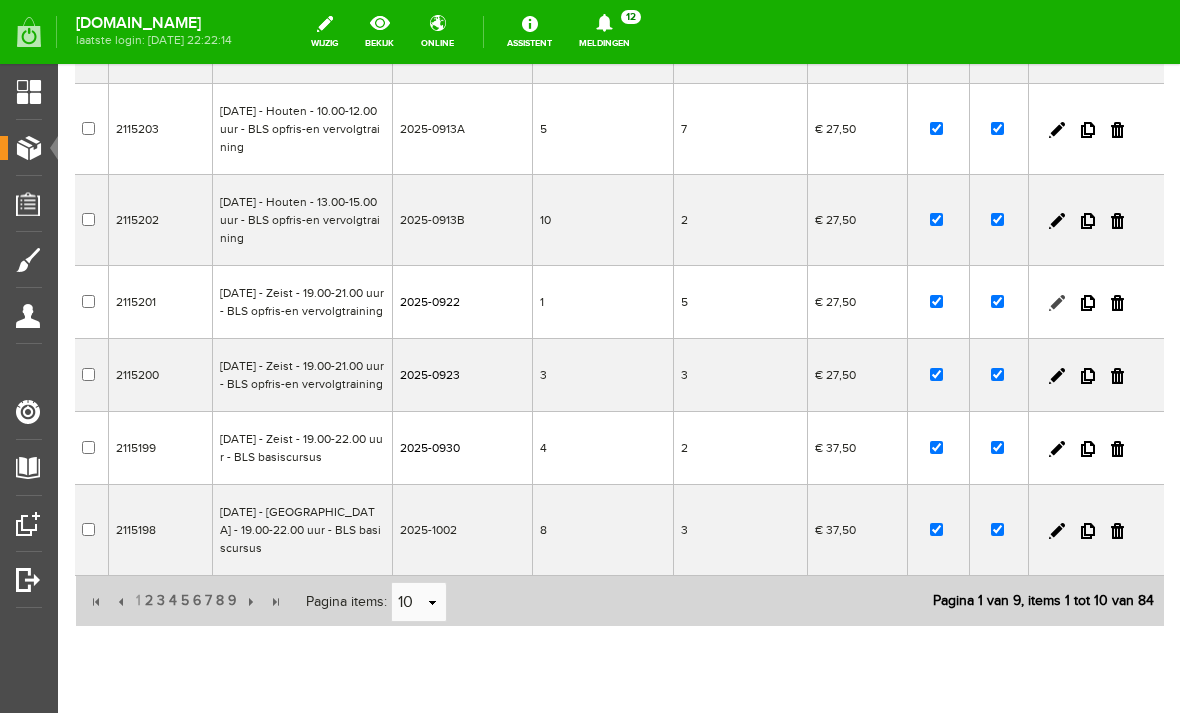 click at bounding box center (1057, 303) 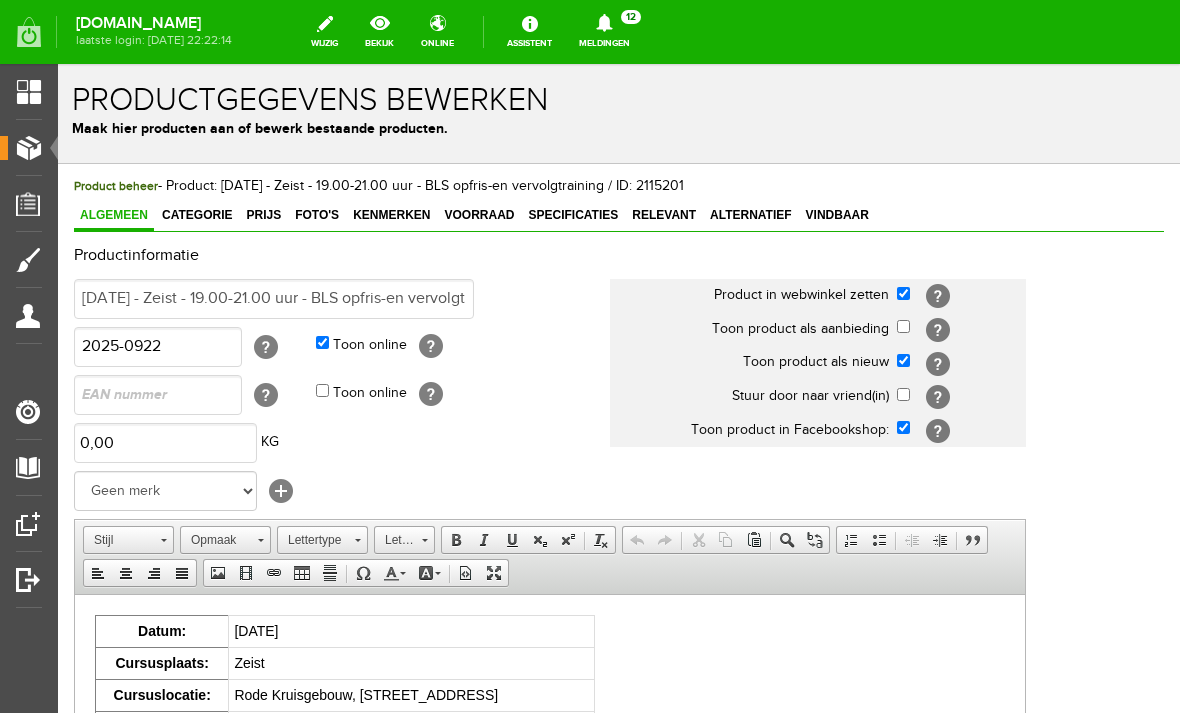 scroll, scrollTop: 0, scrollLeft: 0, axis: both 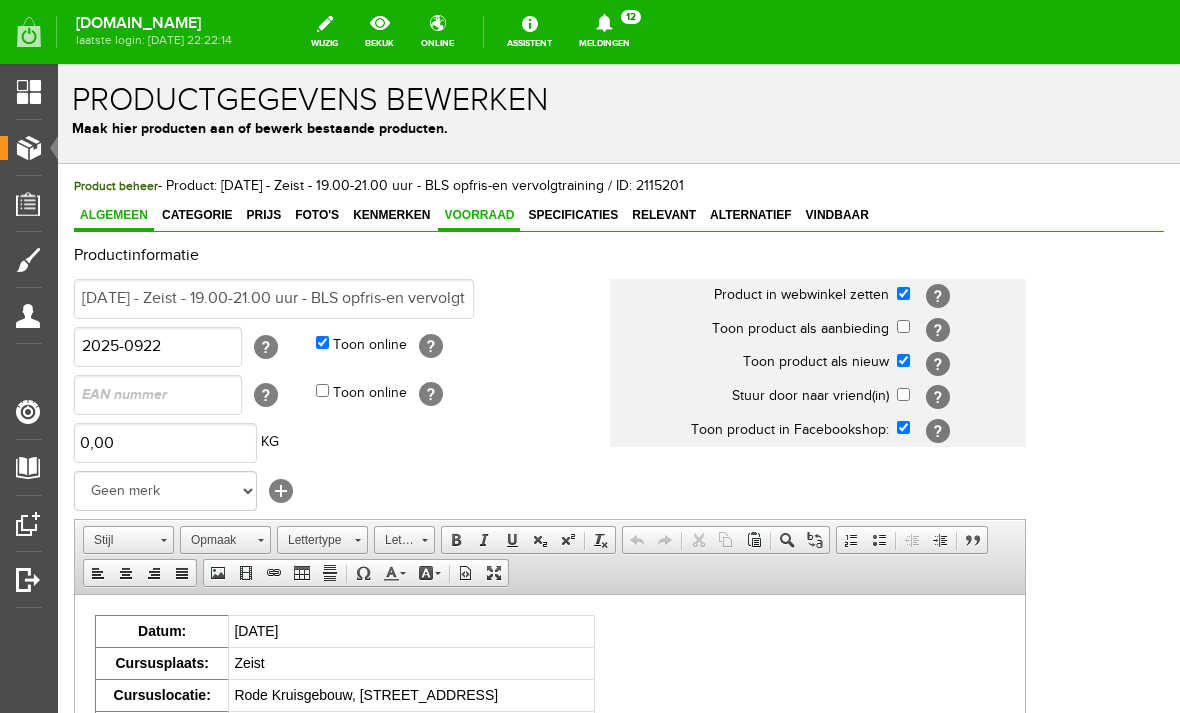 click on "Voorraad" at bounding box center (479, 215) 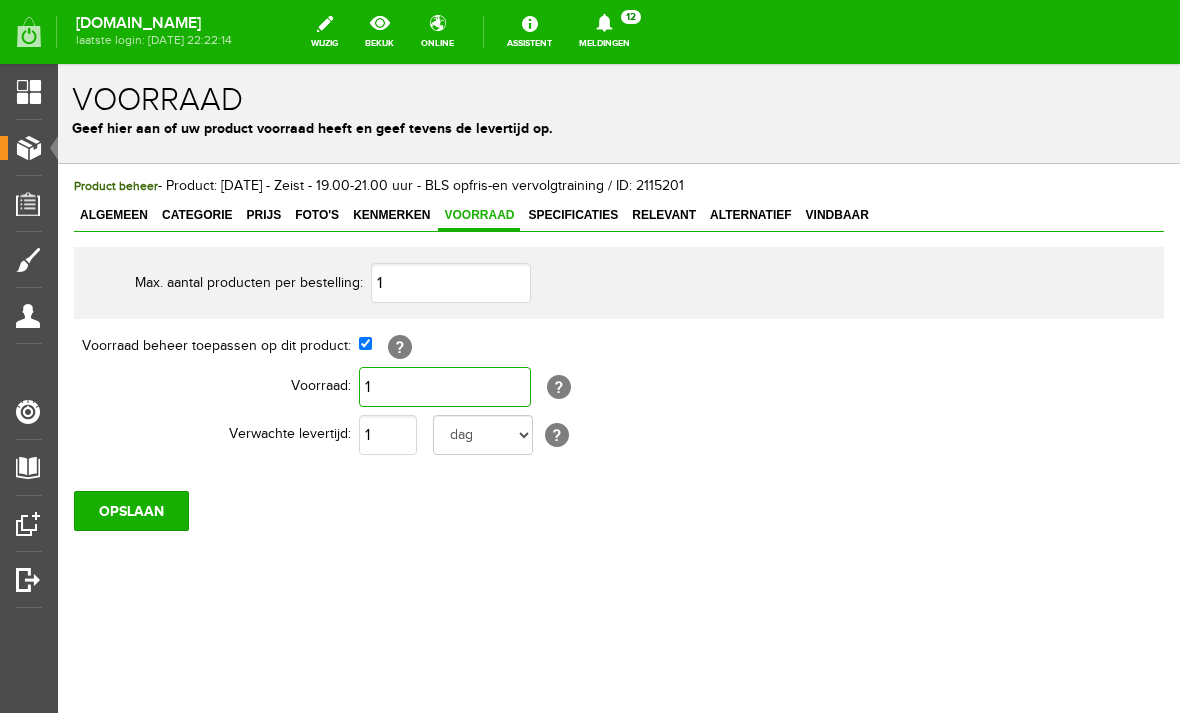 click on "1" at bounding box center (445, 387) 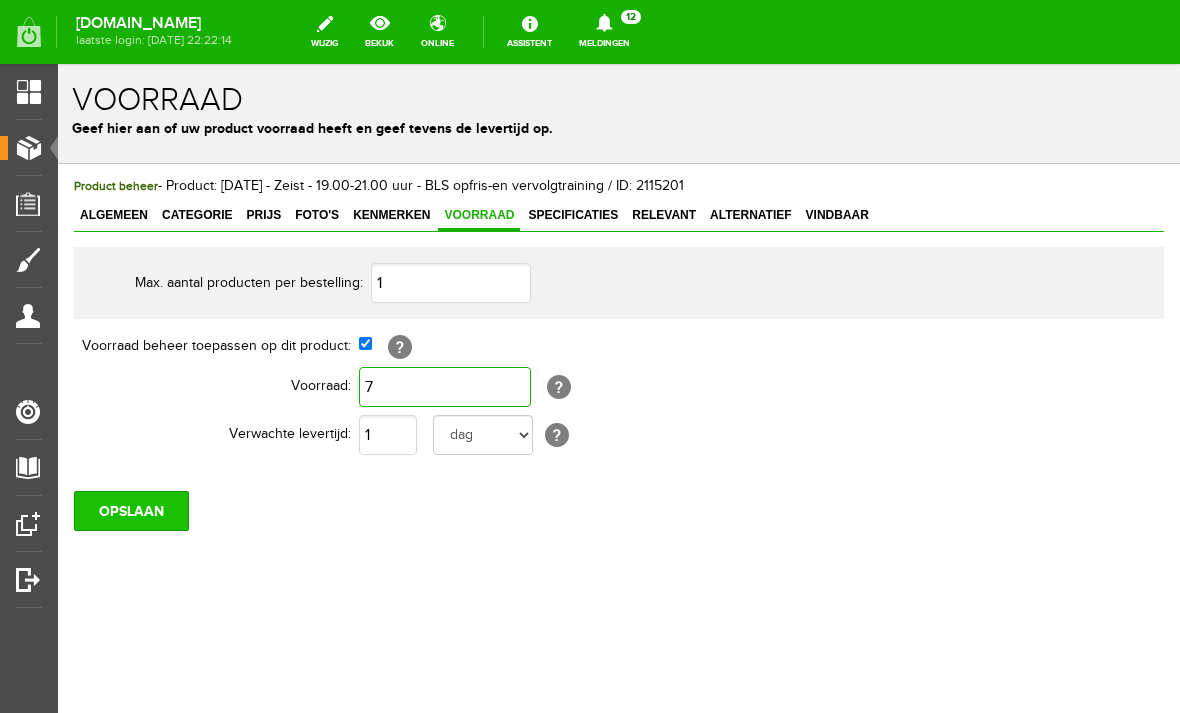 type on "7" 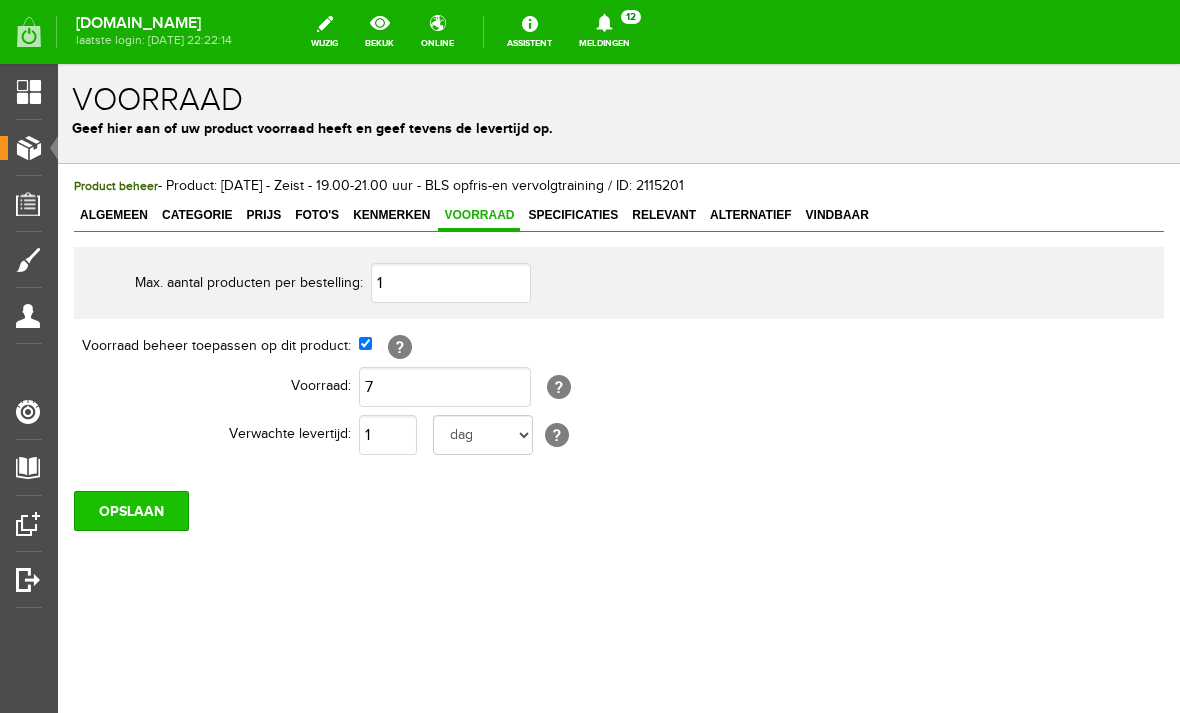 click on "OPSLAAN" at bounding box center [131, 511] 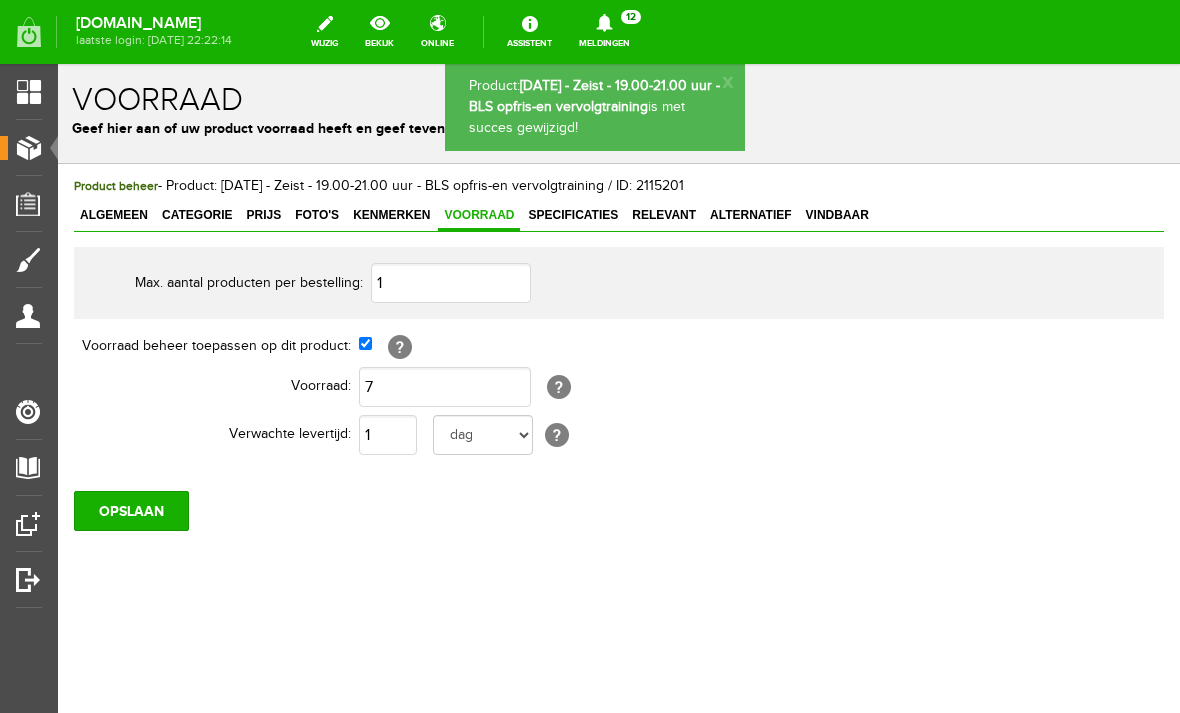 scroll, scrollTop: 0, scrollLeft: 0, axis: both 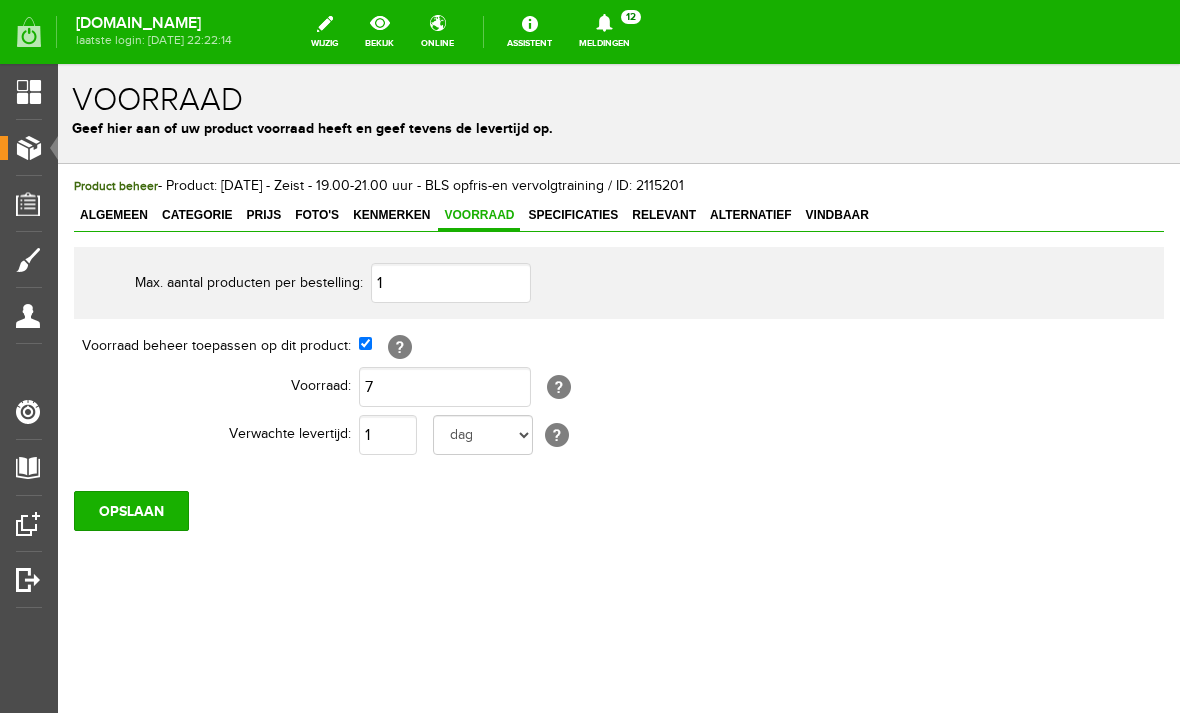 click on "Producten" at bounding box center (50, 147) 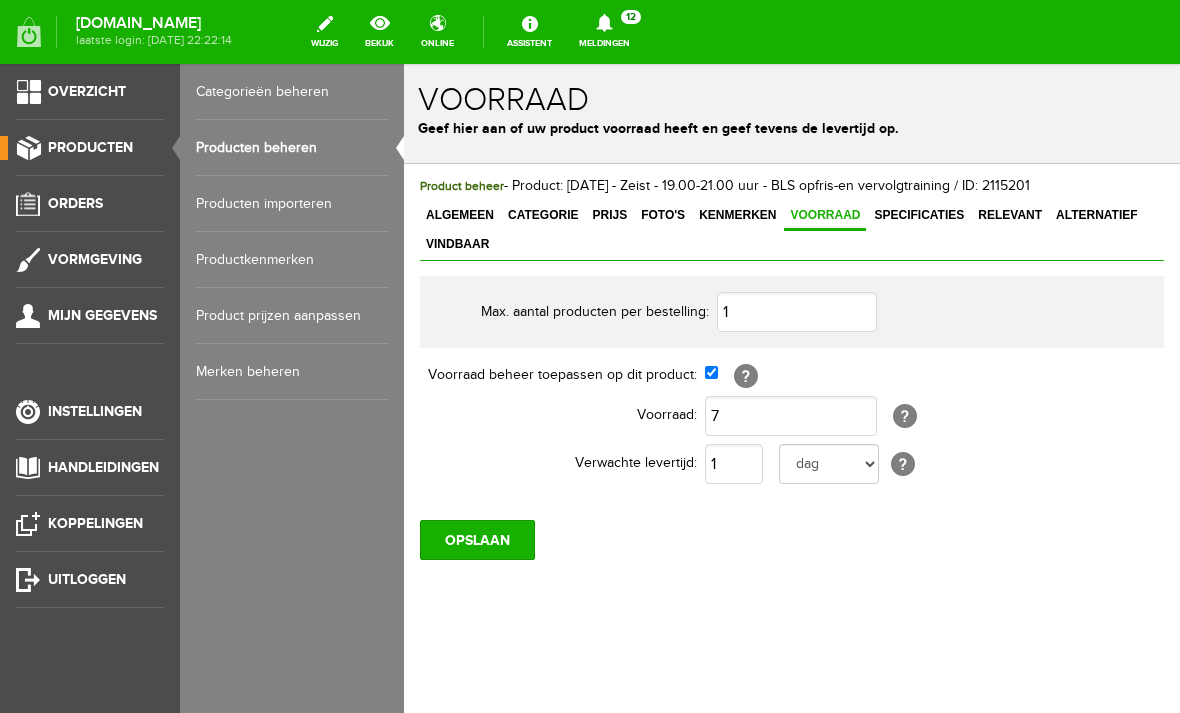 click on "Producten beheren" at bounding box center [292, 148] 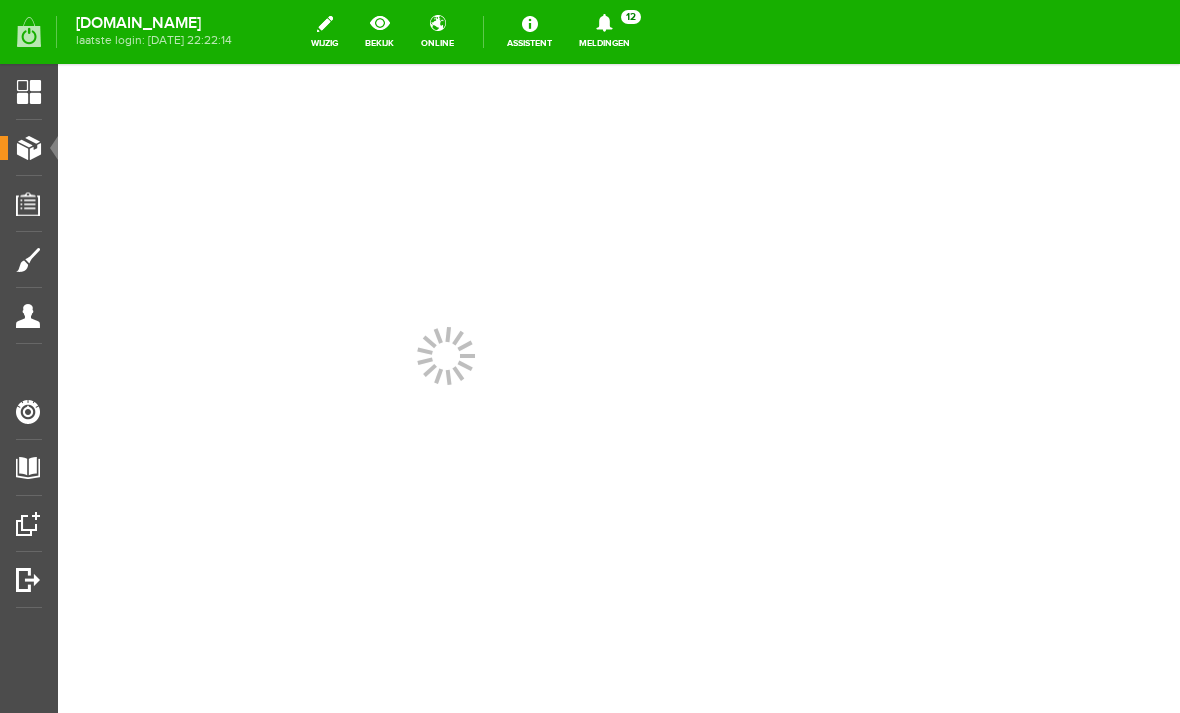 scroll, scrollTop: 0, scrollLeft: 0, axis: both 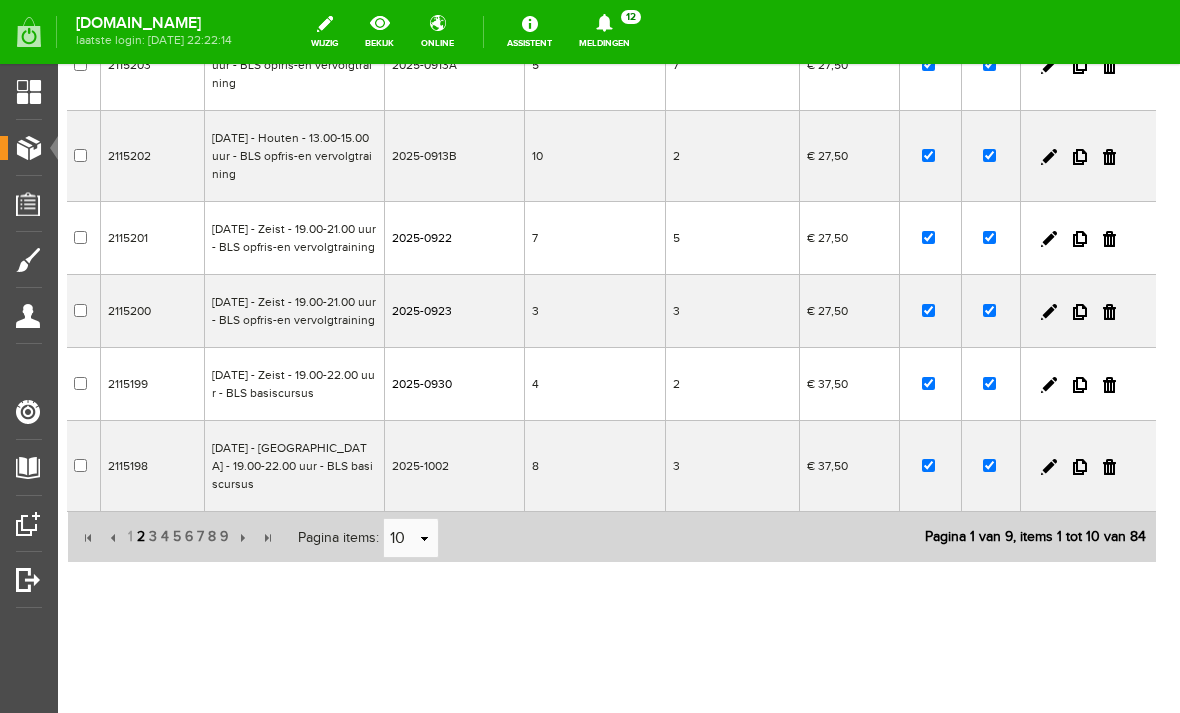 click on "2" at bounding box center (141, 537) 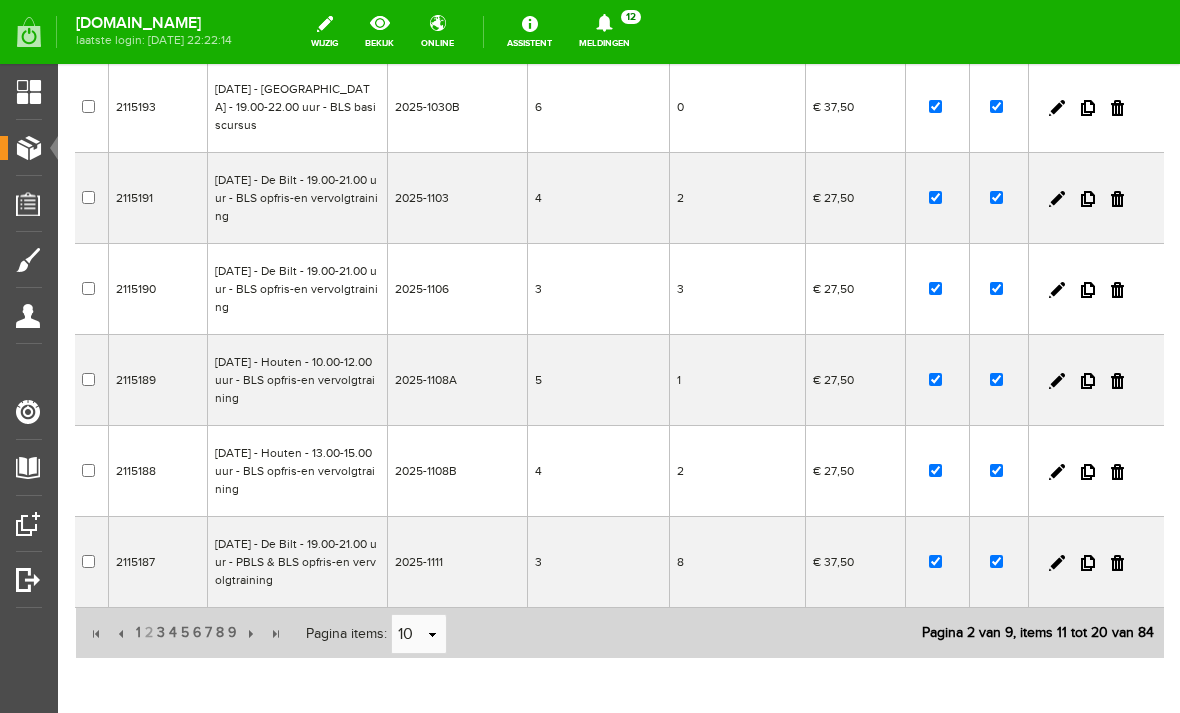 scroll, scrollTop: 588, scrollLeft: 0, axis: vertical 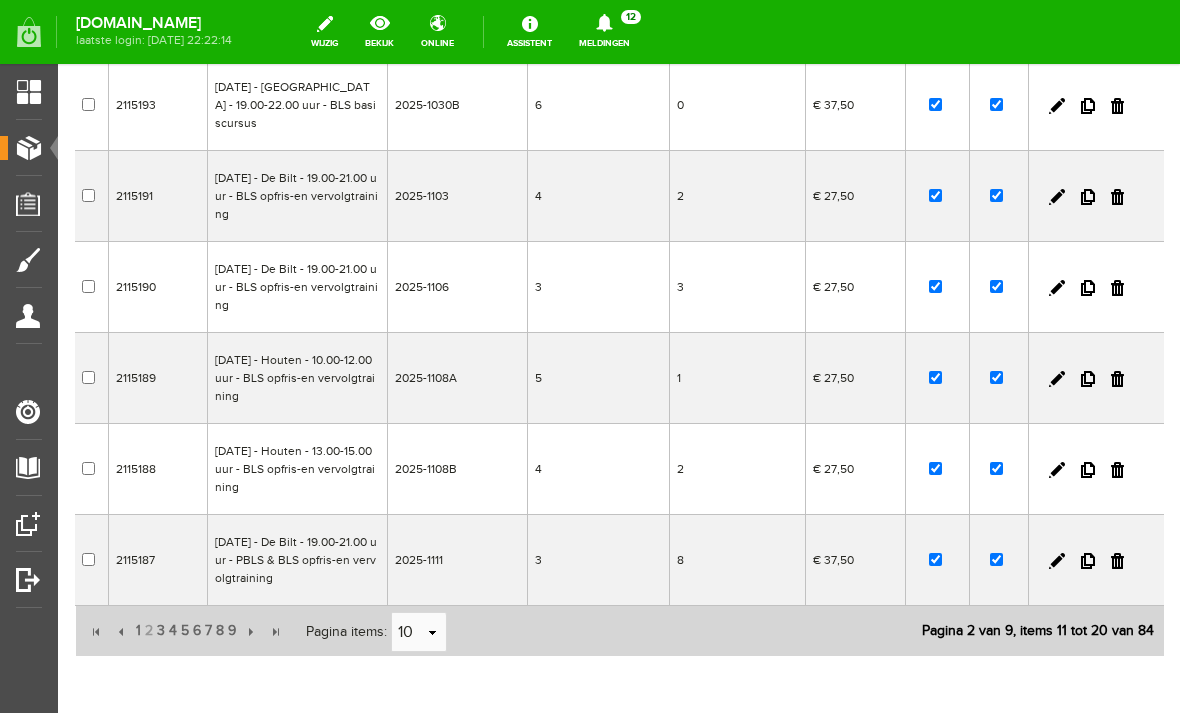 click at bounding box center [1096, 378] 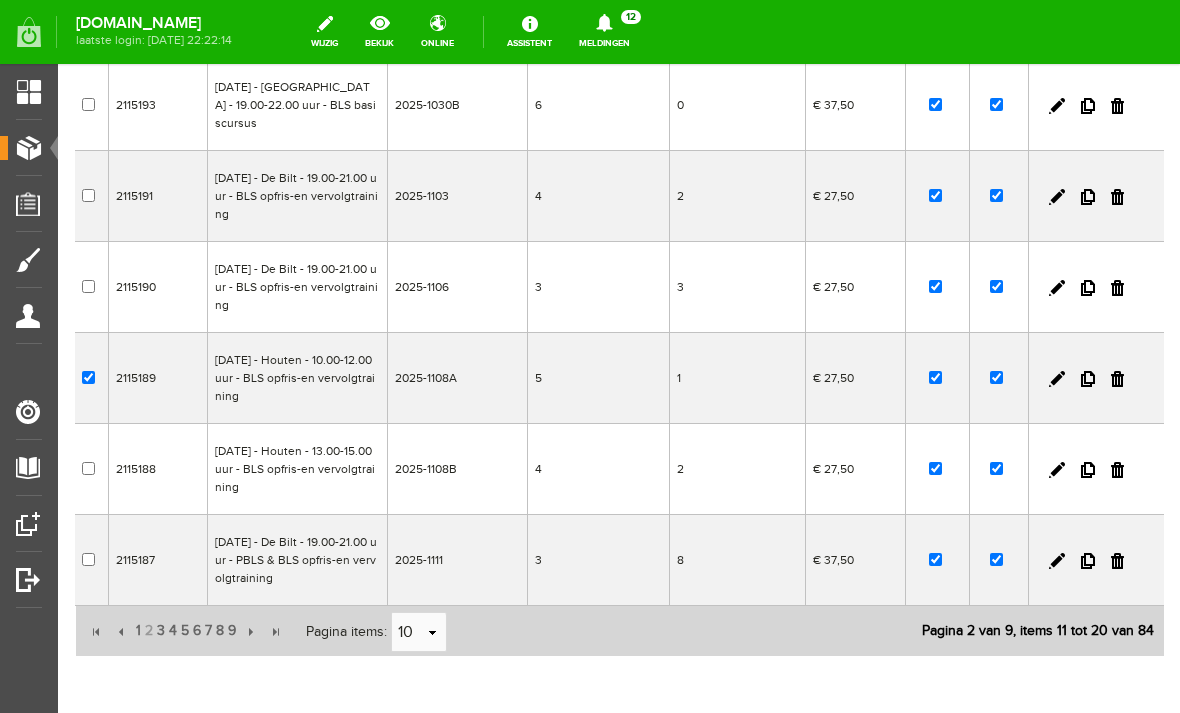 checkbox on "true" 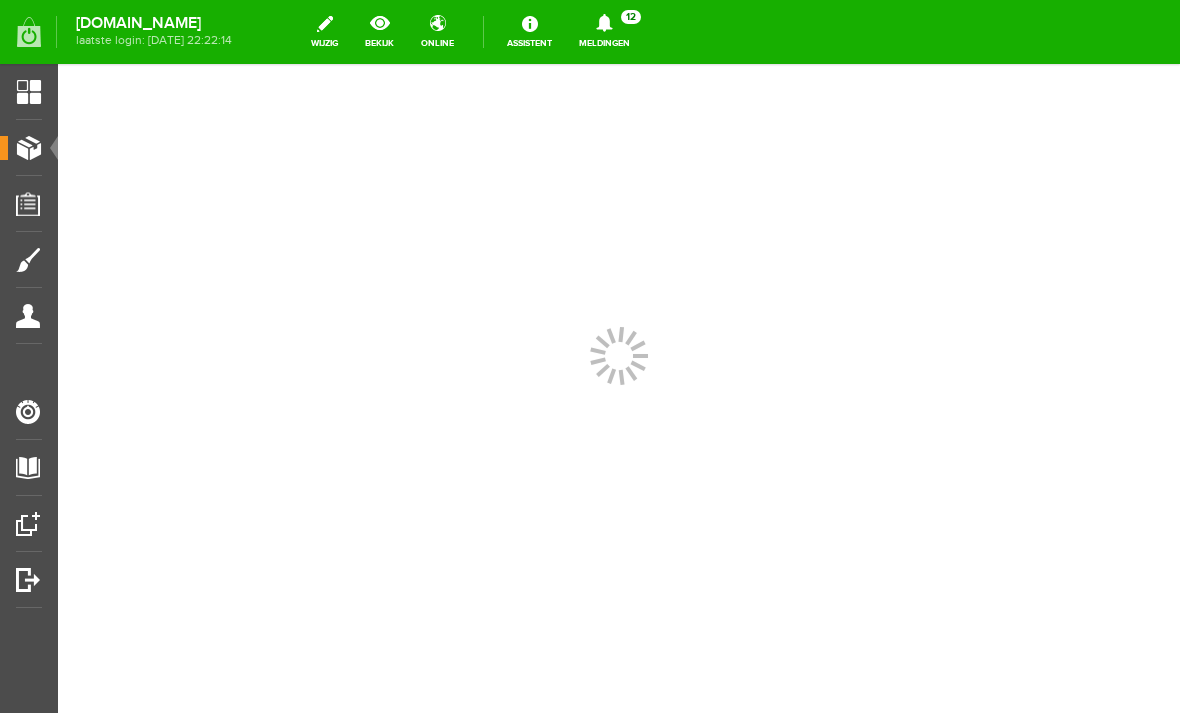 scroll, scrollTop: 0, scrollLeft: 0, axis: both 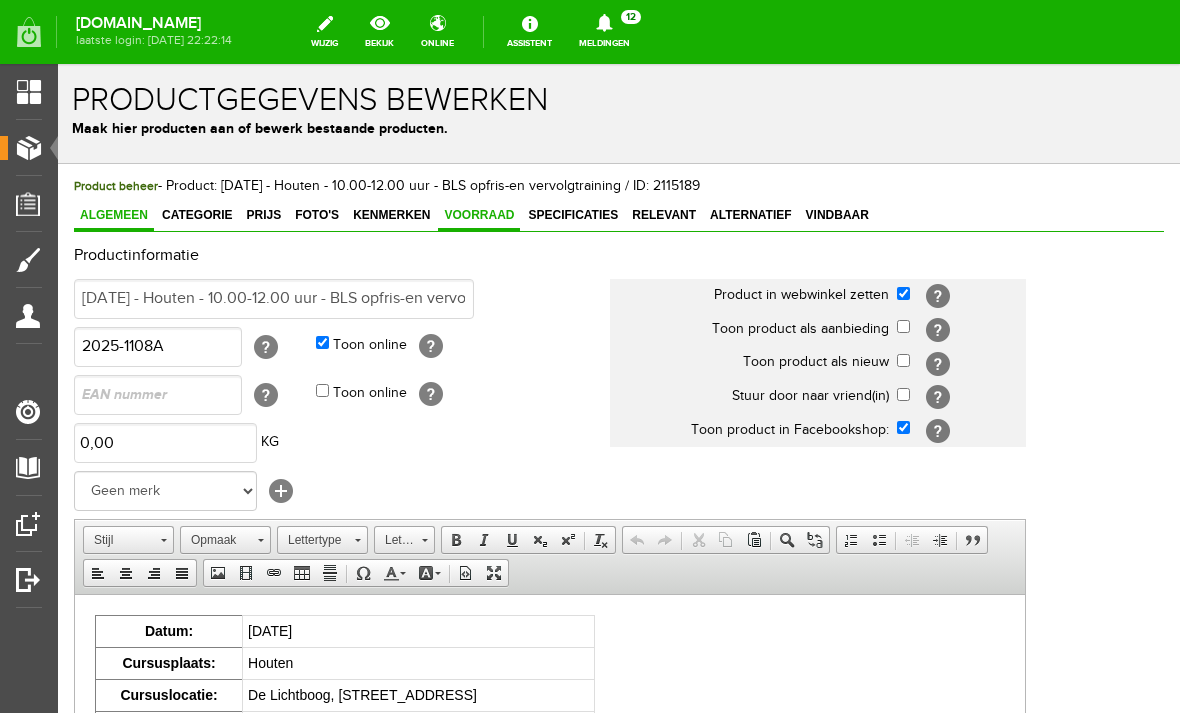 click on "Voorraad" at bounding box center [479, 215] 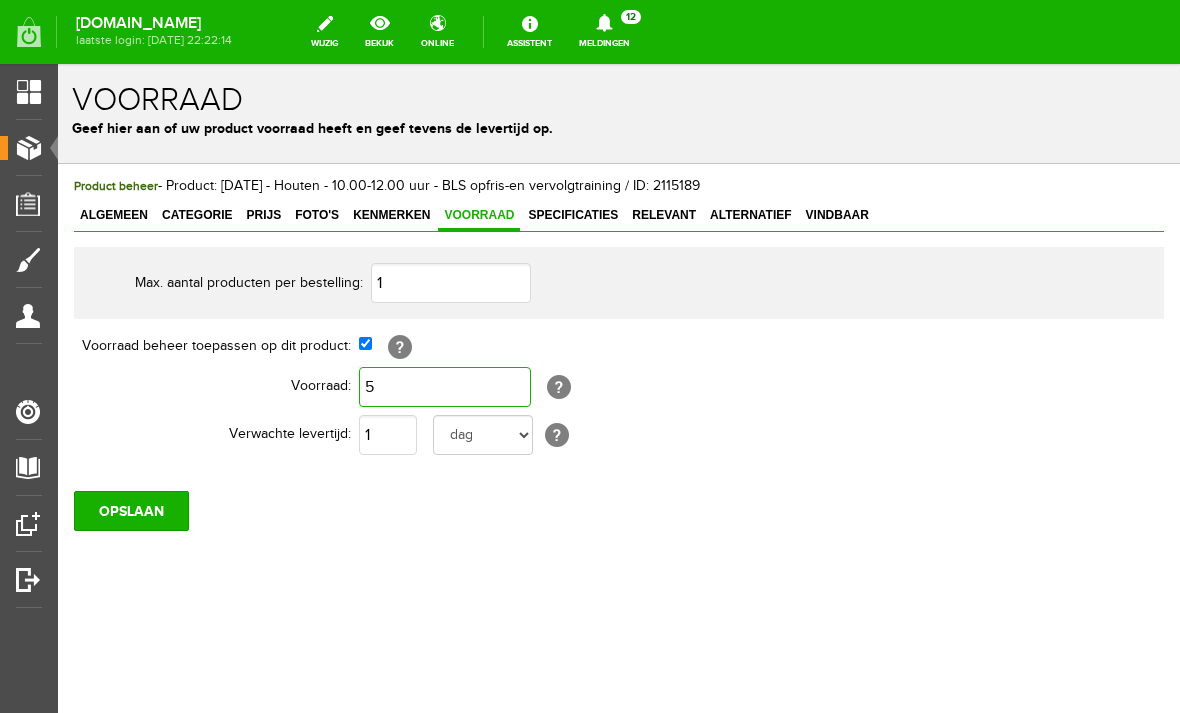 click on "5" at bounding box center [445, 387] 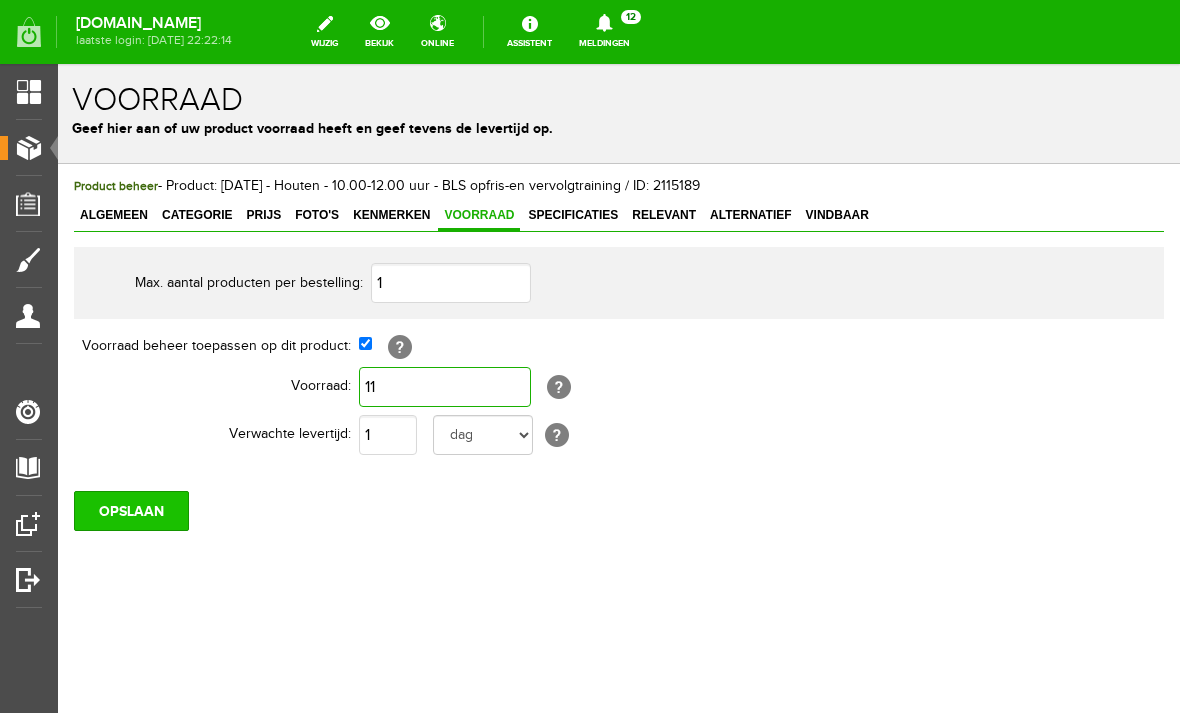 type on "11" 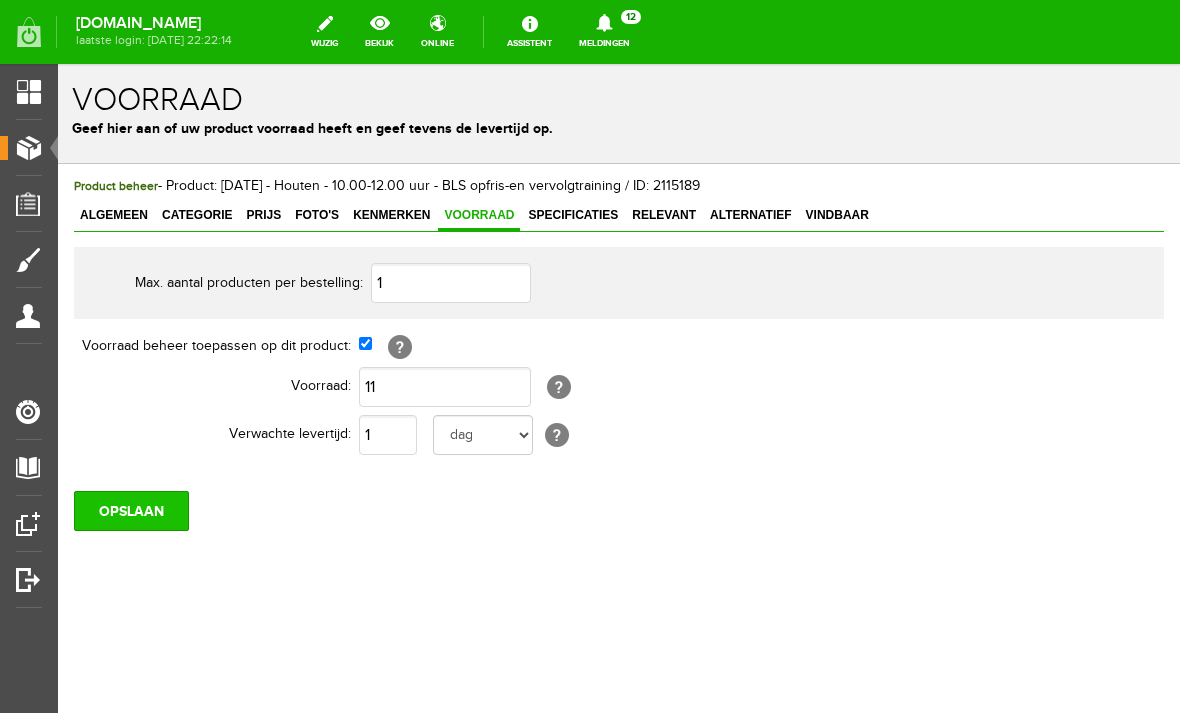 click on "OPSLAAN" at bounding box center (131, 511) 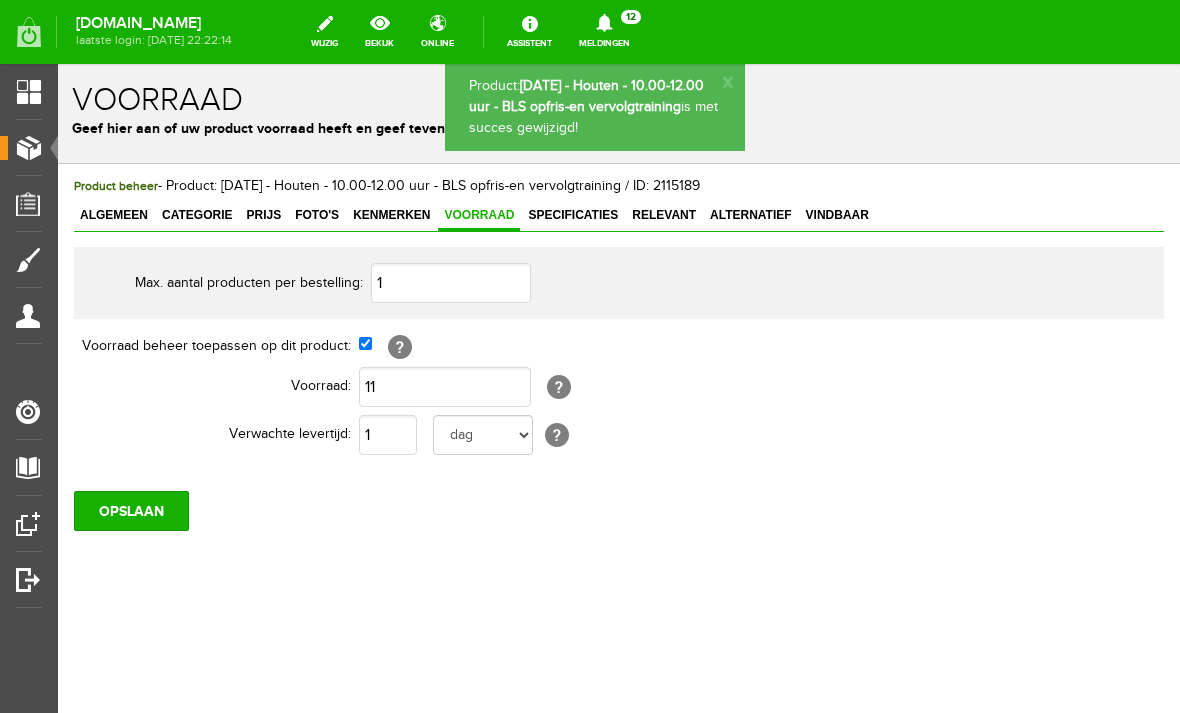 scroll, scrollTop: 0, scrollLeft: 0, axis: both 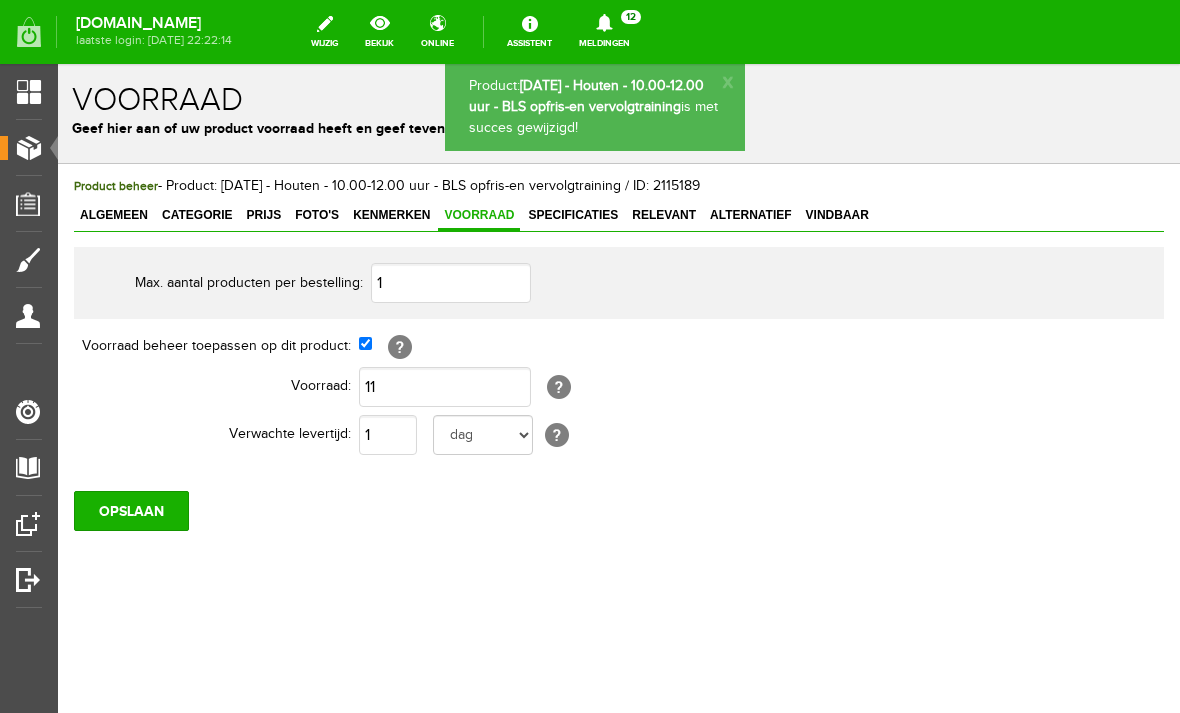 click on "Producten" at bounding box center (50, 147) 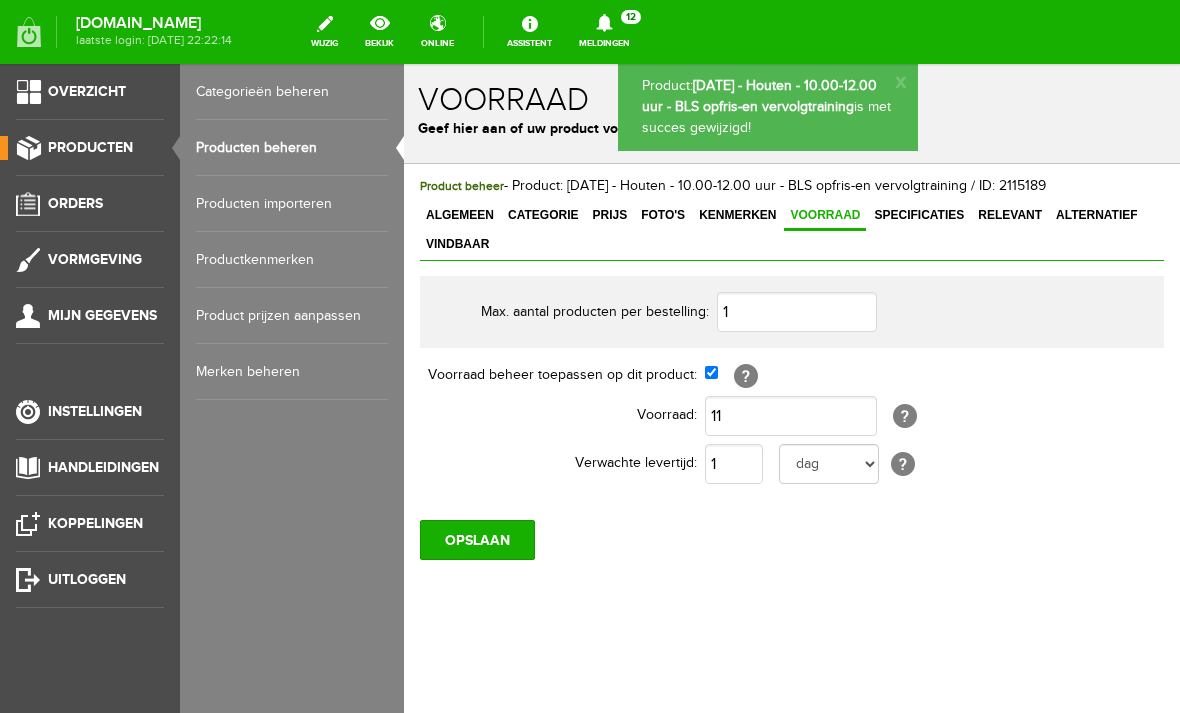click on "Producten beheren" at bounding box center [292, 148] 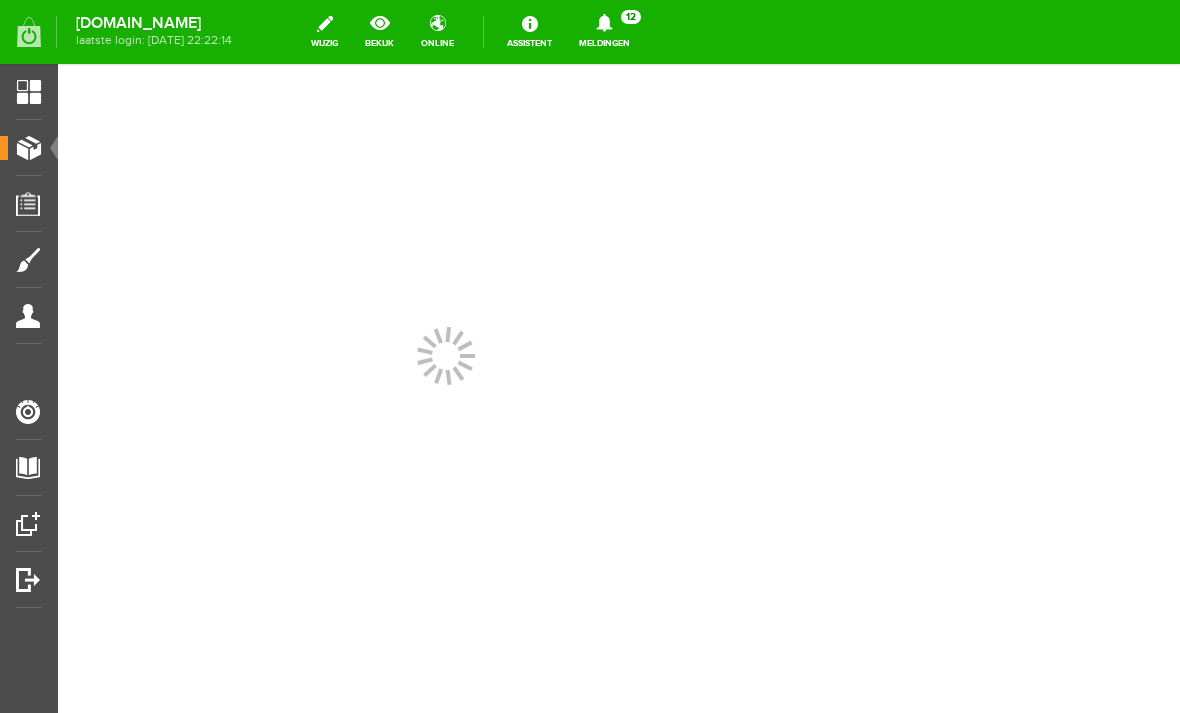 scroll, scrollTop: 0, scrollLeft: 0, axis: both 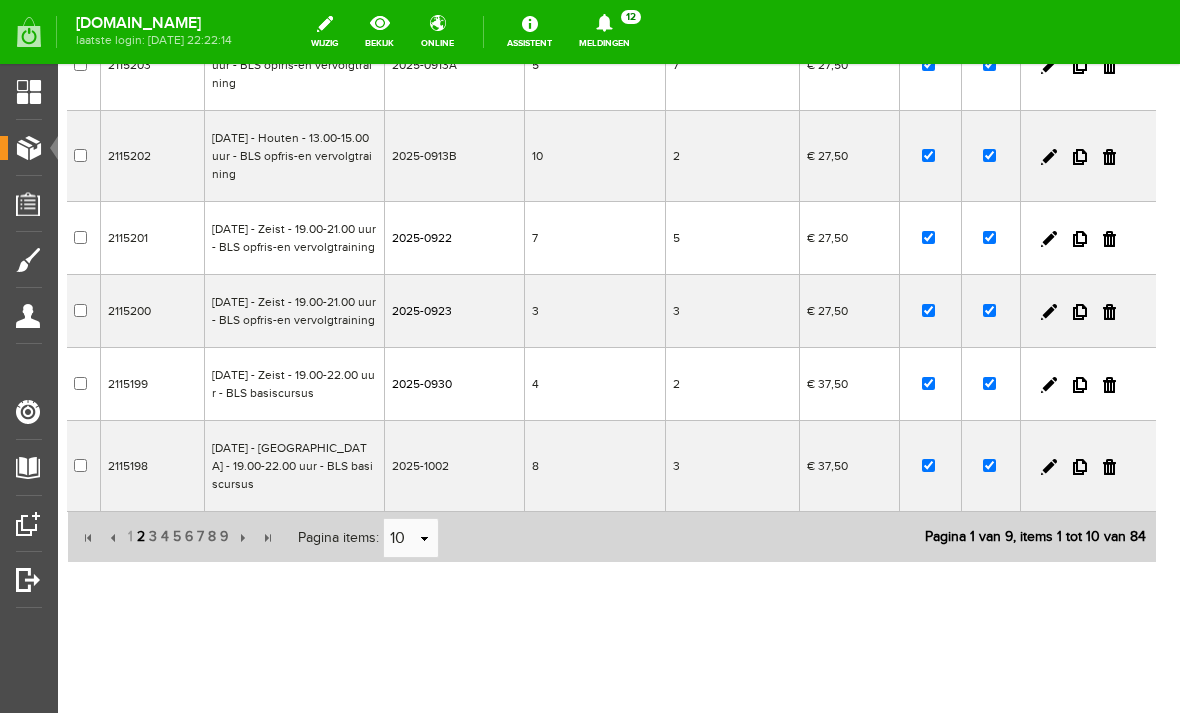 click on "2" at bounding box center [141, 537] 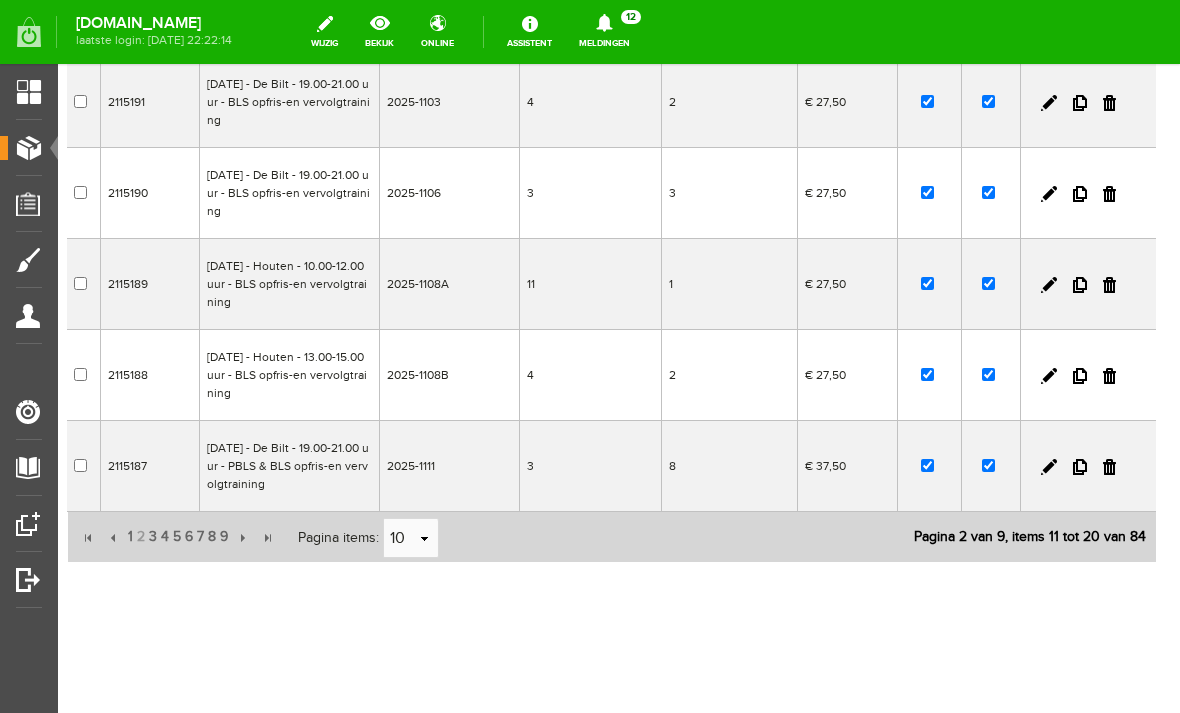 scroll, scrollTop: 682, scrollLeft: 8, axis: both 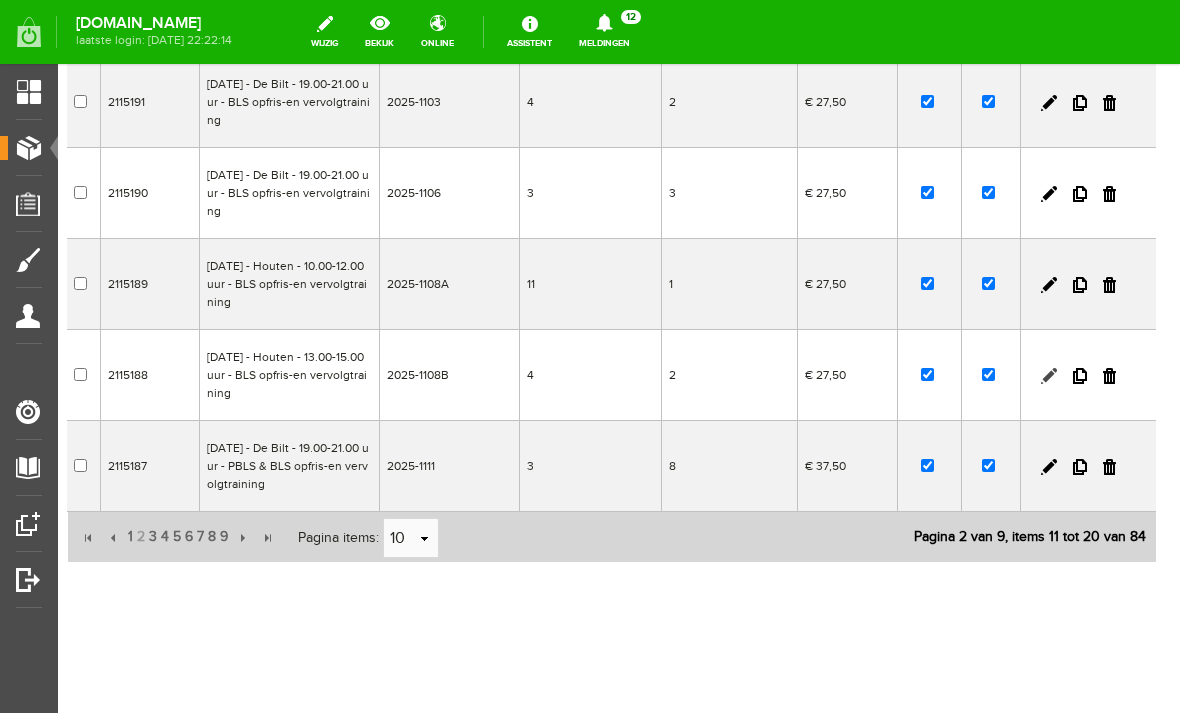 click at bounding box center (1049, 376) 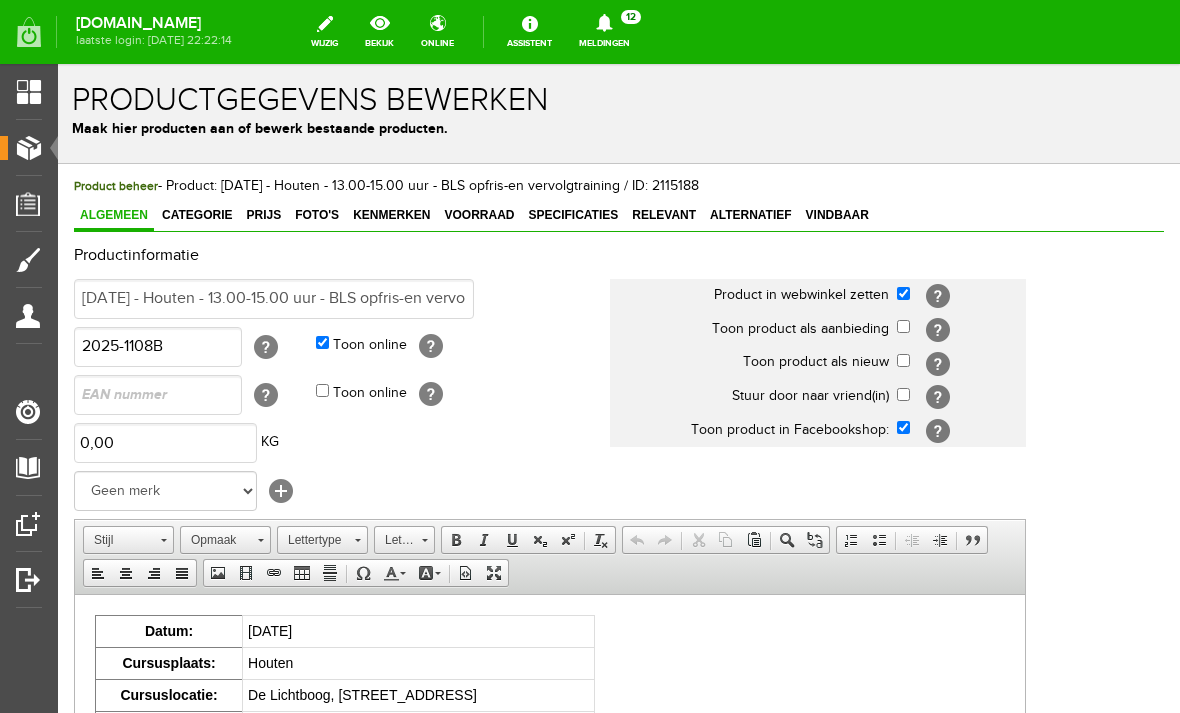 scroll, scrollTop: 0, scrollLeft: 0, axis: both 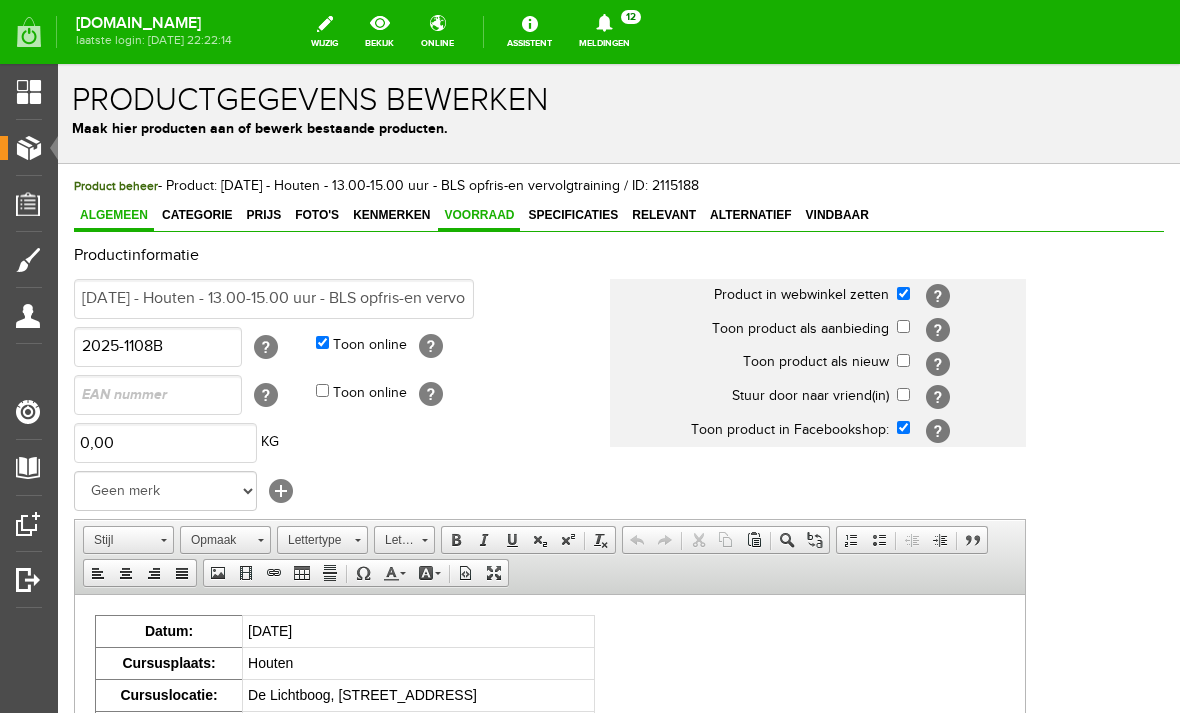 click on "Voorraad" at bounding box center [479, 215] 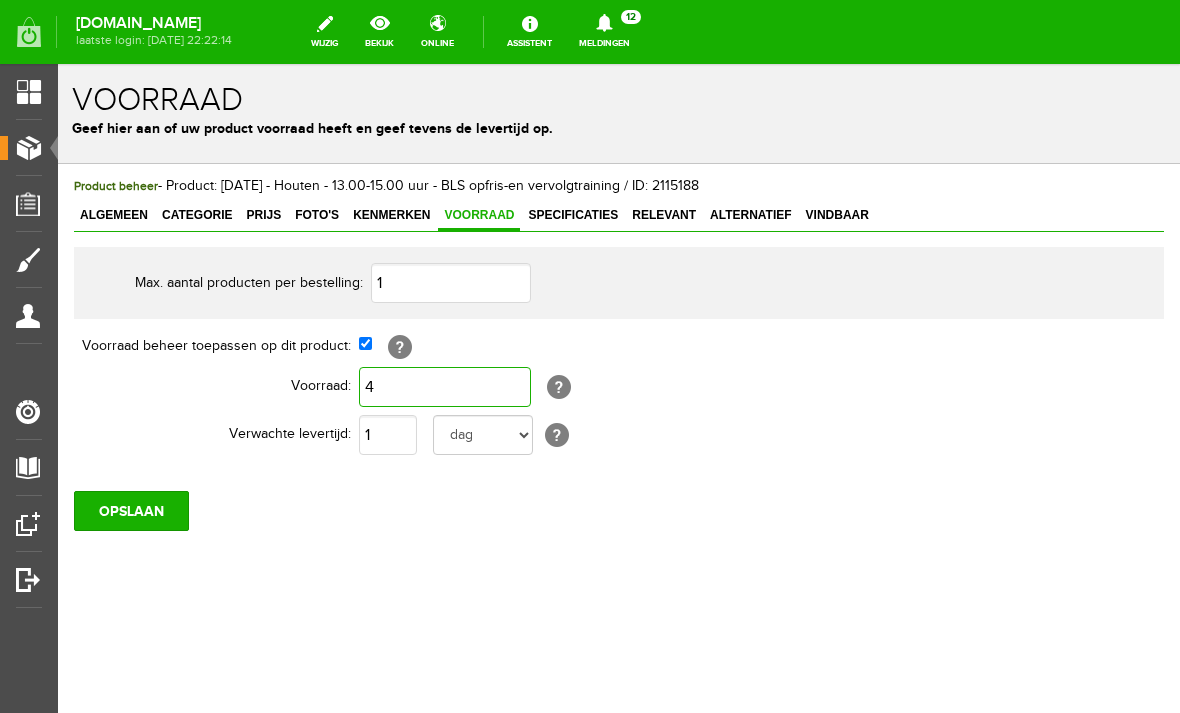 click on "4" at bounding box center (445, 387) 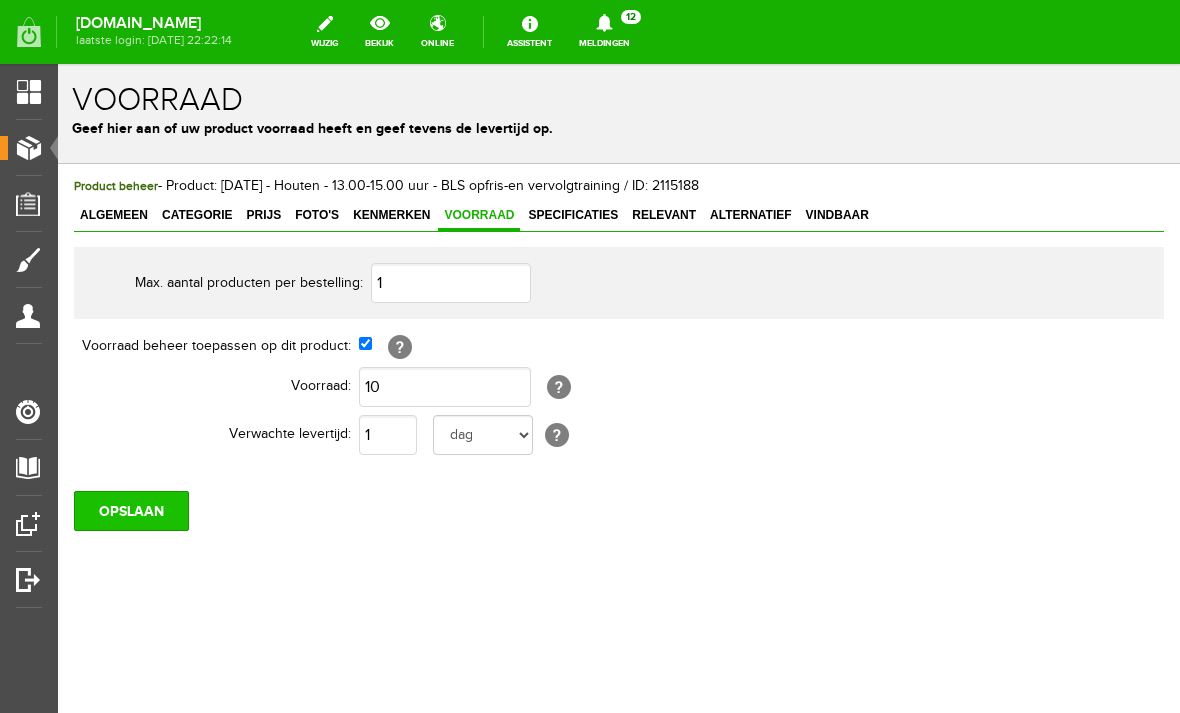 click on "OPSLAAN" at bounding box center (131, 511) 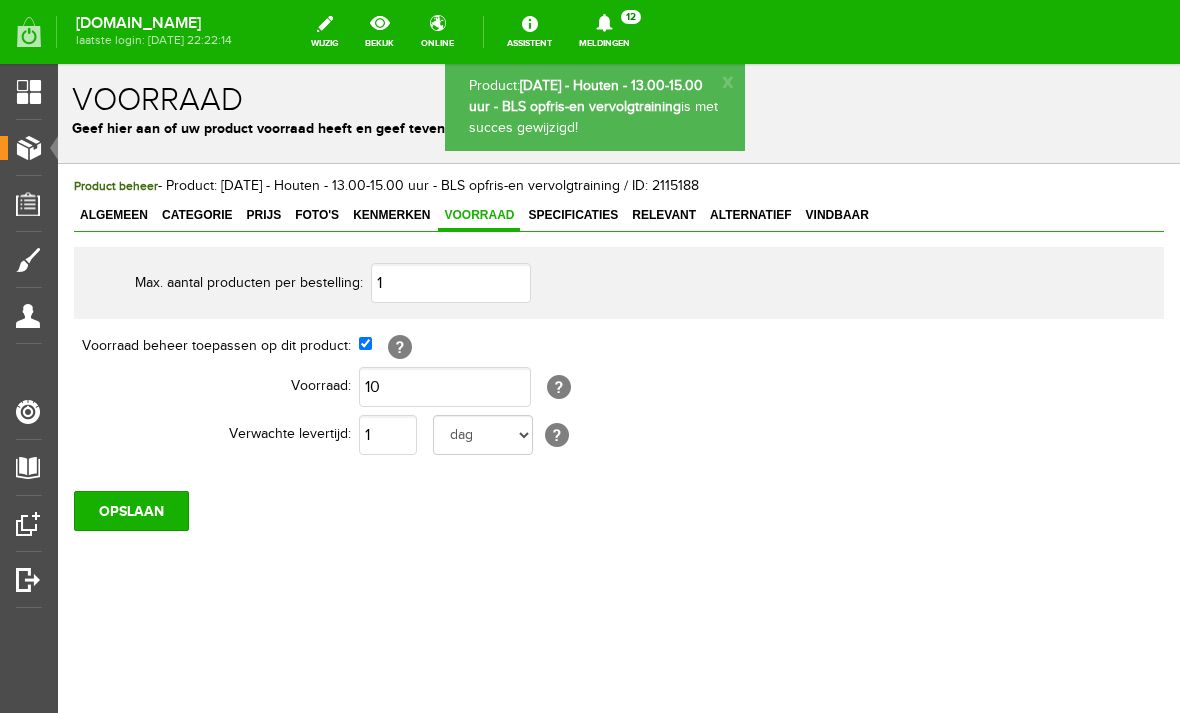 scroll, scrollTop: 0, scrollLeft: 0, axis: both 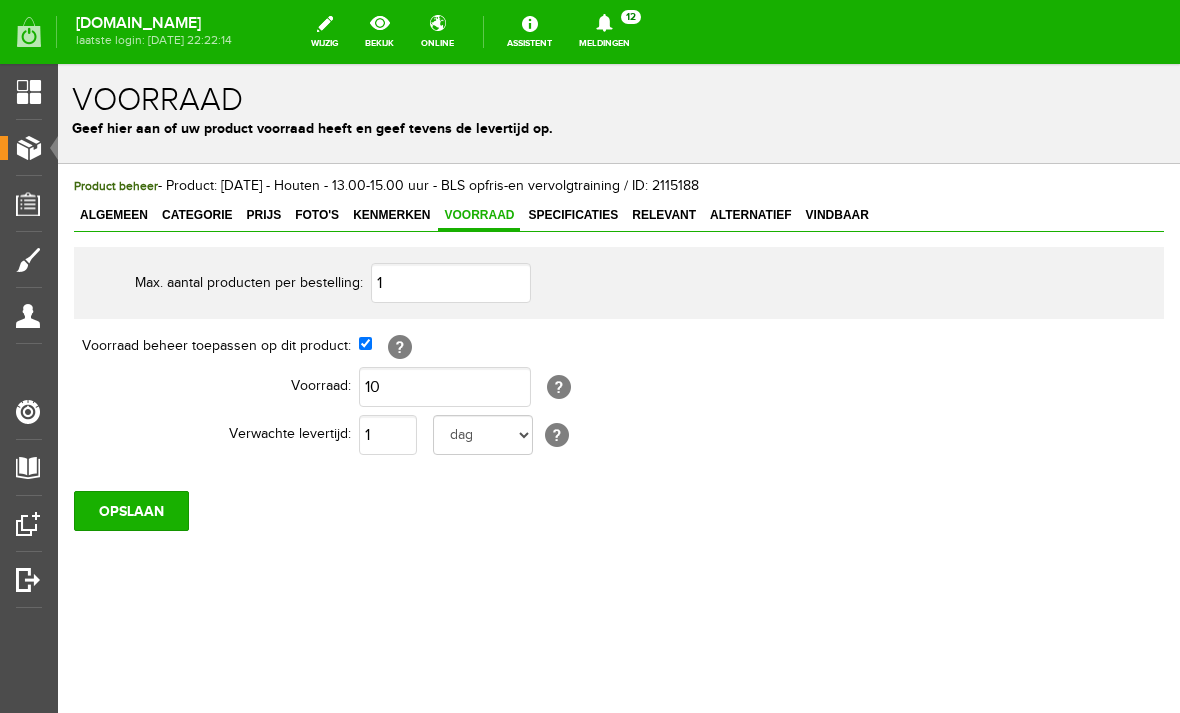 click on "Producten" at bounding box center (50, 147) 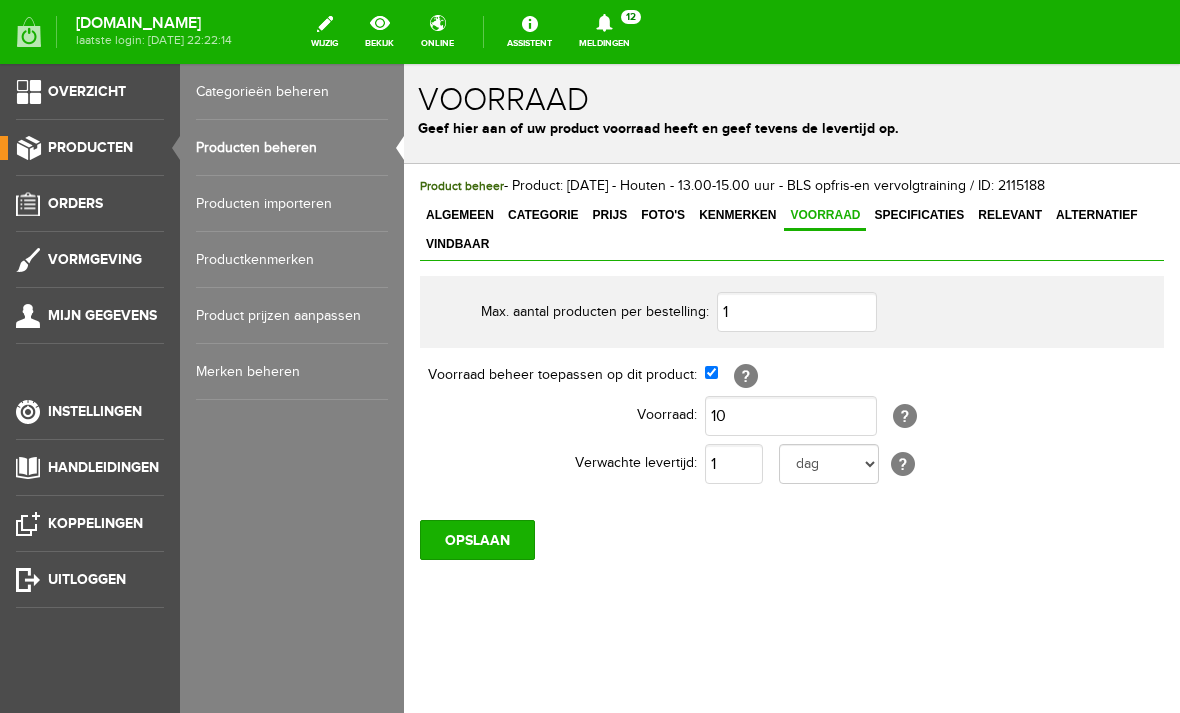 click on "Producten beheren" at bounding box center [292, 148] 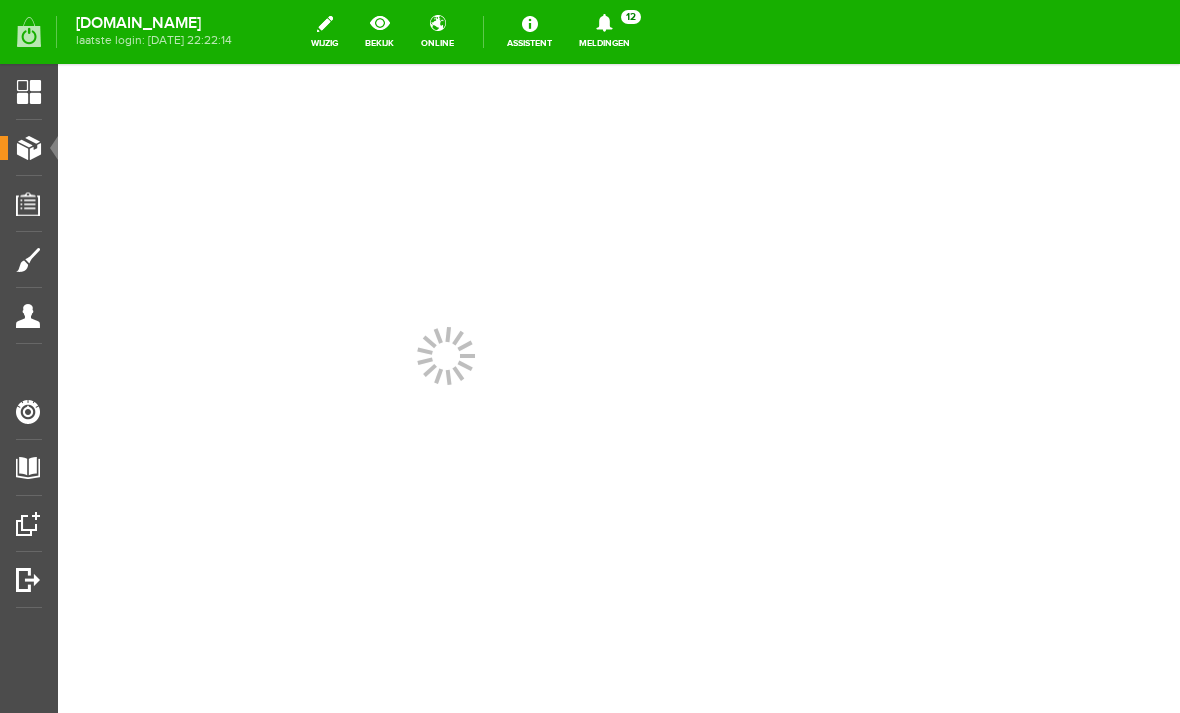 scroll, scrollTop: 0, scrollLeft: 0, axis: both 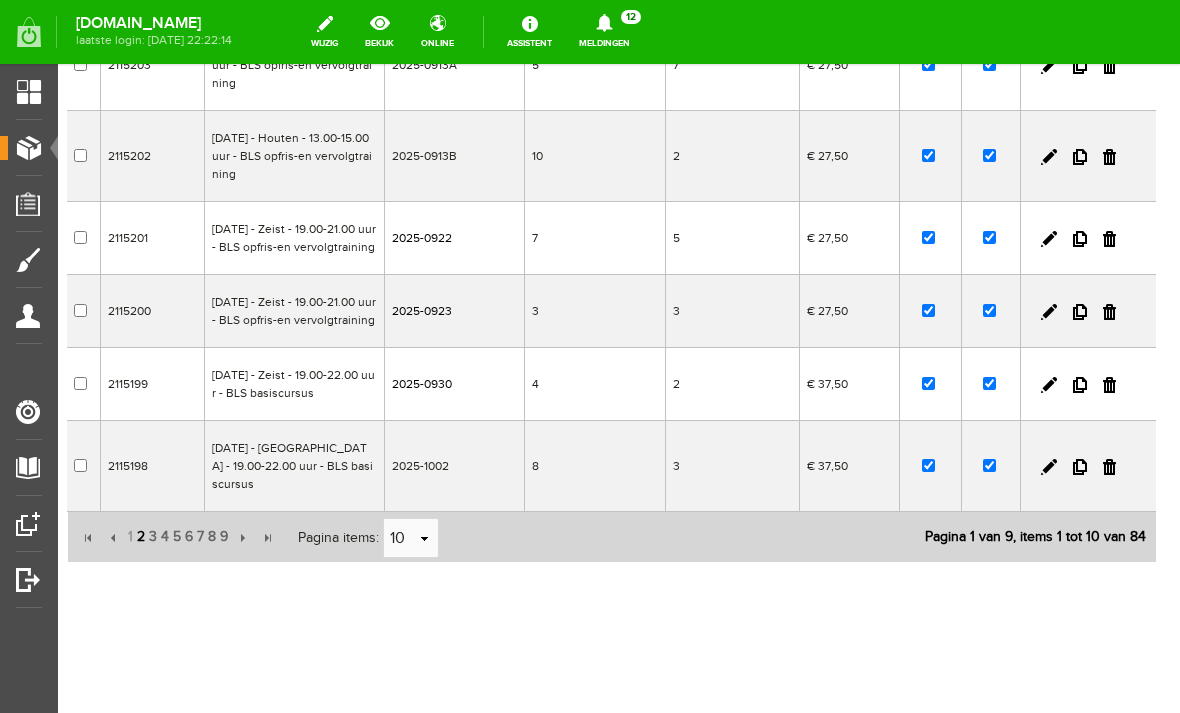 click on "2" at bounding box center (141, 537) 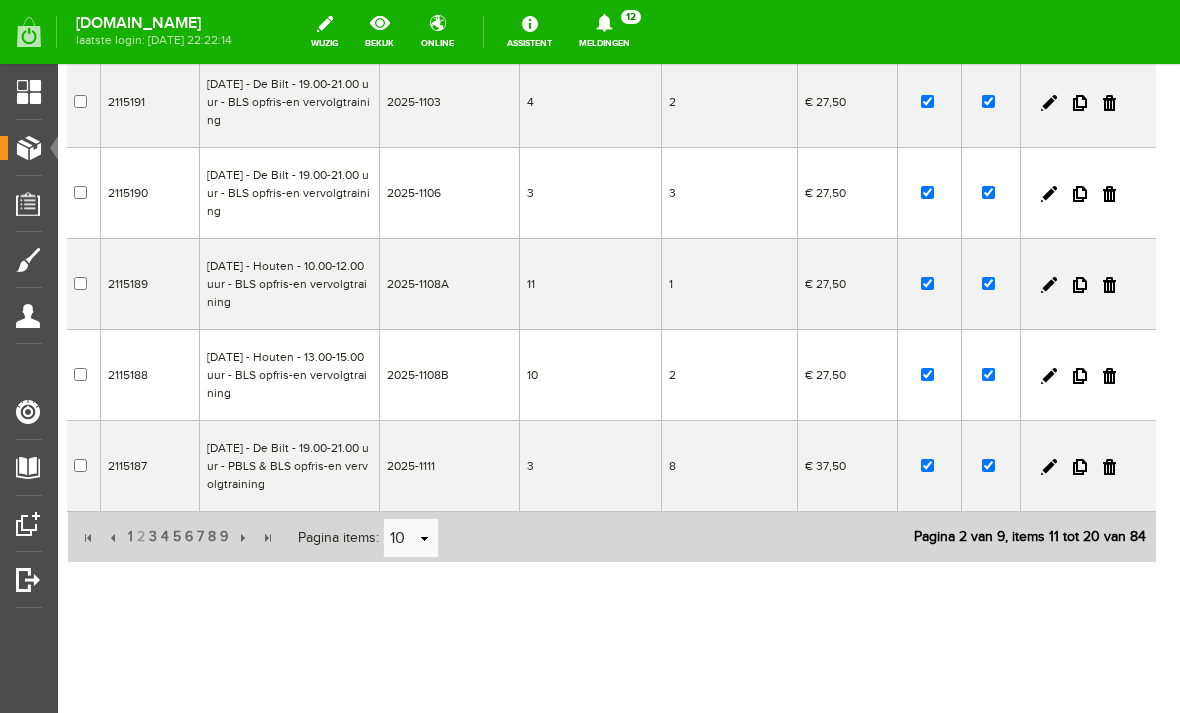 scroll, scrollTop: 682, scrollLeft: 8, axis: both 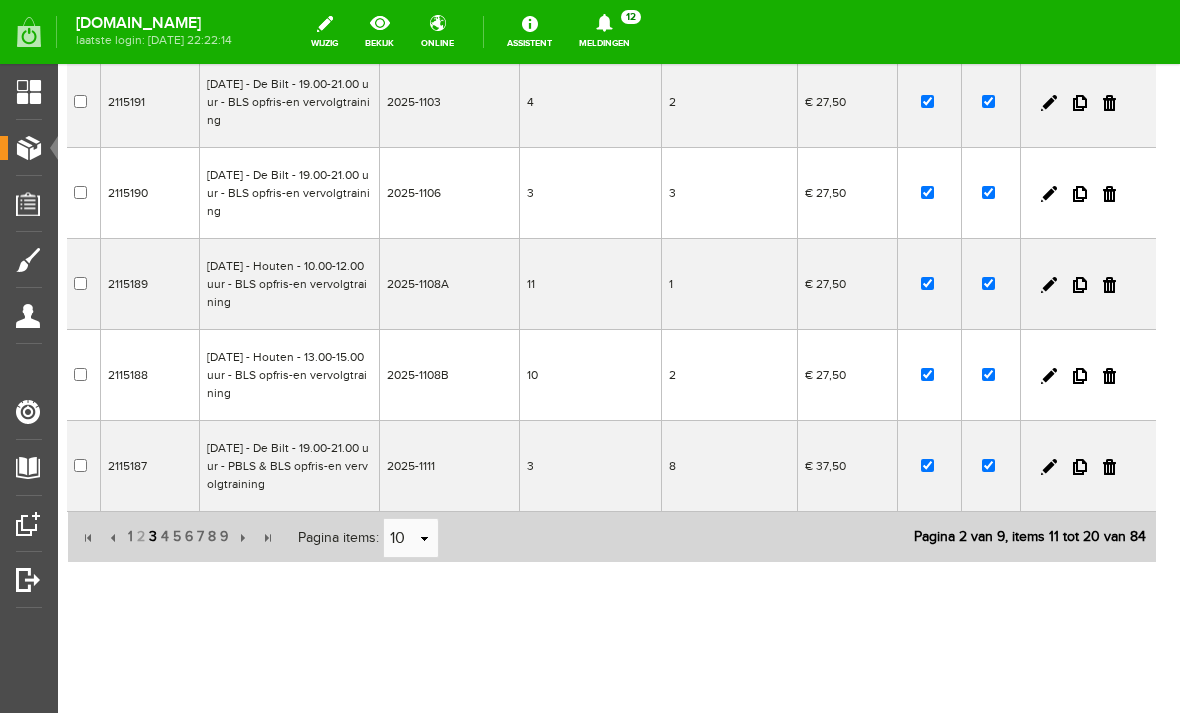 click on "3" at bounding box center [153, 537] 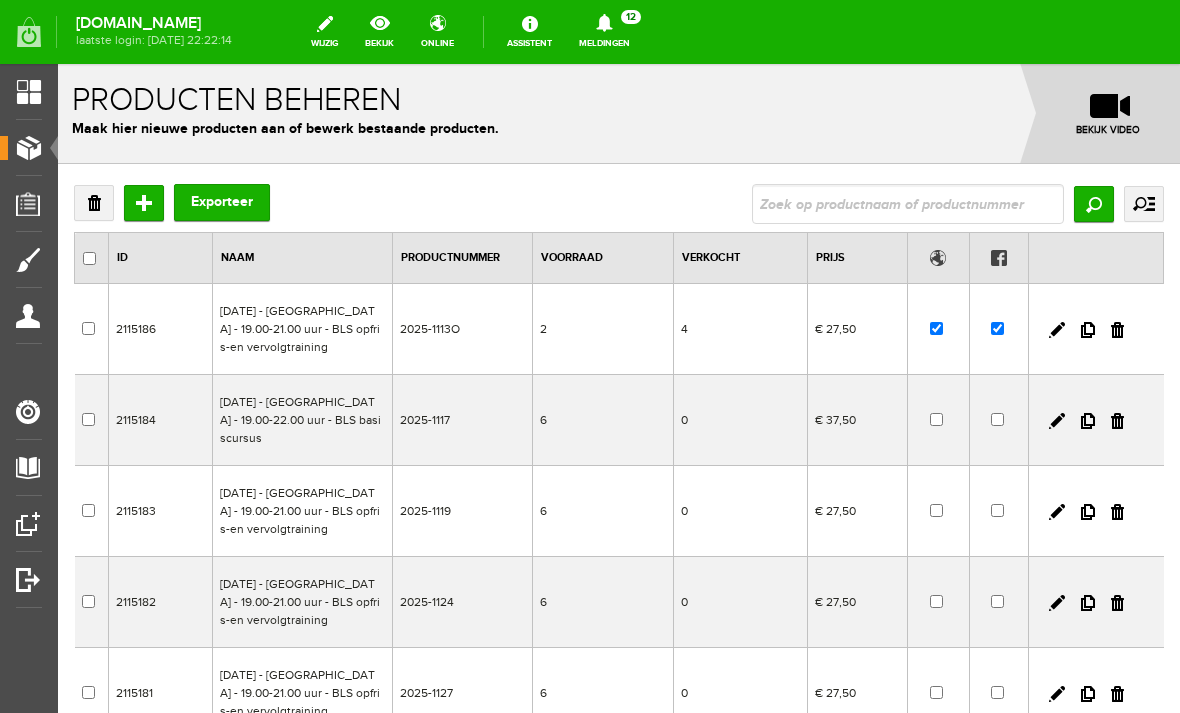 scroll, scrollTop: 0, scrollLeft: 8, axis: horizontal 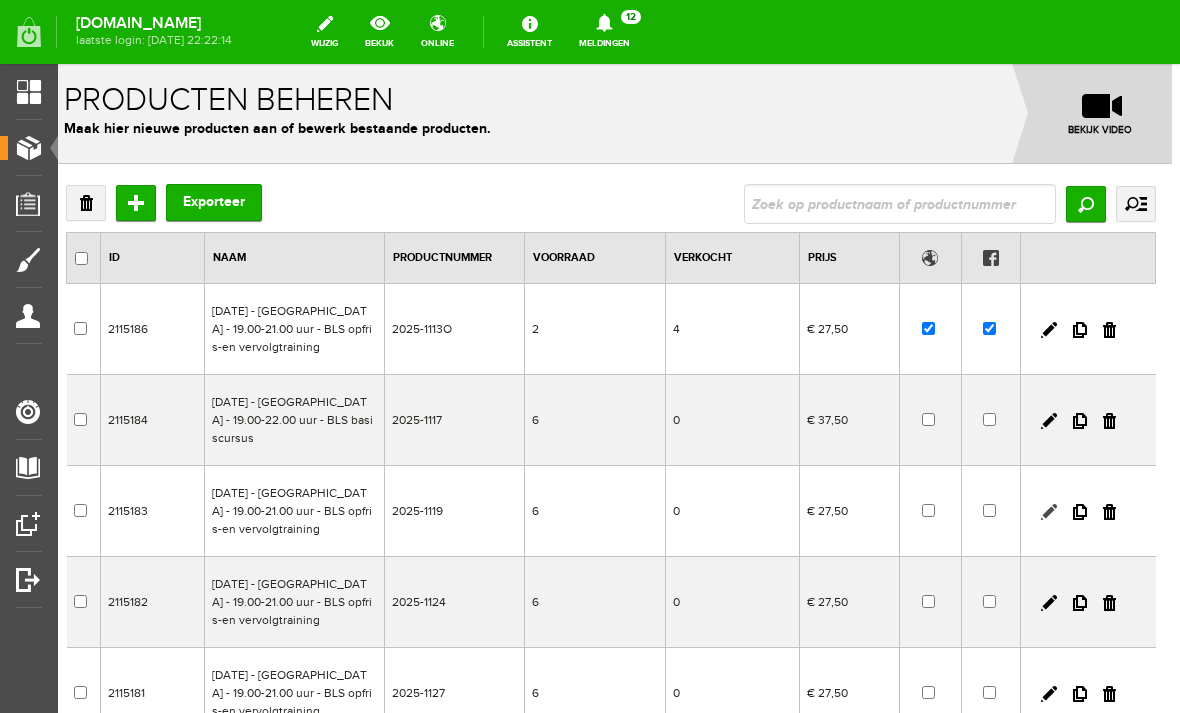 click at bounding box center [1049, 512] 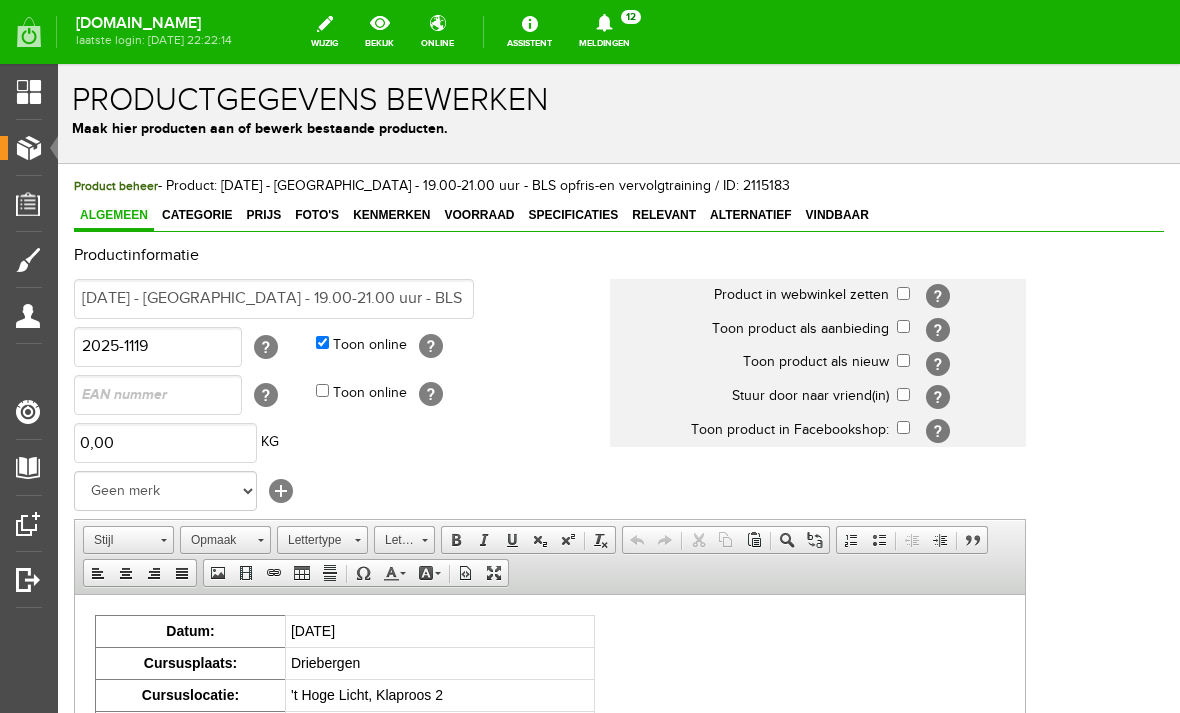 scroll, scrollTop: 0, scrollLeft: 0, axis: both 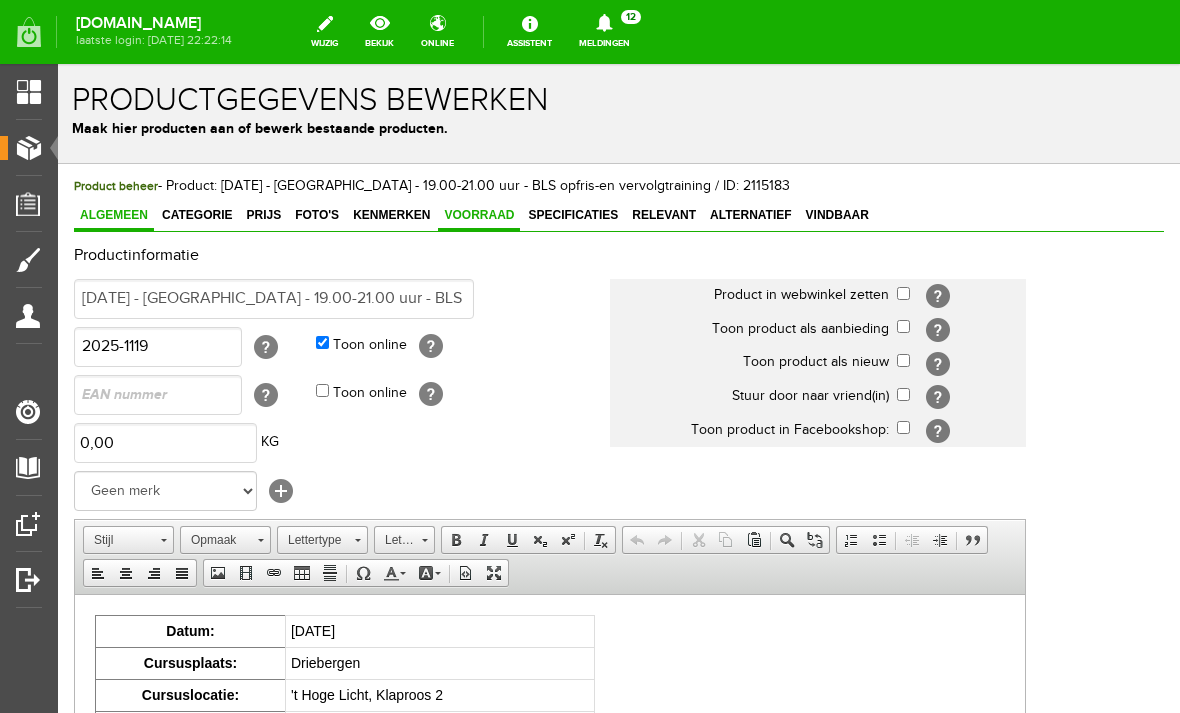 click on "Voorraad" at bounding box center (479, 216) 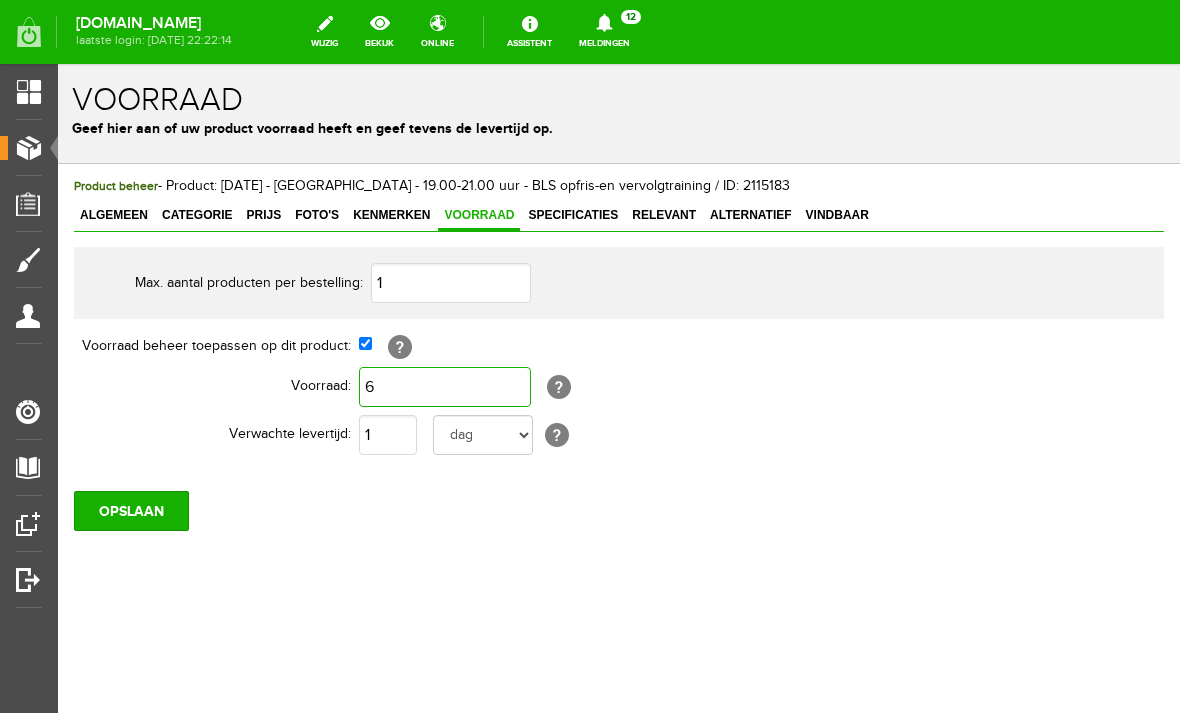 click on "6" at bounding box center (445, 387) 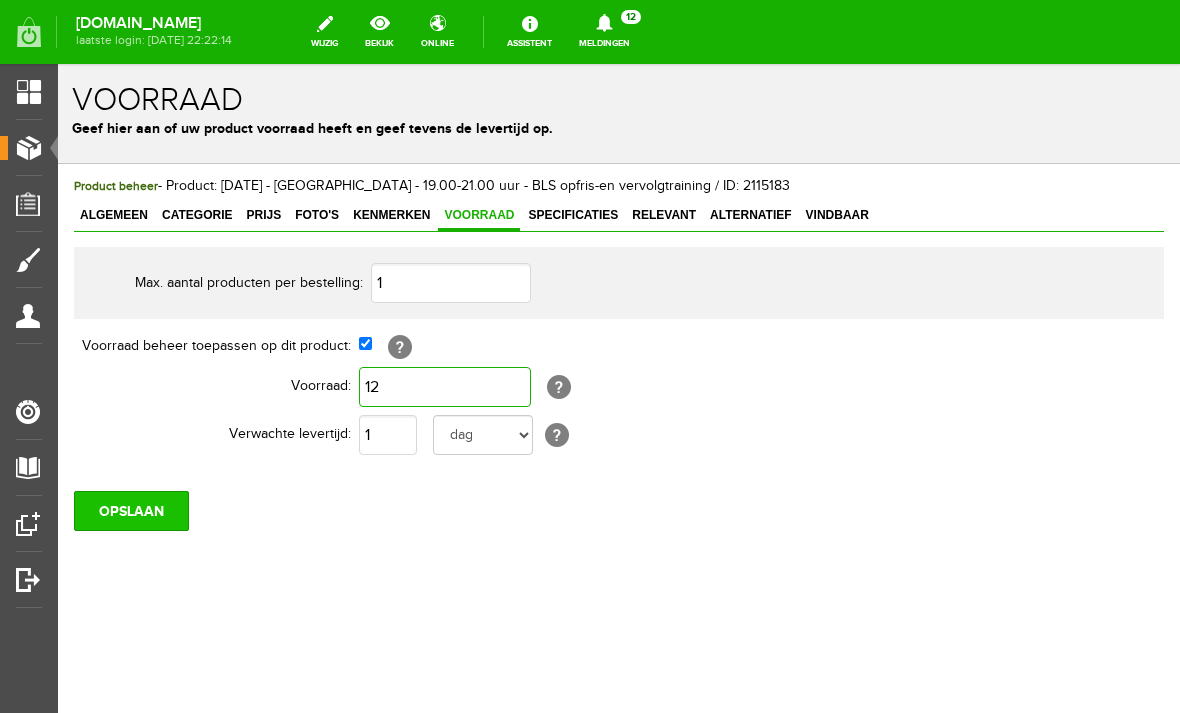 type on "12" 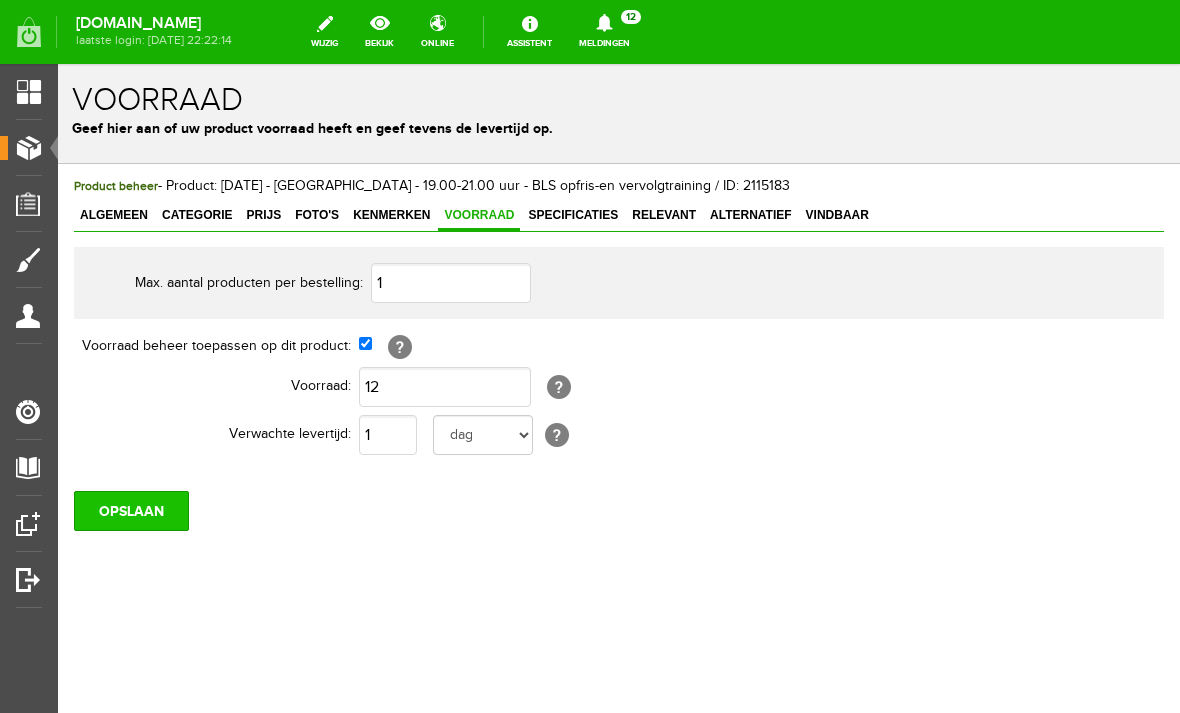 click on "OPSLAAN" at bounding box center (131, 511) 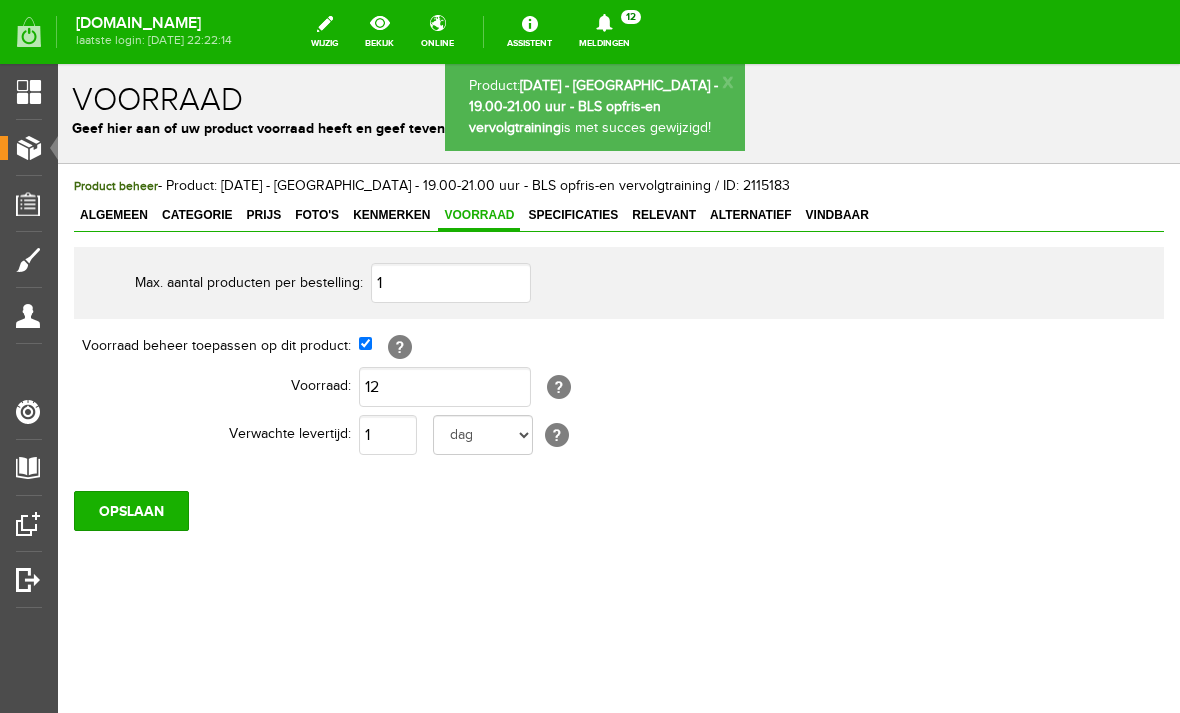 scroll, scrollTop: 0, scrollLeft: 0, axis: both 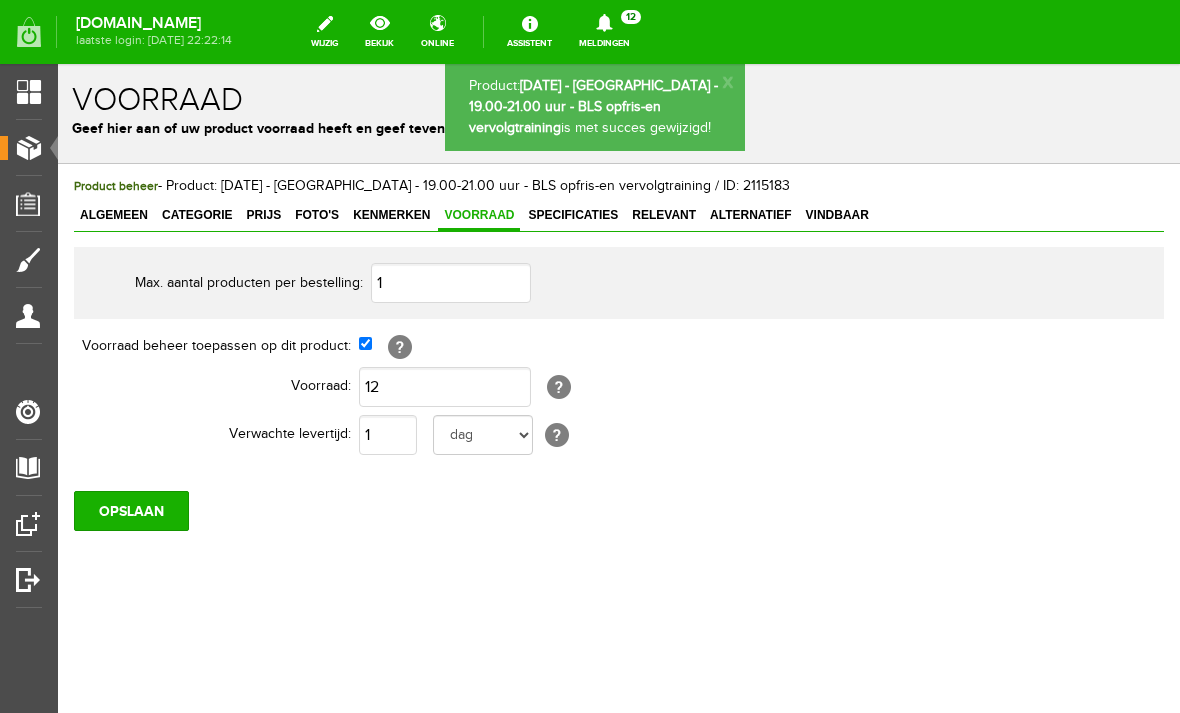 click on "Producten" at bounding box center [50, 147] 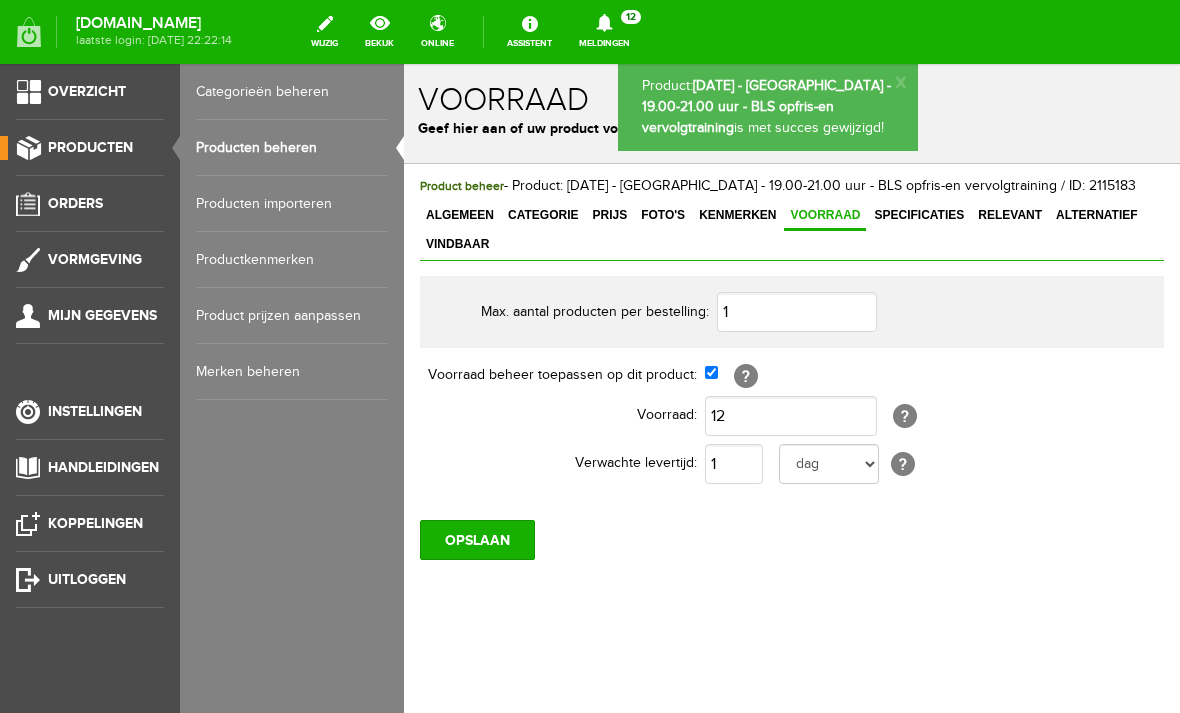 click on "Producten beheren" at bounding box center [292, 148] 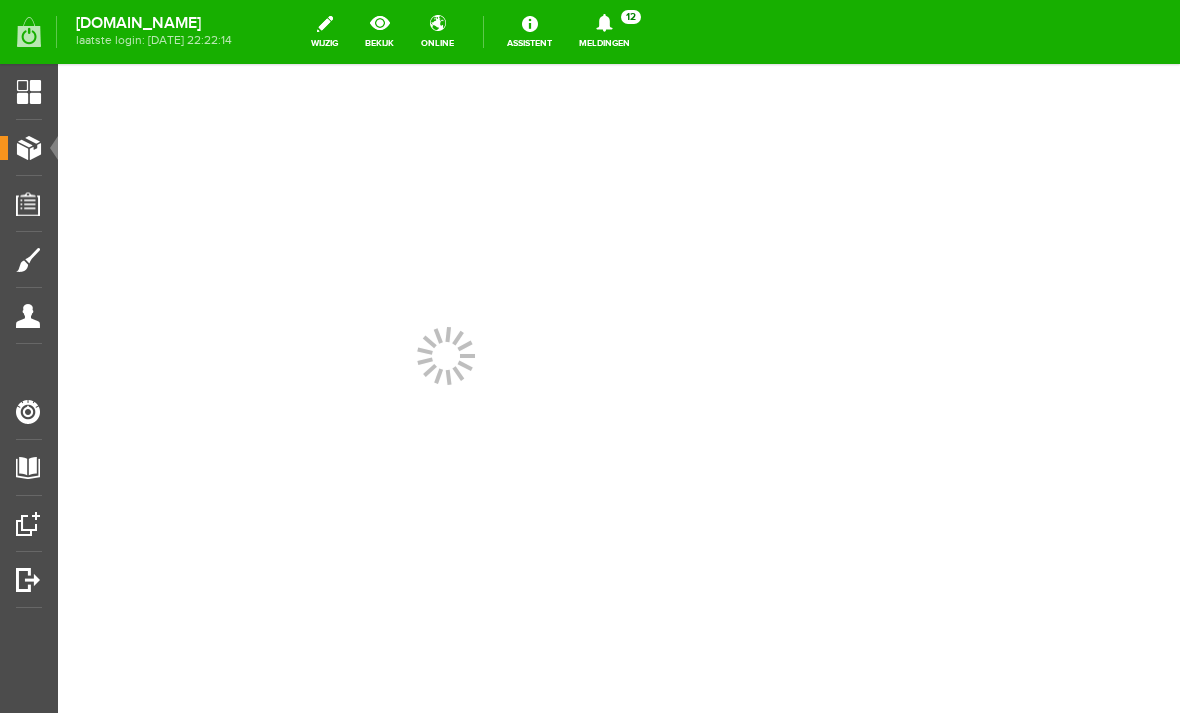 scroll, scrollTop: 0, scrollLeft: 0, axis: both 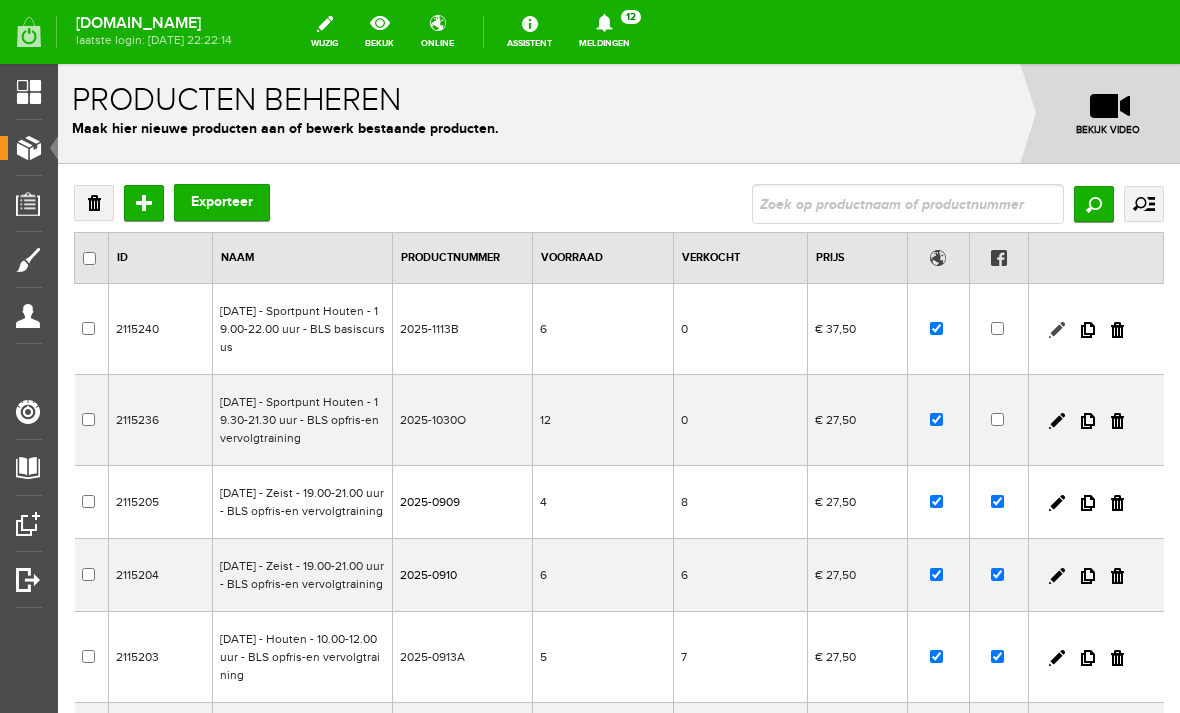 click at bounding box center (1057, 330) 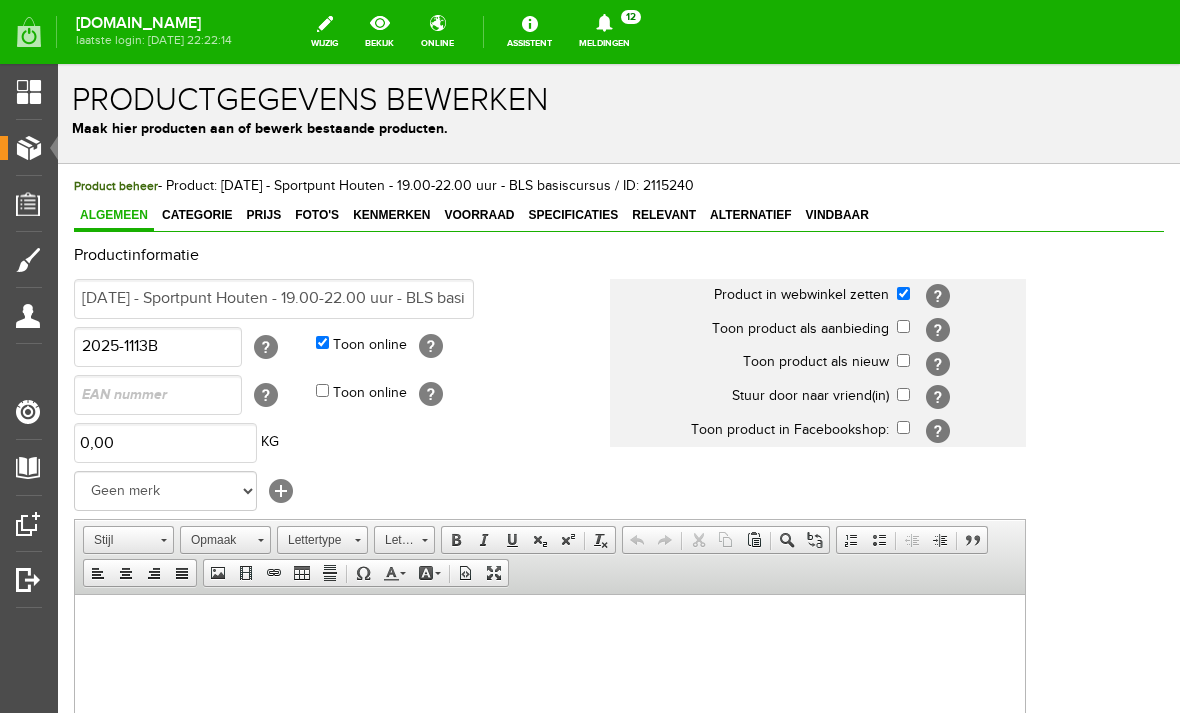 scroll, scrollTop: 0, scrollLeft: 0, axis: both 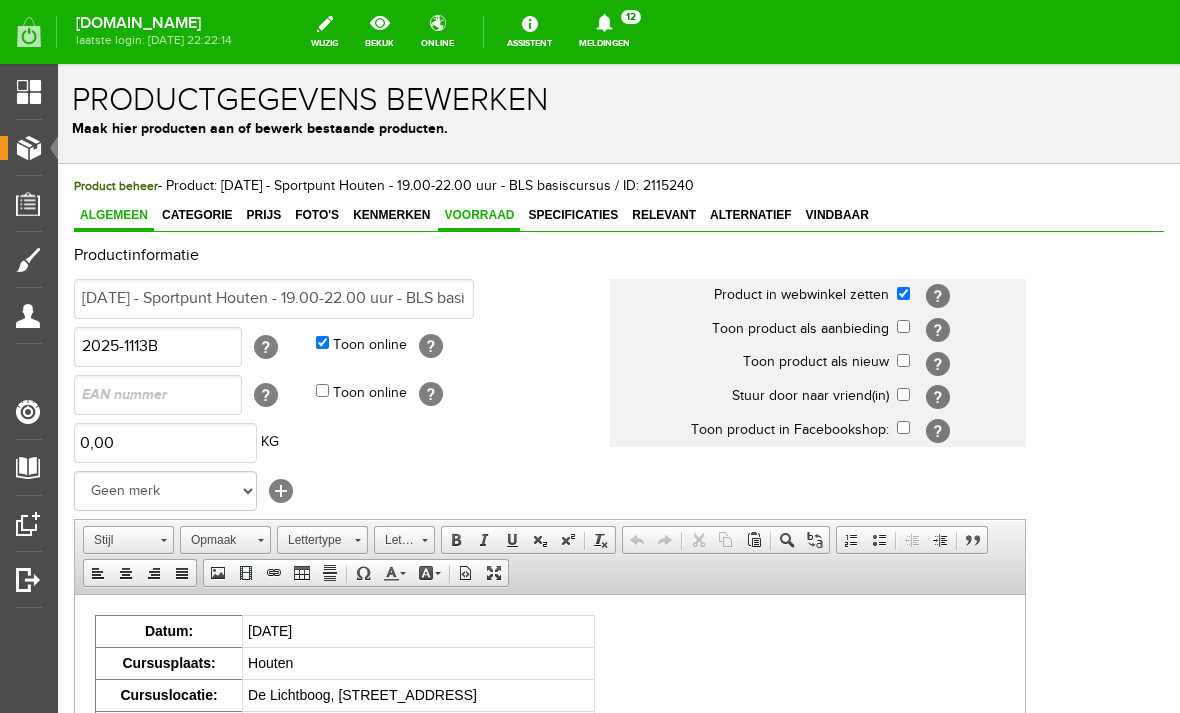 click on "Voorraad" at bounding box center [479, 215] 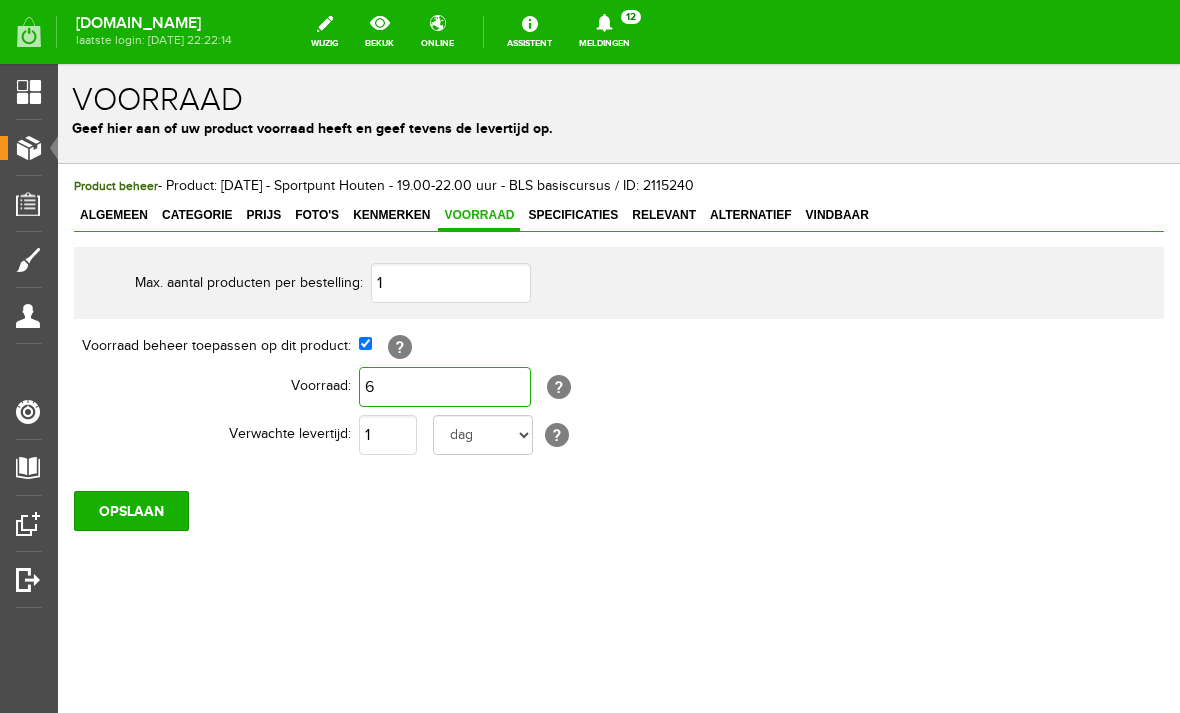 click on "6" at bounding box center (445, 387) 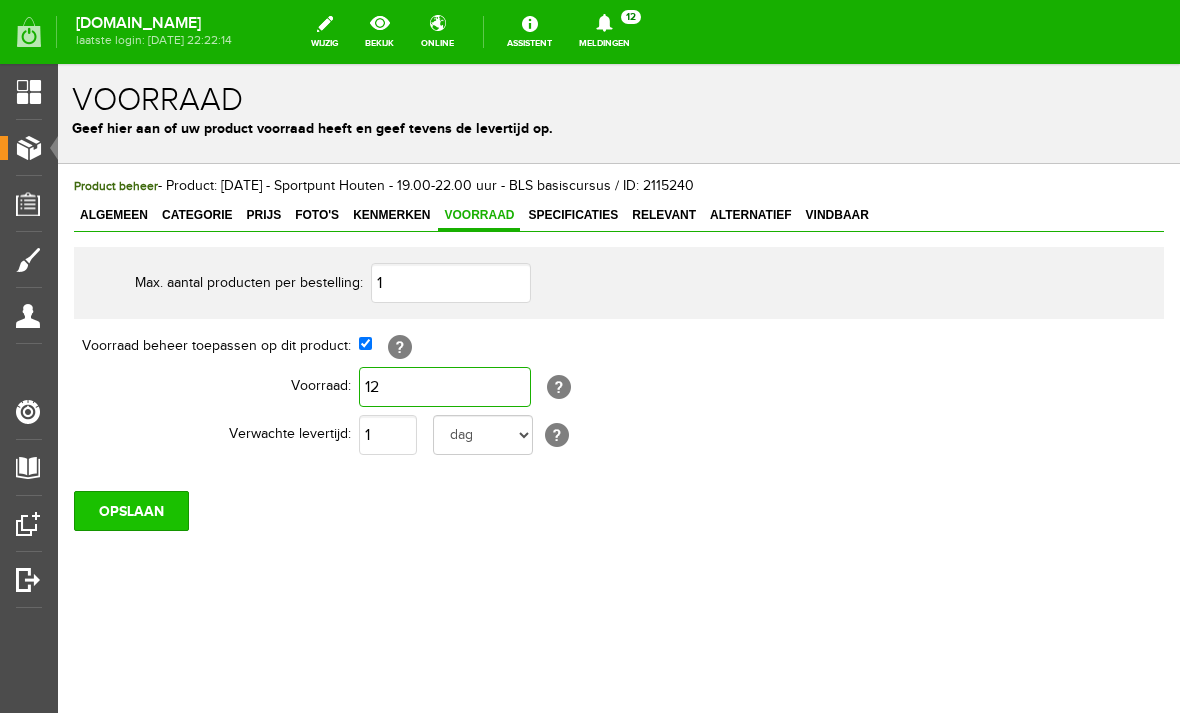 type on "12" 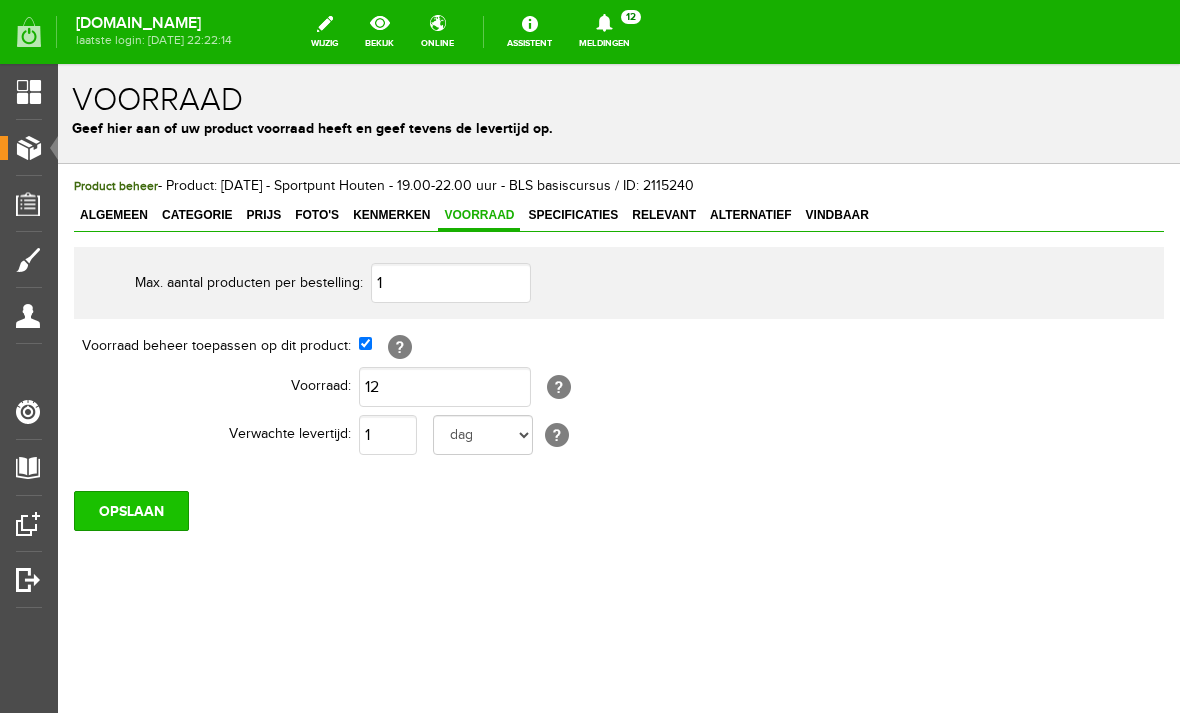 click on "OPSLAAN" at bounding box center [131, 511] 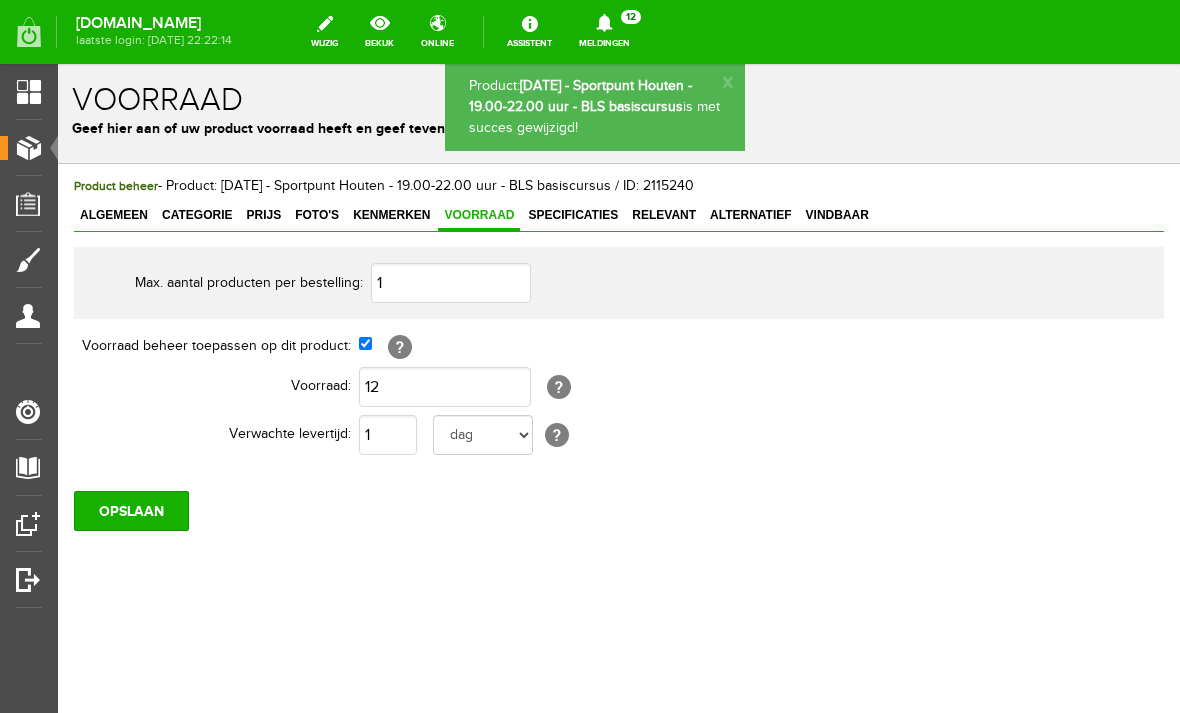 scroll, scrollTop: 0, scrollLeft: 0, axis: both 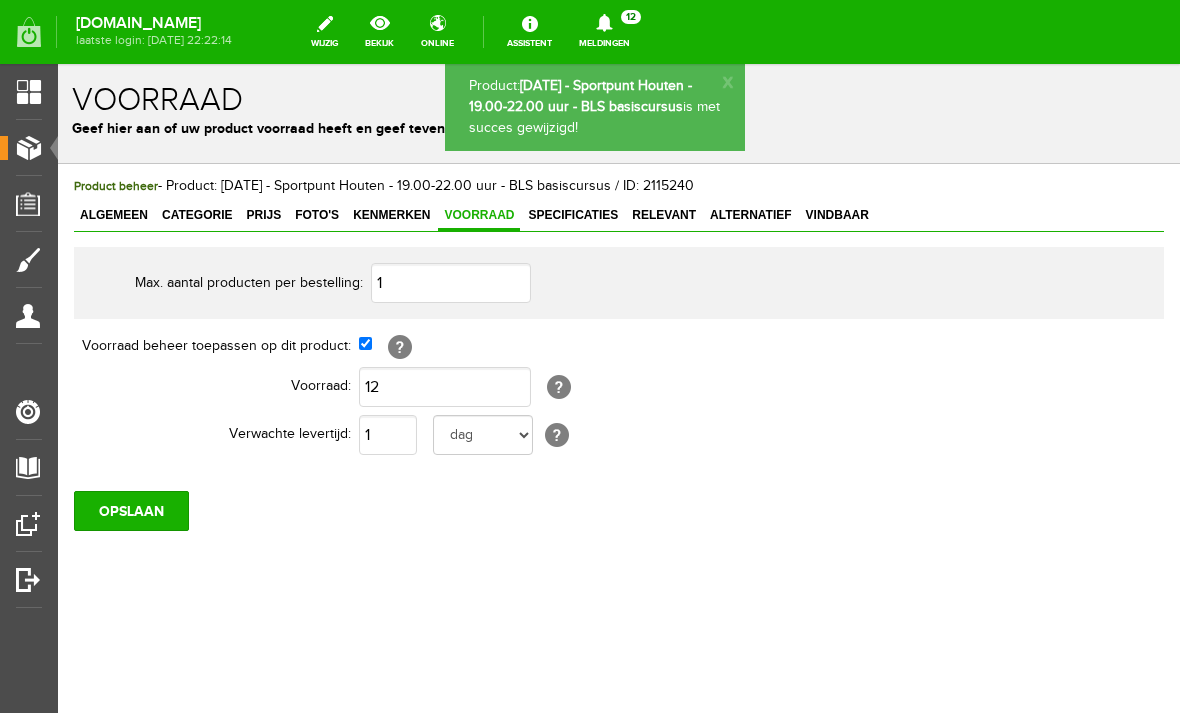 click on "Producten" at bounding box center [21, 148] 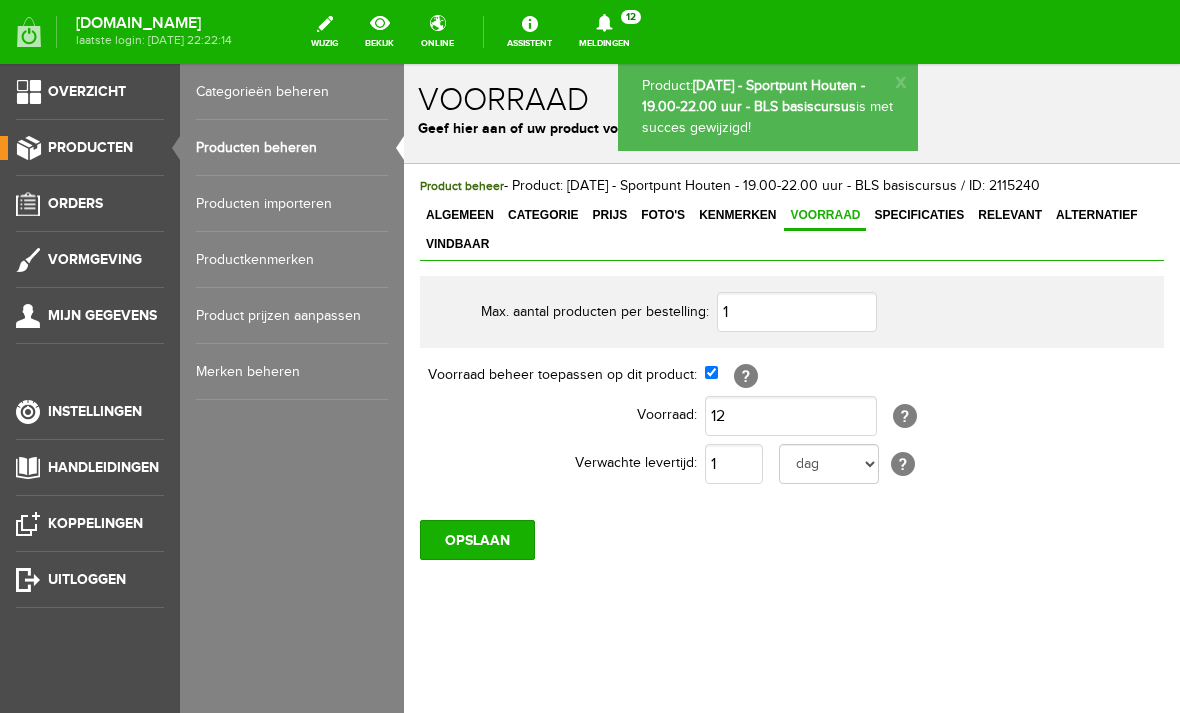 click on "Producten beheren" at bounding box center [292, 148] 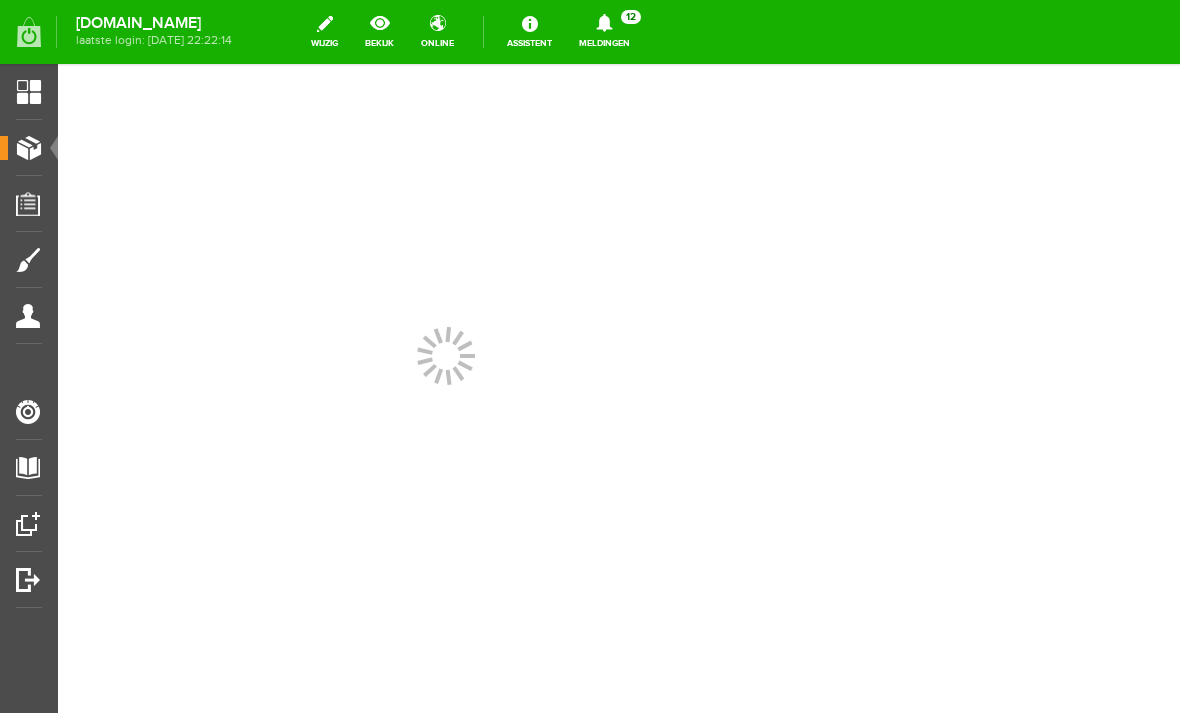 scroll, scrollTop: 0, scrollLeft: 0, axis: both 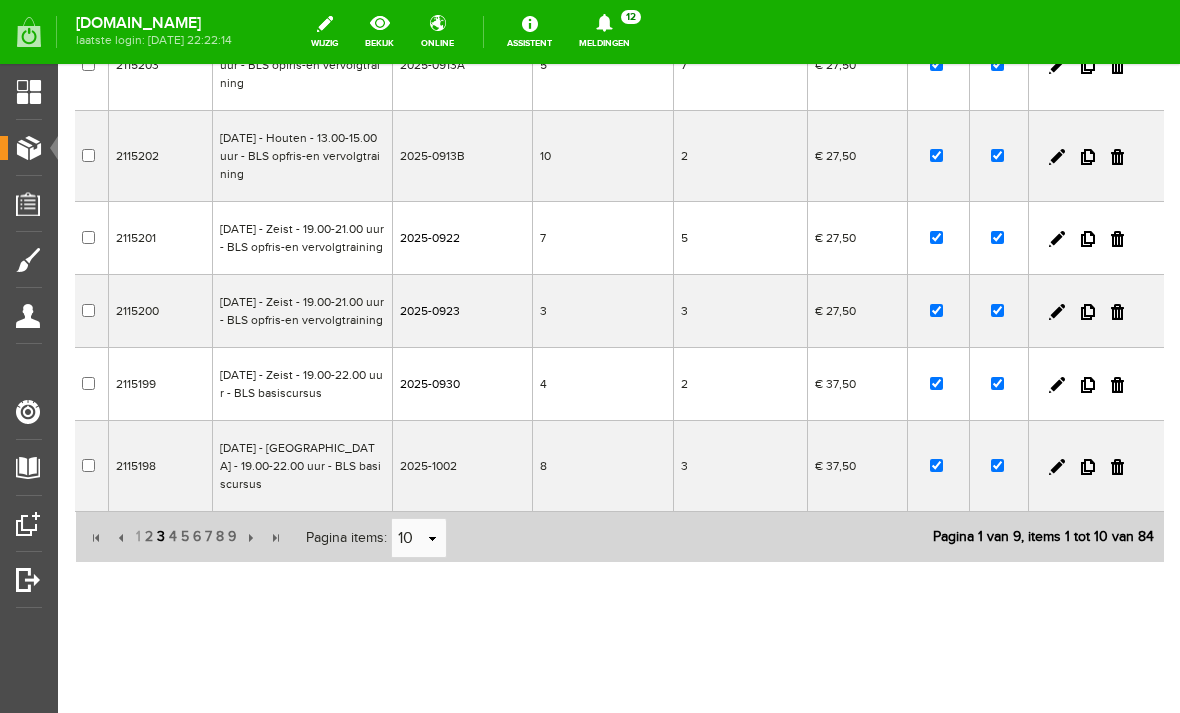 click on "3" at bounding box center (161, 537) 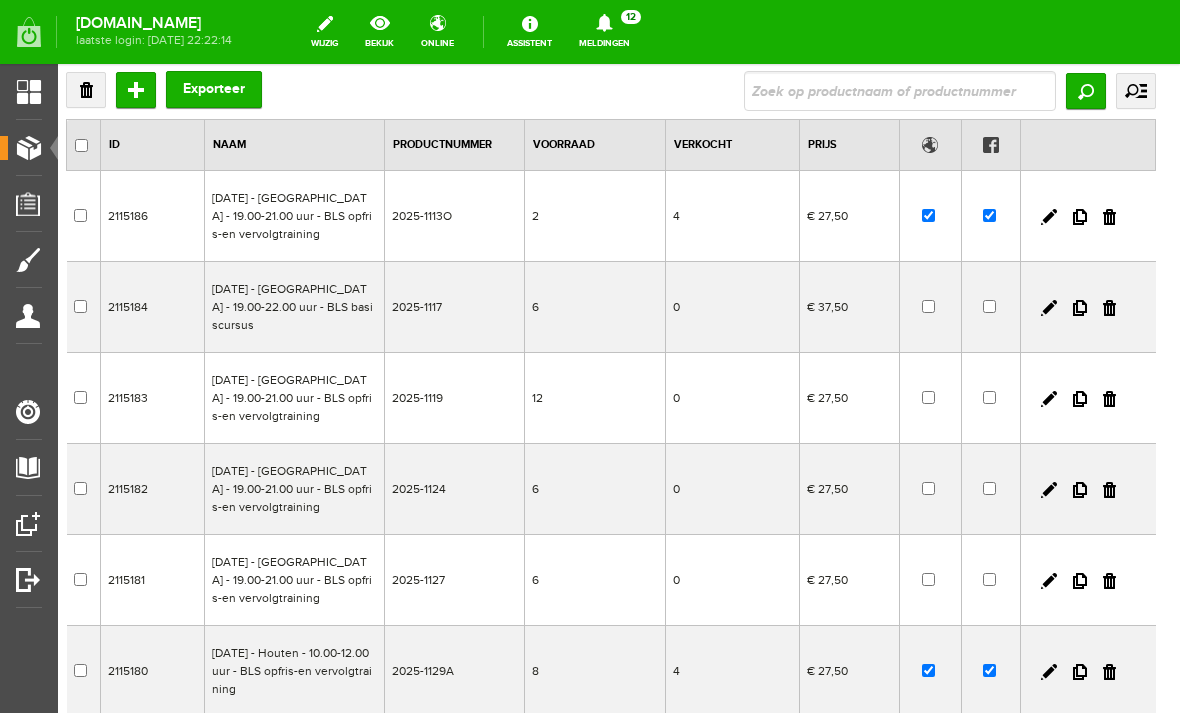 scroll, scrollTop: 113, scrollLeft: 8, axis: both 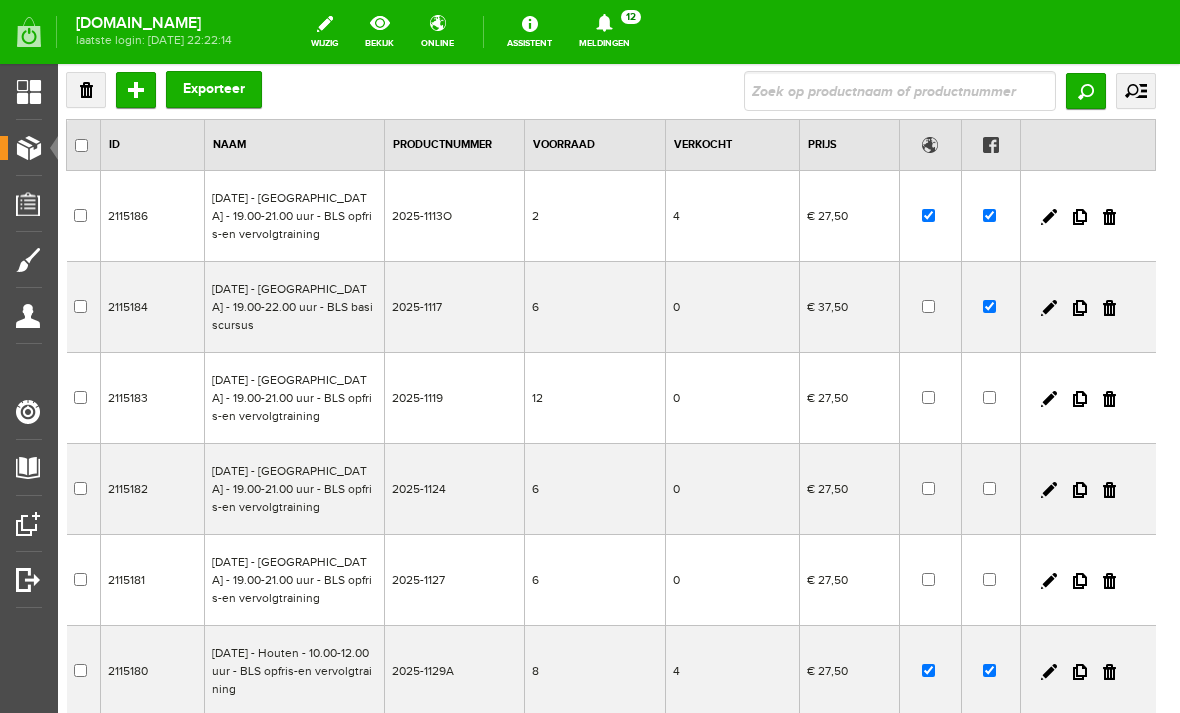 click at bounding box center (989, 397) 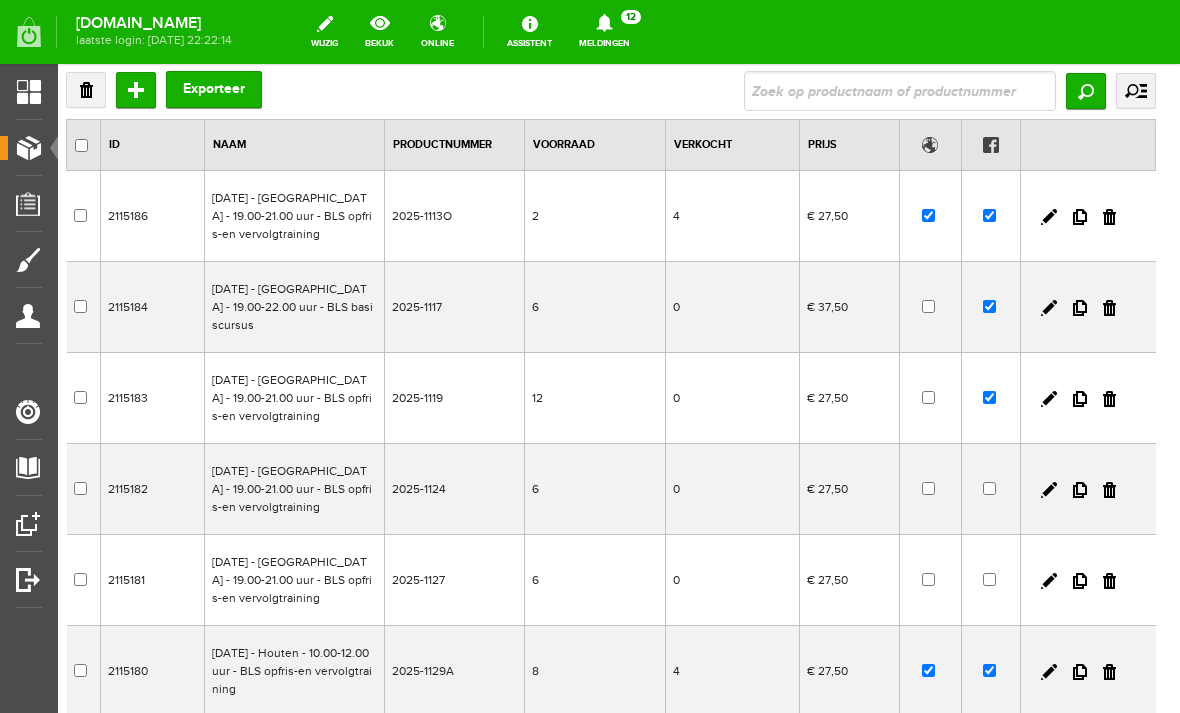 click at bounding box center [989, 488] 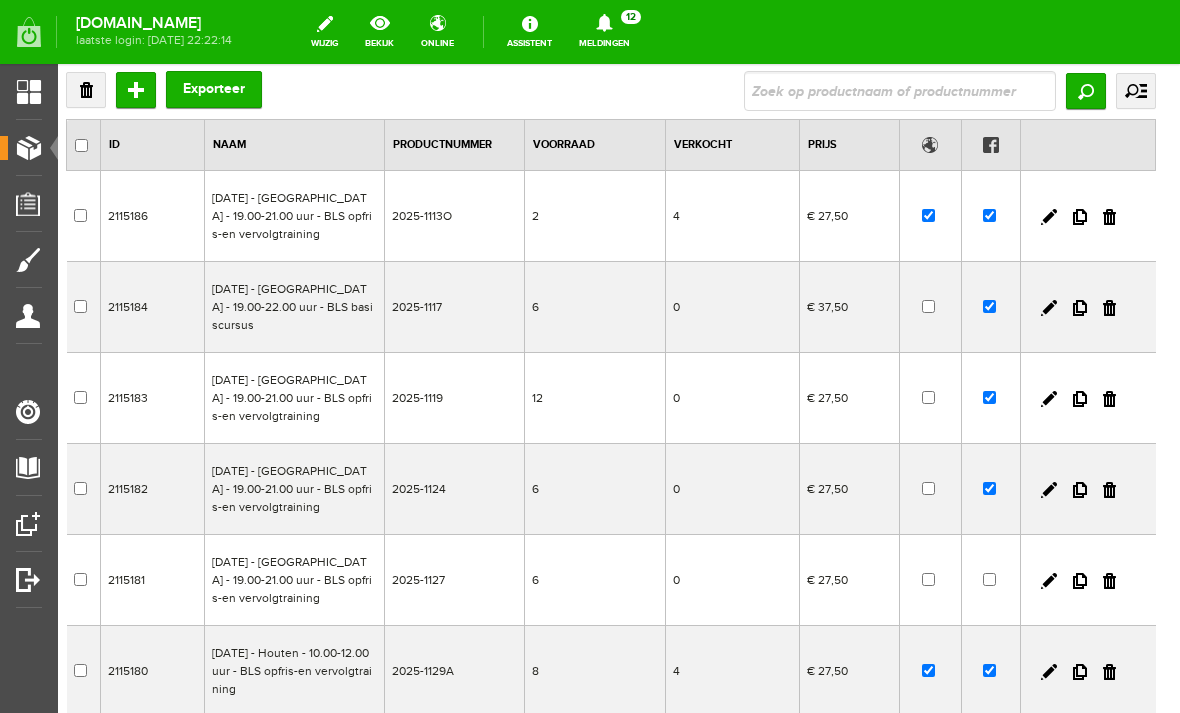 click at bounding box center [928, 488] 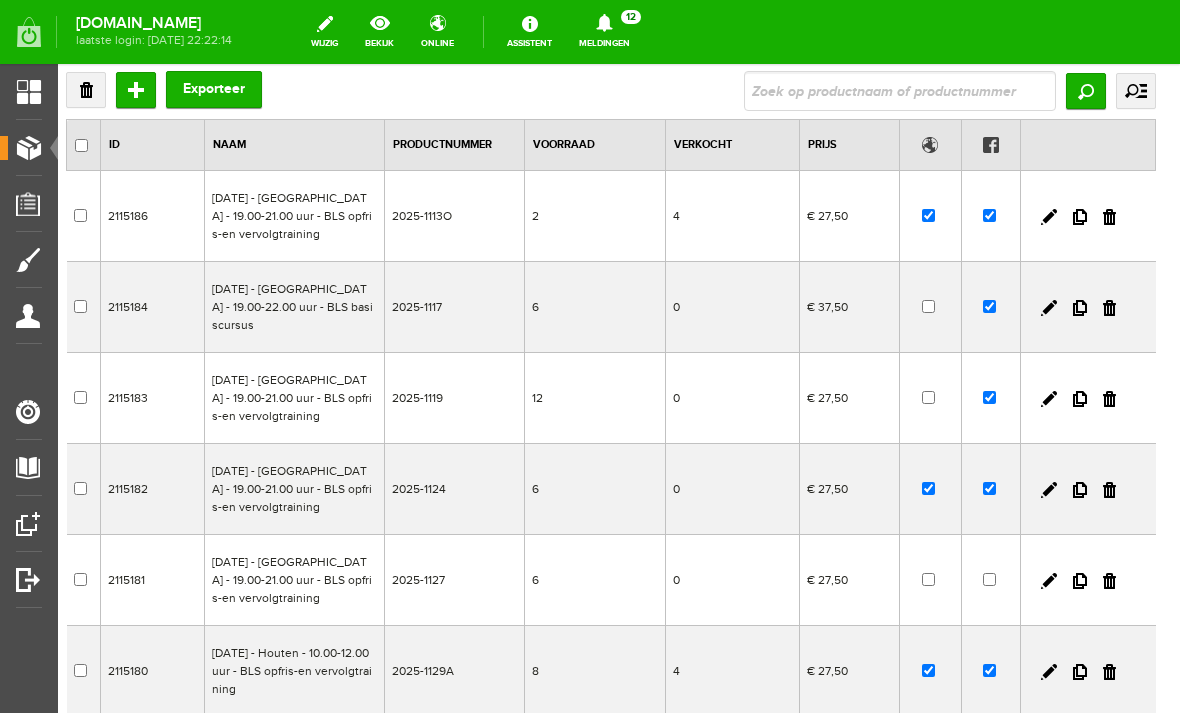 click at bounding box center [928, 397] 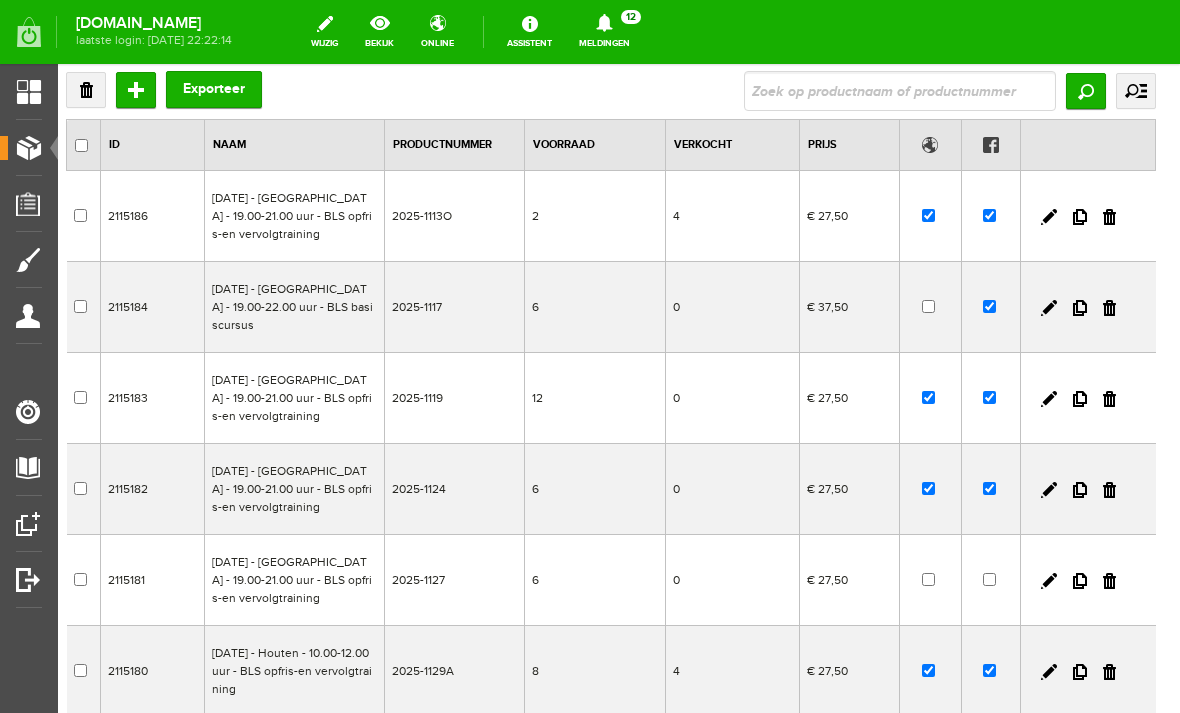 click at bounding box center (928, 306) 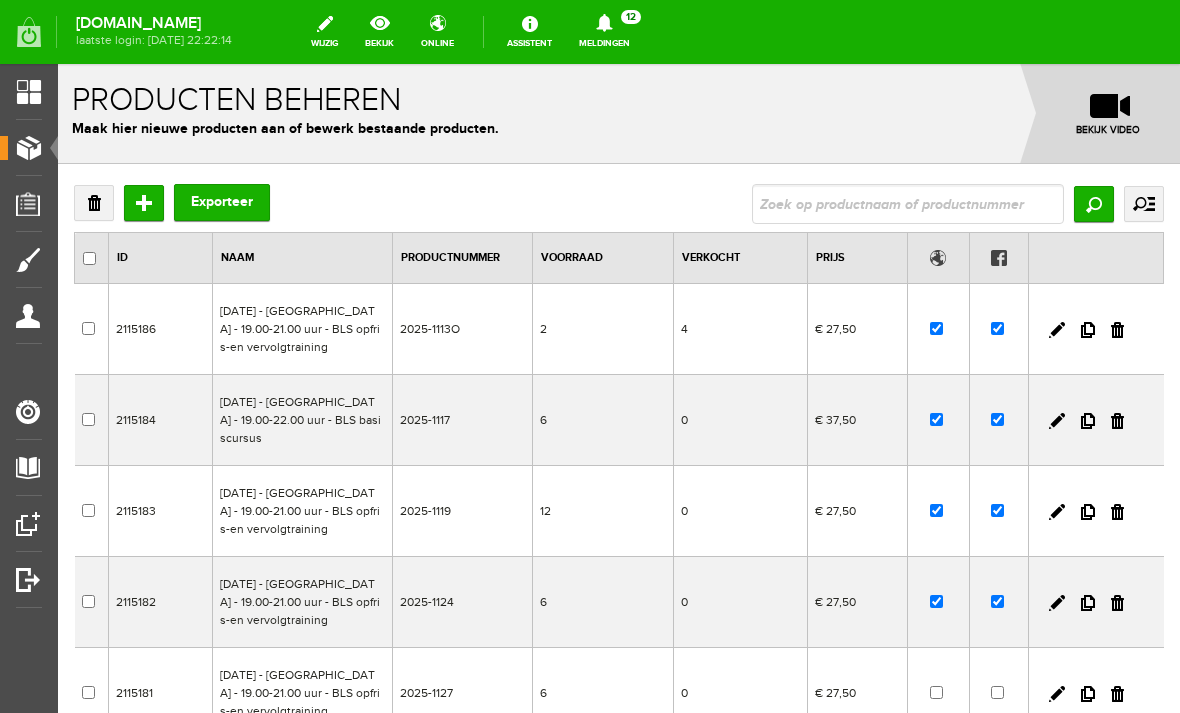 scroll, scrollTop: 0, scrollLeft: 0, axis: both 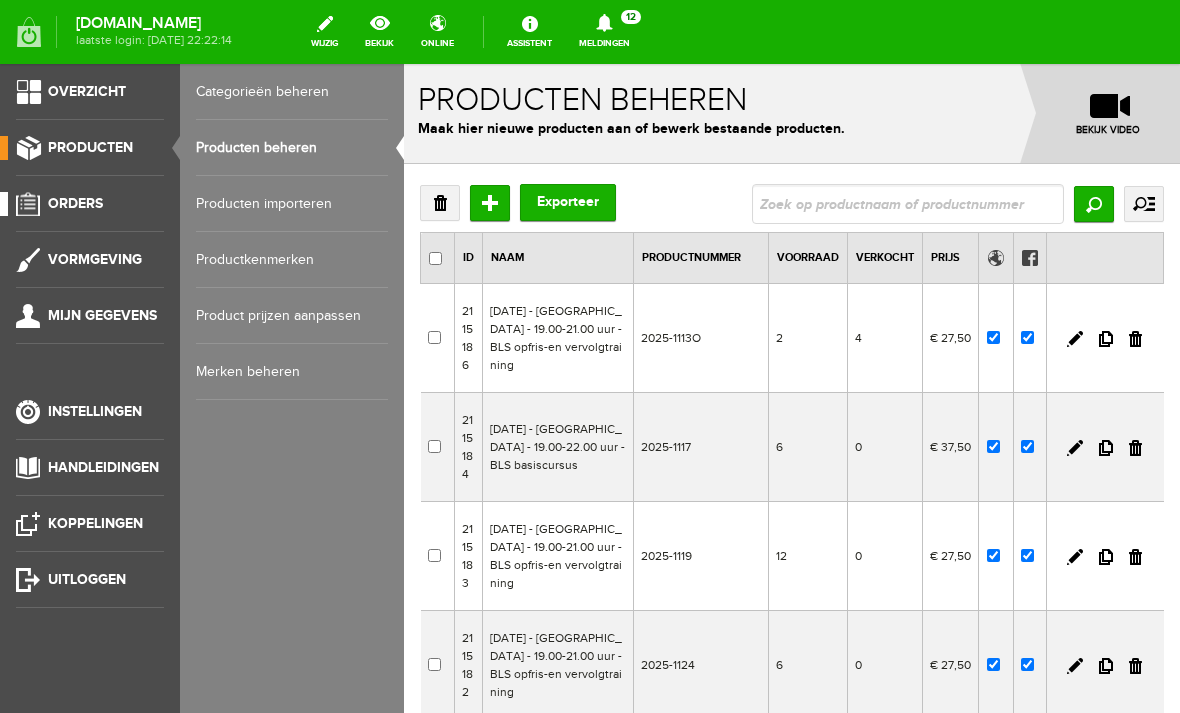 click on "Orders" at bounding box center [75, 203] 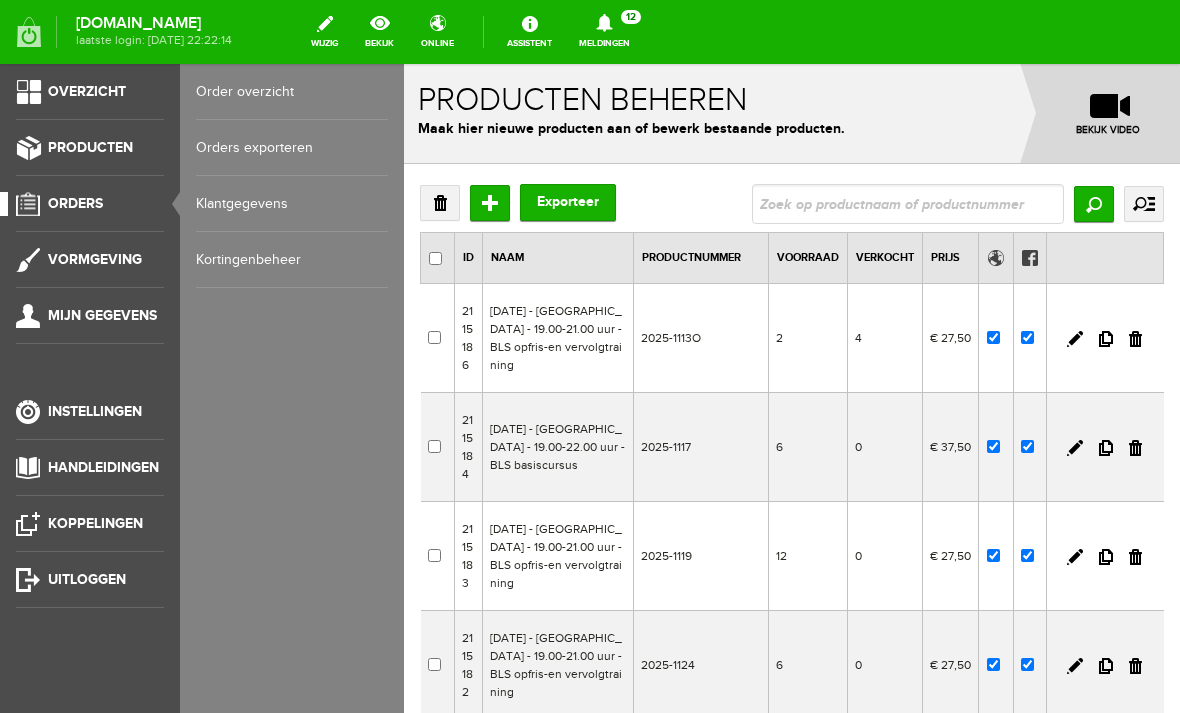 click on "Order overzicht" at bounding box center (292, 92) 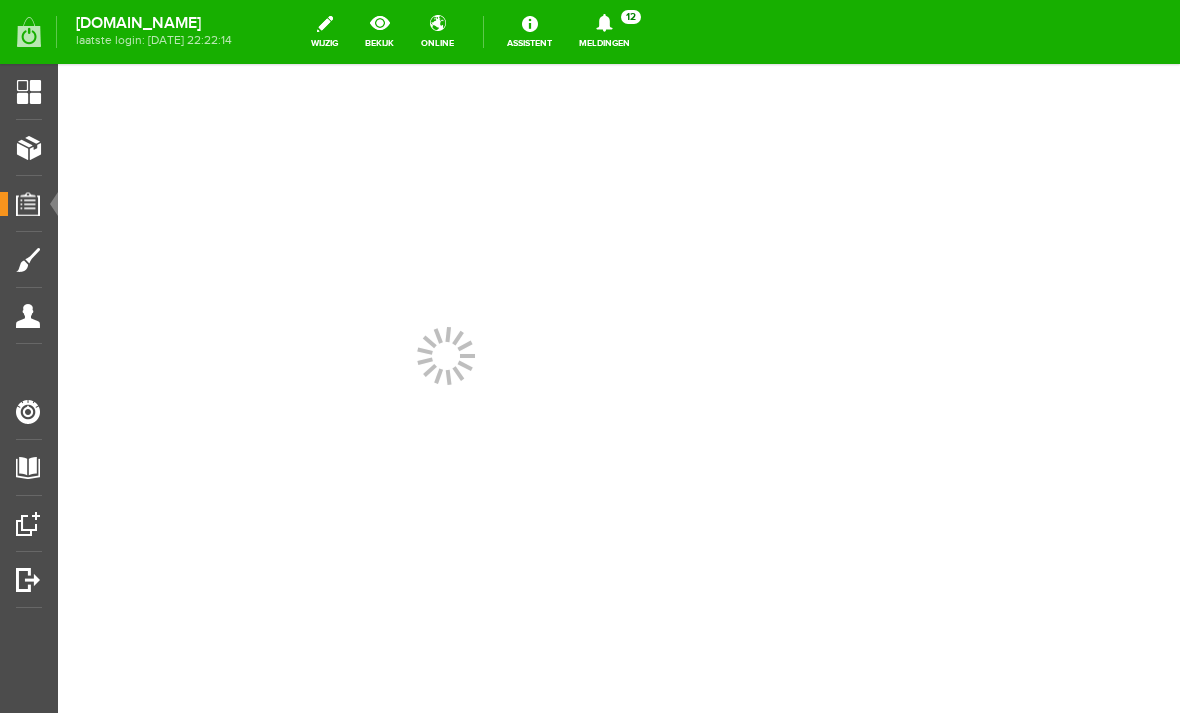 scroll, scrollTop: 0, scrollLeft: 0, axis: both 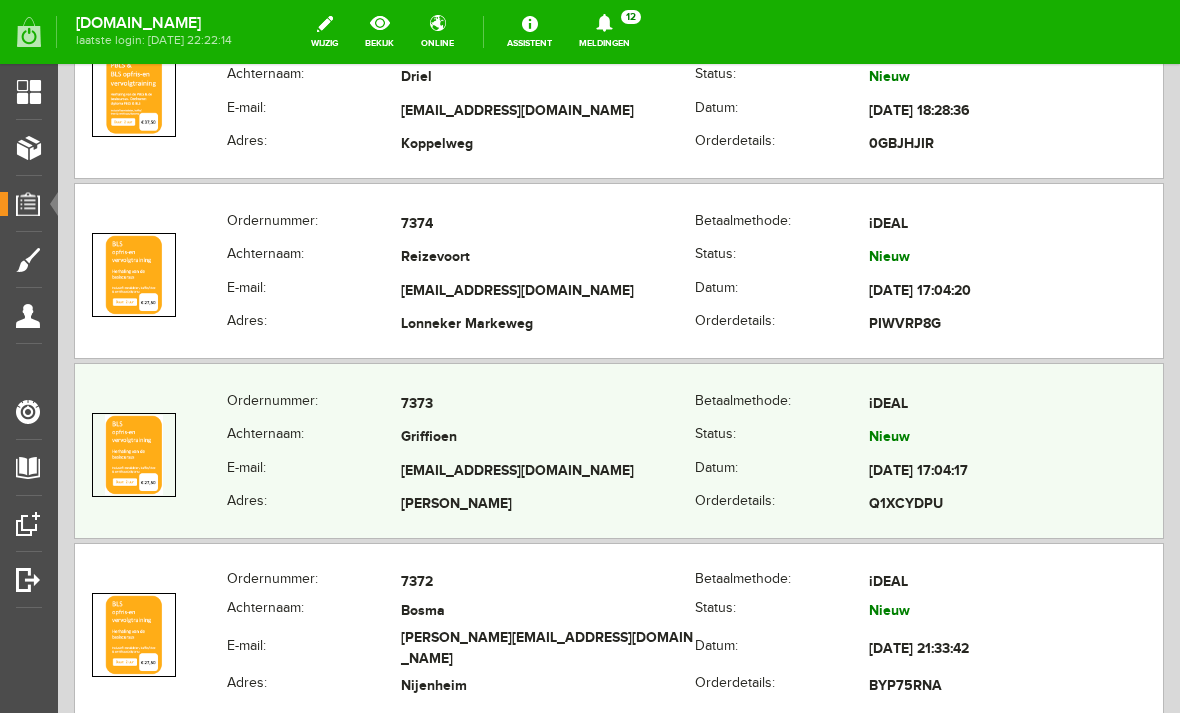 click on "Griffioen" at bounding box center (548, 439) 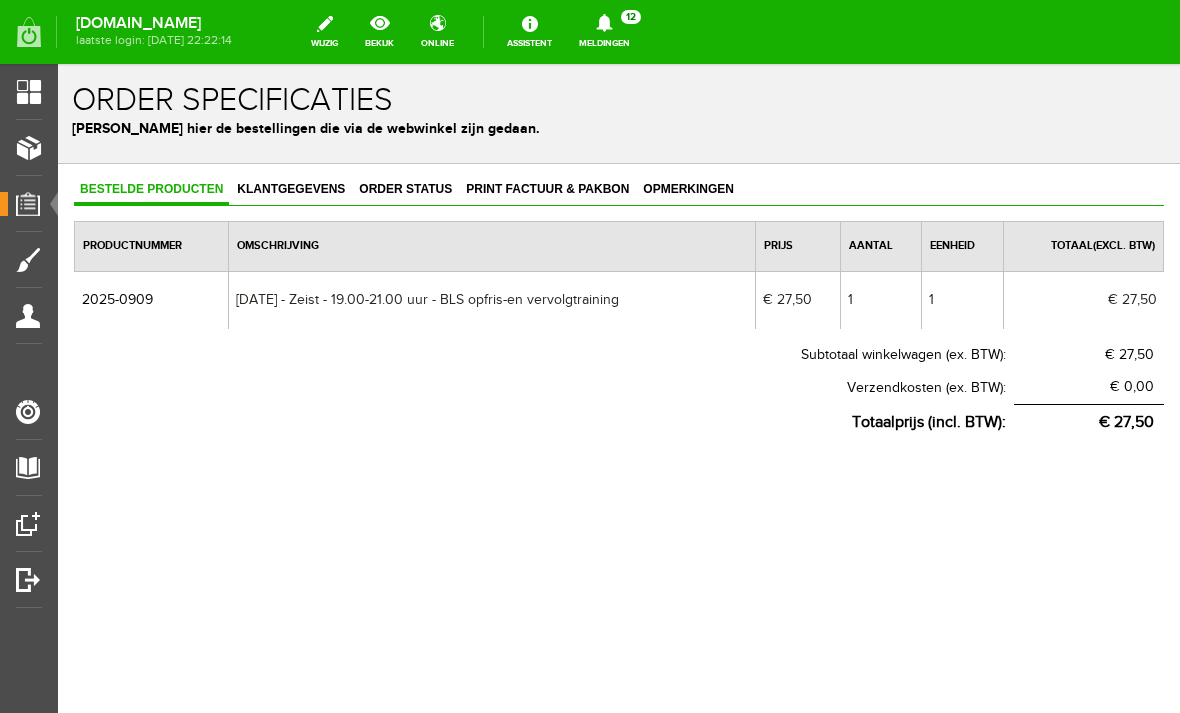 scroll, scrollTop: 0, scrollLeft: 0, axis: both 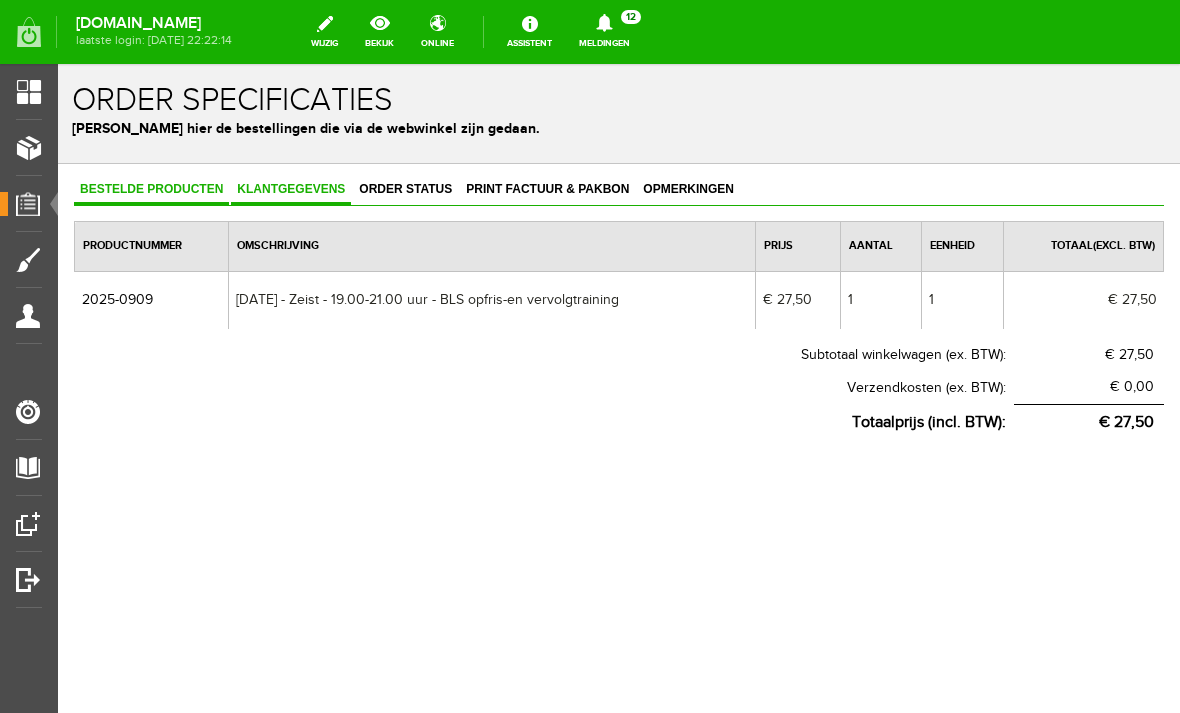click on "Klantgegevens" at bounding box center [291, 190] 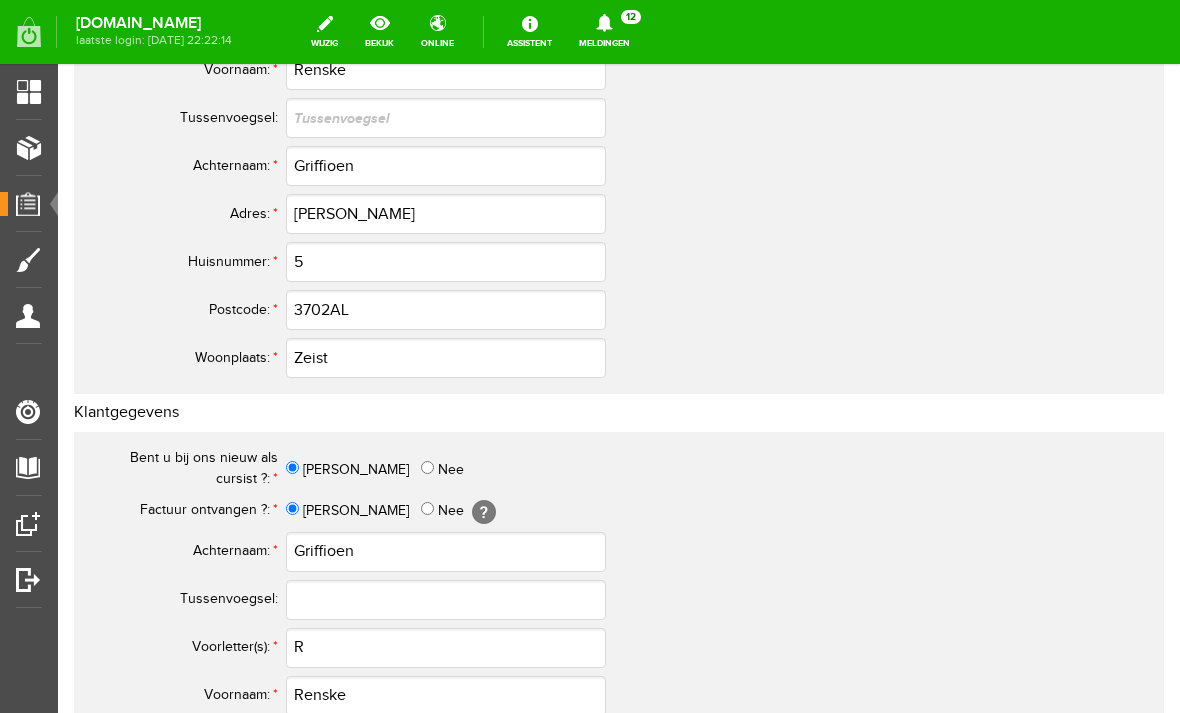 scroll, scrollTop: 394, scrollLeft: 0, axis: vertical 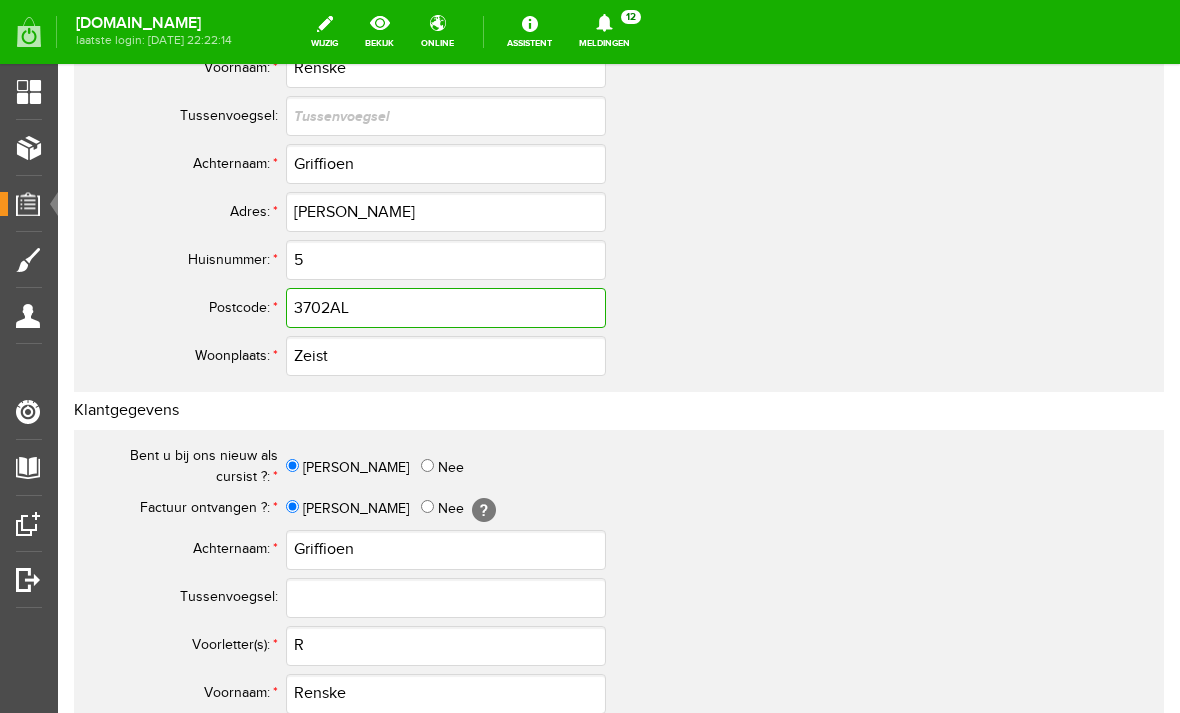 click on "3702AL" at bounding box center (446, 308) 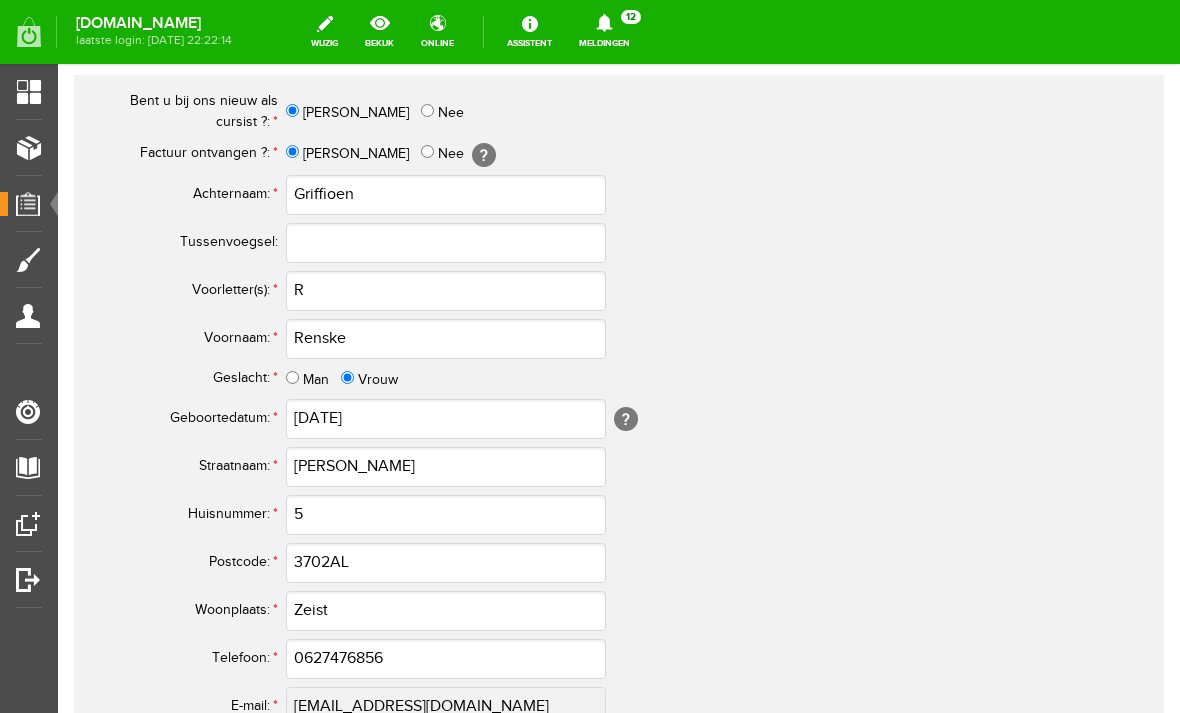 scroll, scrollTop: 758, scrollLeft: 0, axis: vertical 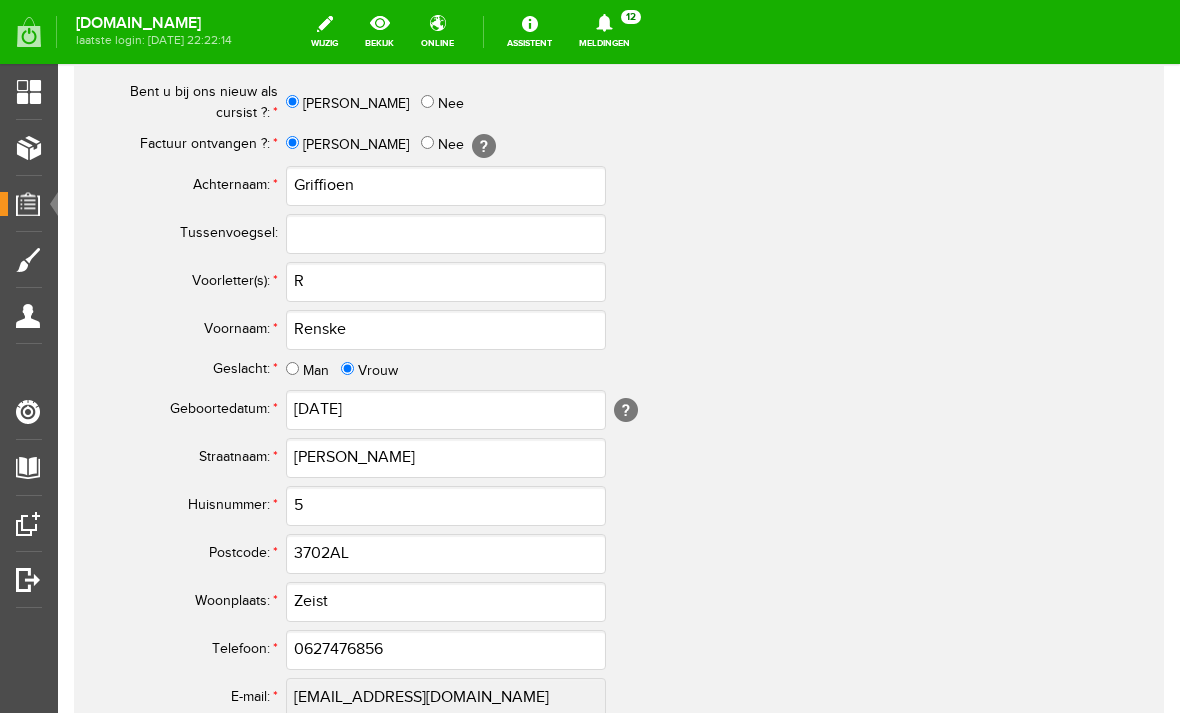 type on "3702 AL" 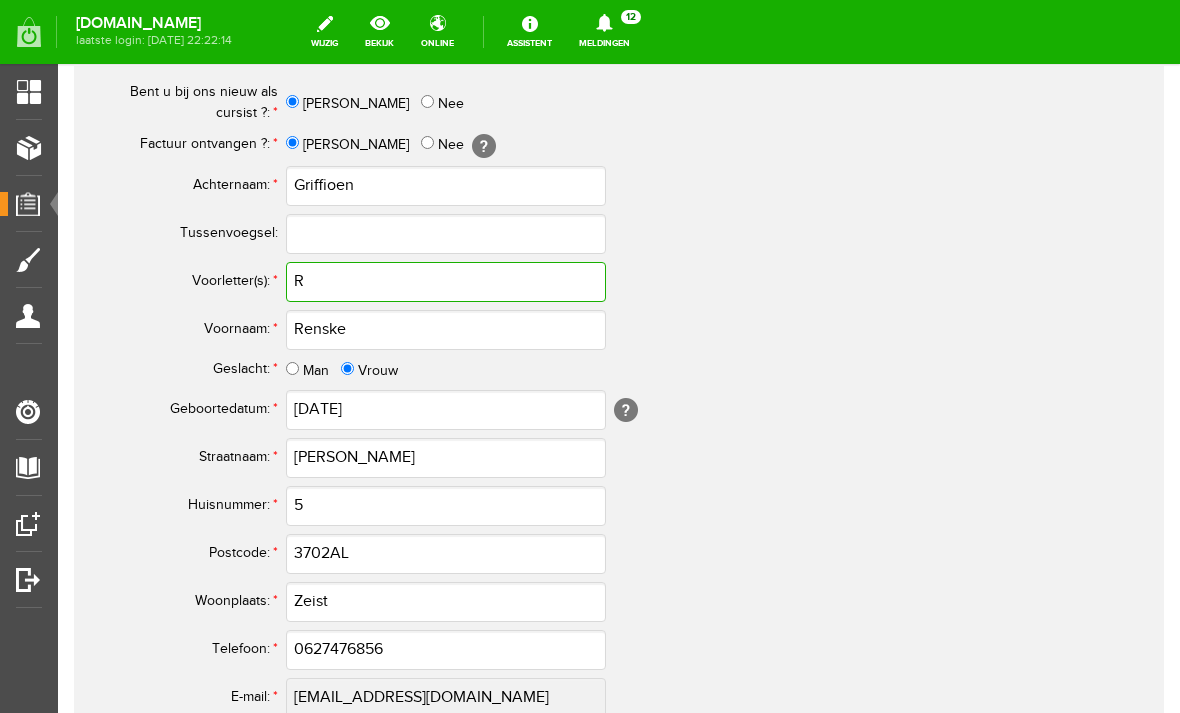 click on "R" at bounding box center (446, 282) 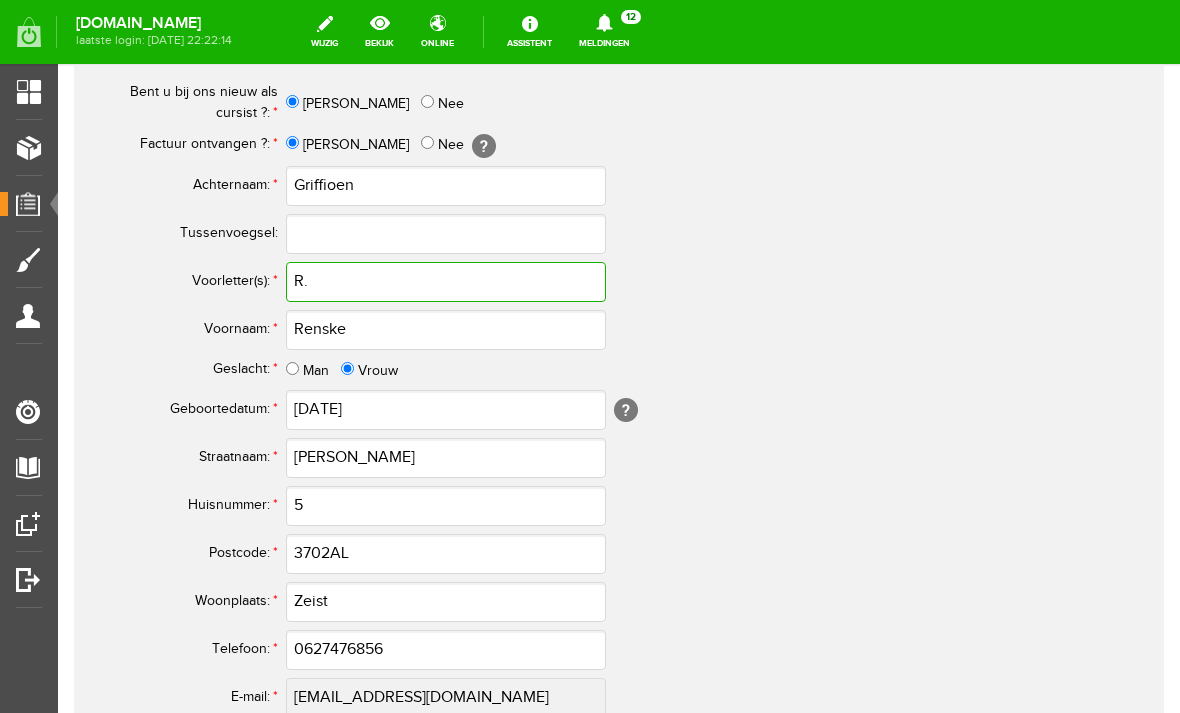 type on "R." 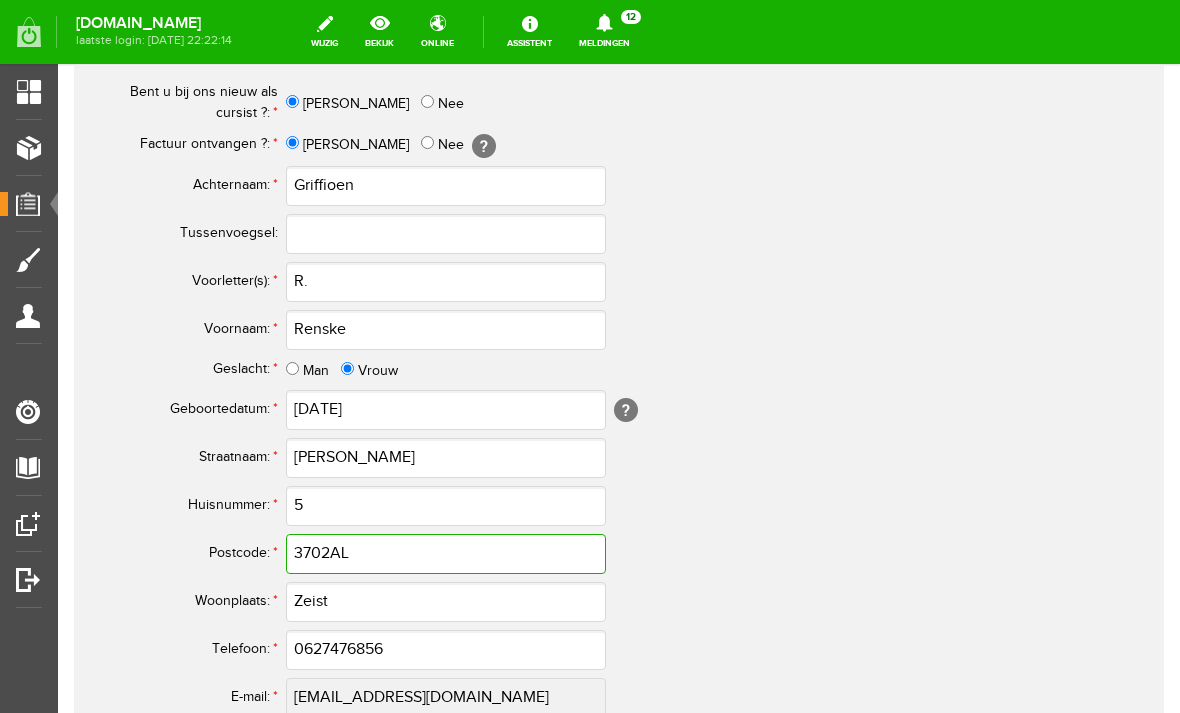 click on "3702AL" at bounding box center (446, 554) 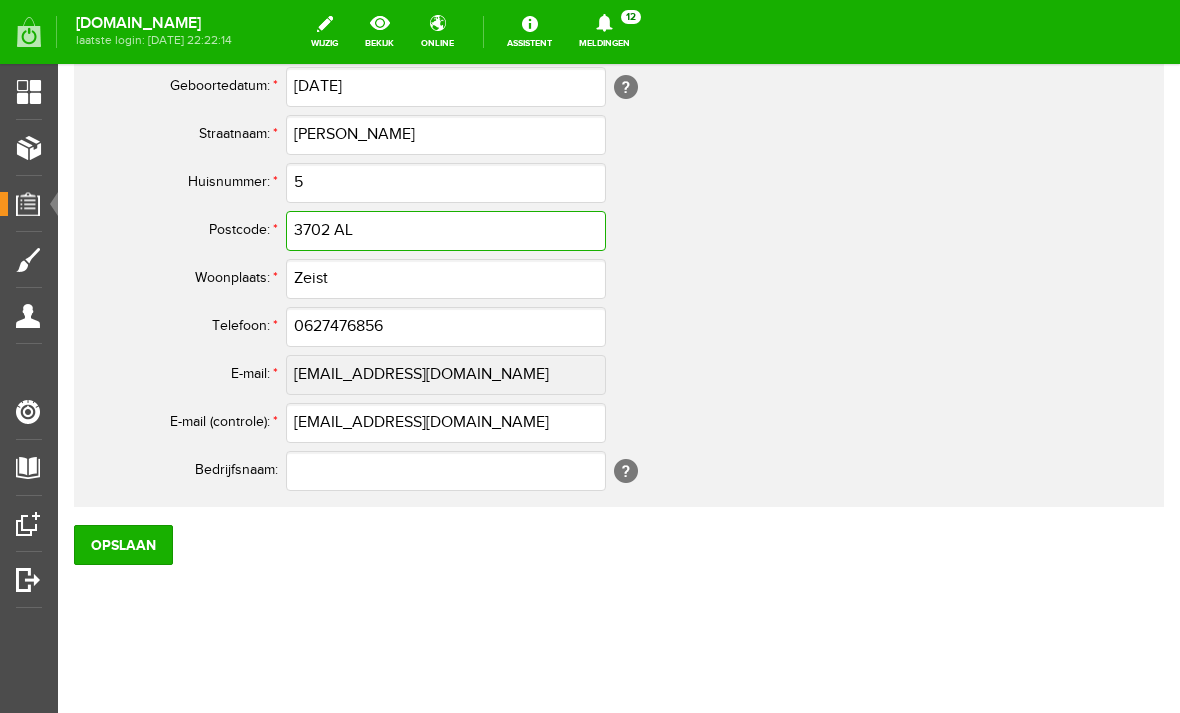 scroll, scrollTop: 1081, scrollLeft: 0, axis: vertical 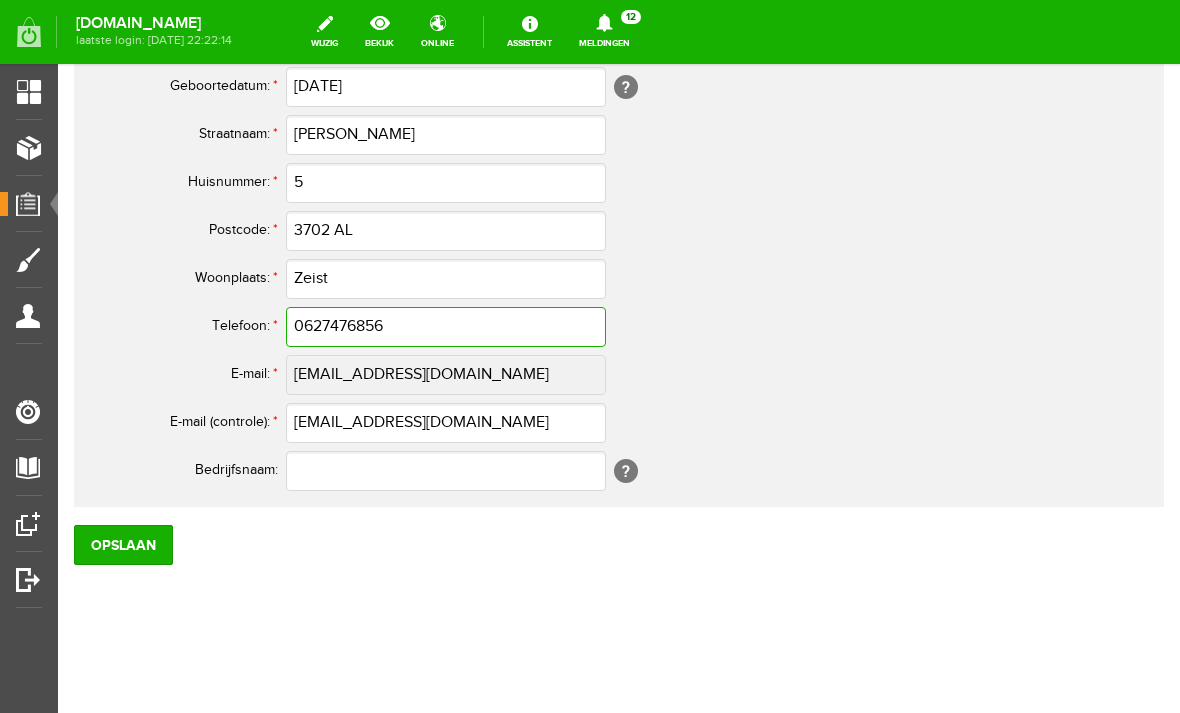 click on "0627476856" at bounding box center (446, 327) 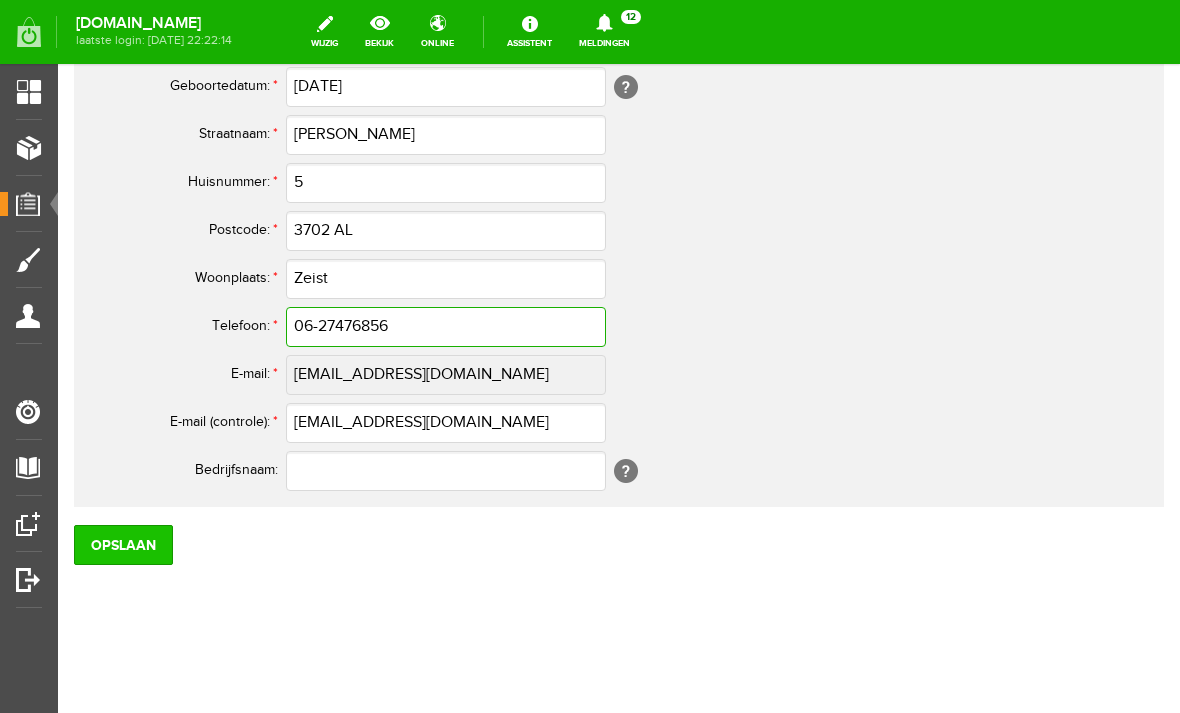 type on "06-27476856" 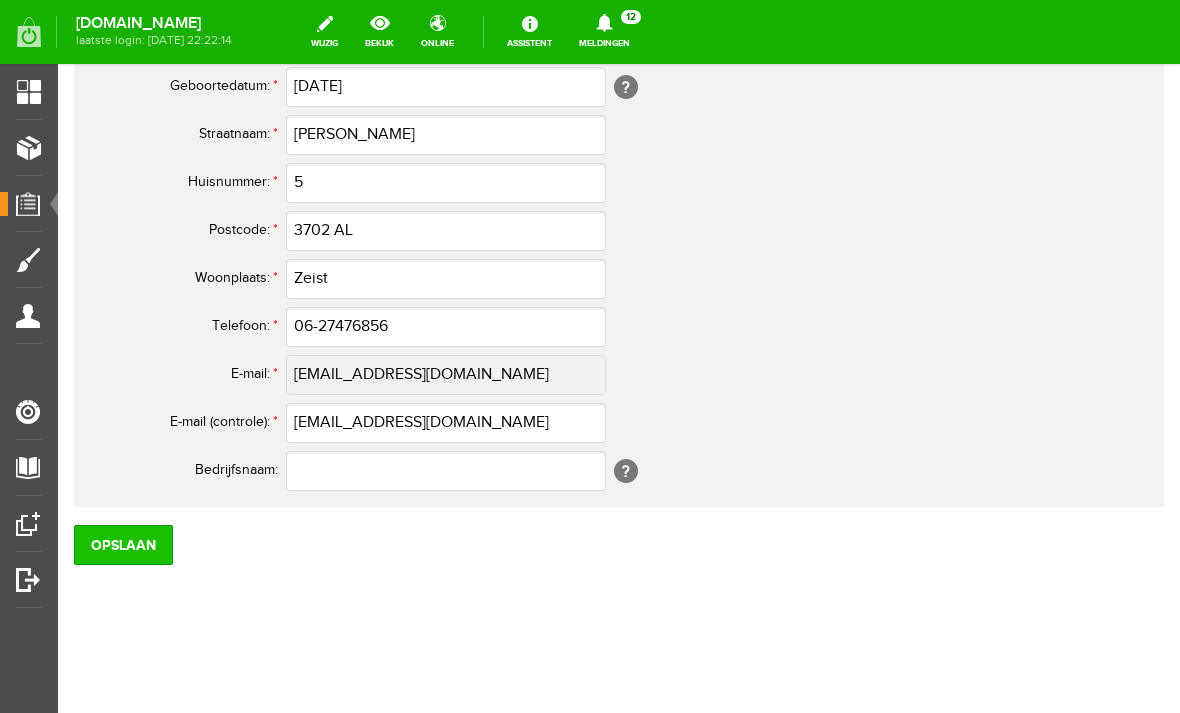 click on "Opslaan" at bounding box center (123, 545) 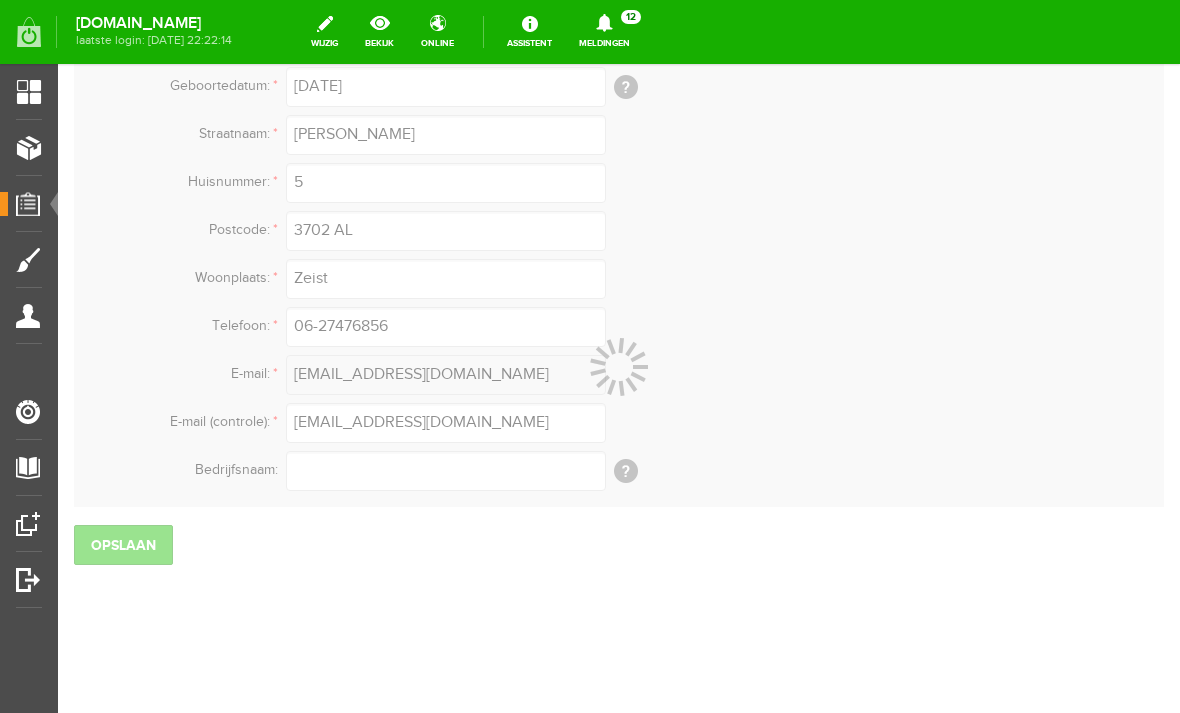 scroll, scrollTop: 1066, scrollLeft: 0, axis: vertical 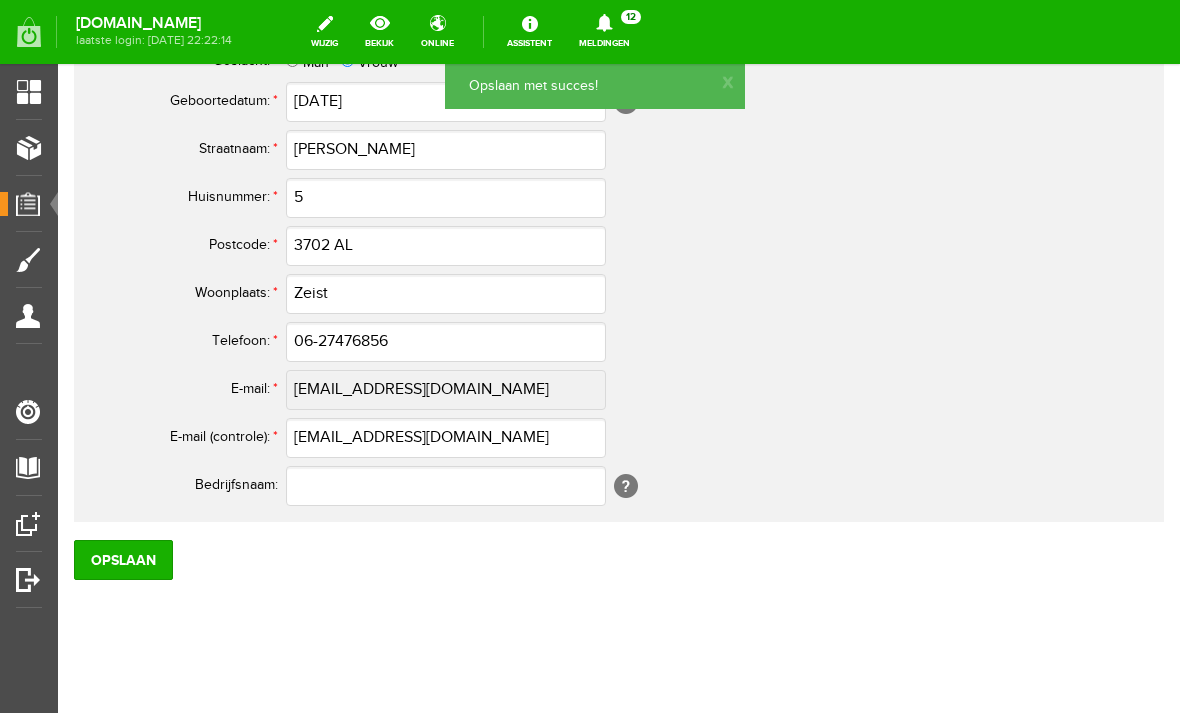 click on "Orders" at bounding box center [35, 203] 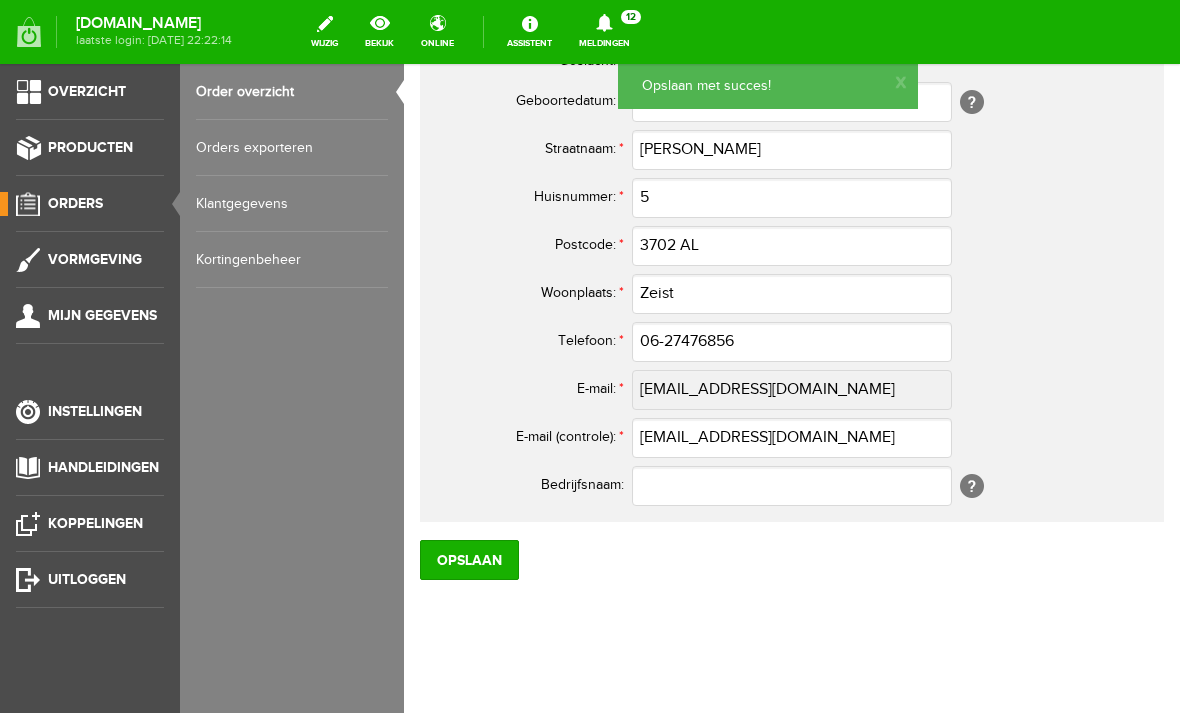 click on "Order overzicht" at bounding box center (292, 92) 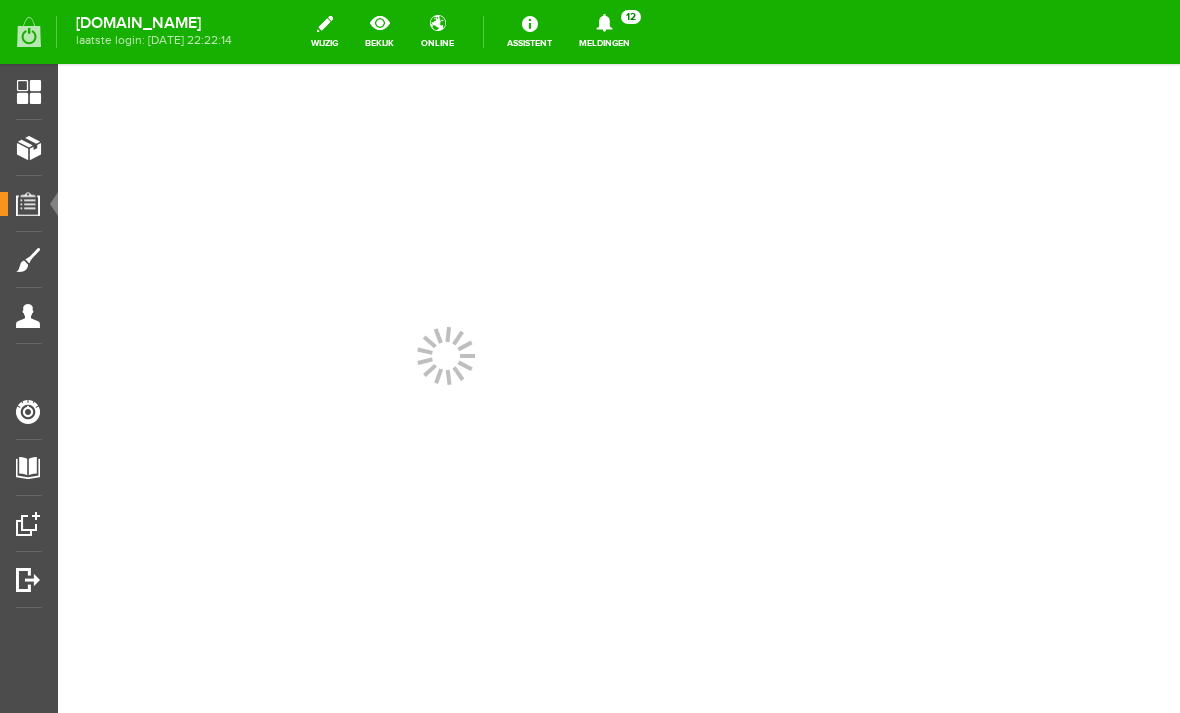 scroll, scrollTop: 0, scrollLeft: 0, axis: both 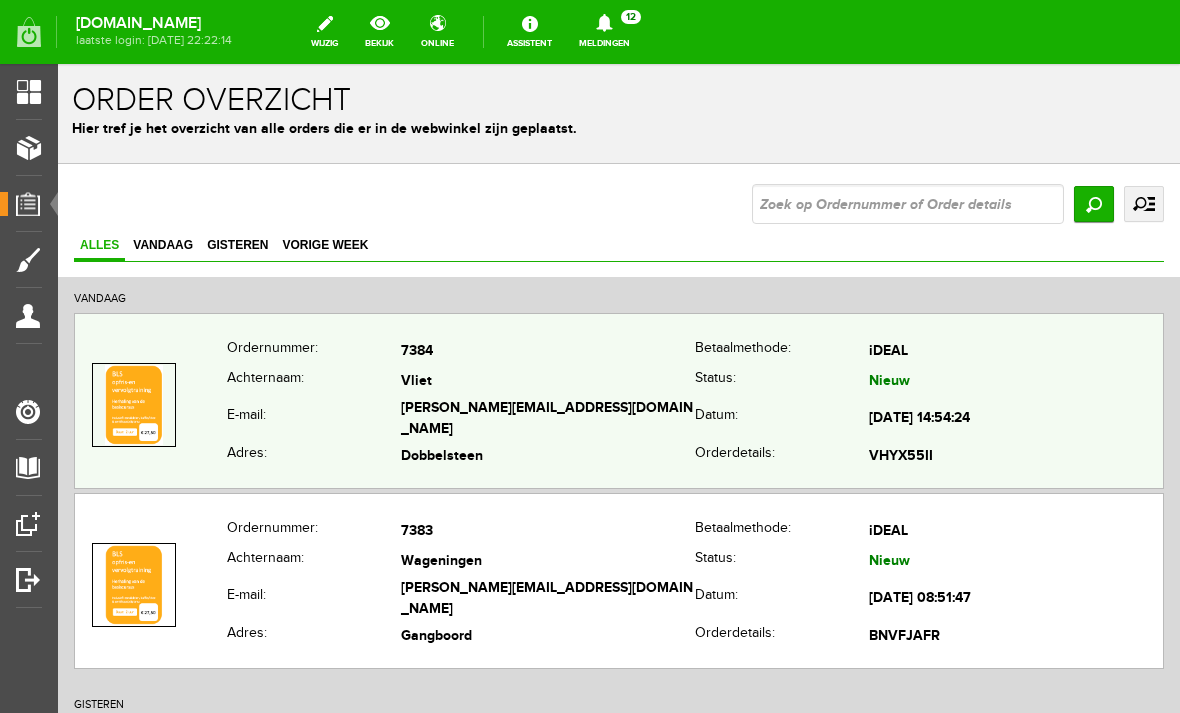click on "Vliet" at bounding box center [548, 381] 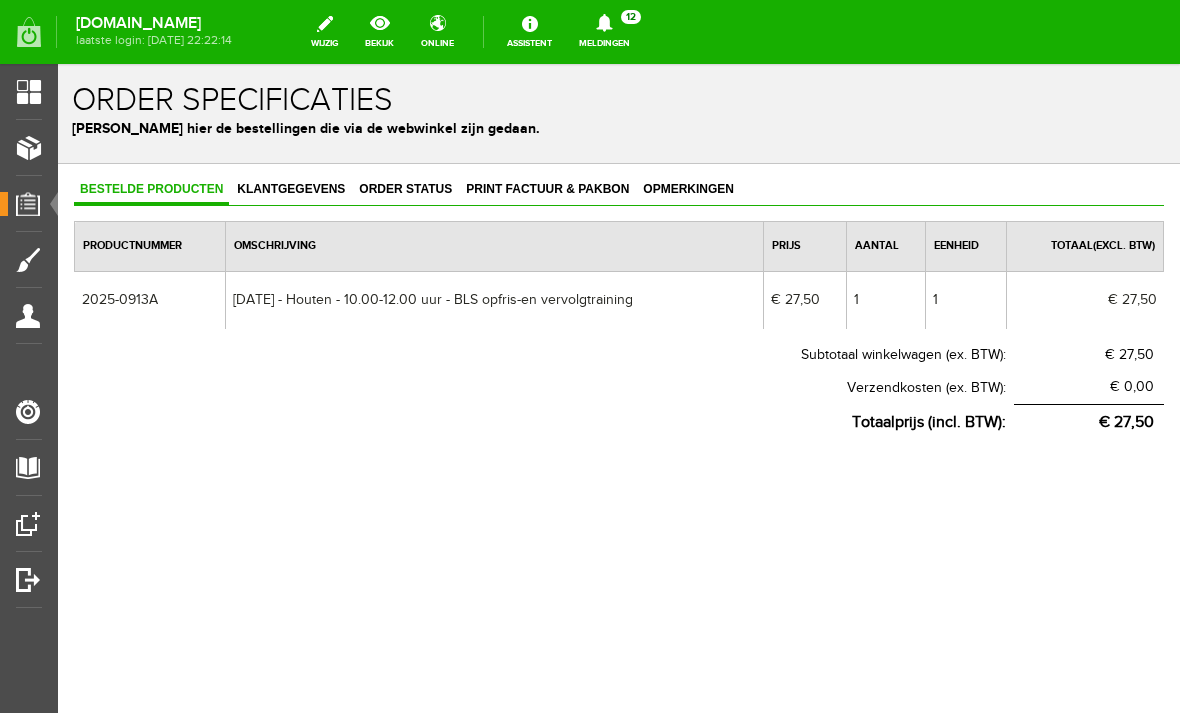 scroll, scrollTop: 0, scrollLeft: 0, axis: both 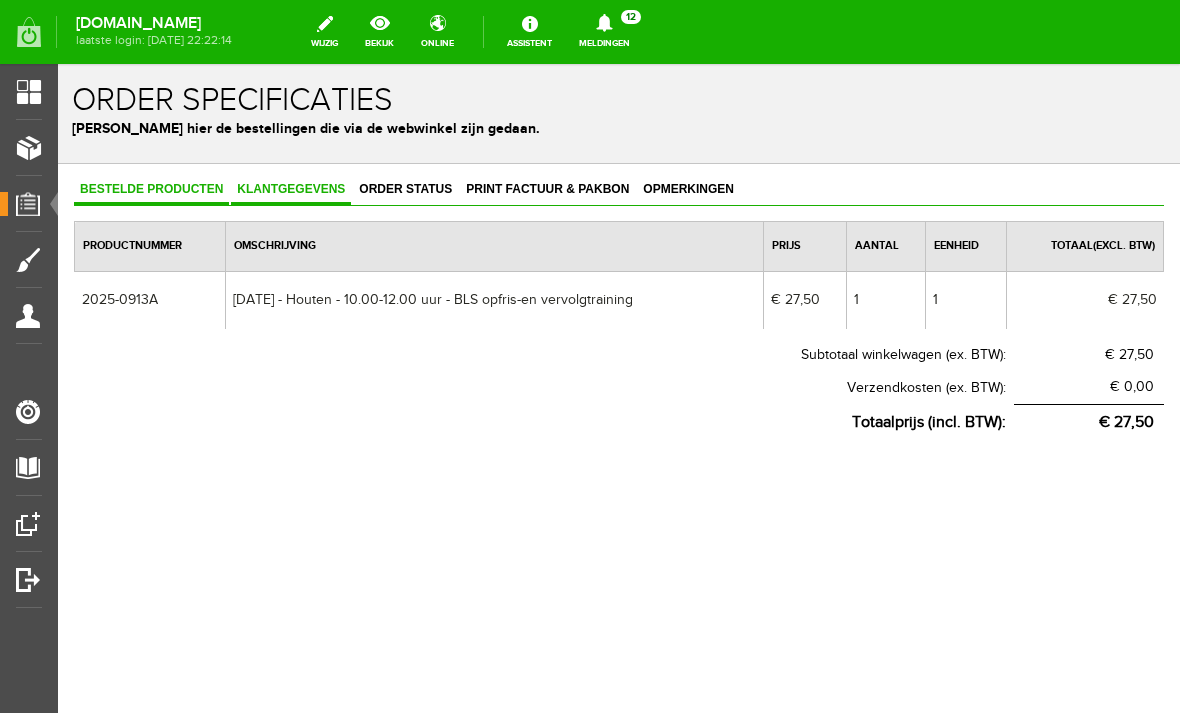click on "Klantgegevens" at bounding box center [291, 189] 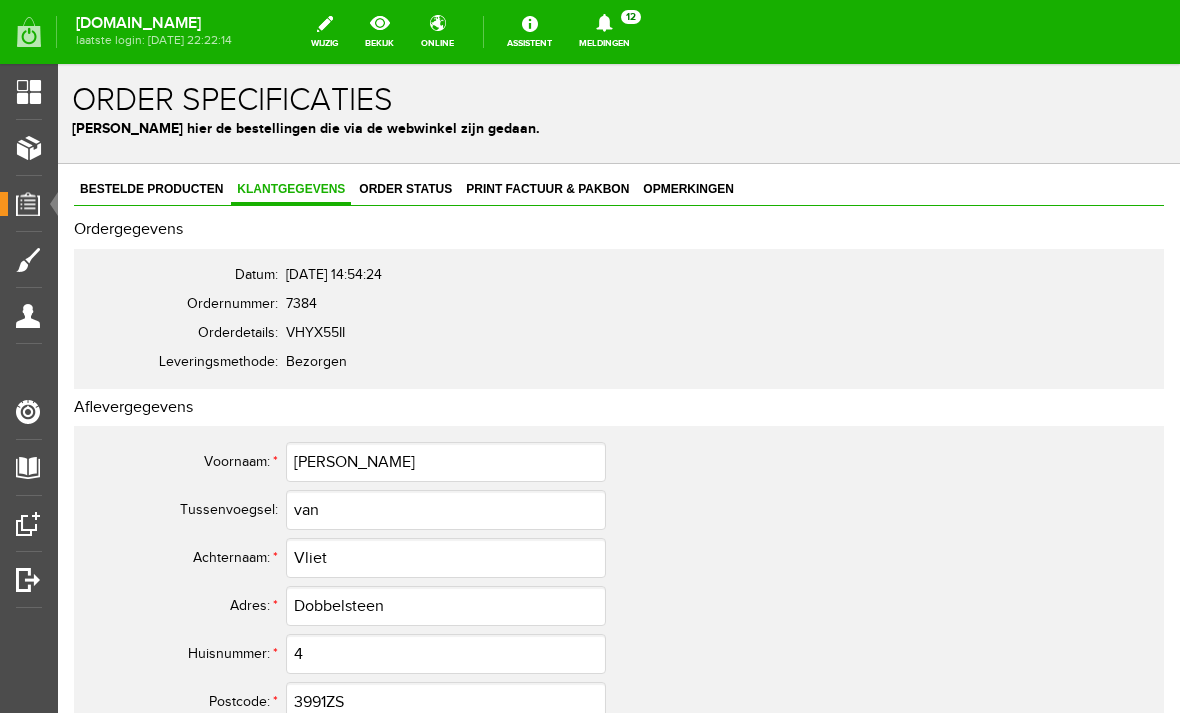 scroll, scrollTop: 0, scrollLeft: 0, axis: both 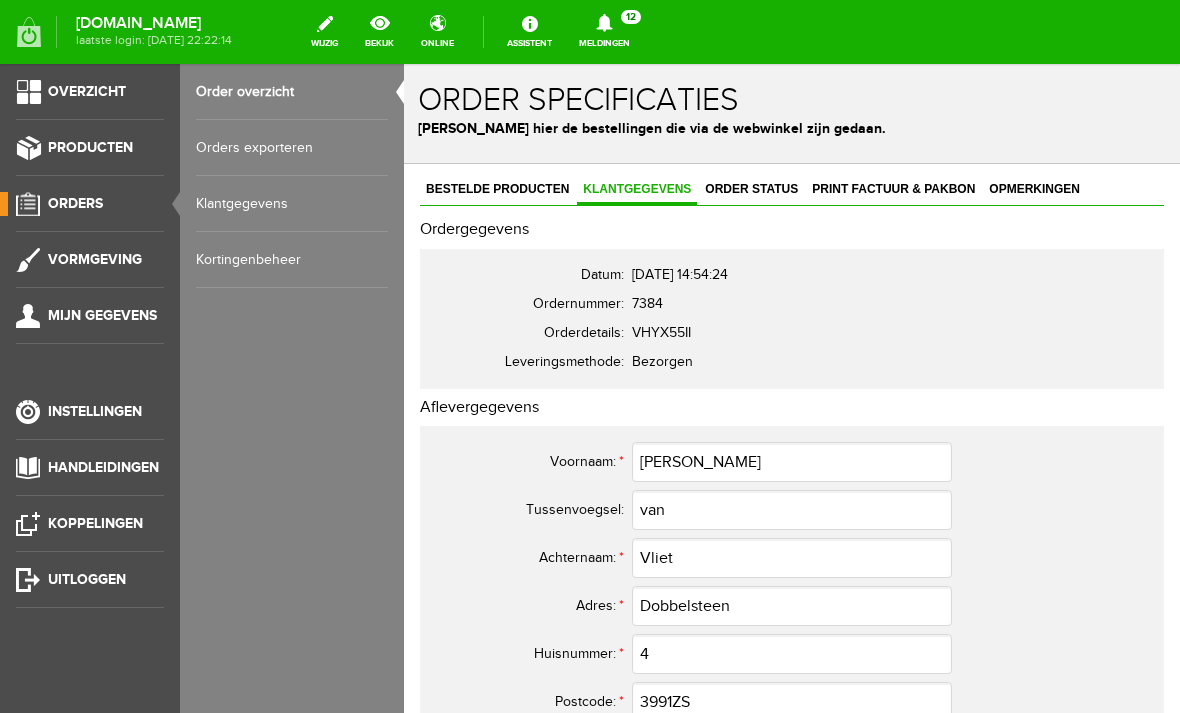 click on "Order overzicht" at bounding box center [292, 92] 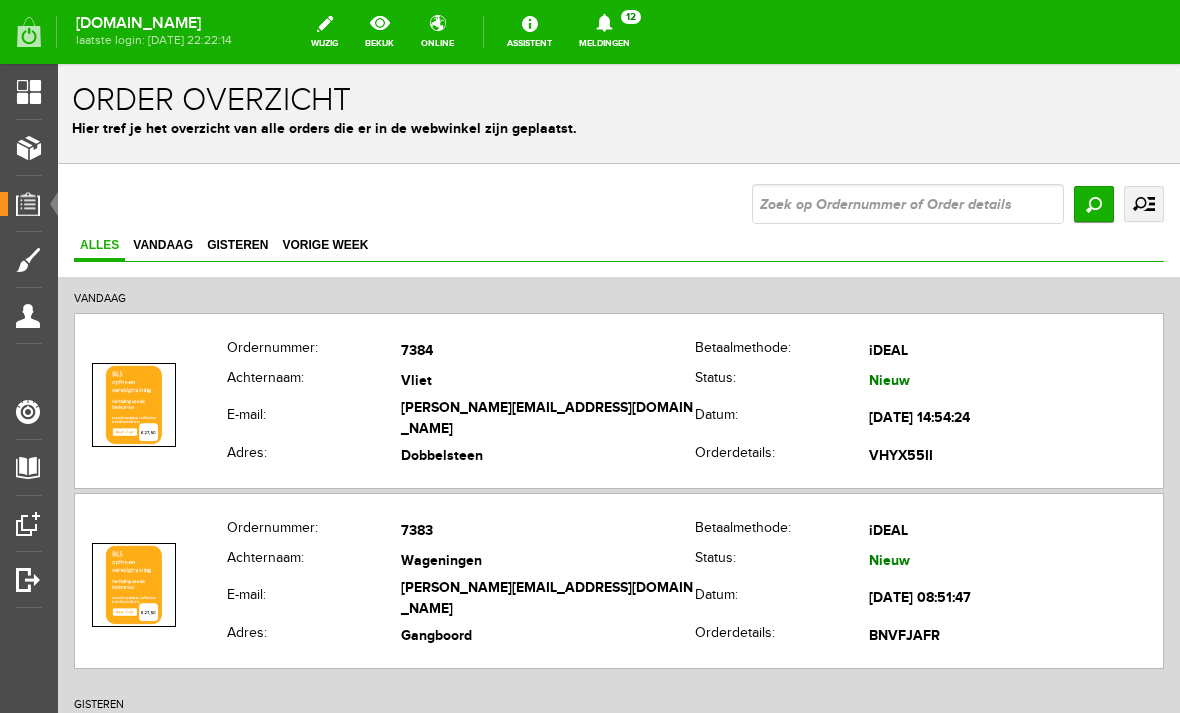 scroll, scrollTop: 0, scrollLeft: 0, axis: both 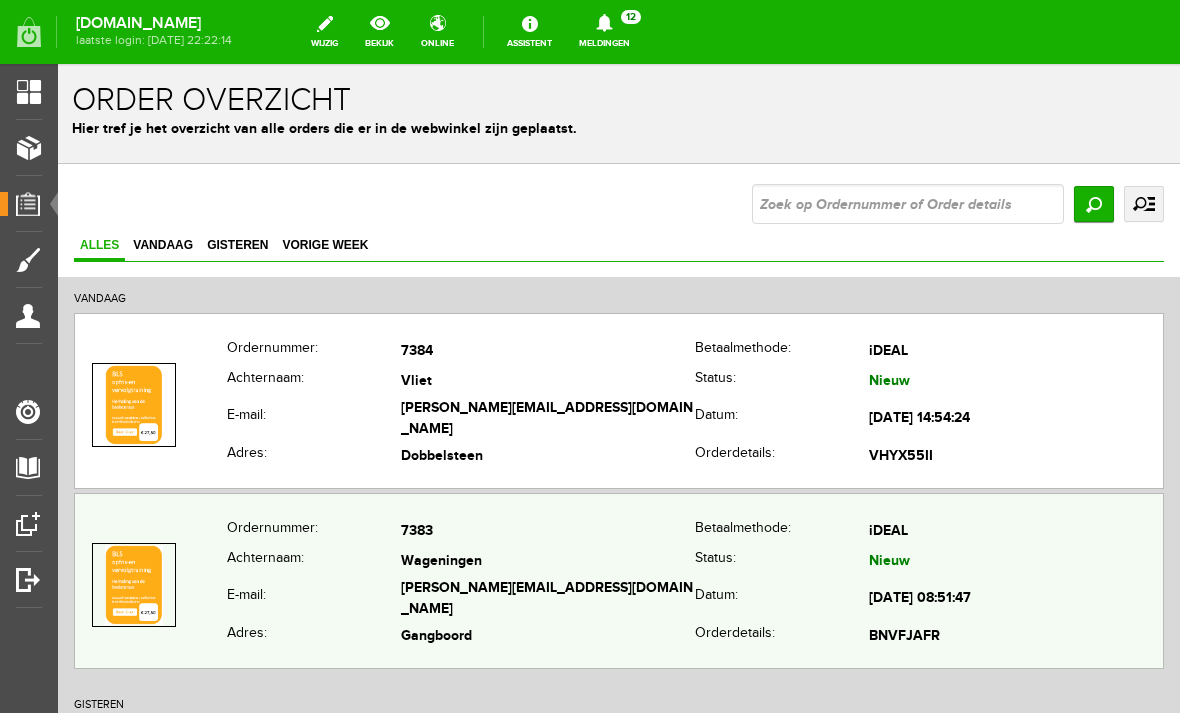 click on "g.m.j.vanwageningen@gmail.com" at bounding box center (548, 600) 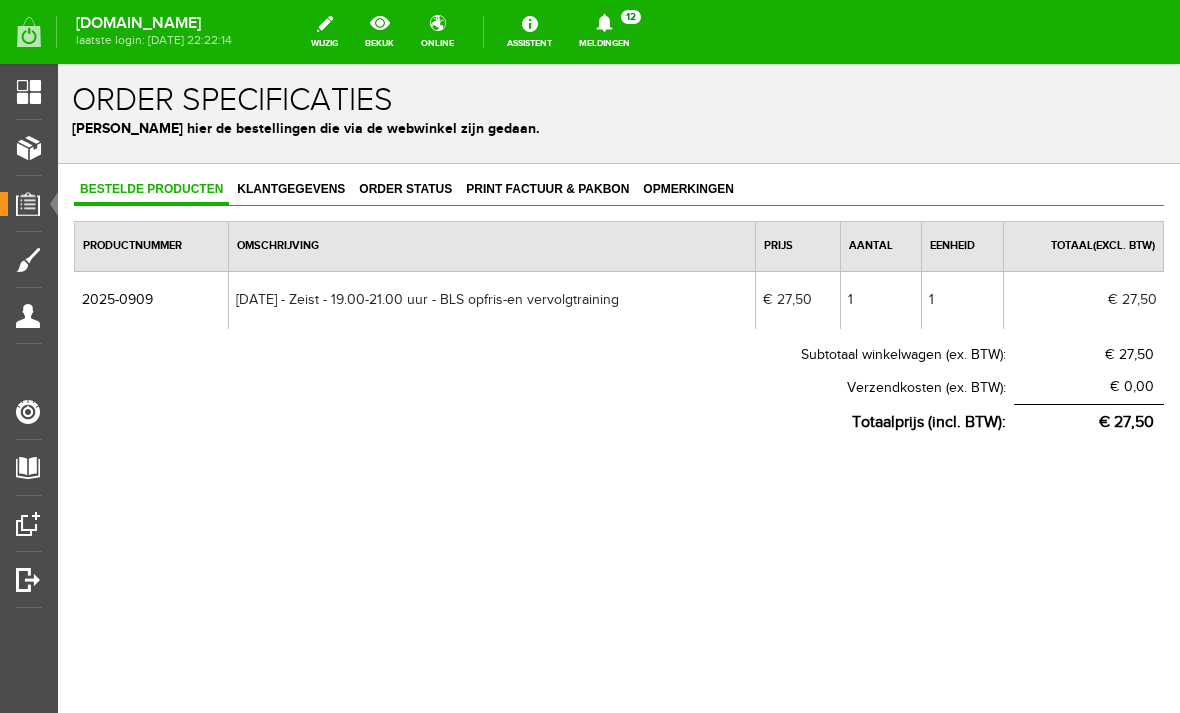 scroll, scrollTop: 0, scrollLeft: 0, axis: both 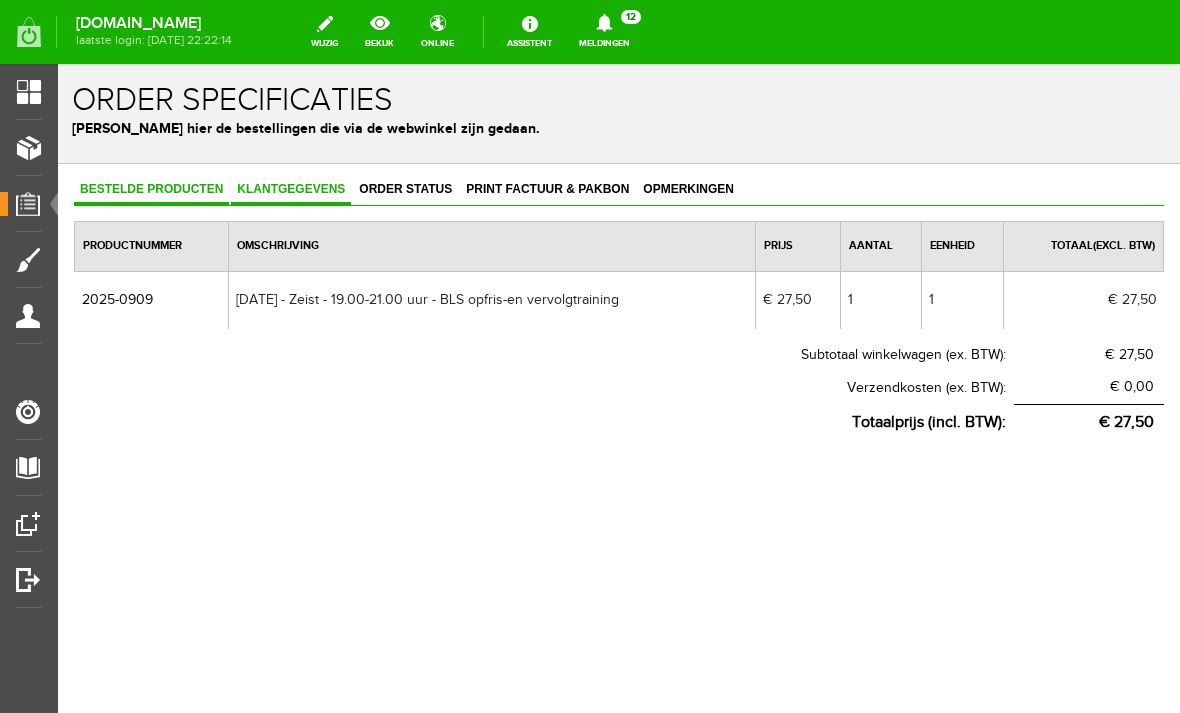 click on "Klantgegevens" at bounding box center [291, 189] 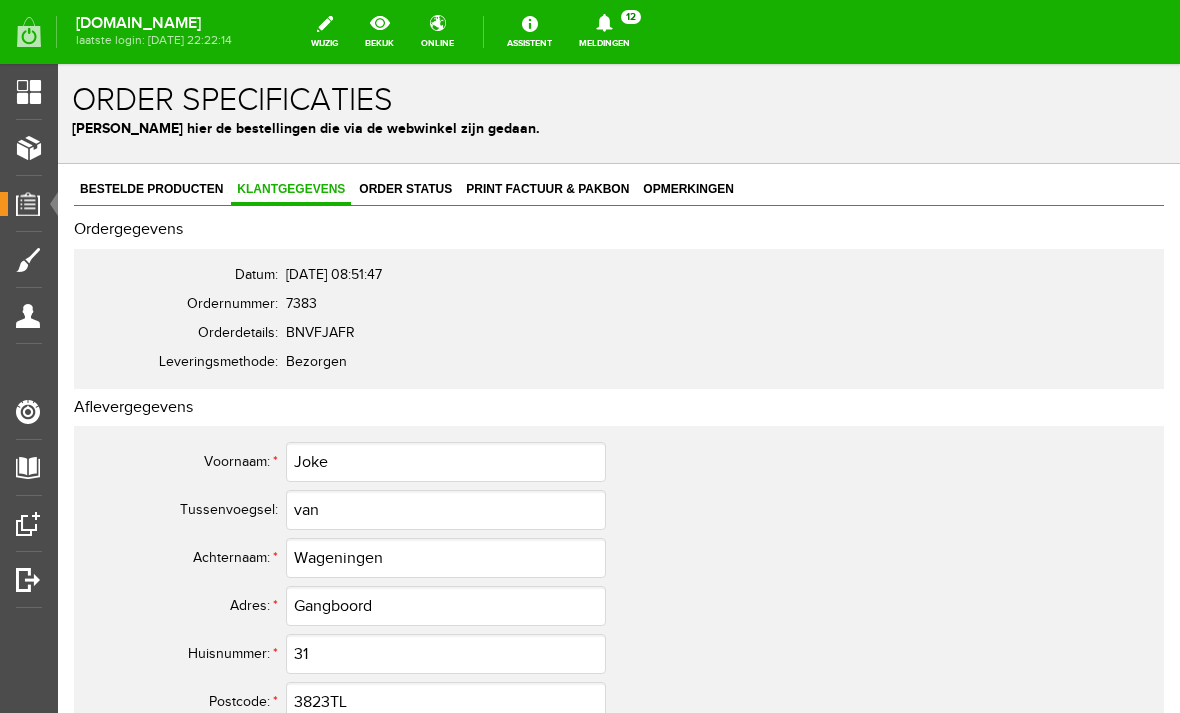 scroll, scrollTop: 0, scrollLeft: 0, axis: both 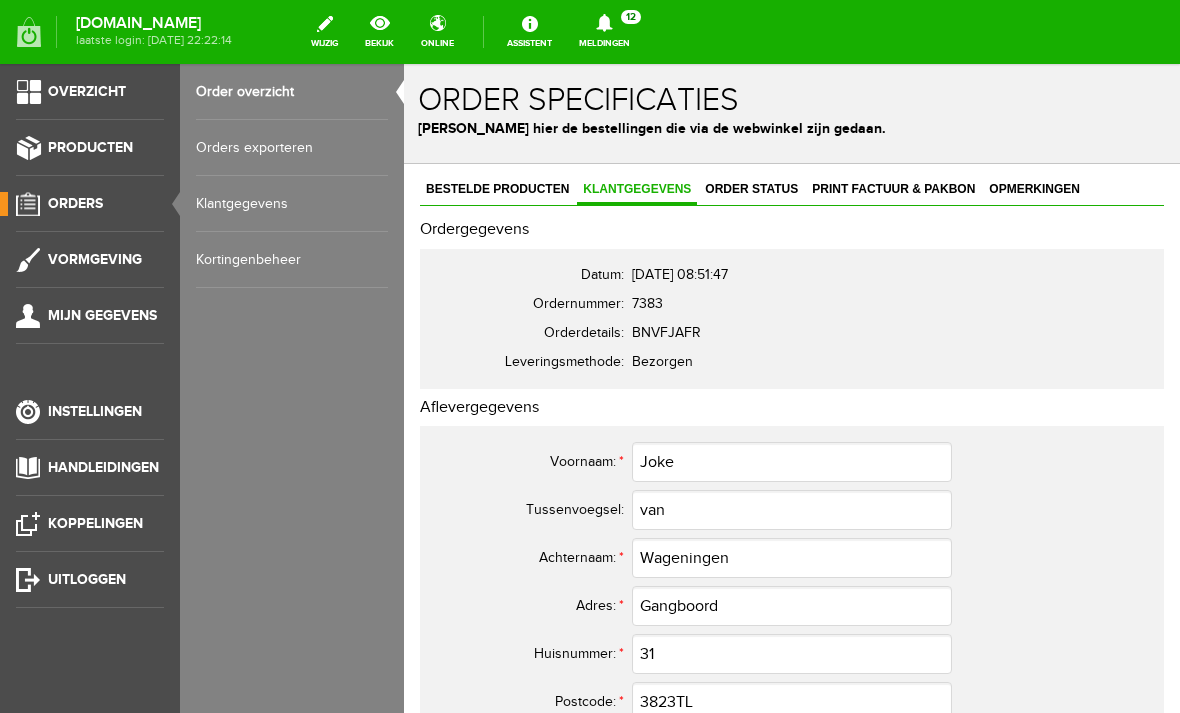 click on "Order overzicht" at bounding box center [292, 92] 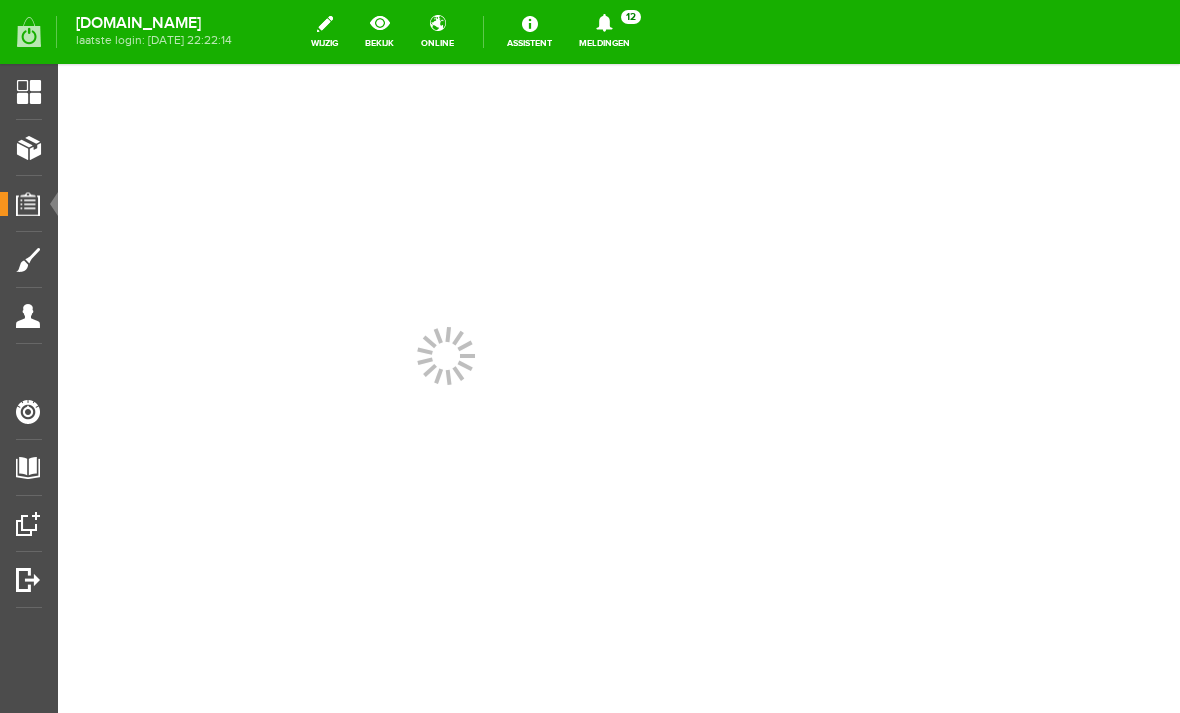 scroll, scrollTop: 0, scrollLeft: 0, axis: both 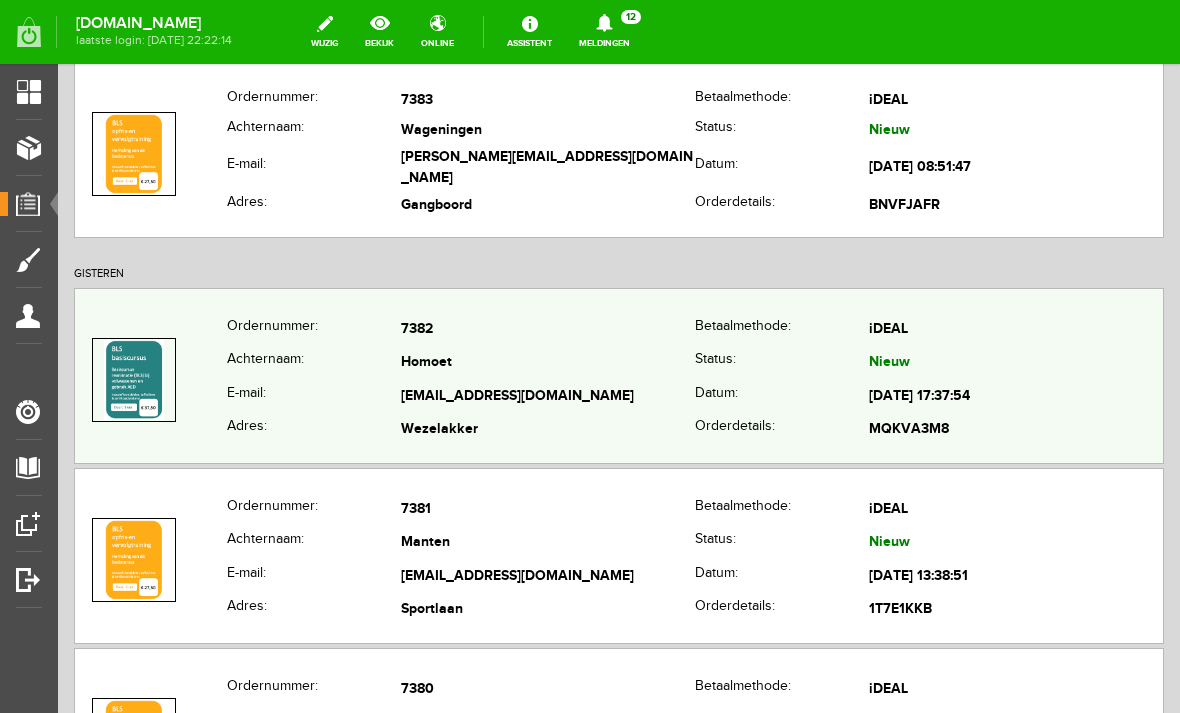 click on "Homoet" at bounding box center (548, 364) 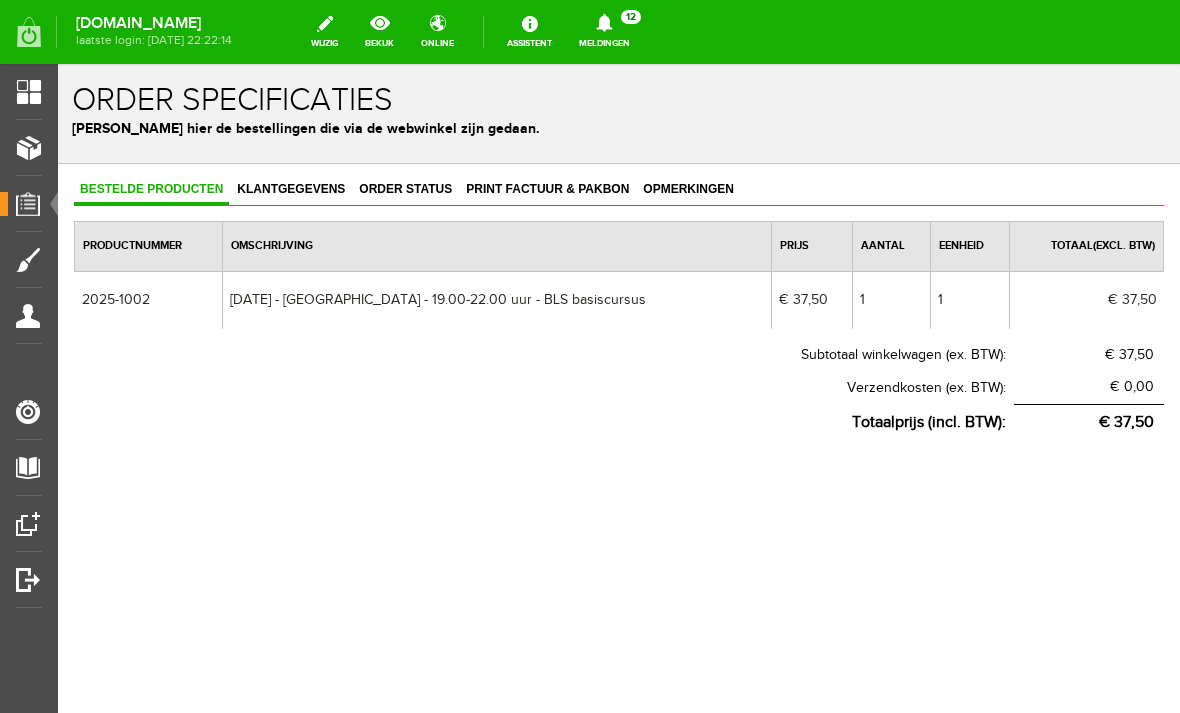 scroll, scrollTop: 0, scrollLeft: 0, axis: both 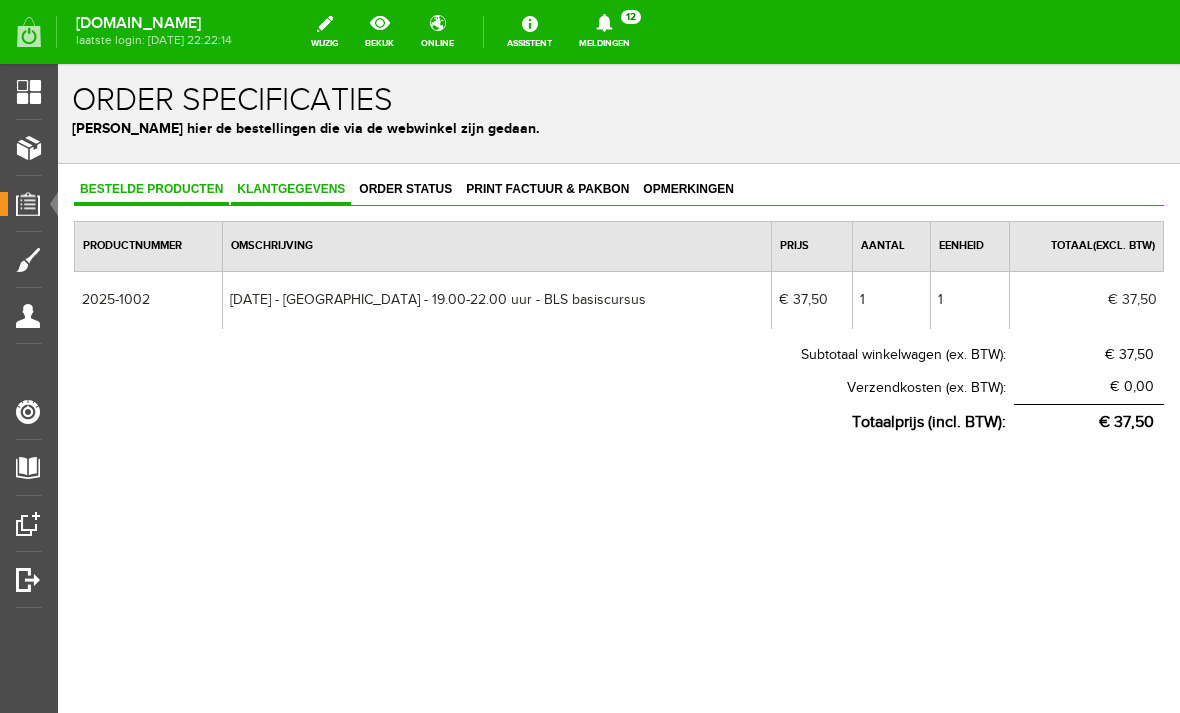 click on "Klantgegevens" at bounding box center (291, 189) 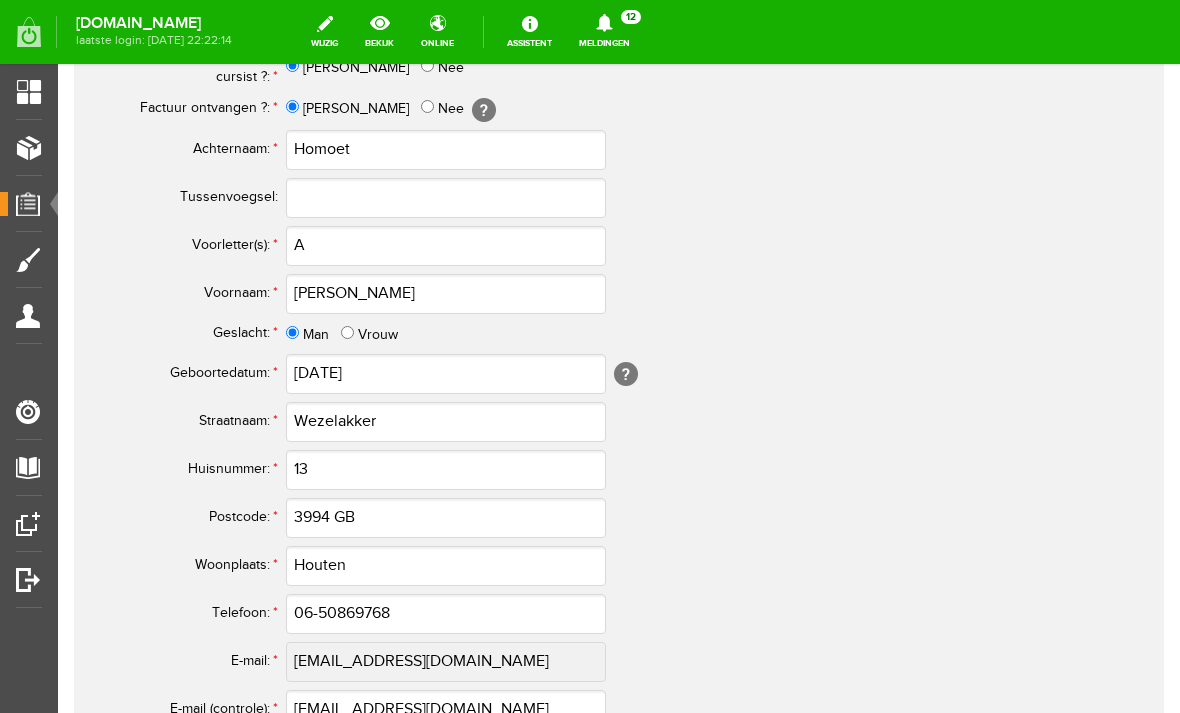 scroll, scrollTop: 797, scrollLeft: 0, axis: vertical 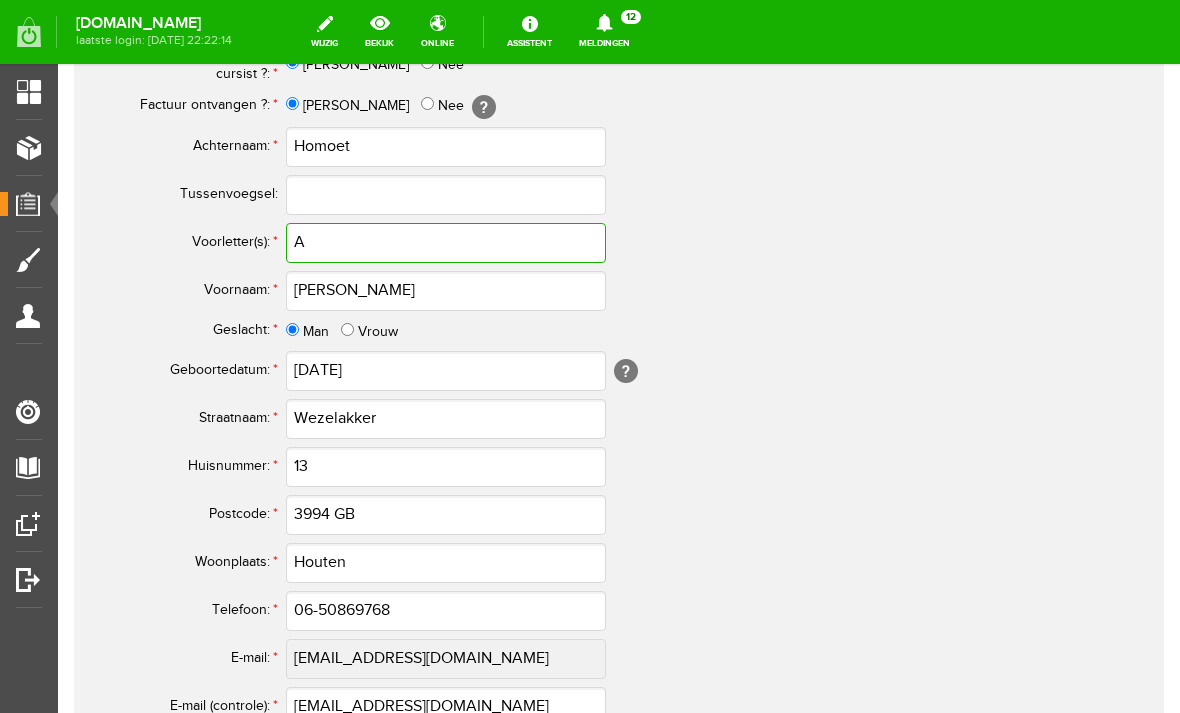 click on "A" at bounding box center (446, 243) 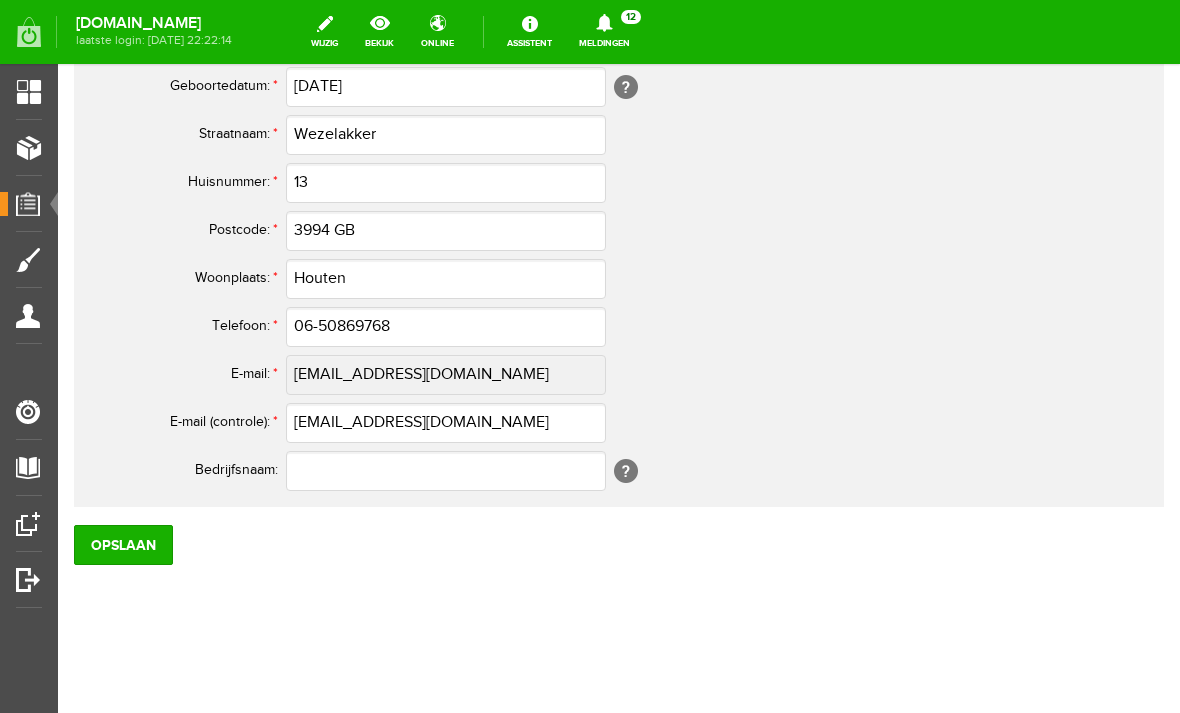 scroll, scrollTop: 1081, scrollLeft: 0, axis: vertical 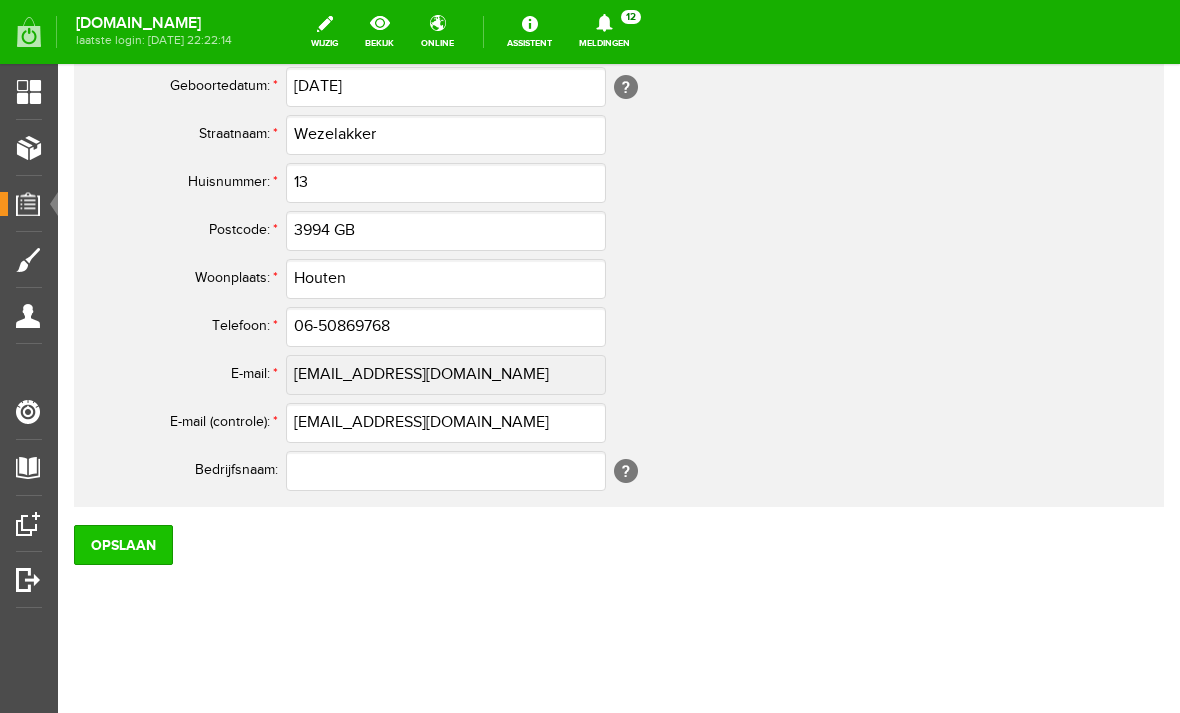 type on "A." 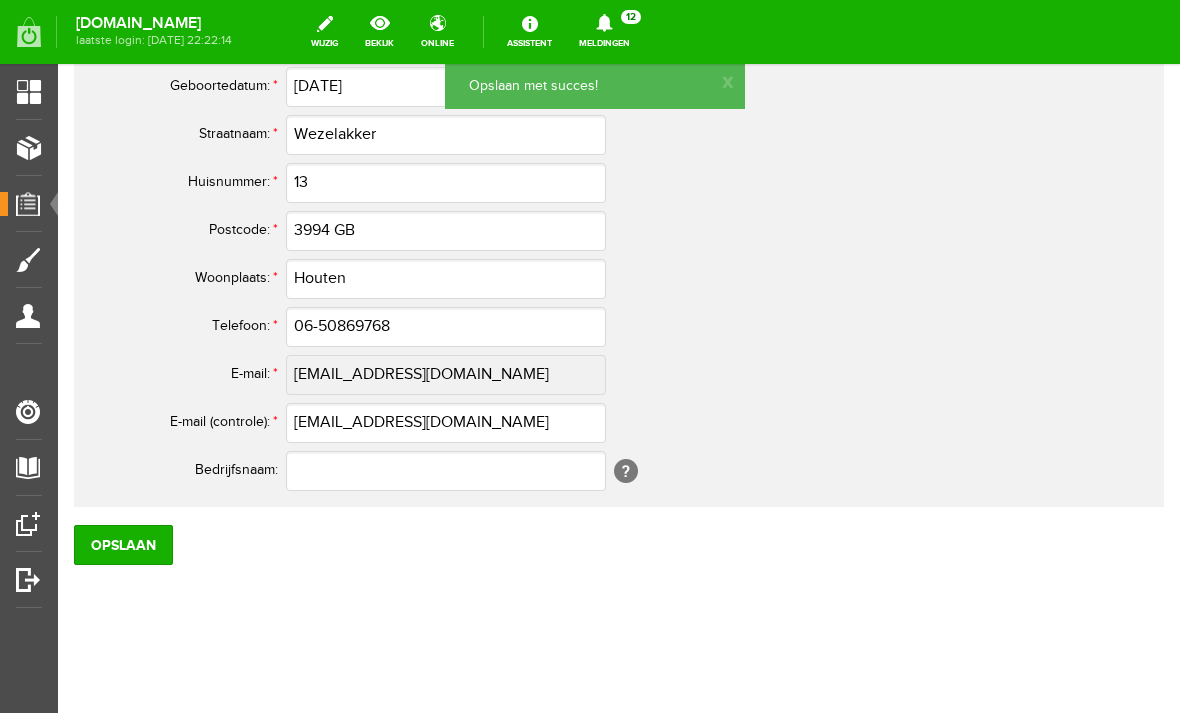 scroll, scrollTop: 1066, scrollLeft: 0, axis: vertical 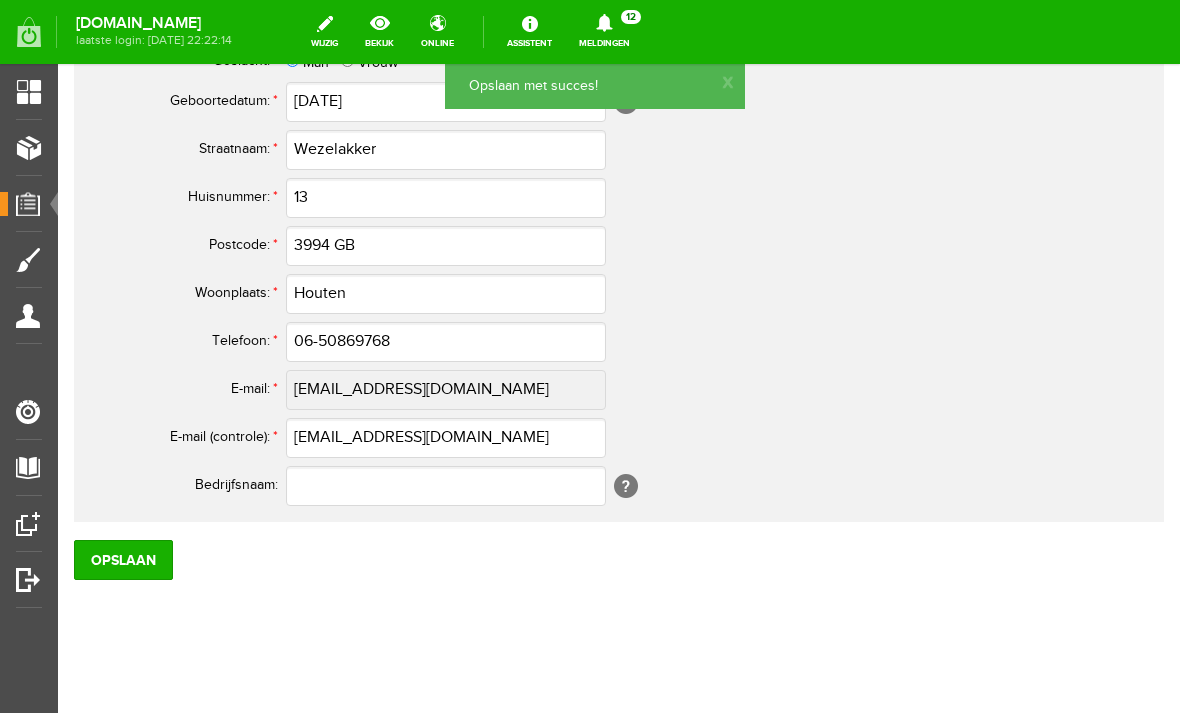 click on "Orders" at bounding box center (35, 203) 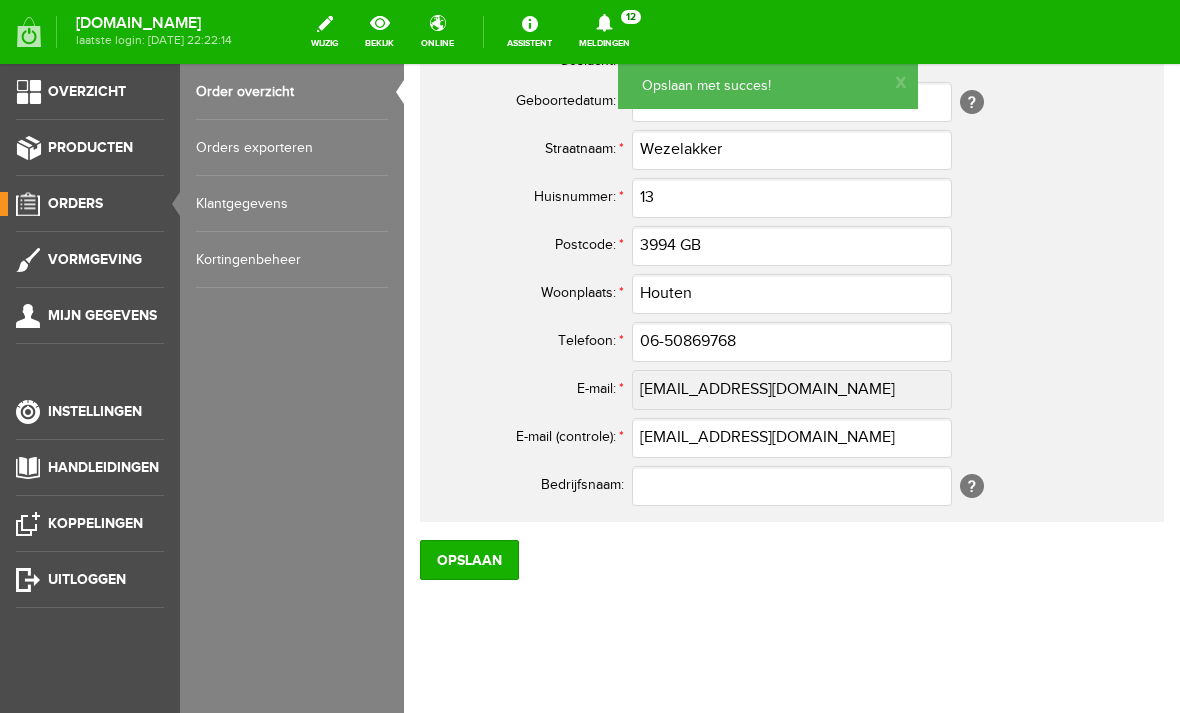 click on "Order overzicht" at bounding box center (292, 92) 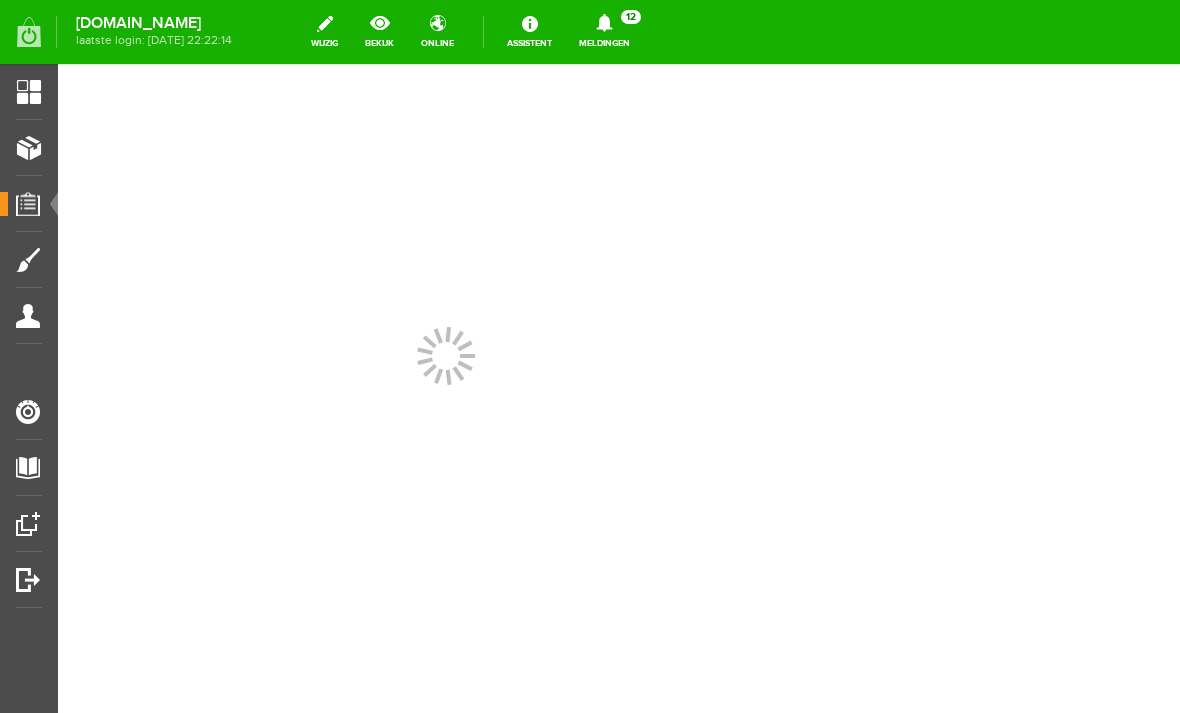 scroll, scrollTop: 0, scrollLeft: 0, axis: both 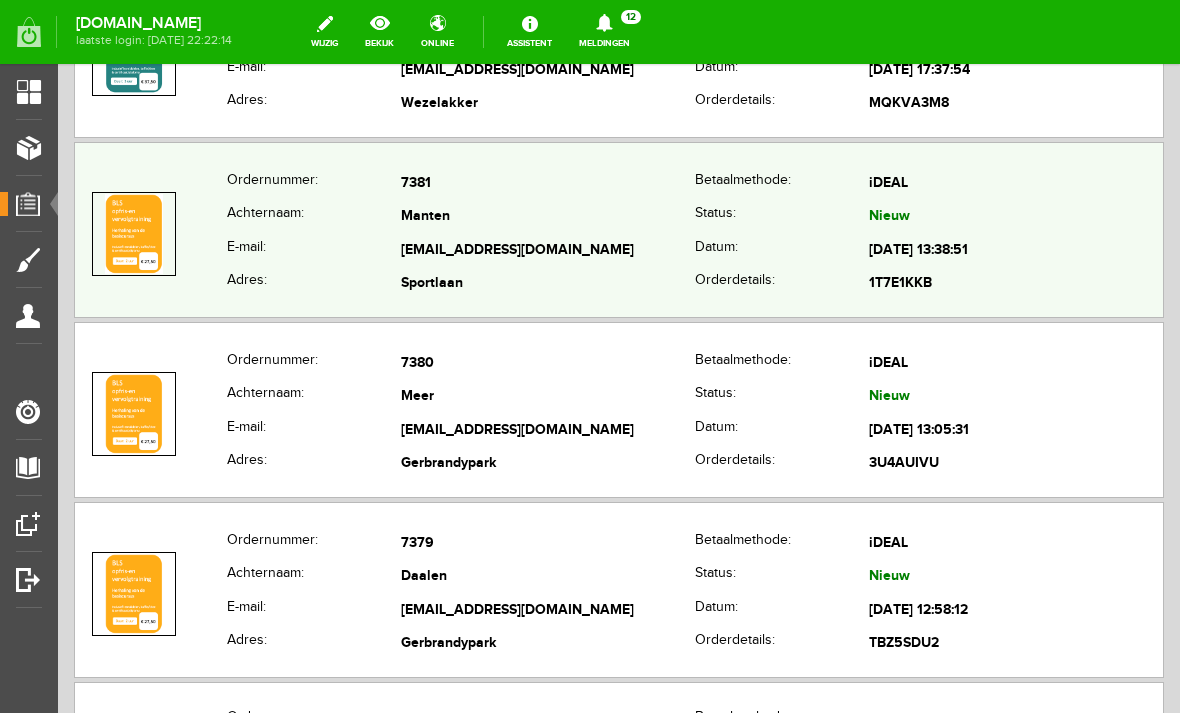 click on "amandamanten@gmail.com" at bounding box center (548, 251) 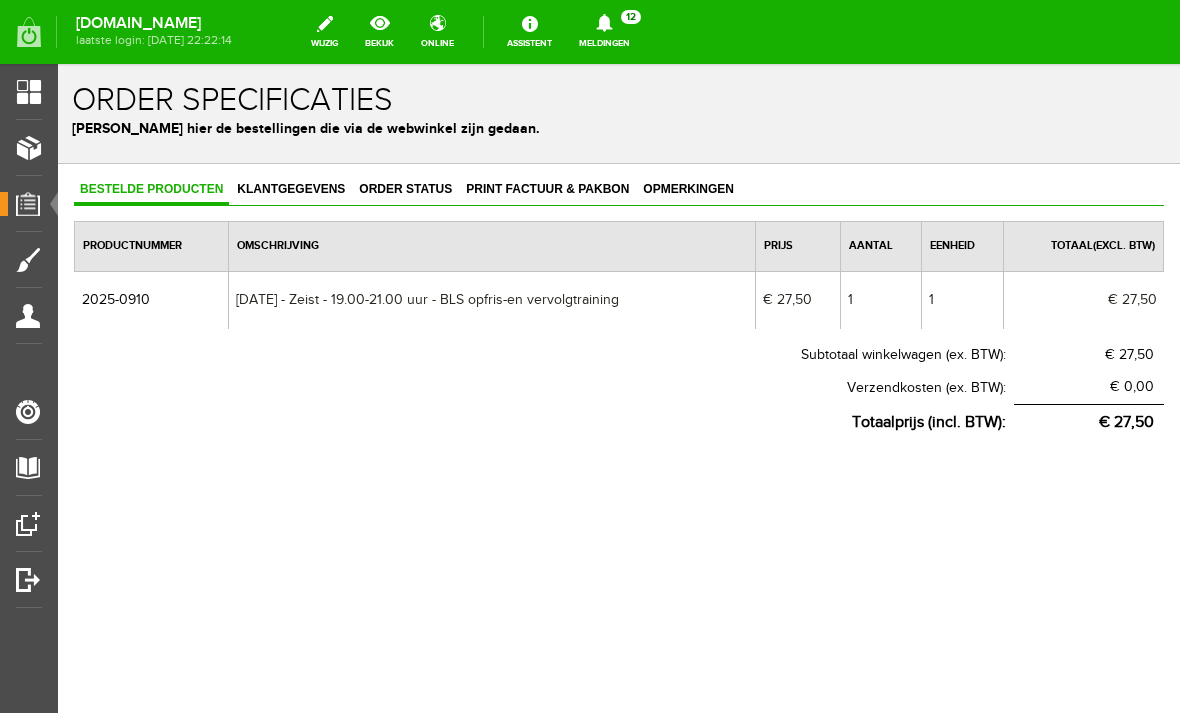 scroll, scrollTop: 0, scrollLeft: 0, axis: both 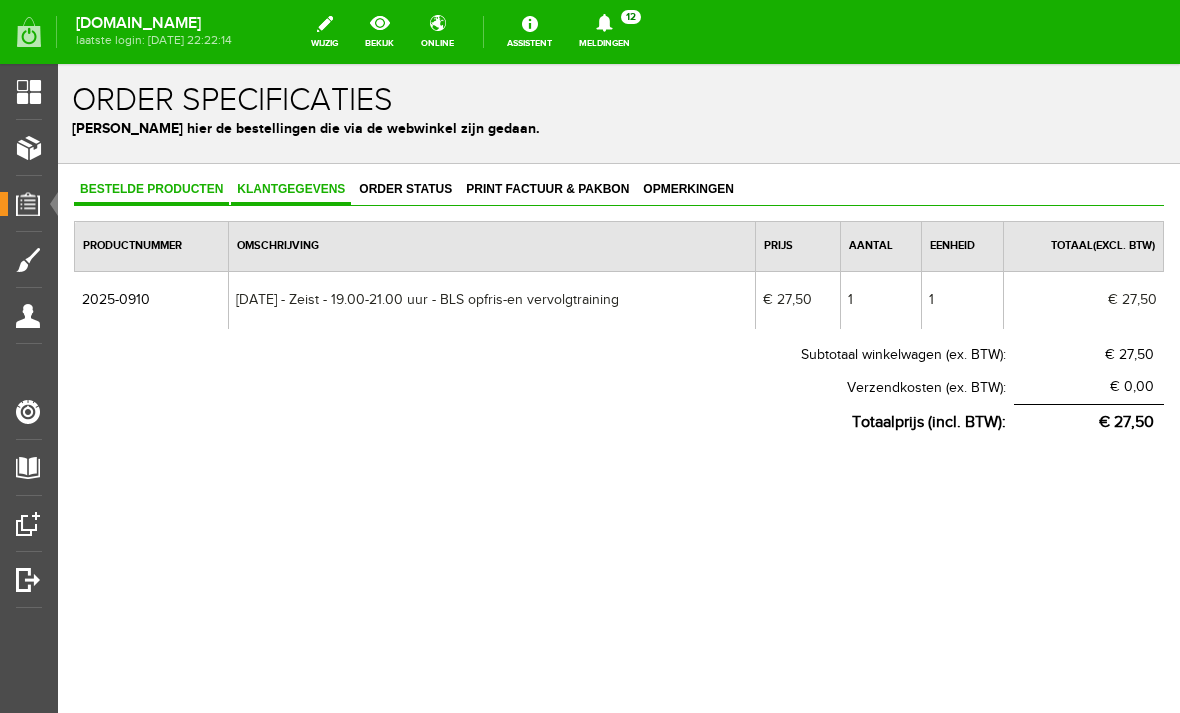 click on "Klantgegevens" at bounding box center [291, 190] 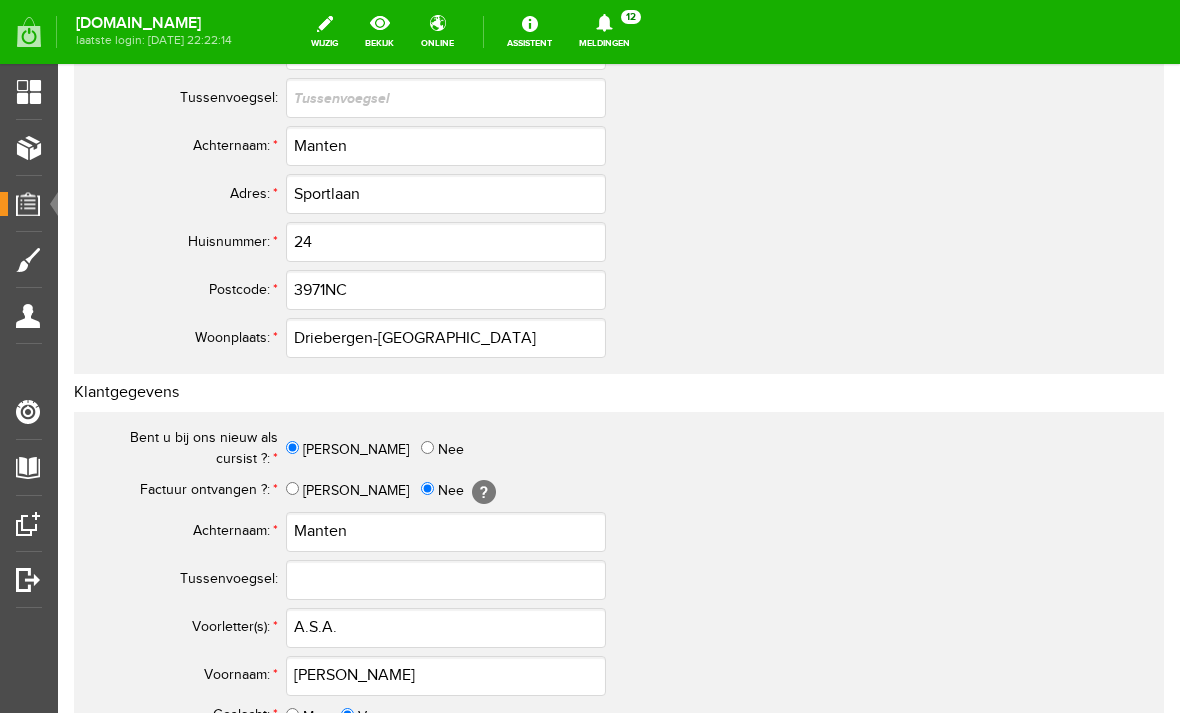 scroll, scrollTop: 423, scrollLeft: 0, axis: vertical 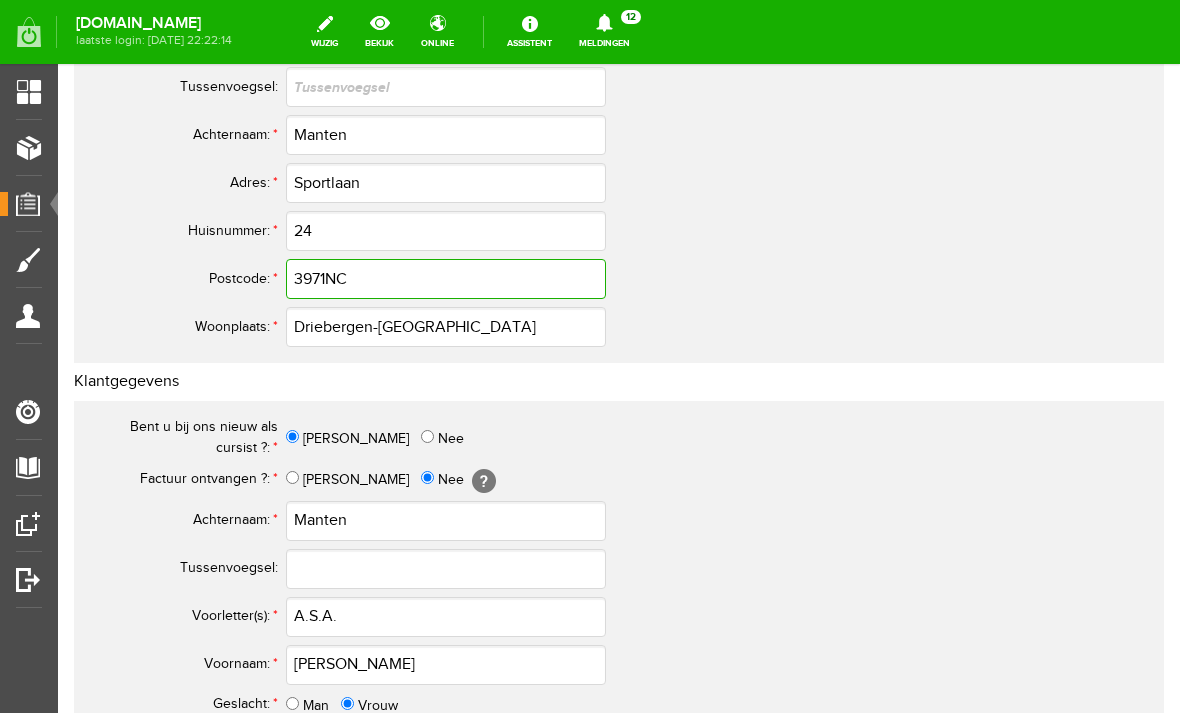 click on "3971NC" at bounding box center (446, 279) 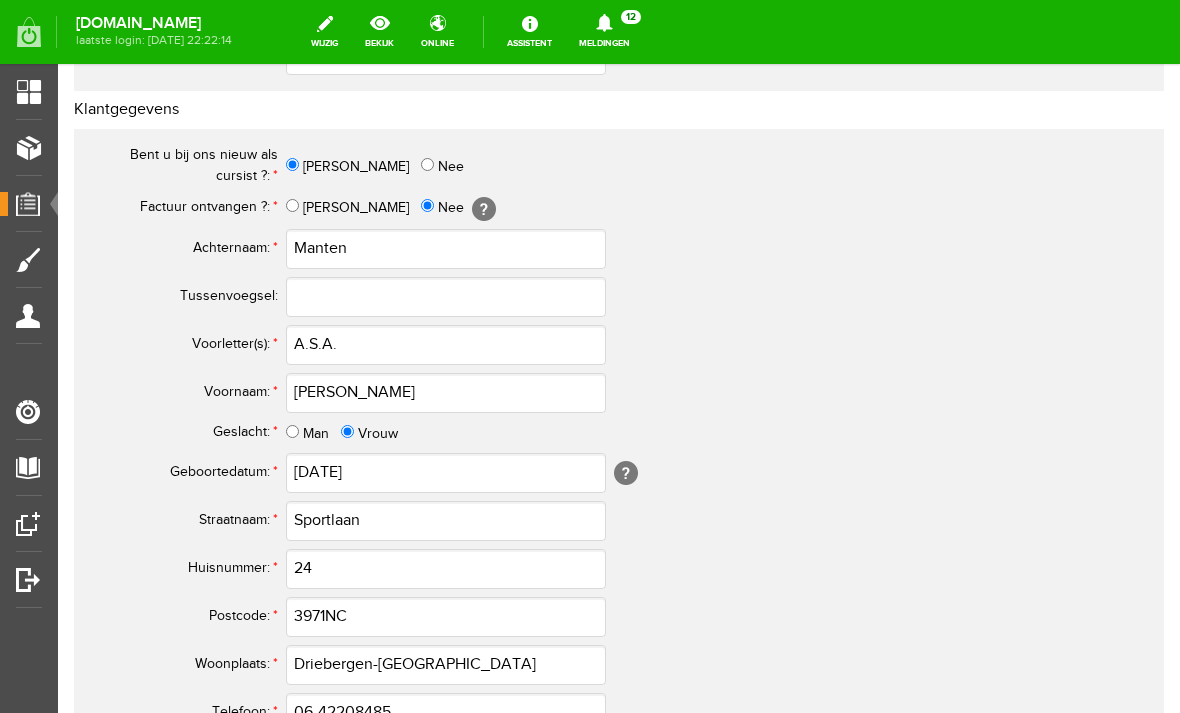 scroll, scrollTop: 694, scrollLeft: 0, axis: vertical 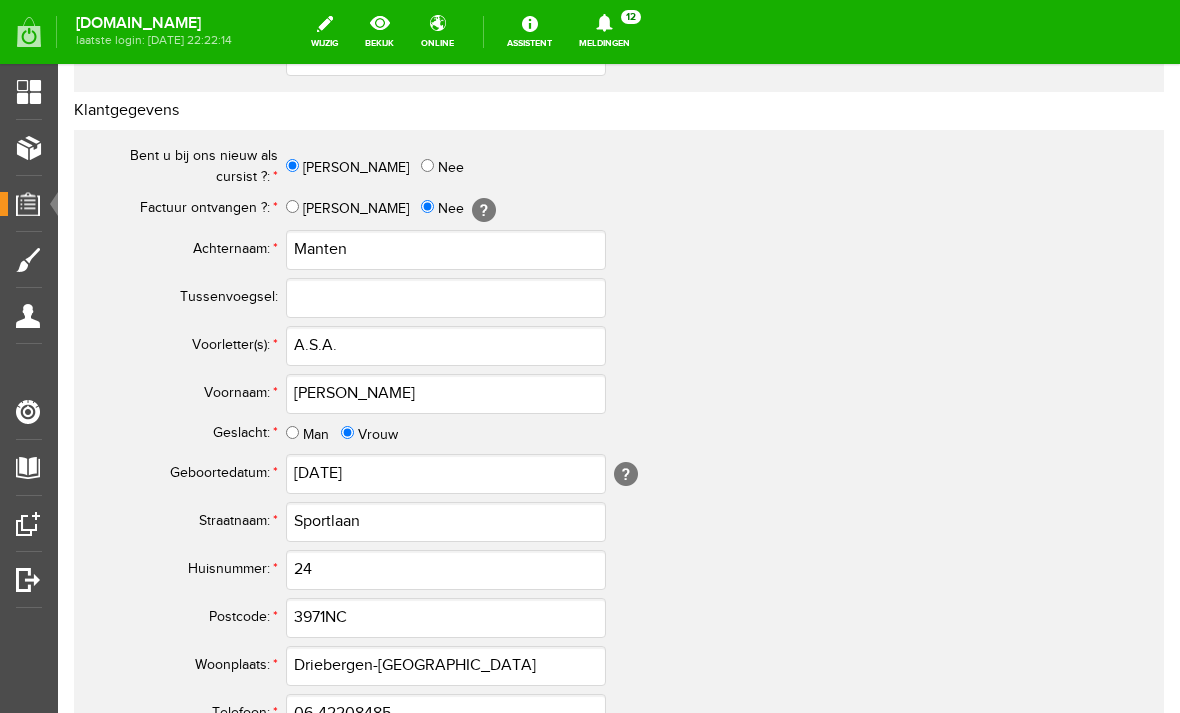 click on "Orders" at bounding box center (35, 203) 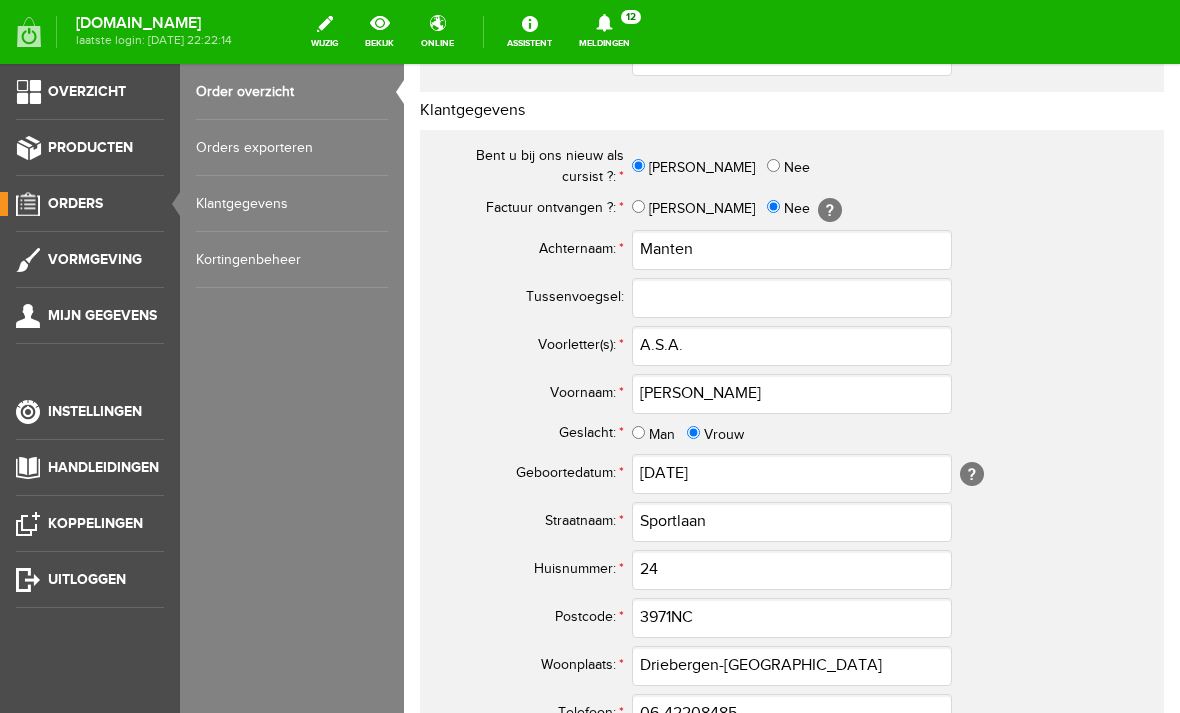 click on "Order overzicht" at bounding box center (292, 92) 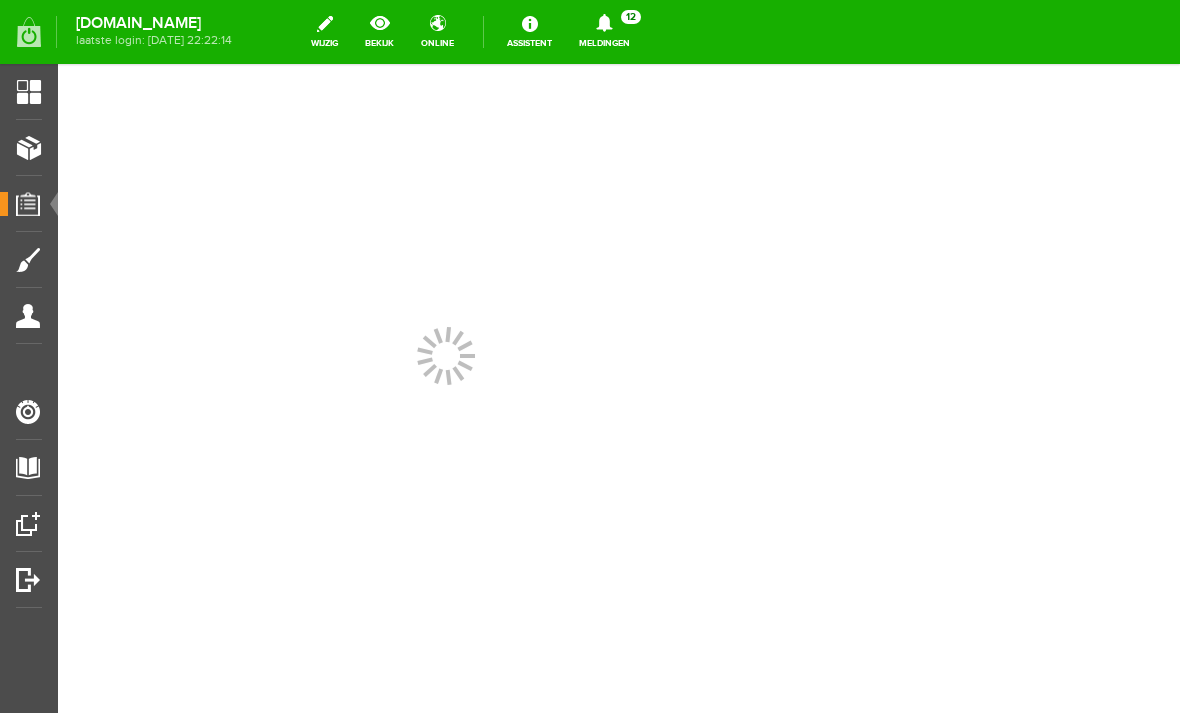 scroll, scrollTop: 0, scrollLeft: 0, axis: both 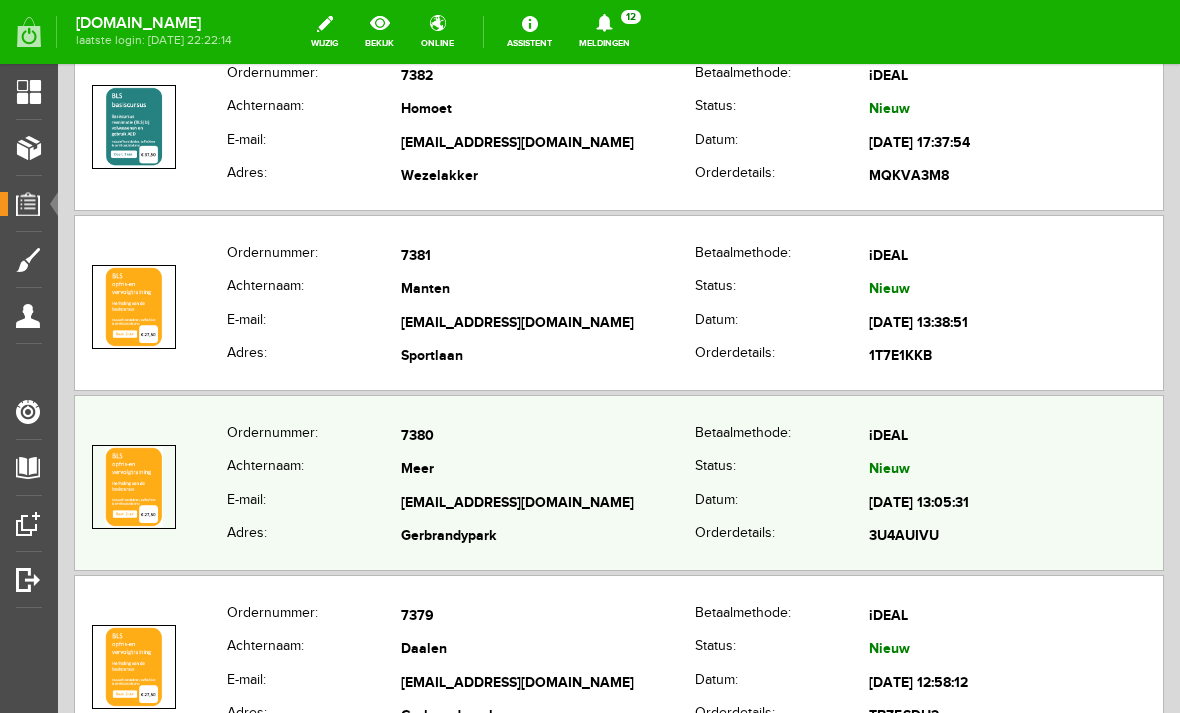 click on "jcvandermeer570@gmail.com" at bounding box center (548, 504) 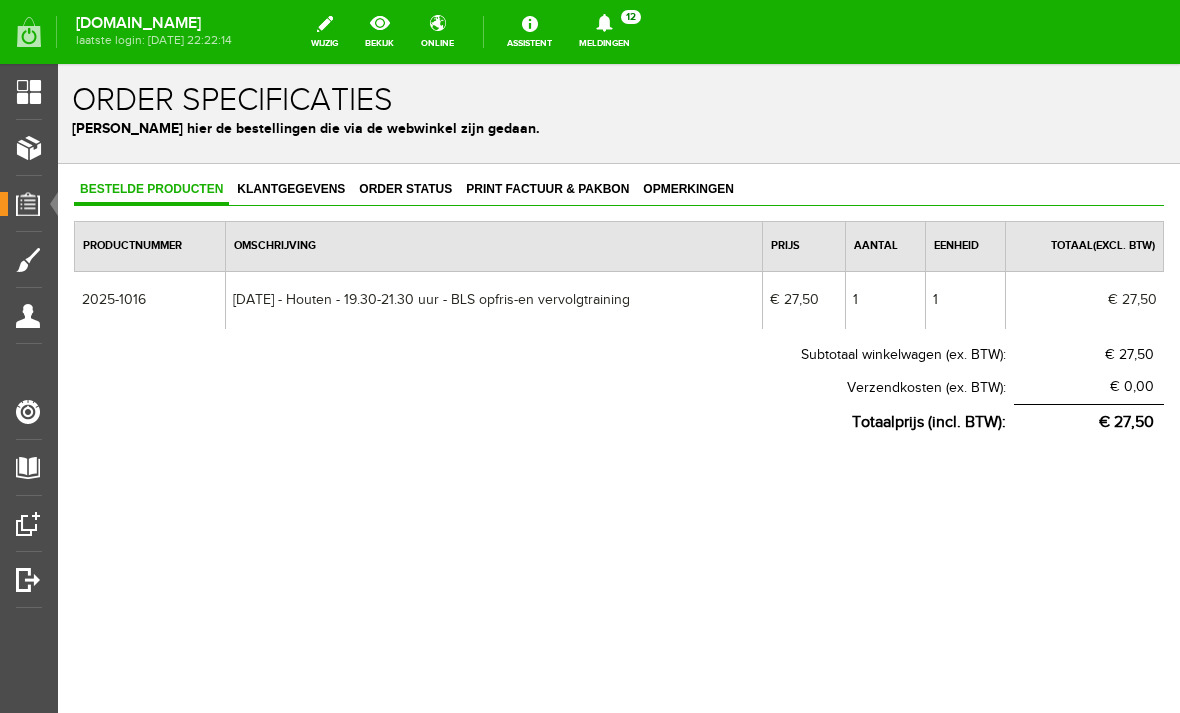 scroll, scrollTop: 0, scrollLeft: 0, axis: both 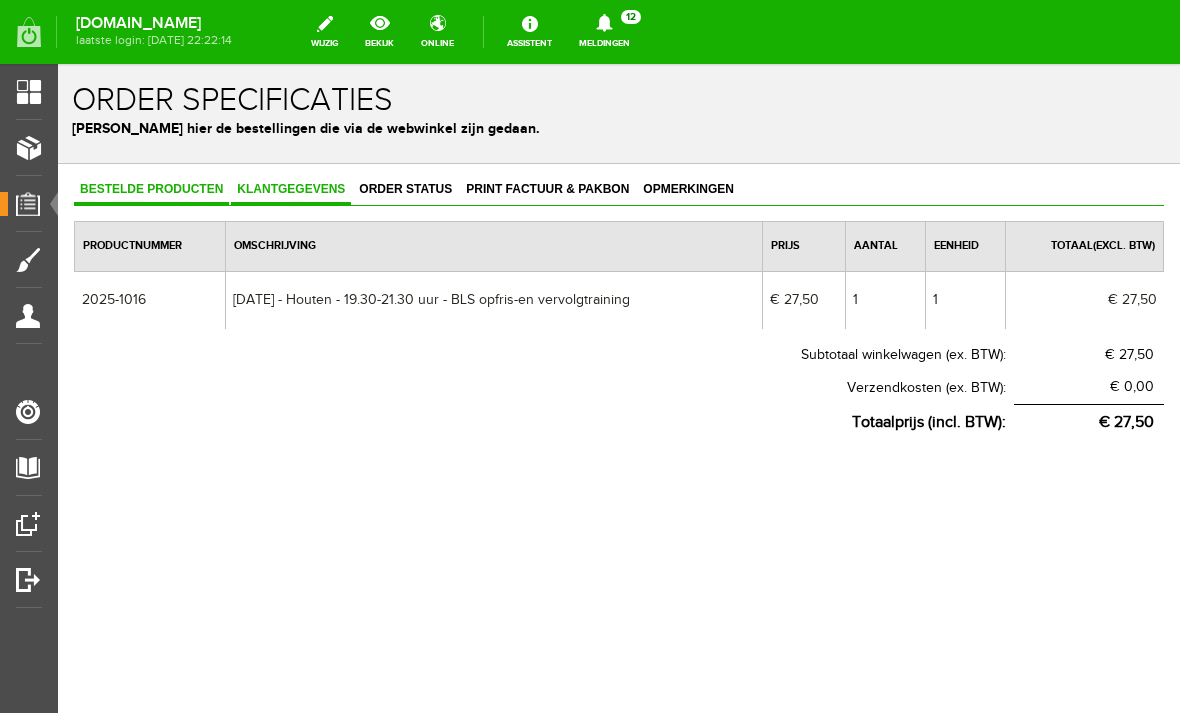 click on "Klantgegevens" at bounding box center [291, 189] 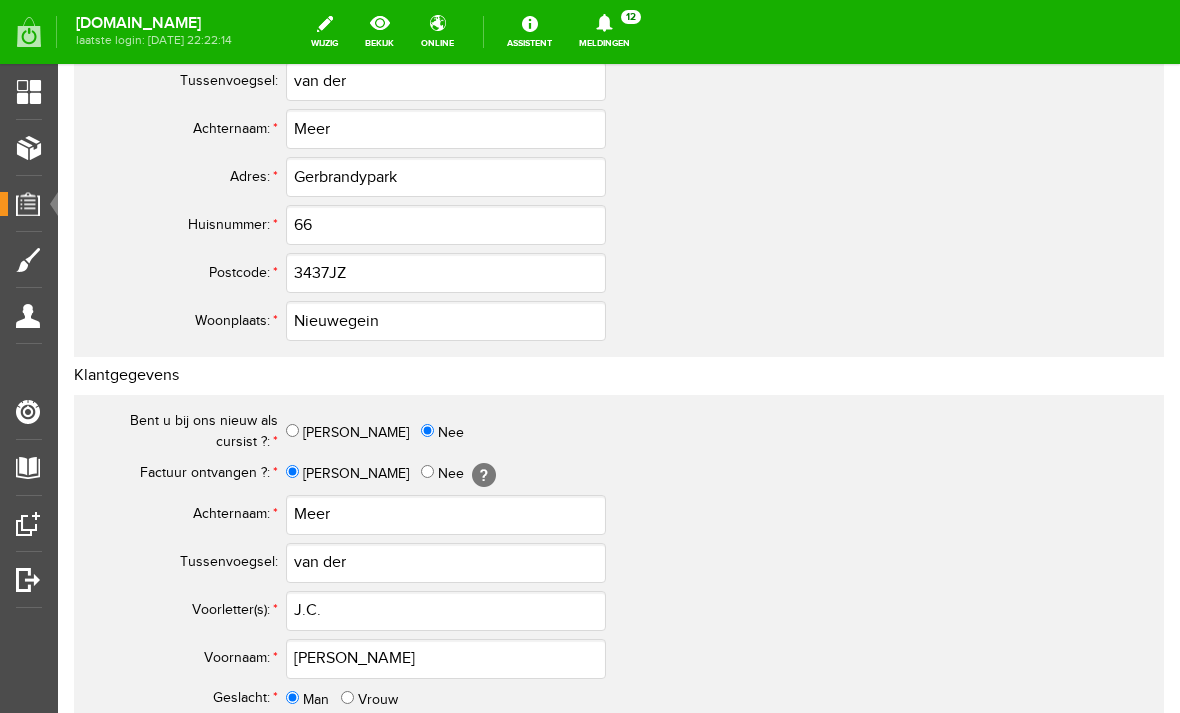 scroll, scrollTop: 441, scrollLeft: 0, axis: vertical 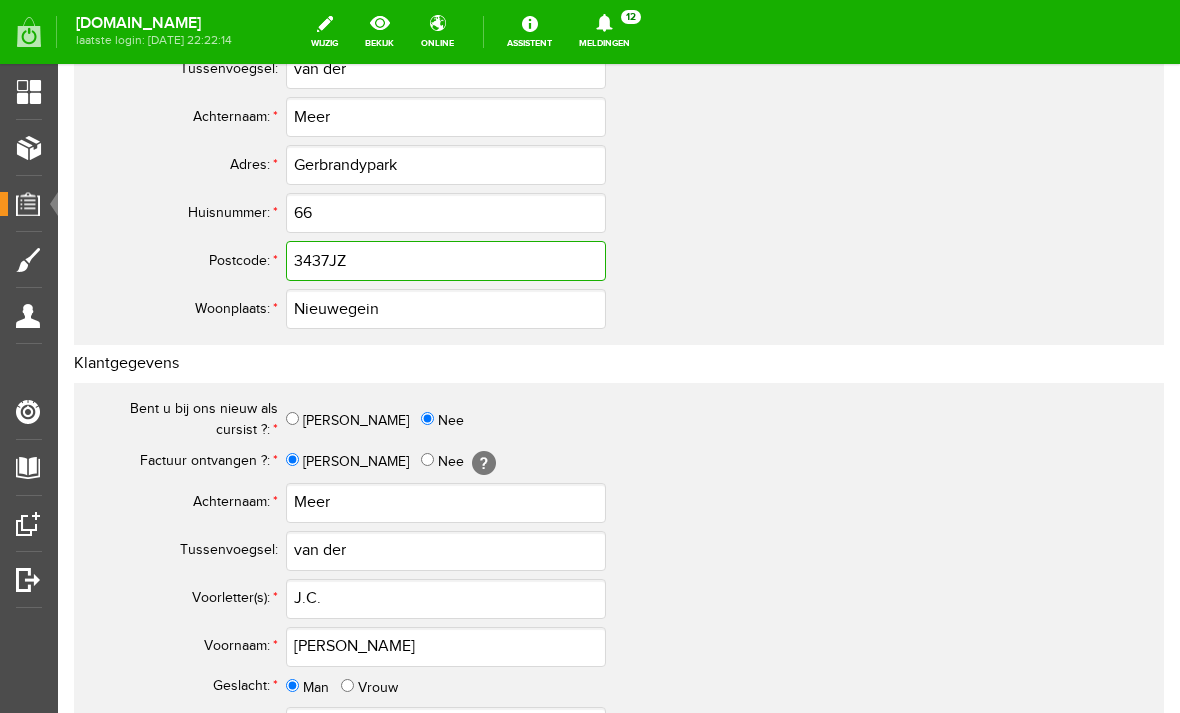 click on "3437JZ" at bounding box center (446, 261) 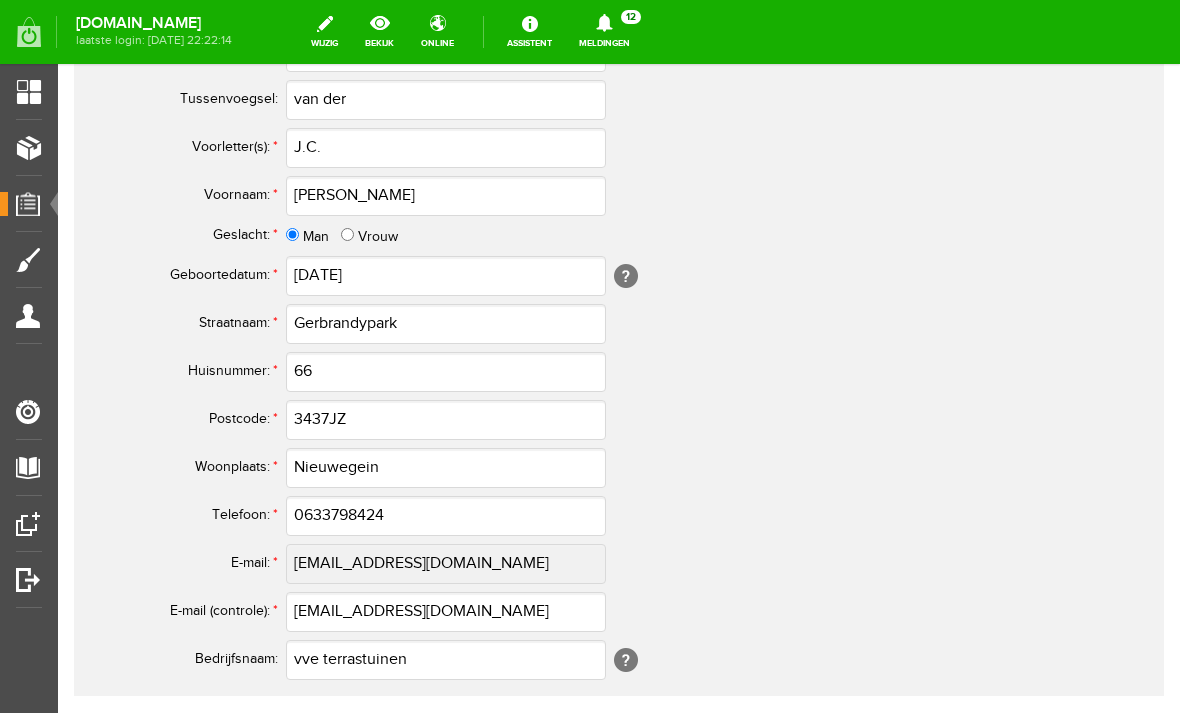scroll, scrollTop: 908, scrollLeft: 0, axis: vertical 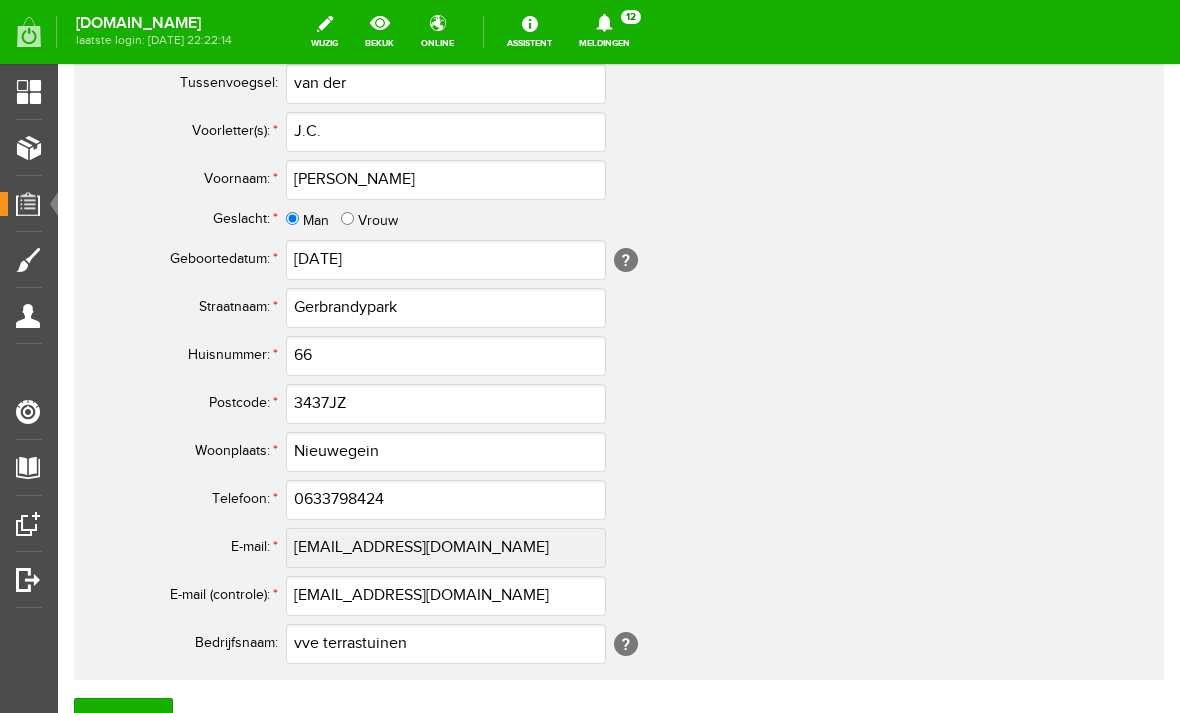 type on "3437 JZ" 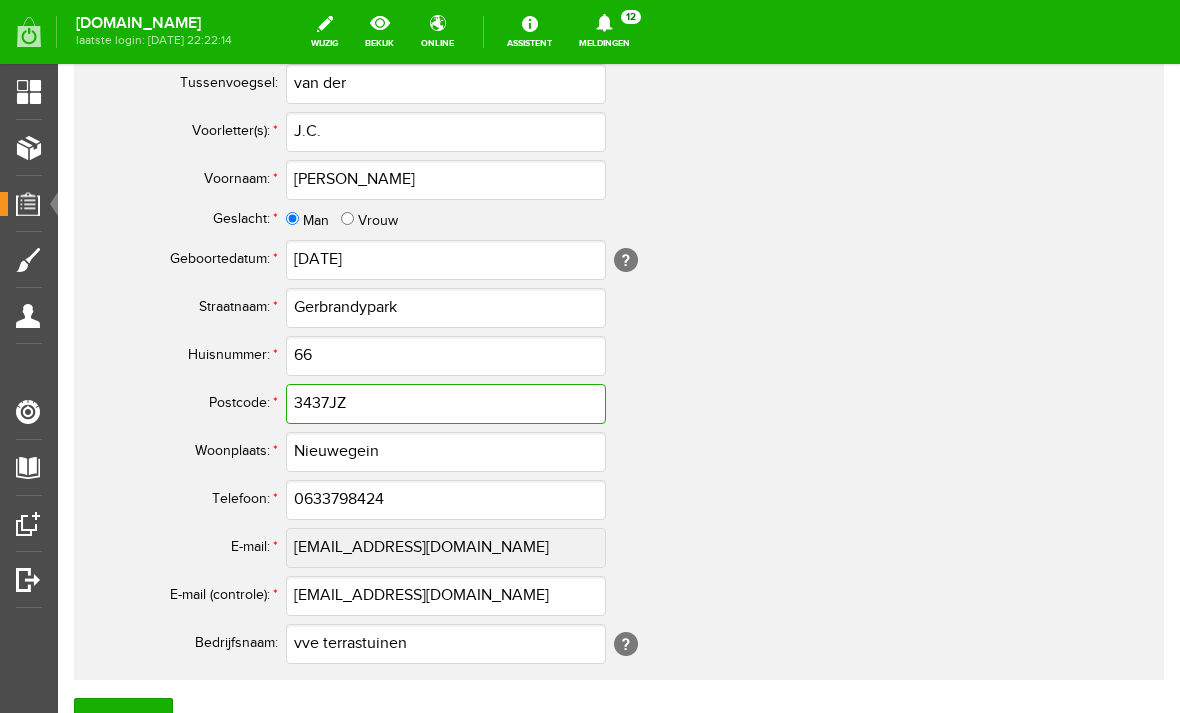 click on "3437JZ" at bounding box center (446, 404) 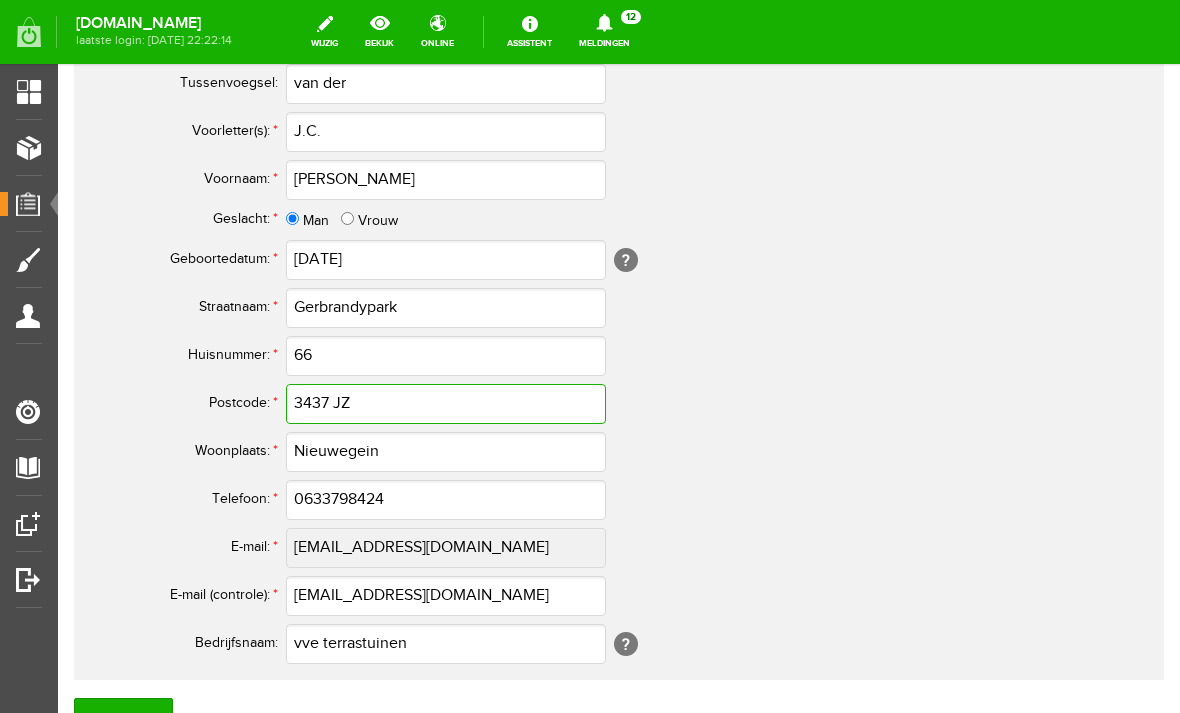 type on "3437 JZ" 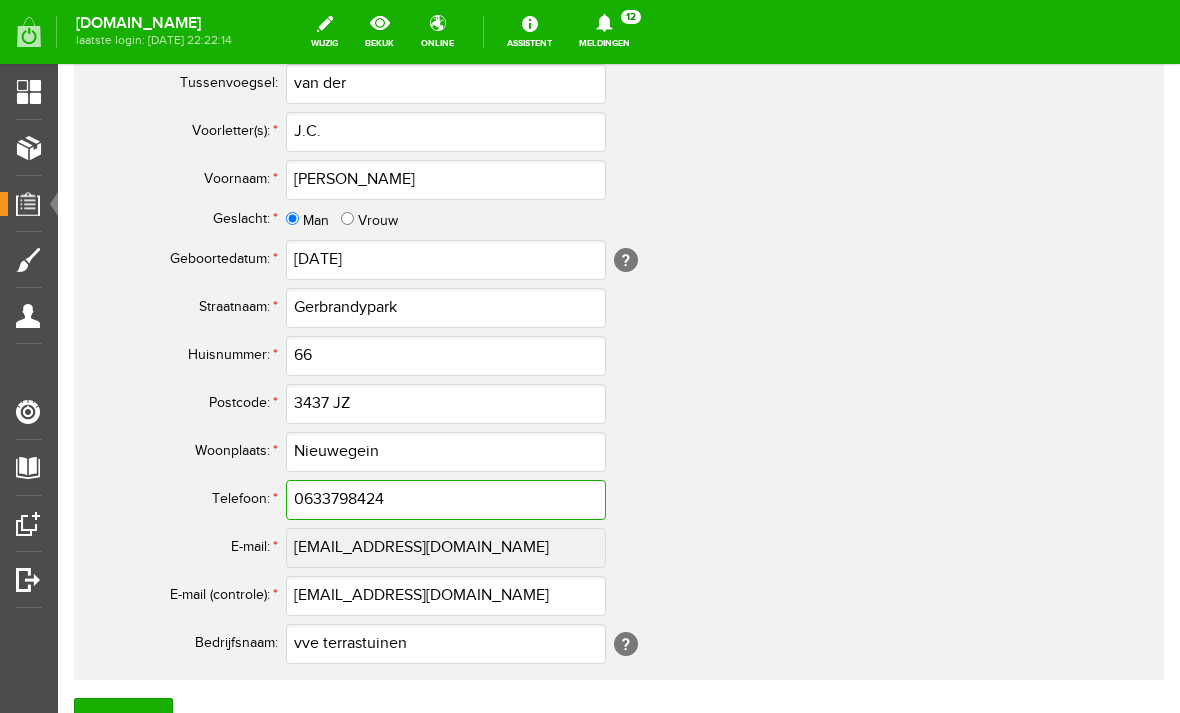 click on "0633798424" at bounding box center (446, 500) 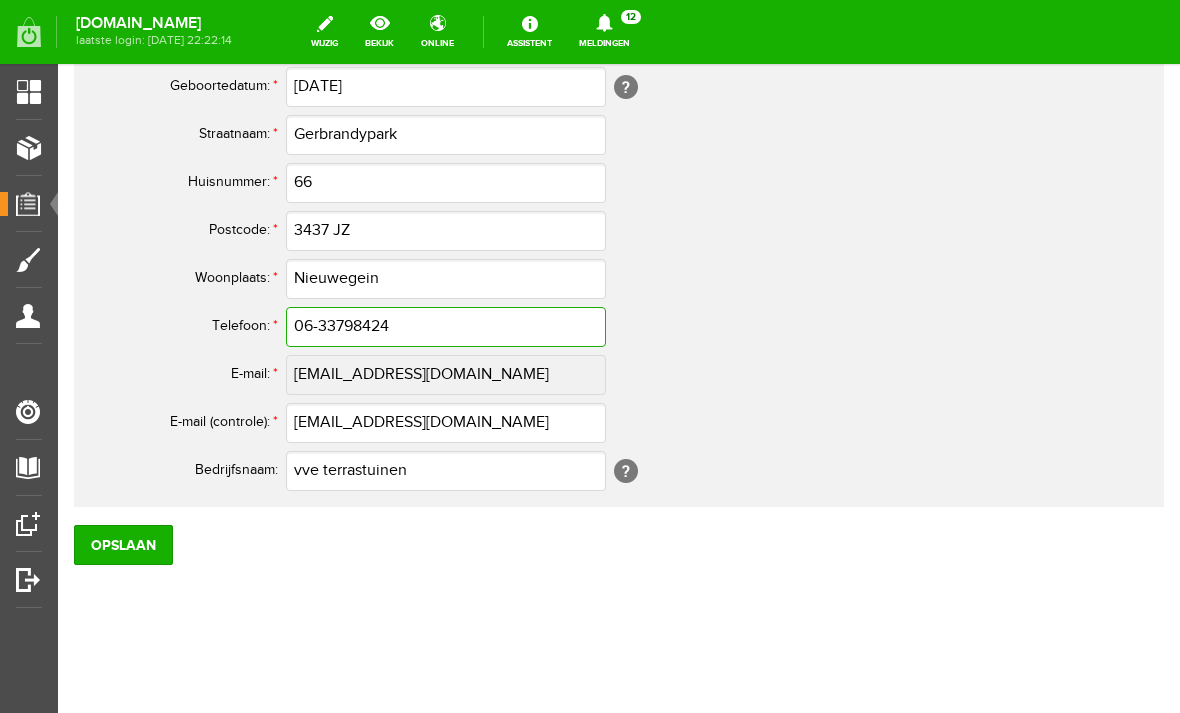 scroll, scrollTop: 1081, scrollLeft: 0, axis: vertical 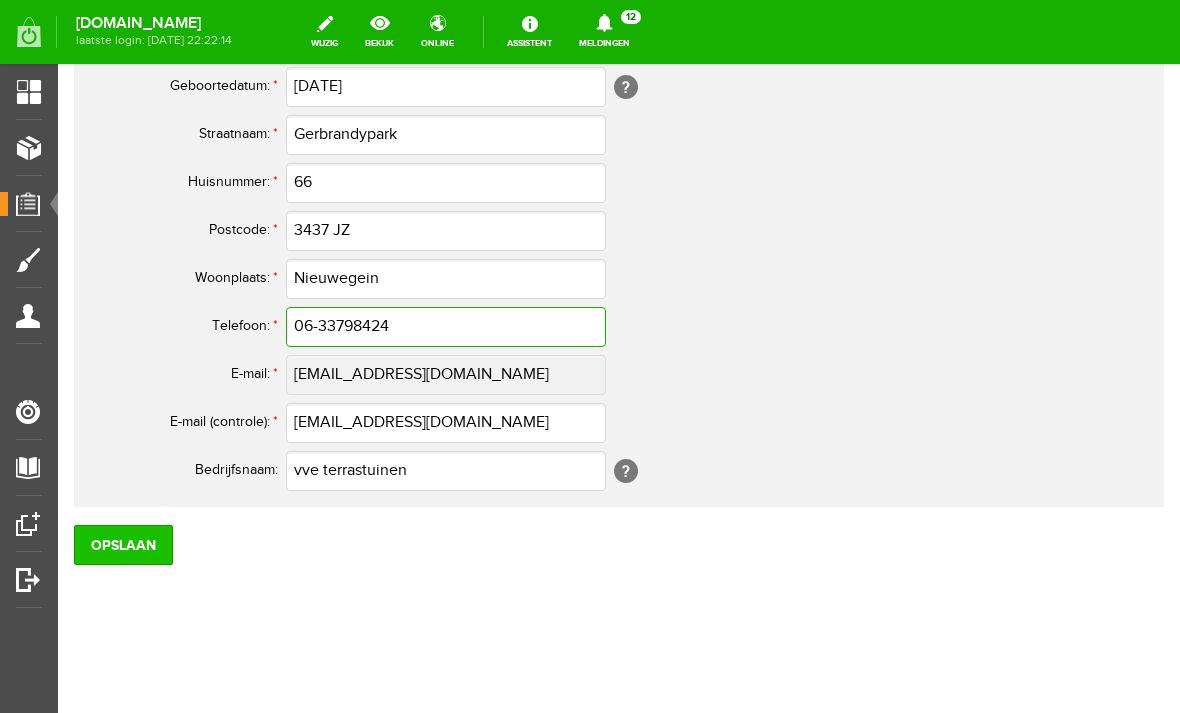 type on "06-33798424" 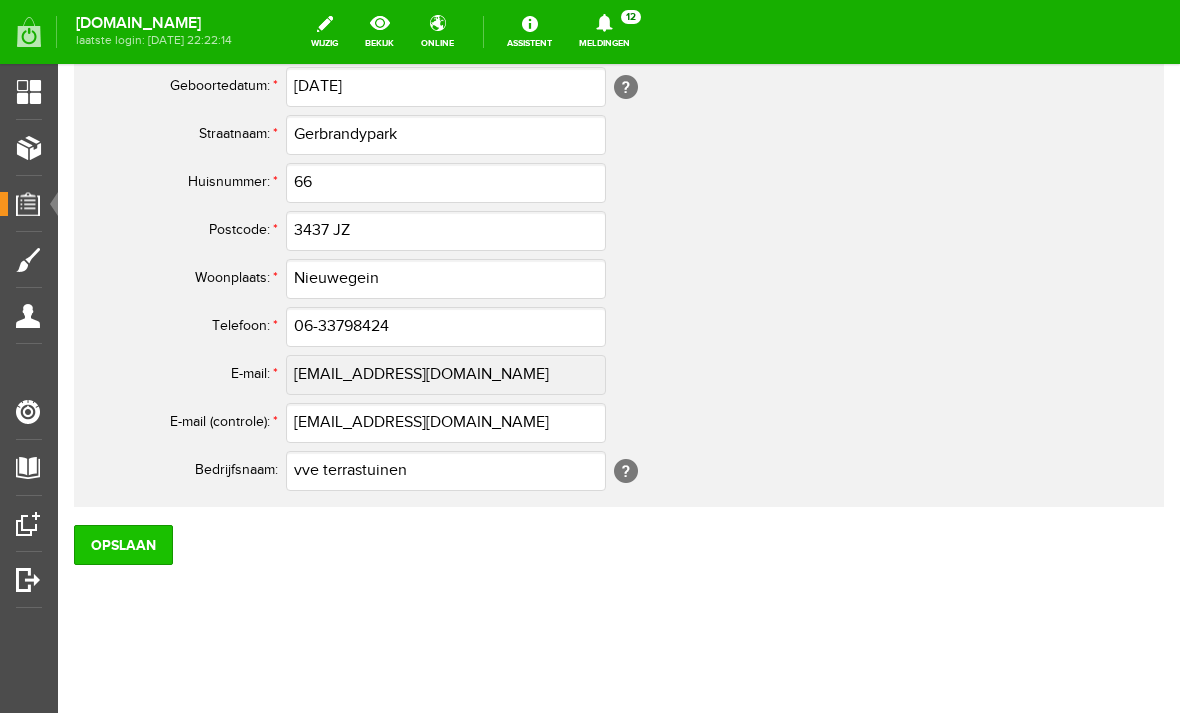 click on "Opslaan" at bounding box center [123, 545] 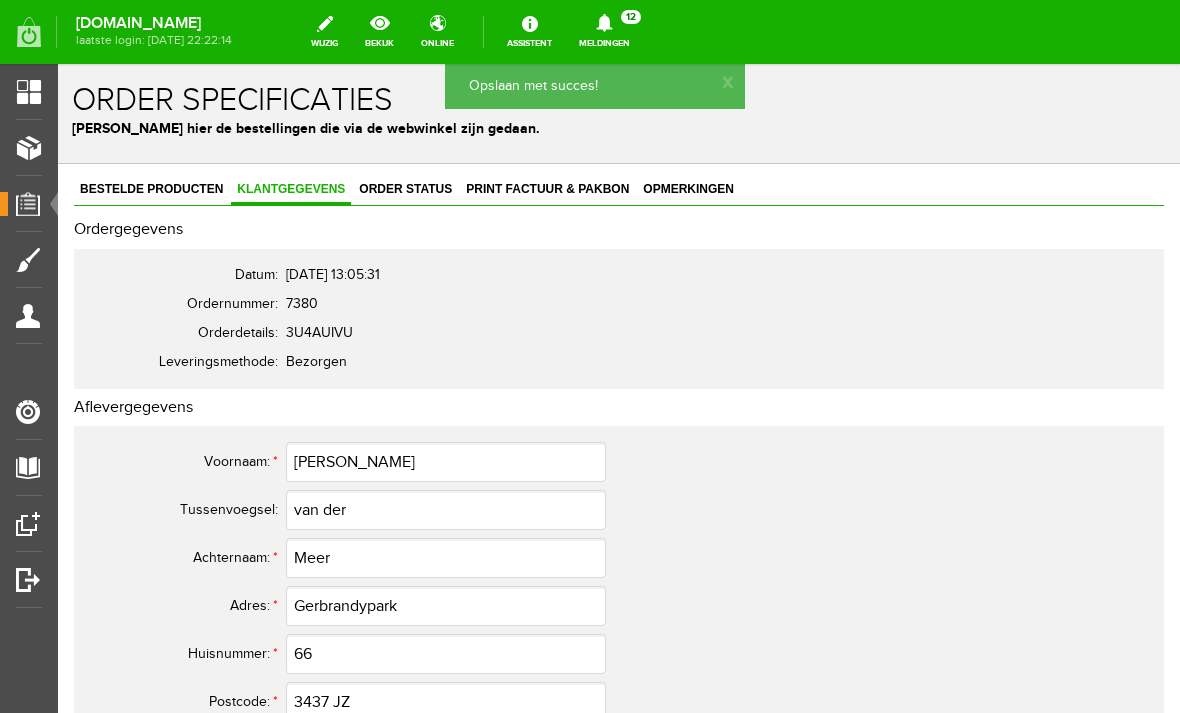 scroll, scrollTop: 0, scrollLeft: 0, axis: both 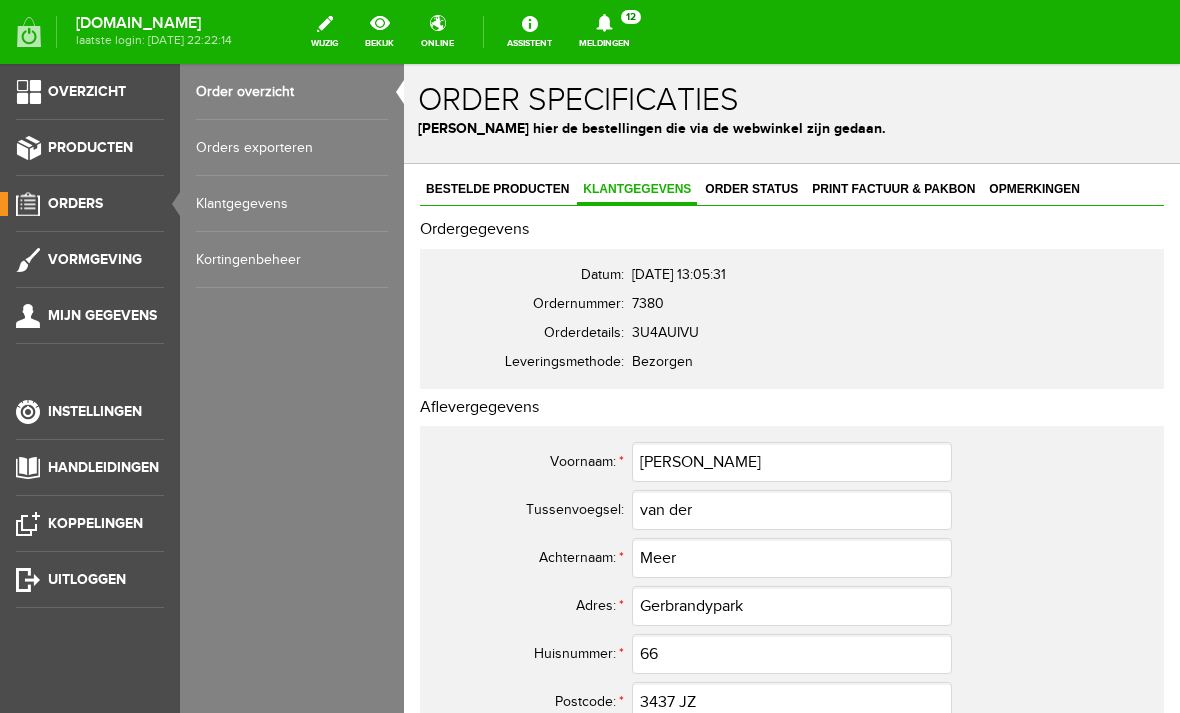 click on "Order overzicht" at bounding box center [292, 92] 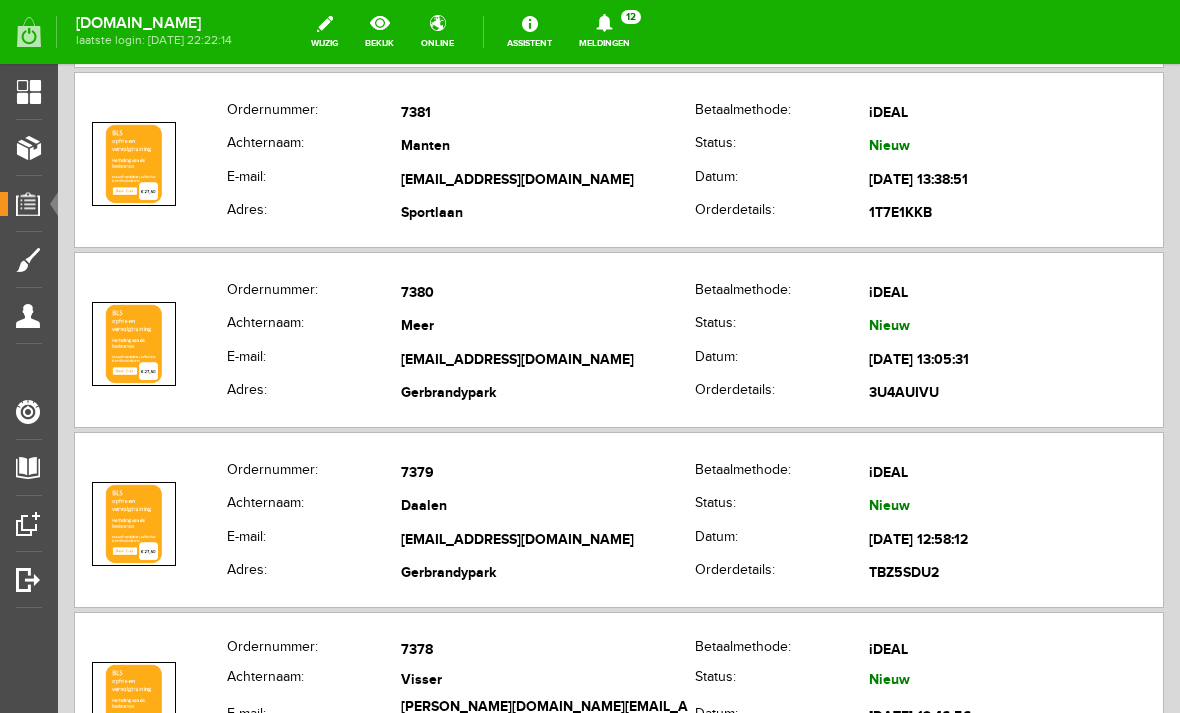 scroll, scrollTop: 833, scrollLeft: 0, axis: vertical 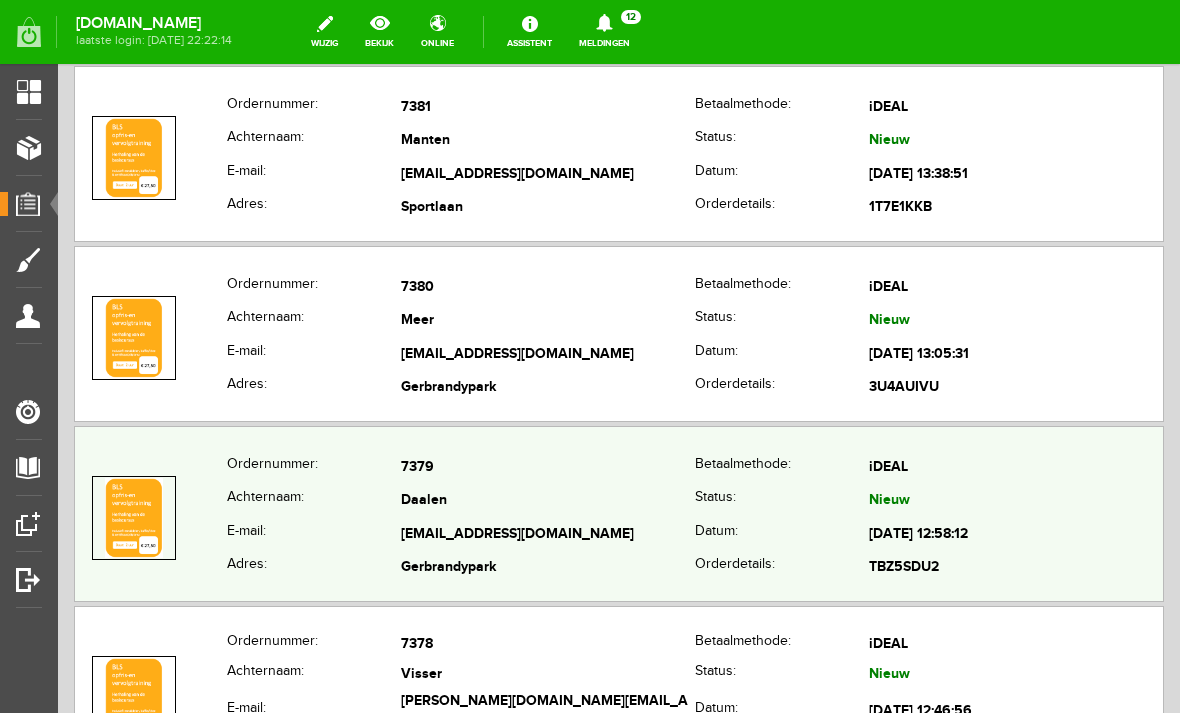 click on "joop.ritavandaalen@casema.nl" at bounding box center [548, 535] 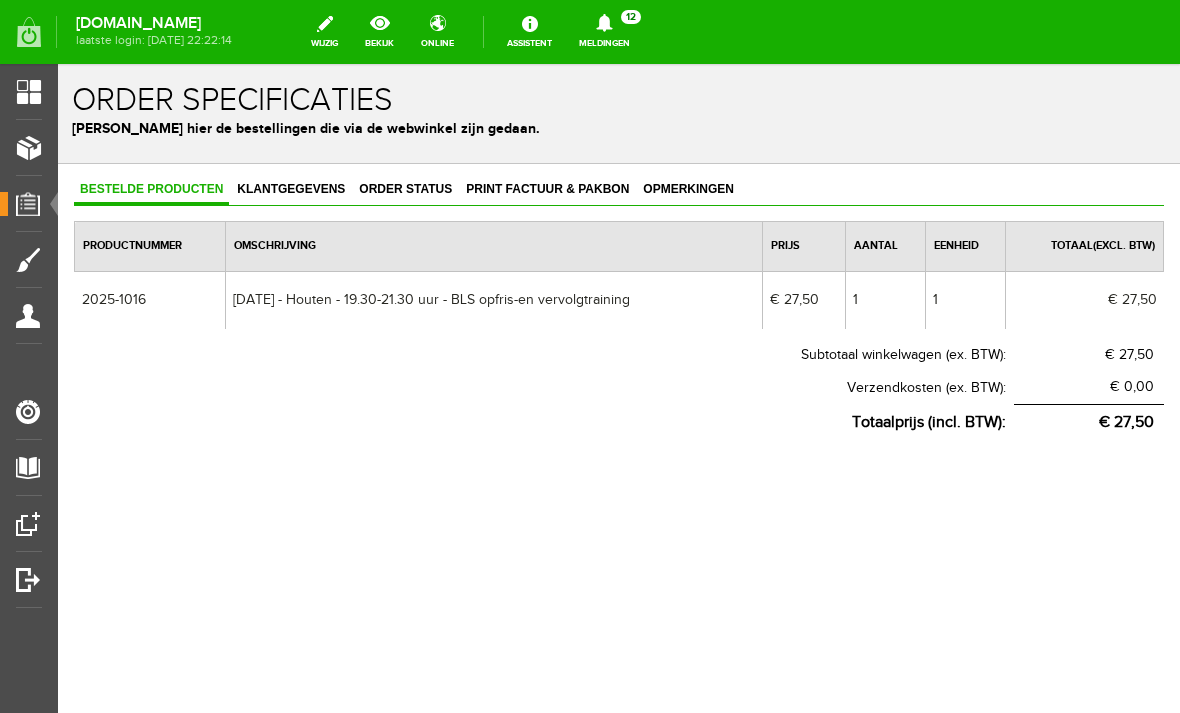 scroll, scrollTop: 0, scrollLeft: 0, axis: both 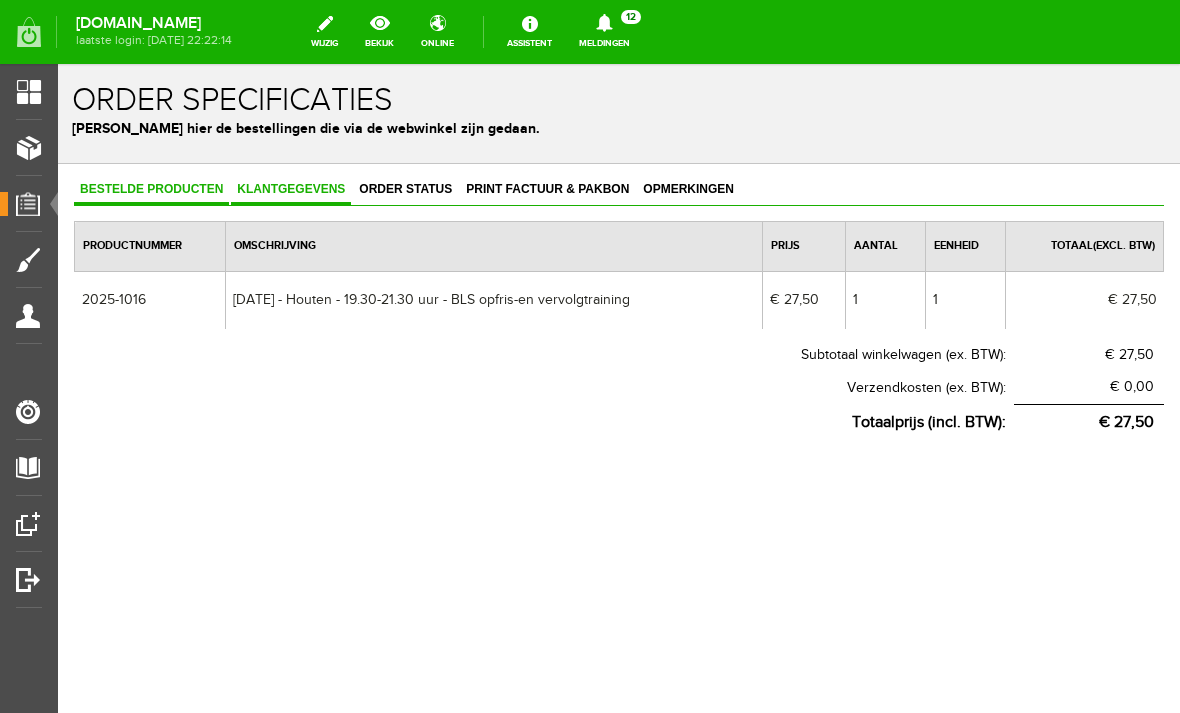 click on "Klantgegevens" at bounding box center (291, 189) 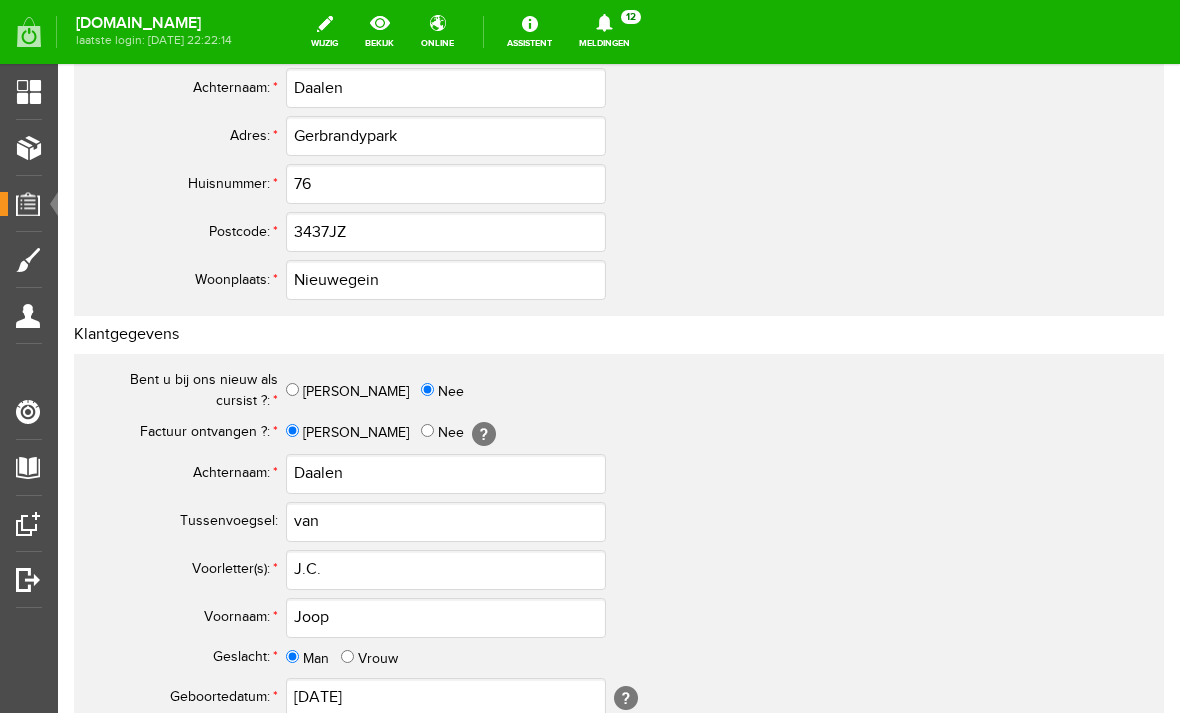 scroll, scrollTop: 471, scrollLeft: 0, axis: vertical 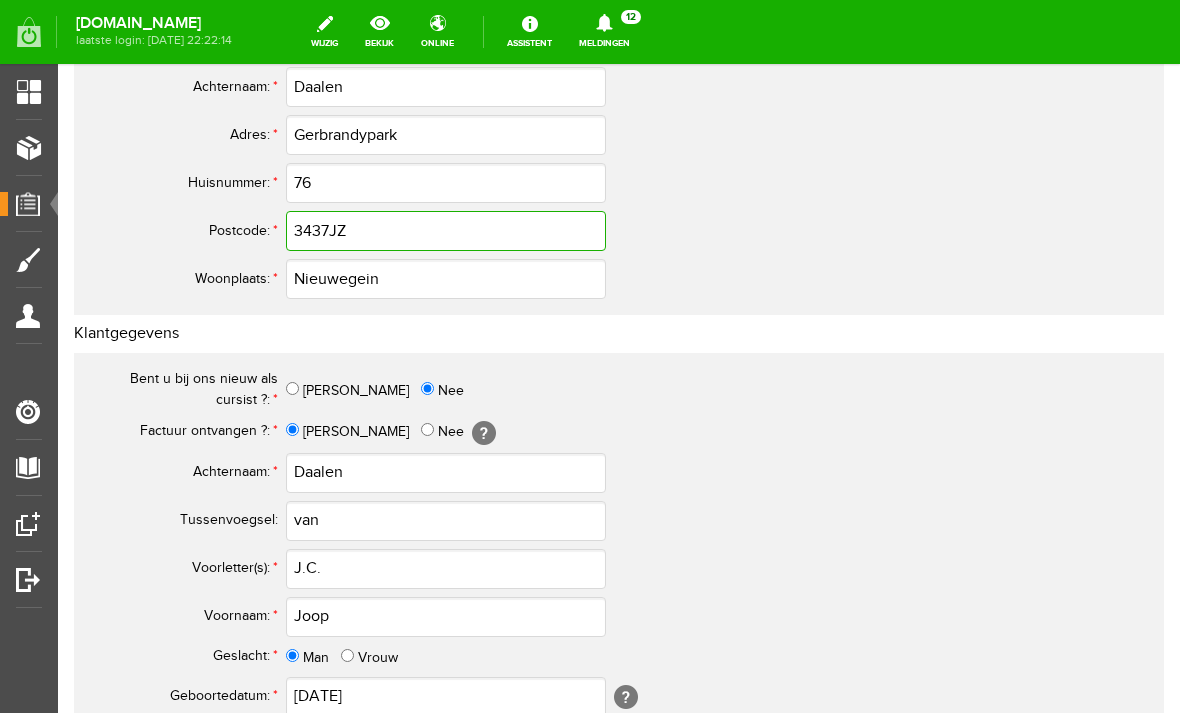click on "3437JZ" at bounding box center (446, 231) 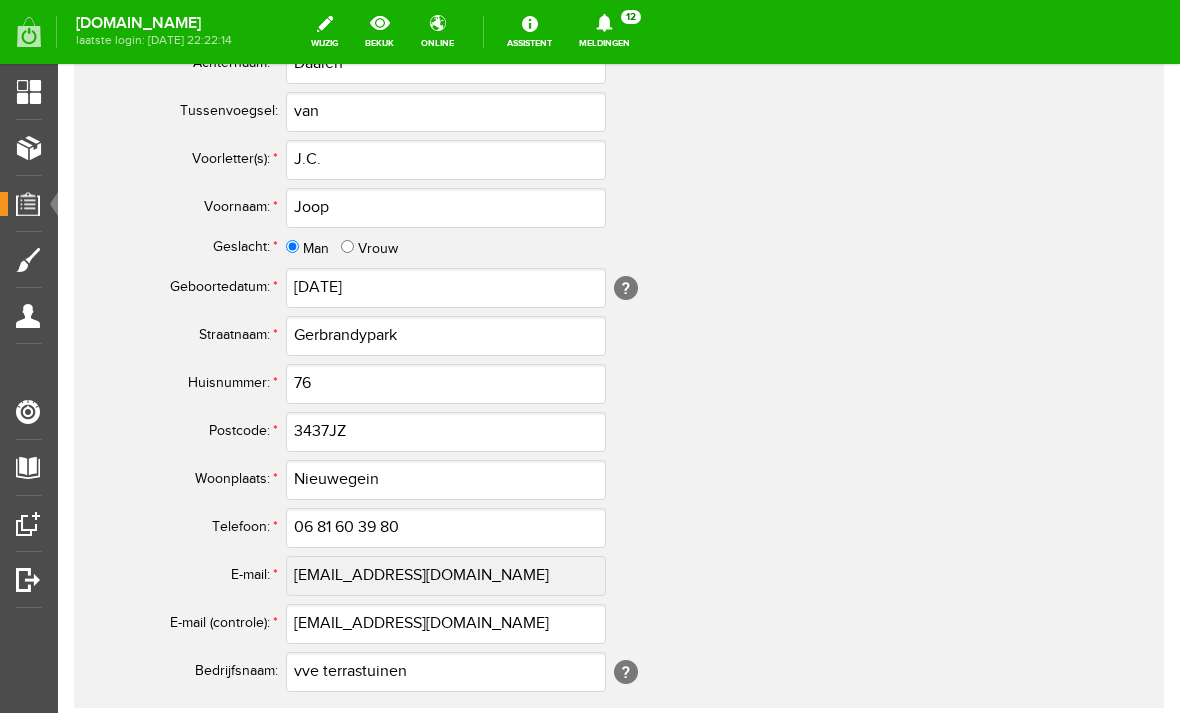 scroll, scrollTop: 885, scrollLeft: 0, axis: vertical 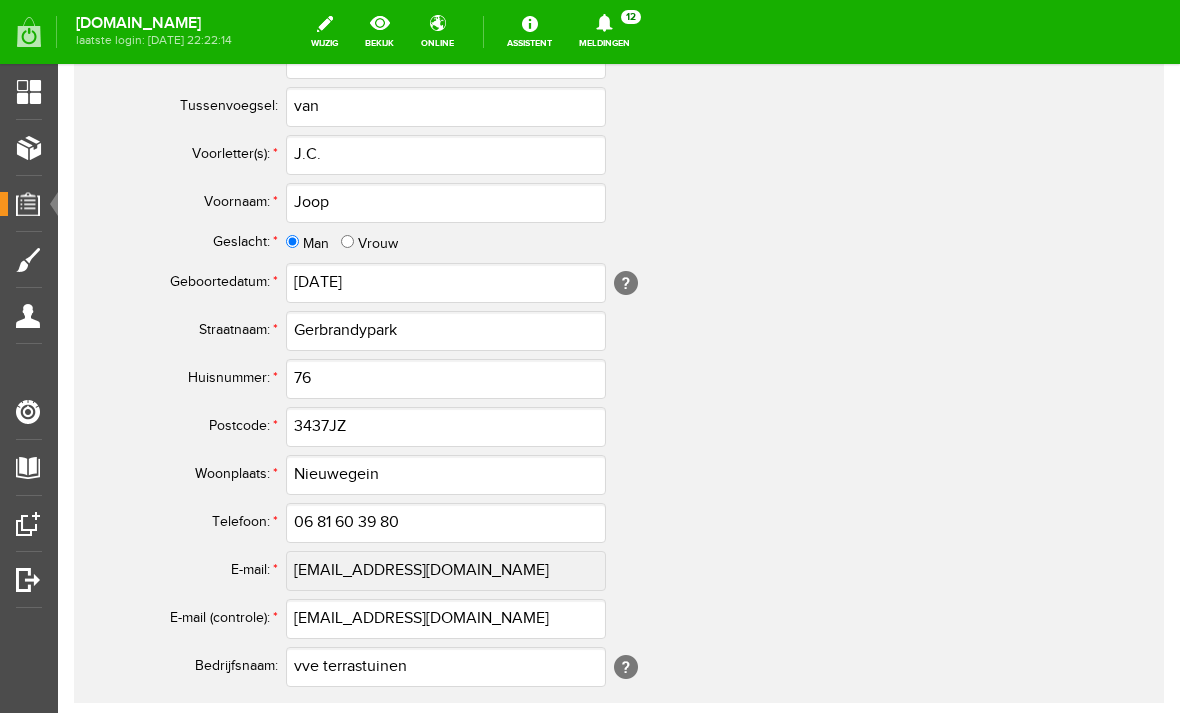 type on "3437 JZ" 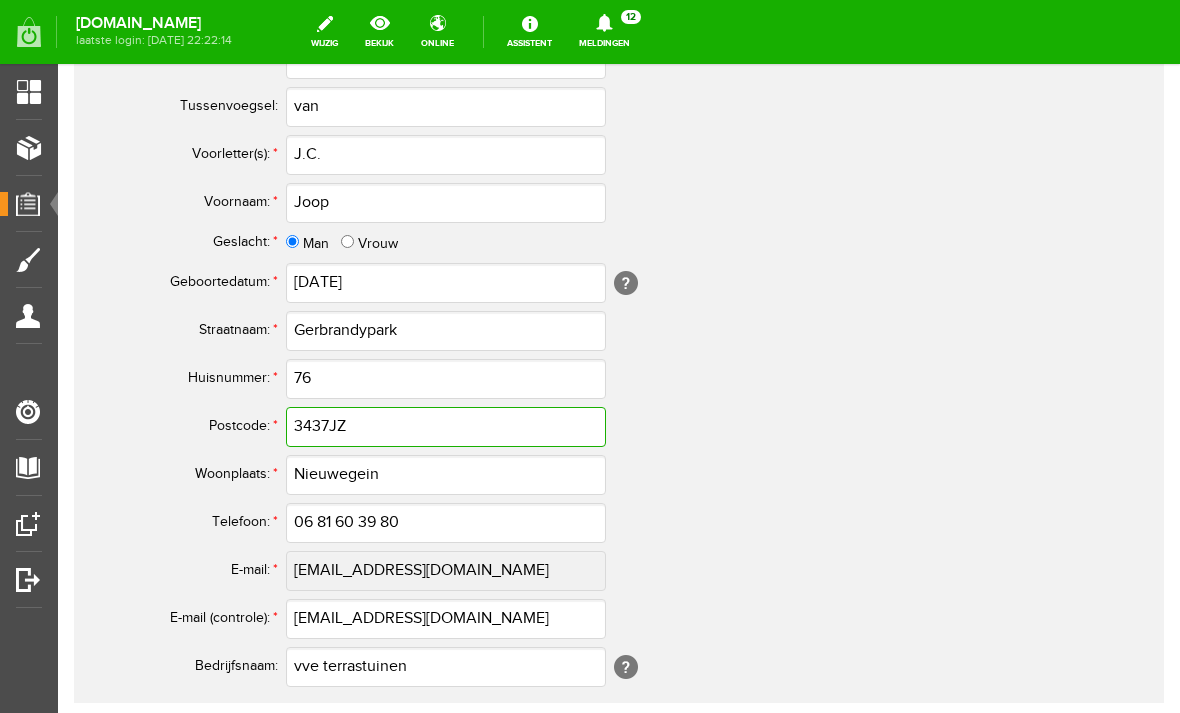 click on "3437JZ" at bounding box center [446, 427] 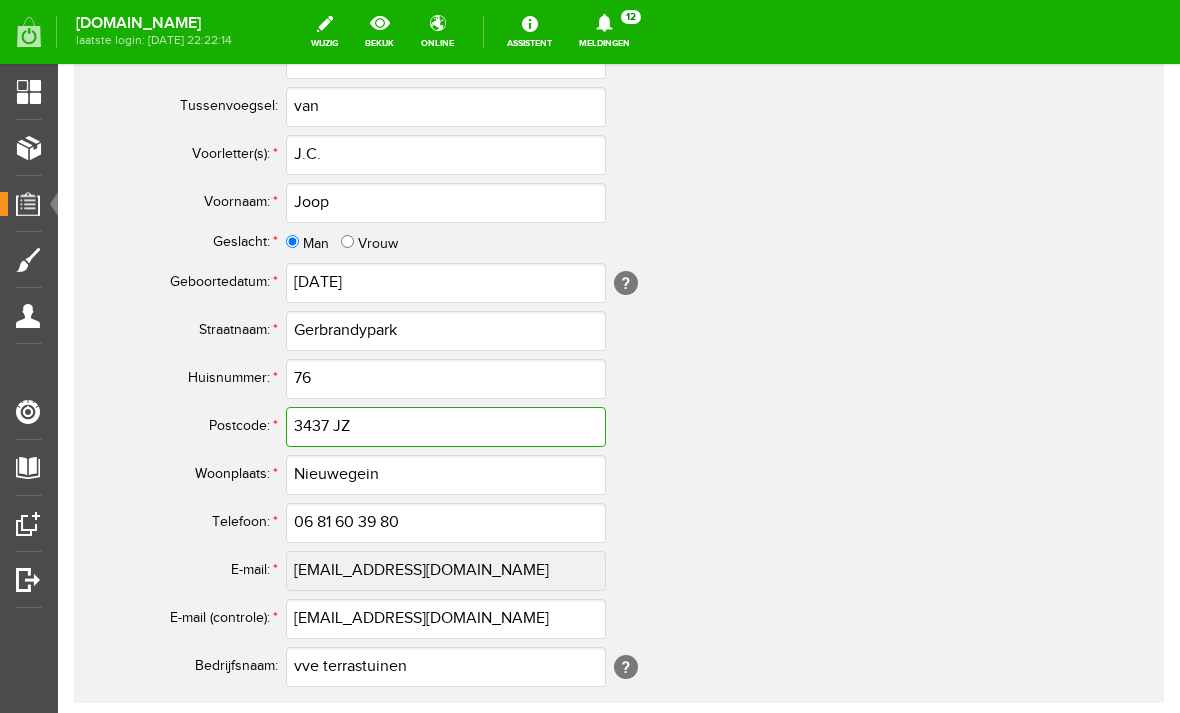 type on "3437 JZ" 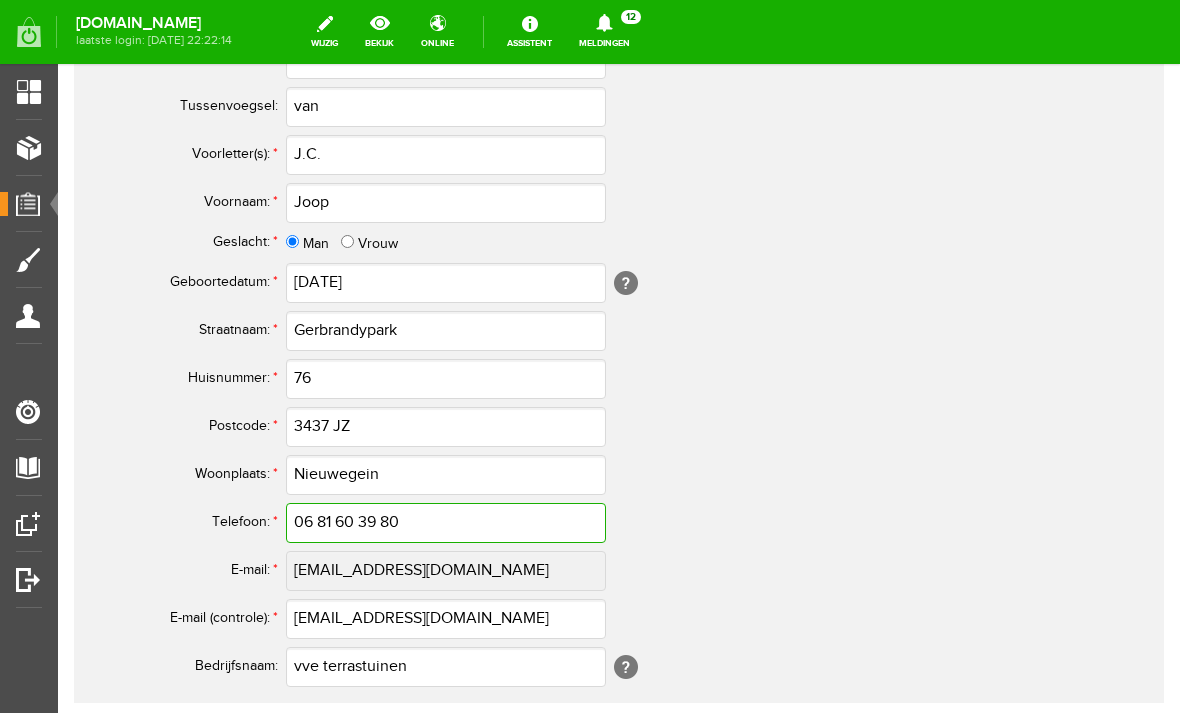 click on "06 81 60 39 80" at bounding box center (446, 523) 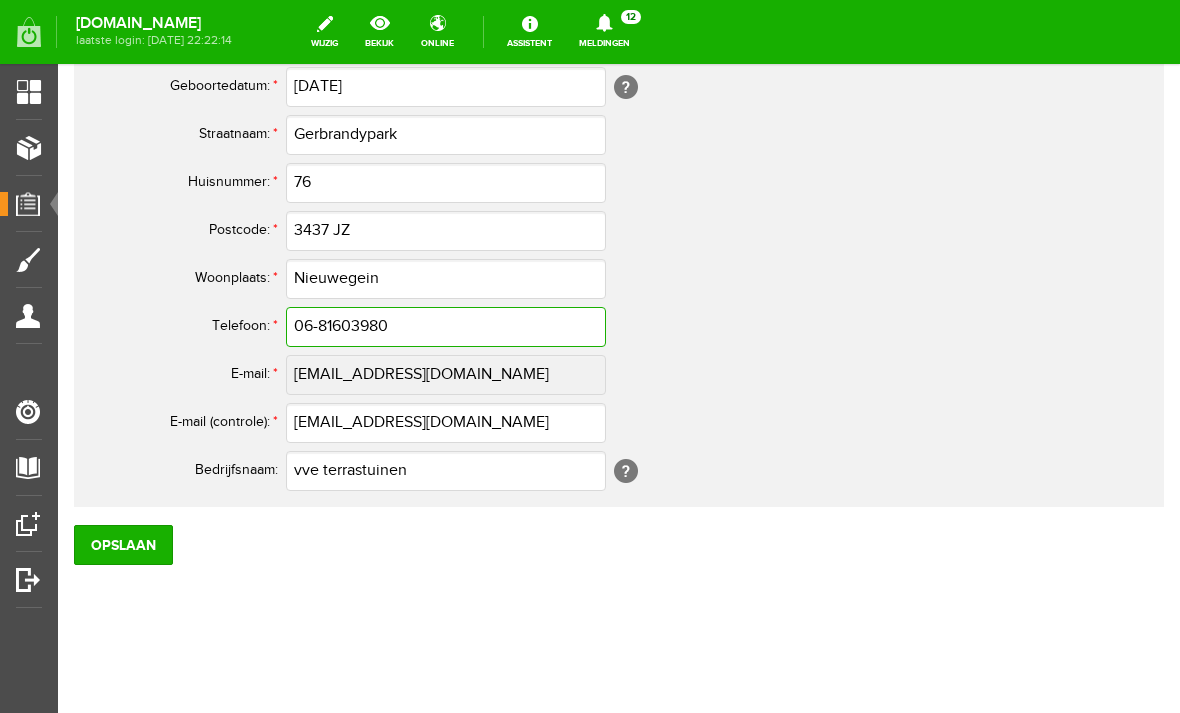scroll, scrollTop: 1081, scrollLeft: 0, axis: vertical 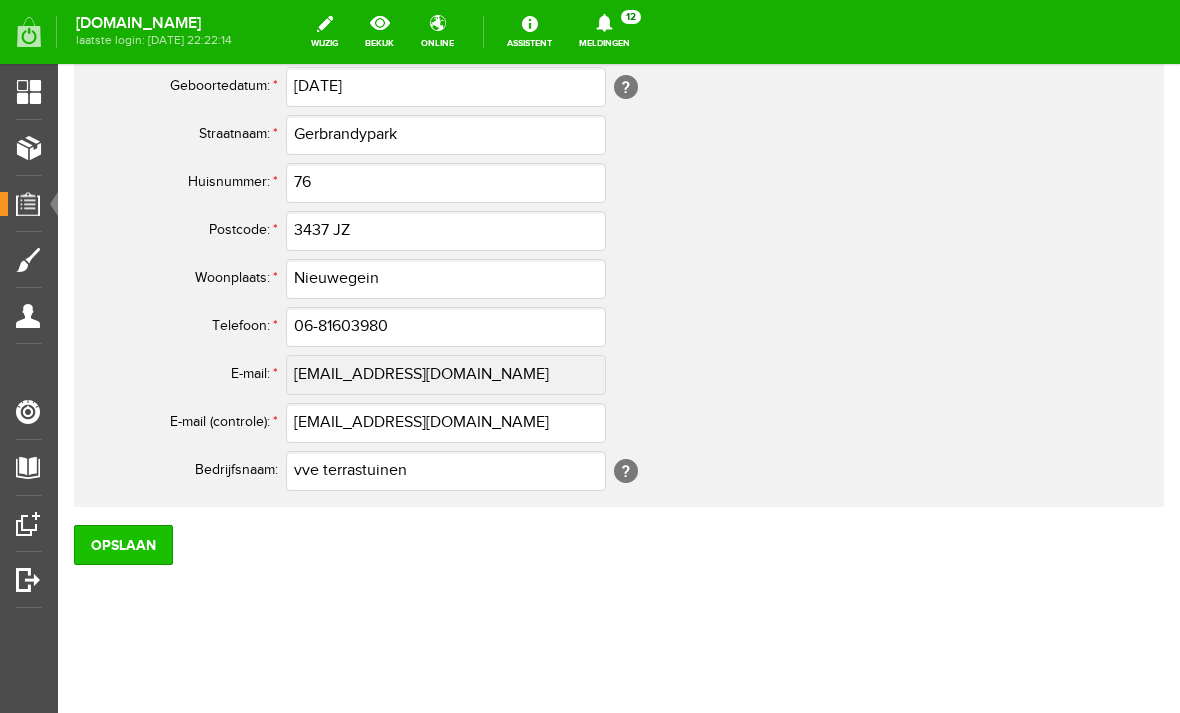 click on "Opslaan" at bounding box center (123, 545) 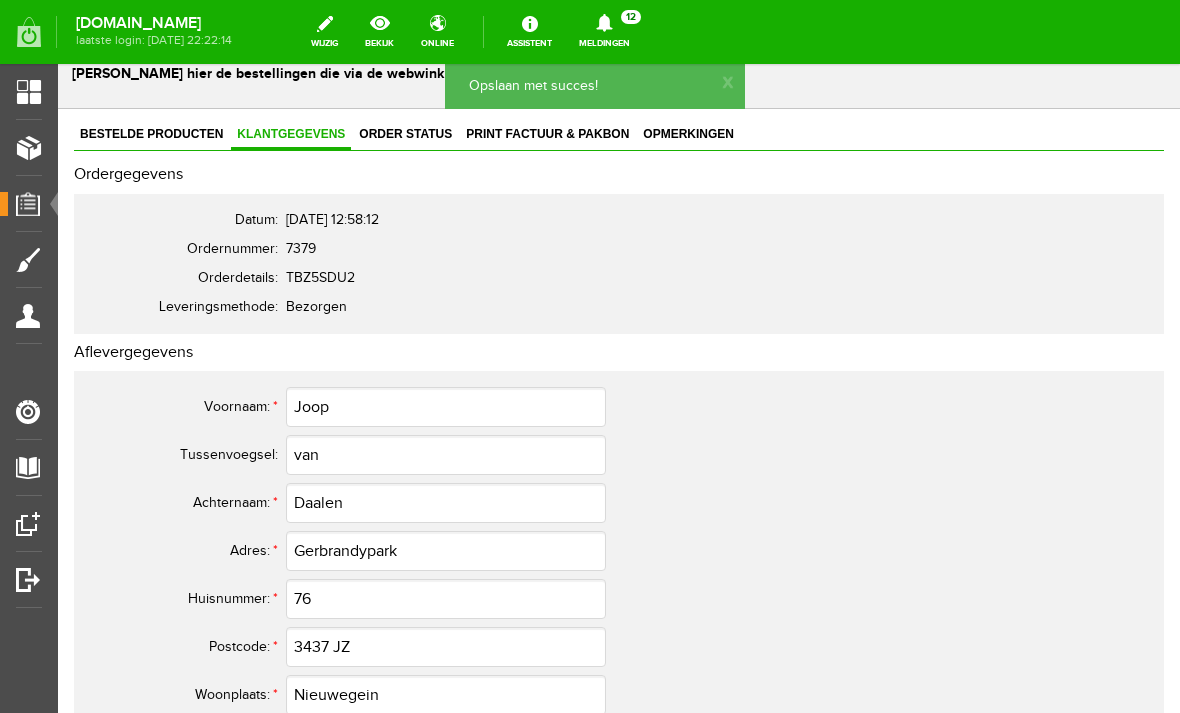 scroll, scrollTop: 54, scrollLeft: 0, axis: vertical 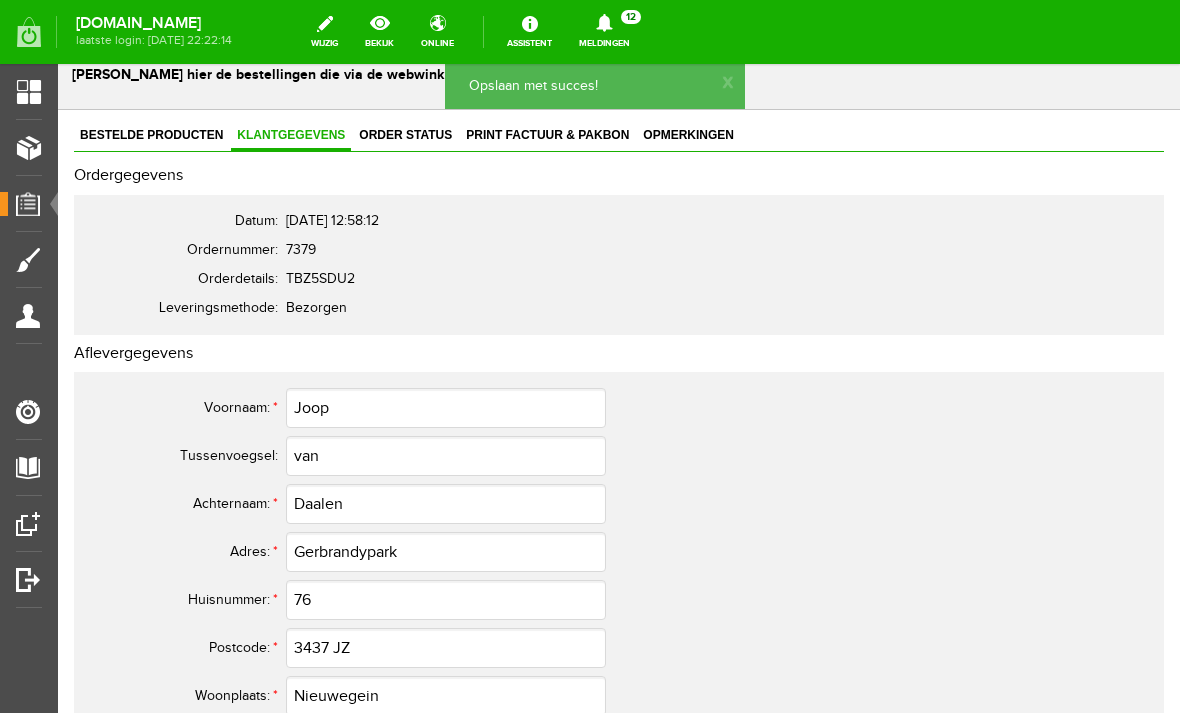 click on "Orders" at bounding box center (35, 203) 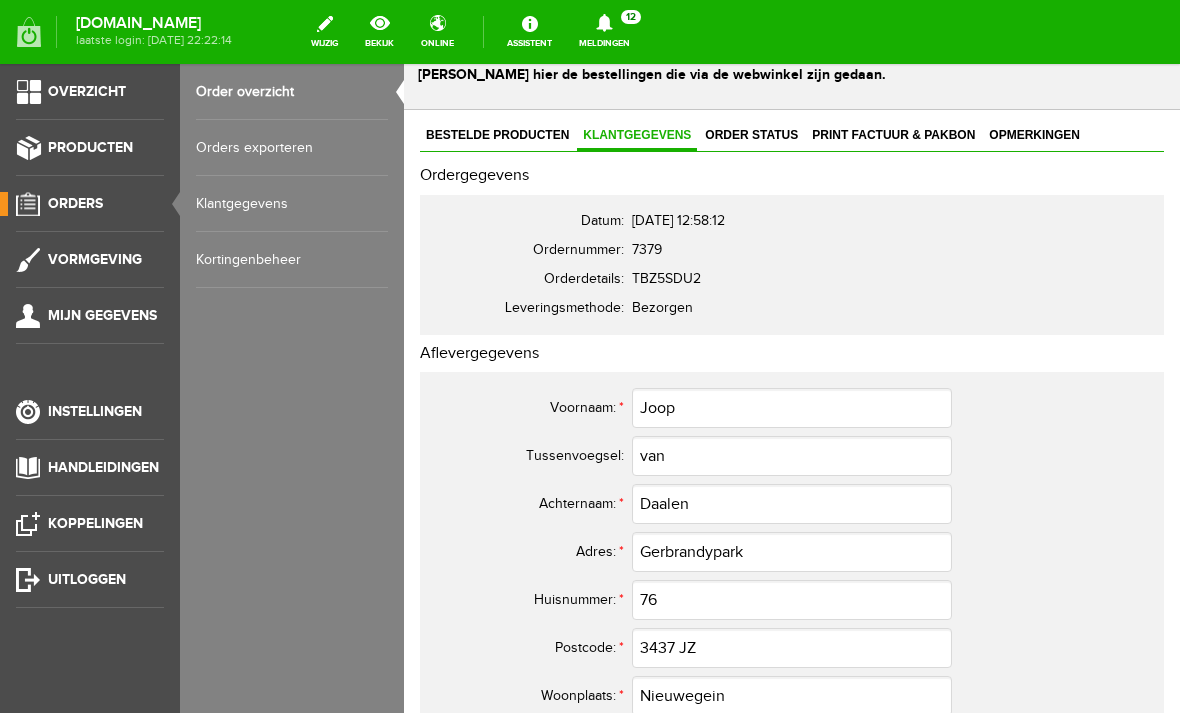 click on "Order overzicht" at bounding box center (292, 92) 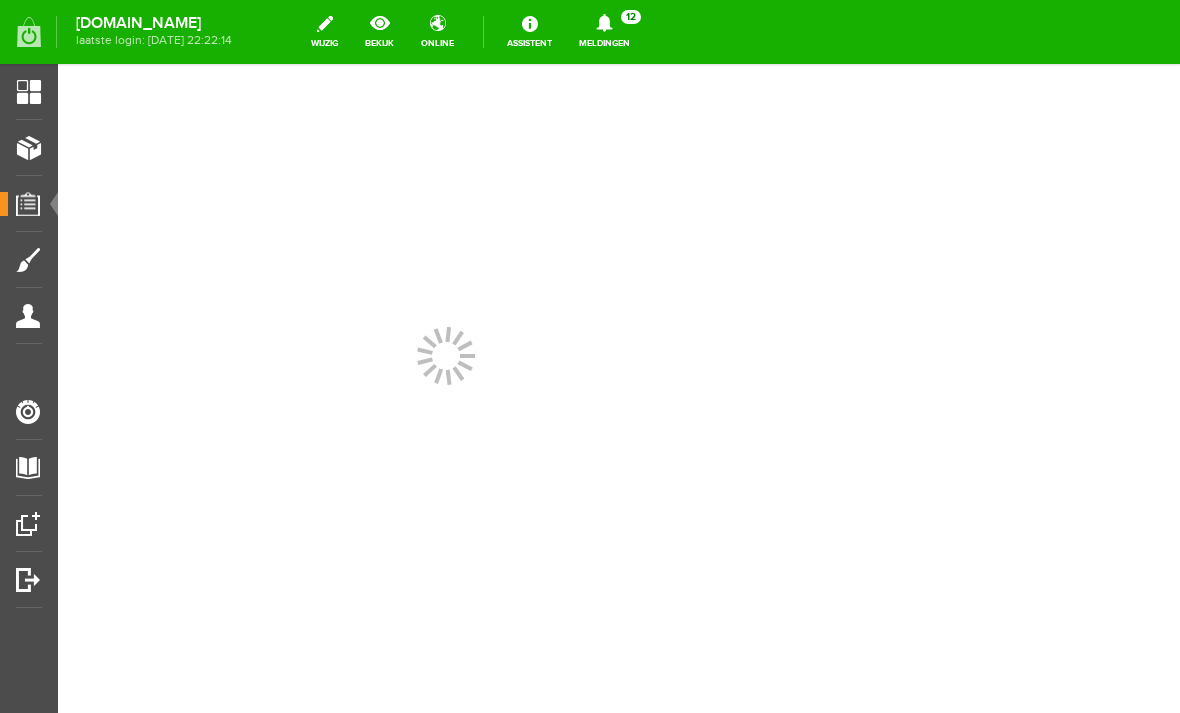 scroll, scrollTop: 0, scrollLeft: 0, axis: both 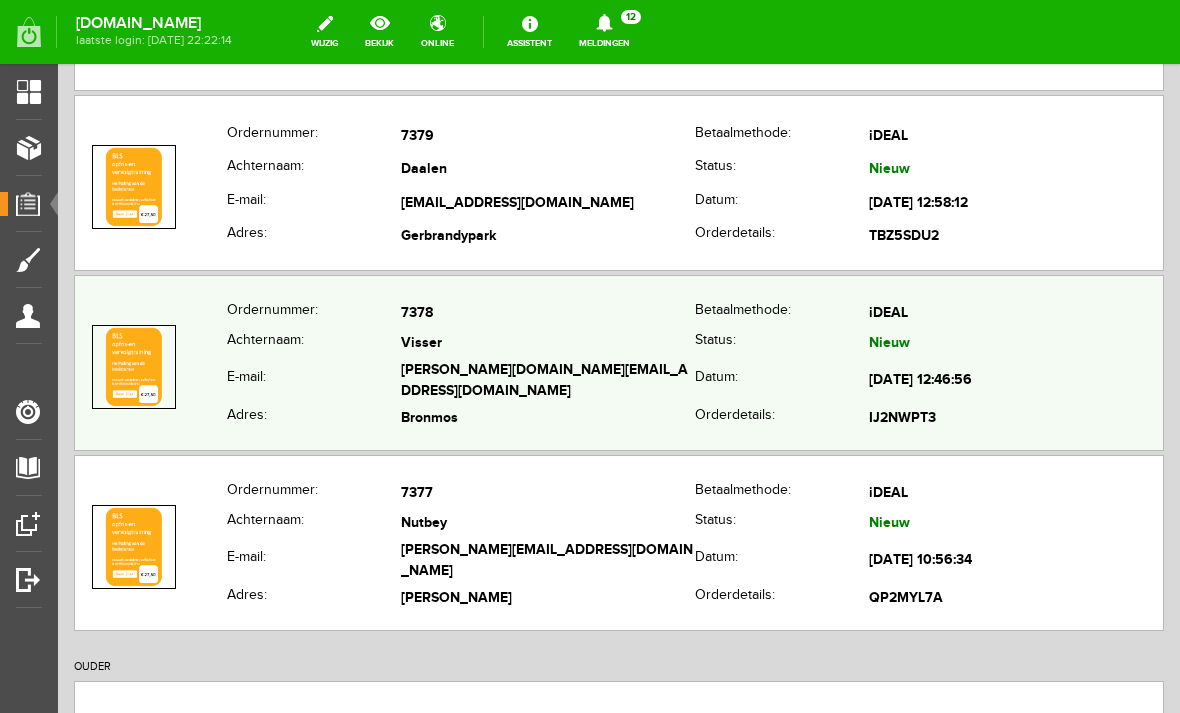 click on "martinus.mv@gmail.com" at bounding box center [548, 382] 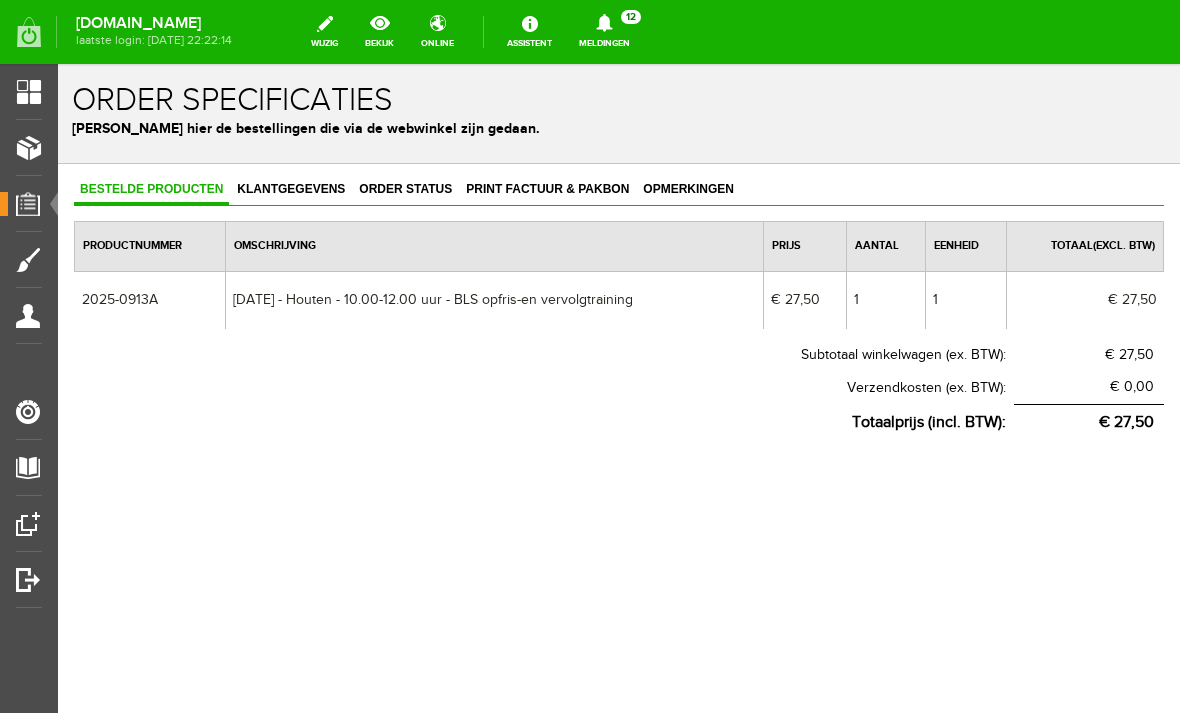 scroll, scrollTop: 0, scrollLeft: 0, axis: both 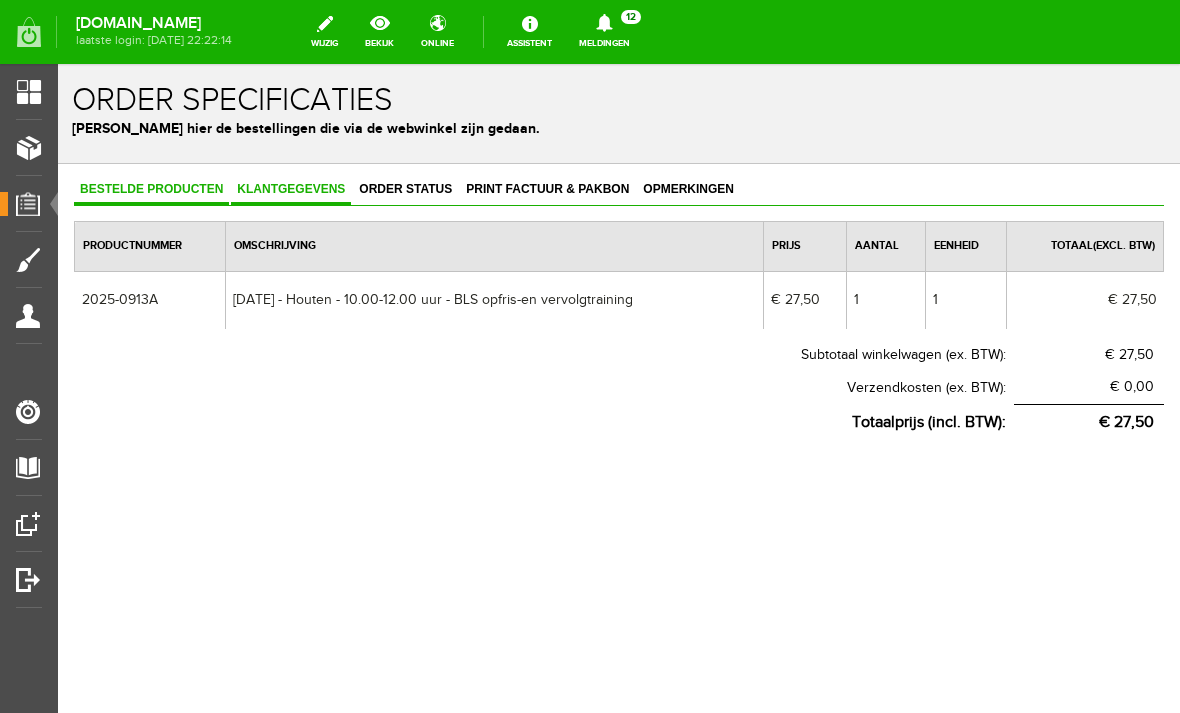 click on "Klantgegevens" at bounding box center [291, 189] 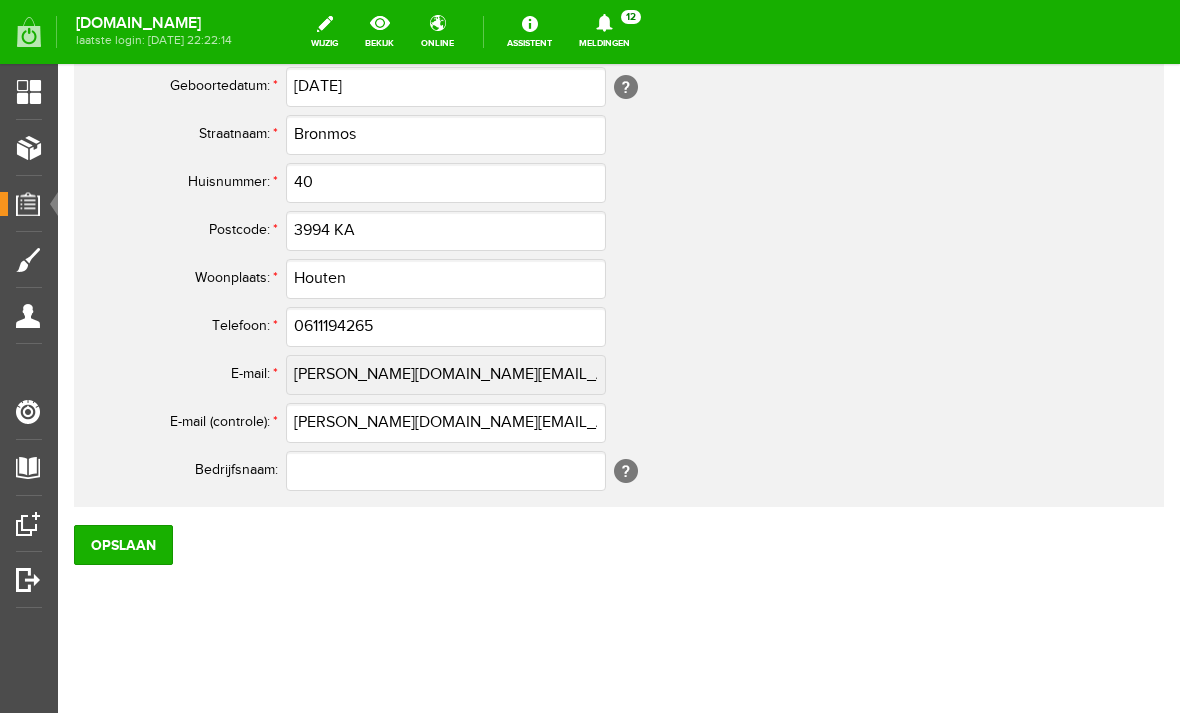 scroll, scrollTop: 1081, scrollLeft: 0, axis: vertical 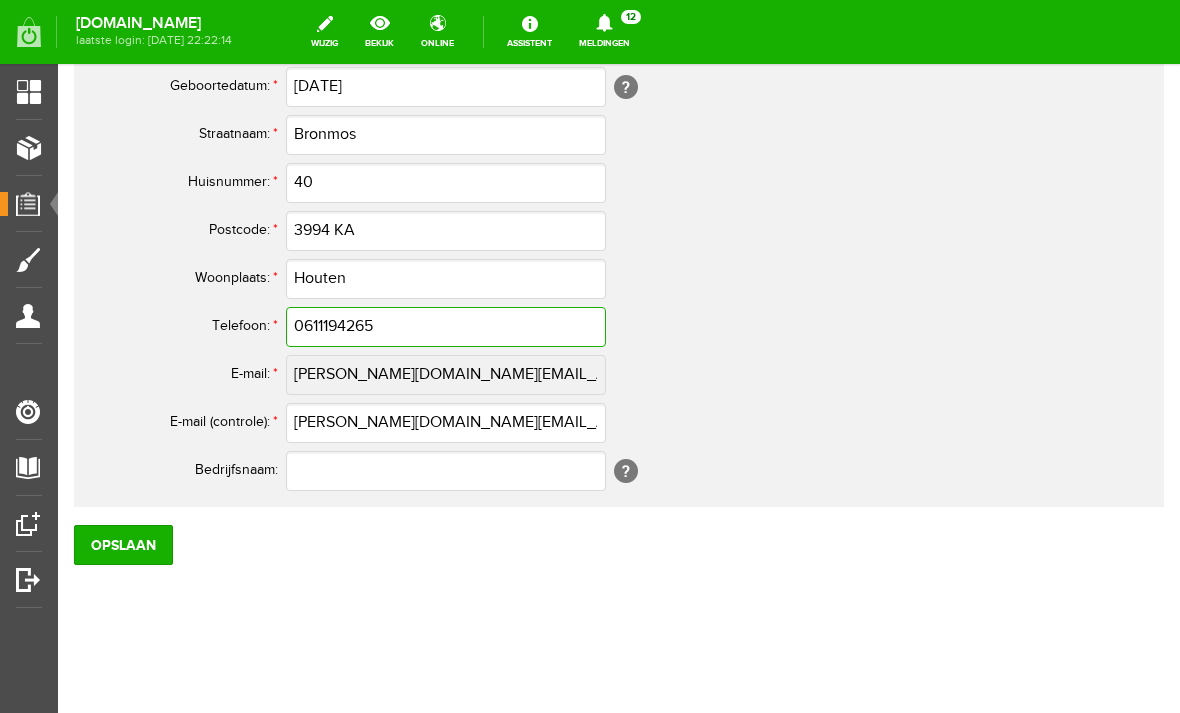 click on "0611194265" at bounding box center (446, 327) 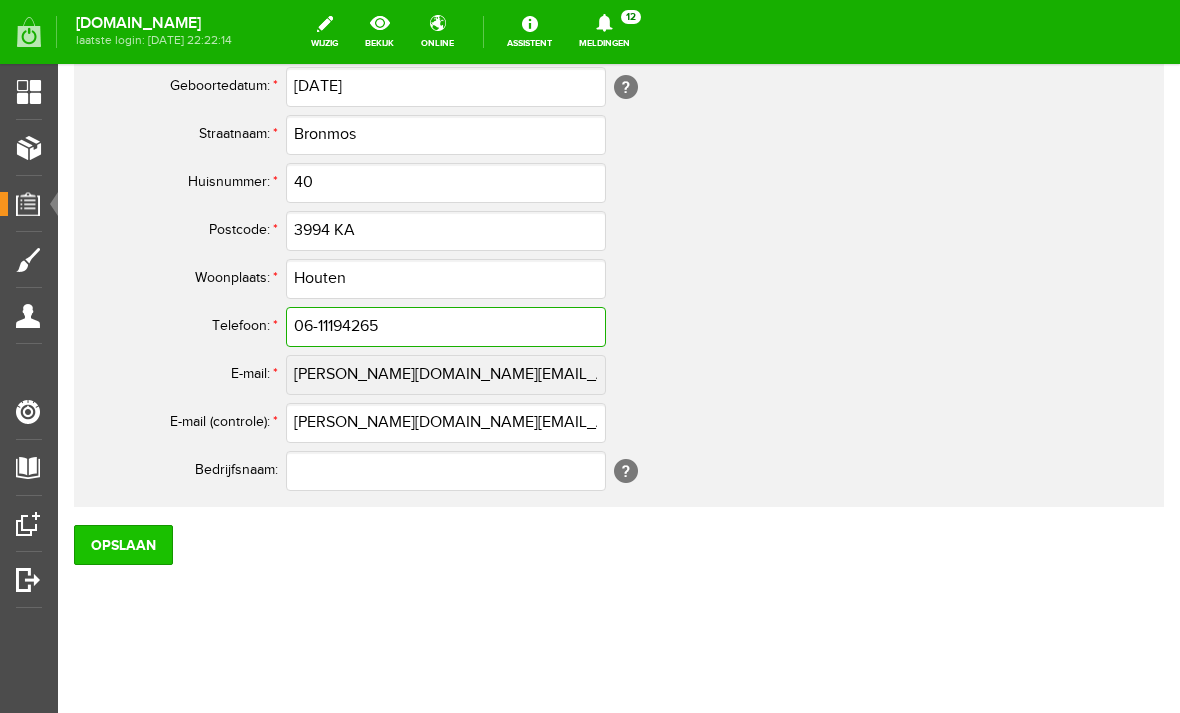 type on "06-11194265" 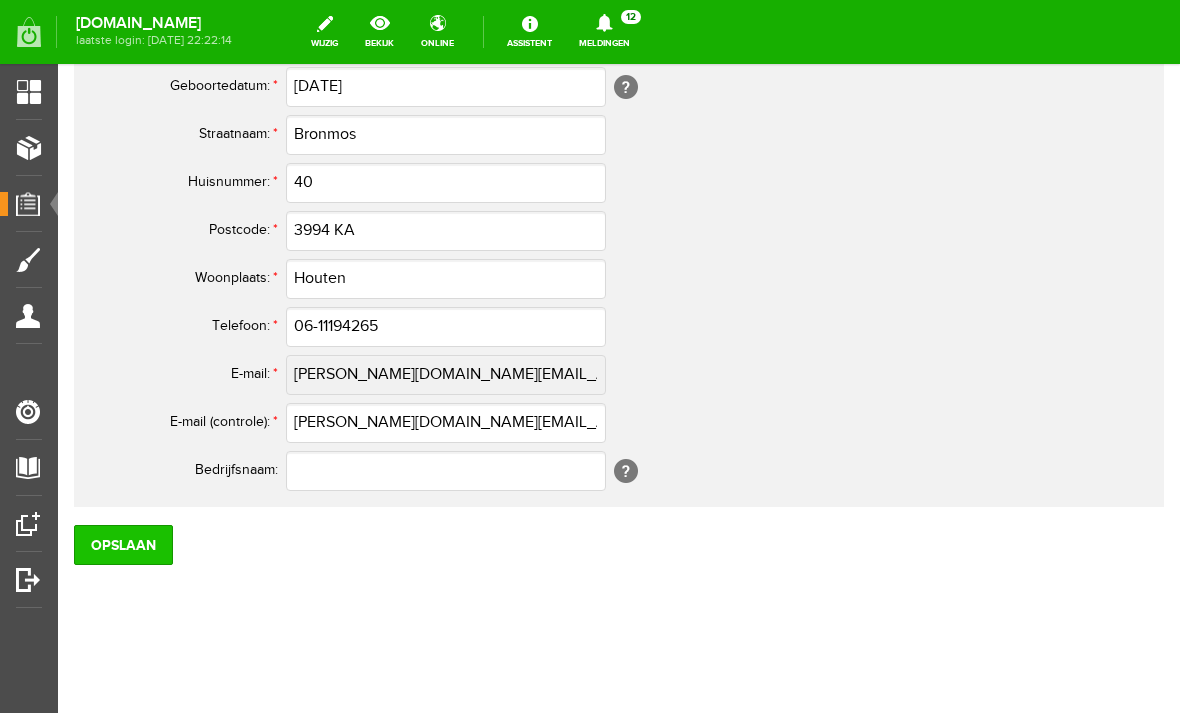 click on "Opslaan" at bounding box center (123, 545) 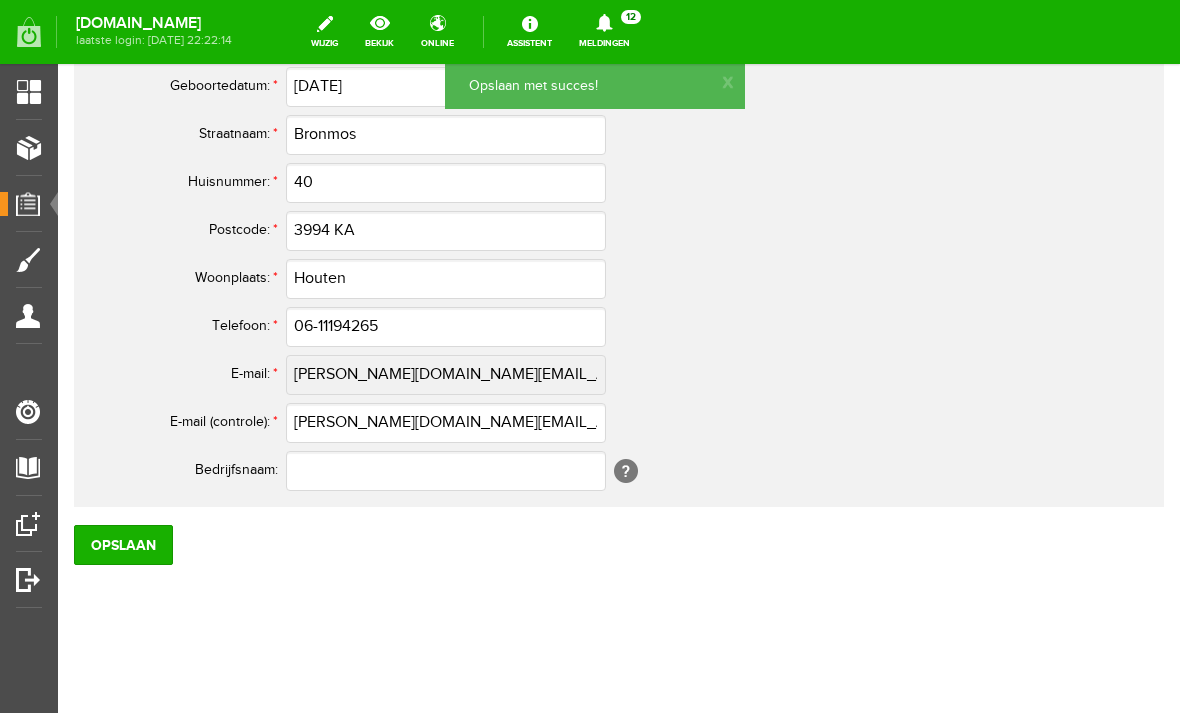 scroll, scrollTop: 1066, scrollLeft: 0, axis: vertical 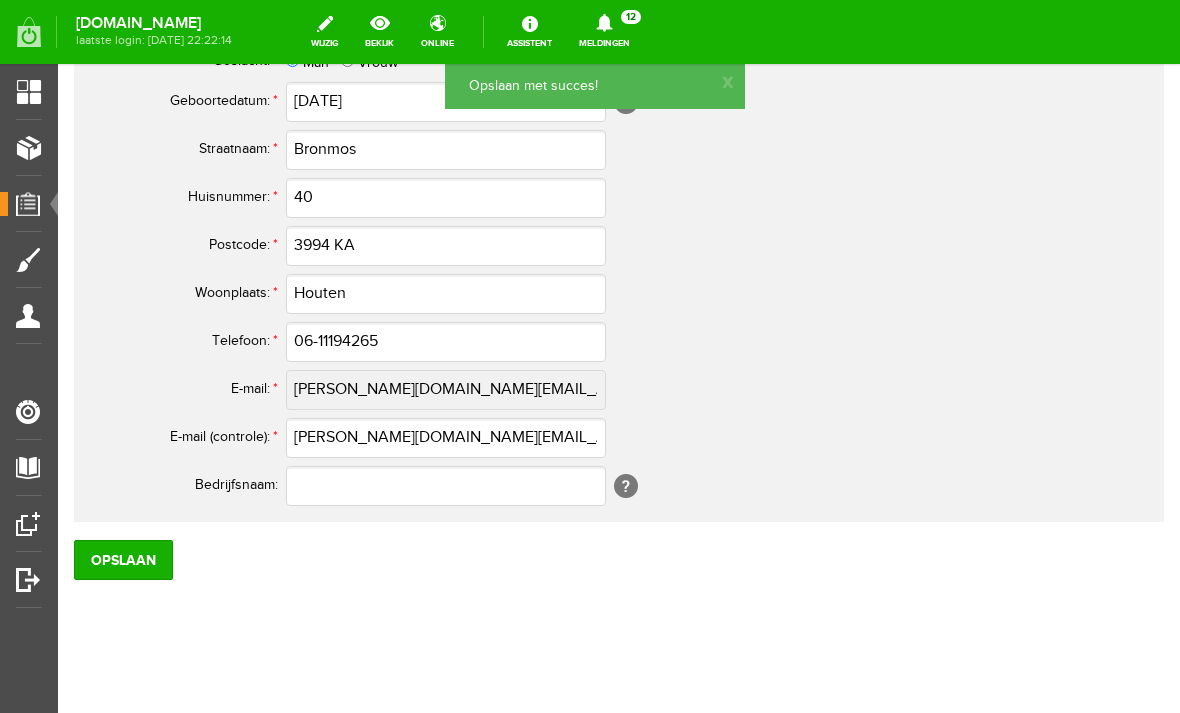 click on "Orders" at bounding box center (21, 204) 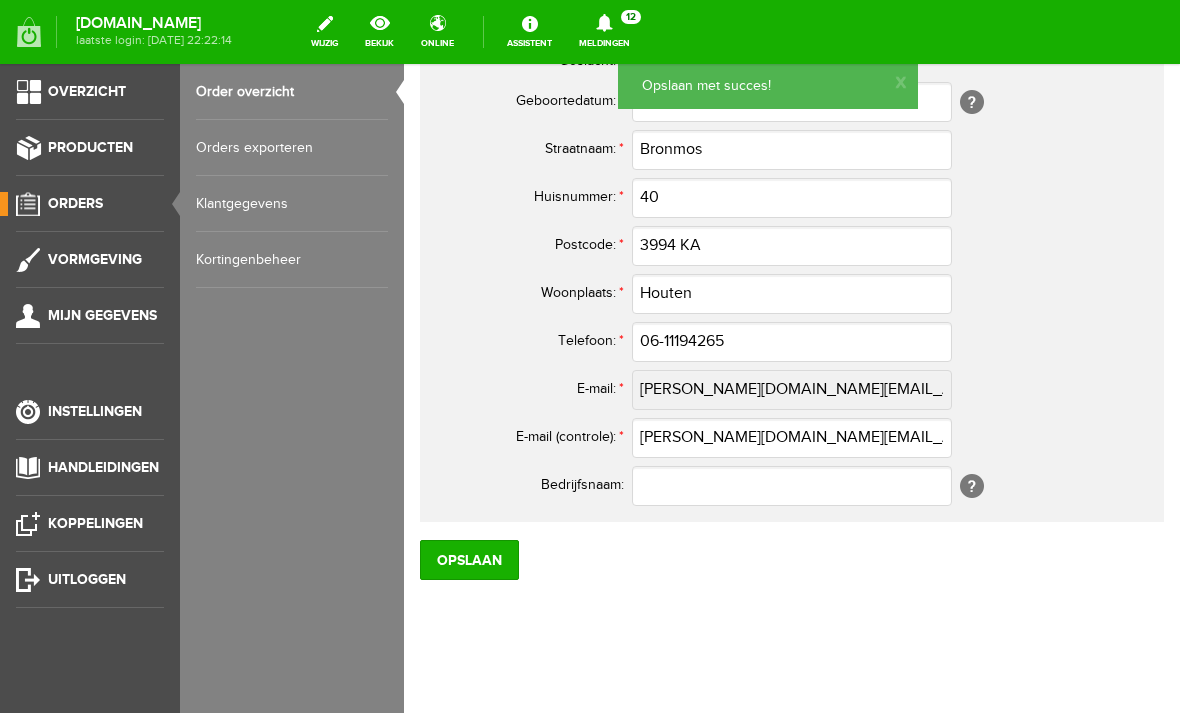 click on "Order overzicht" at bounding box center [292, 92] 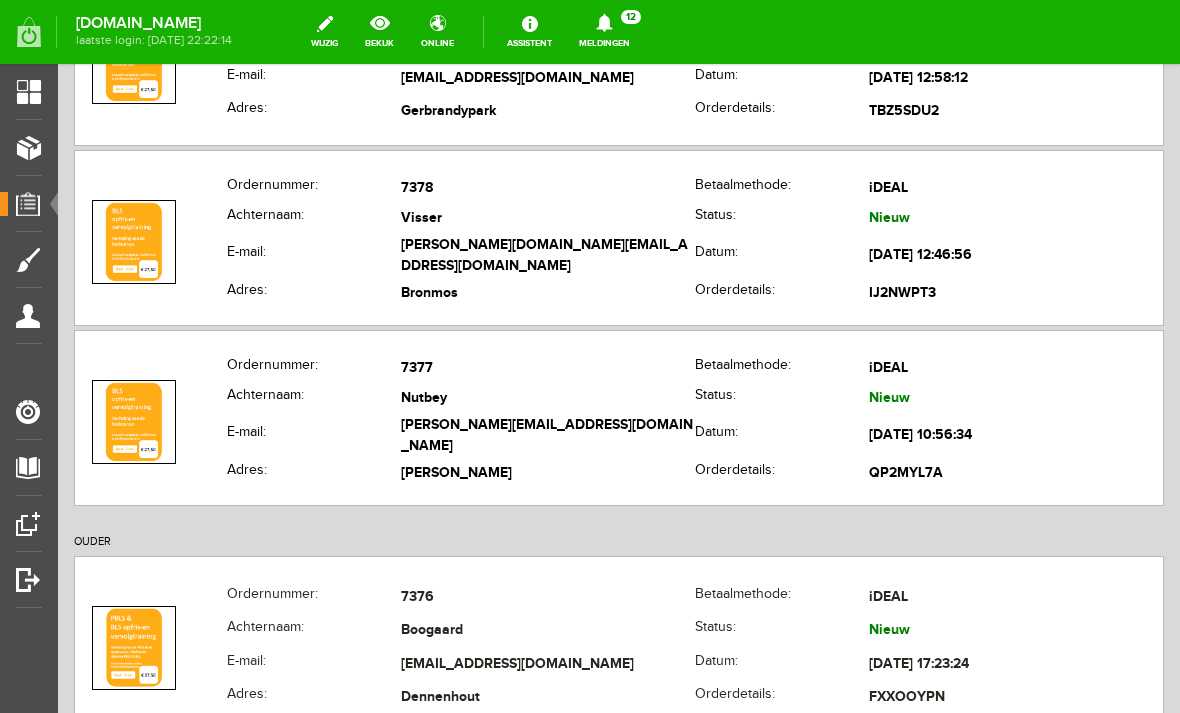 scroll, scrollTop: 1295, scrollLeft: 0, axis: vertical 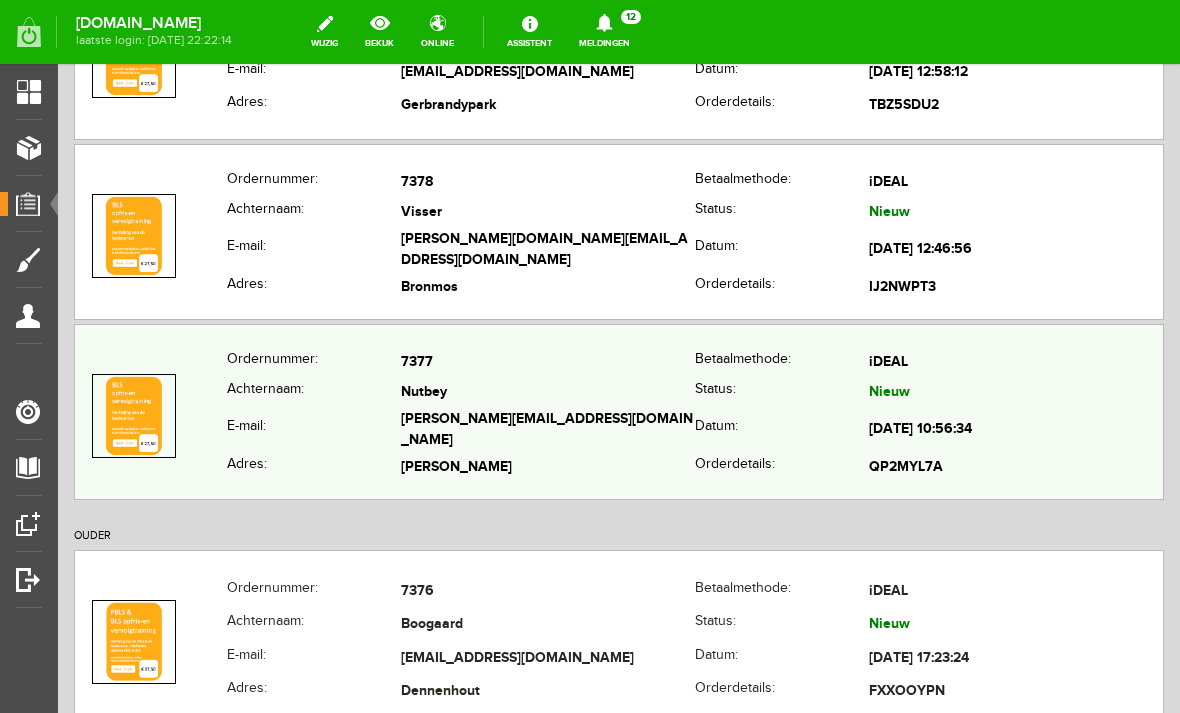 click on "eric@ericnutbey.com" at bounding box center [548, 431] 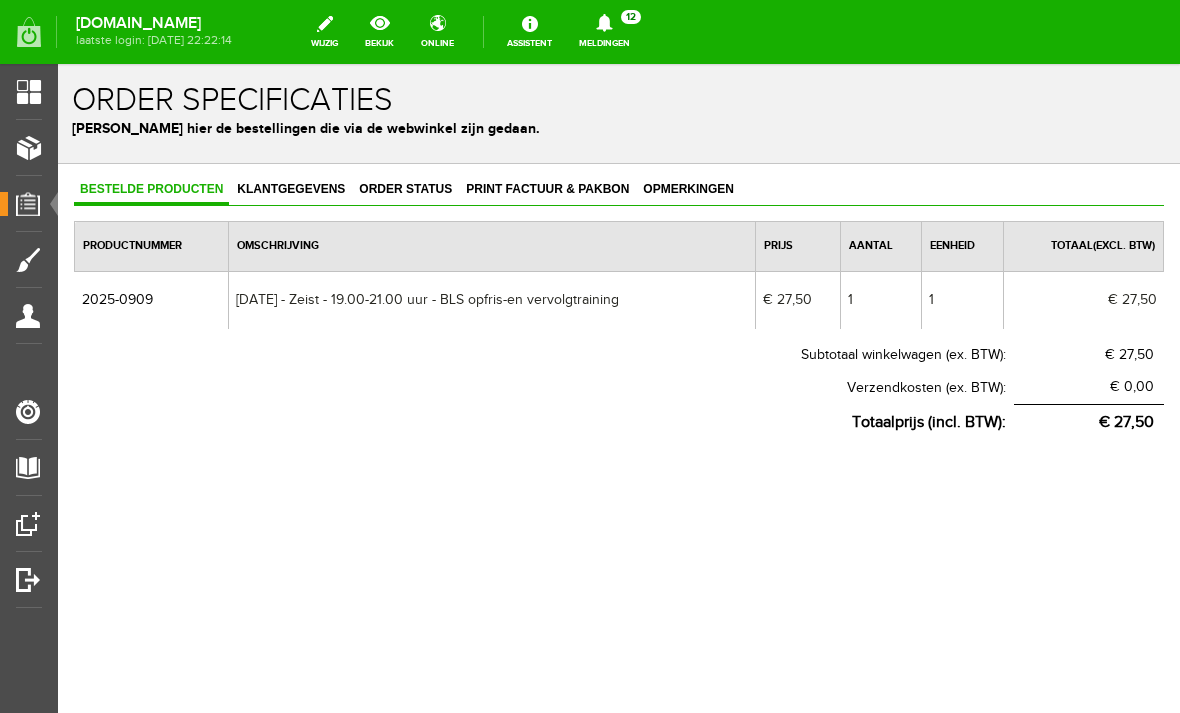 scroll, scrollTop: 0, scrollLeft: 0, axis: both 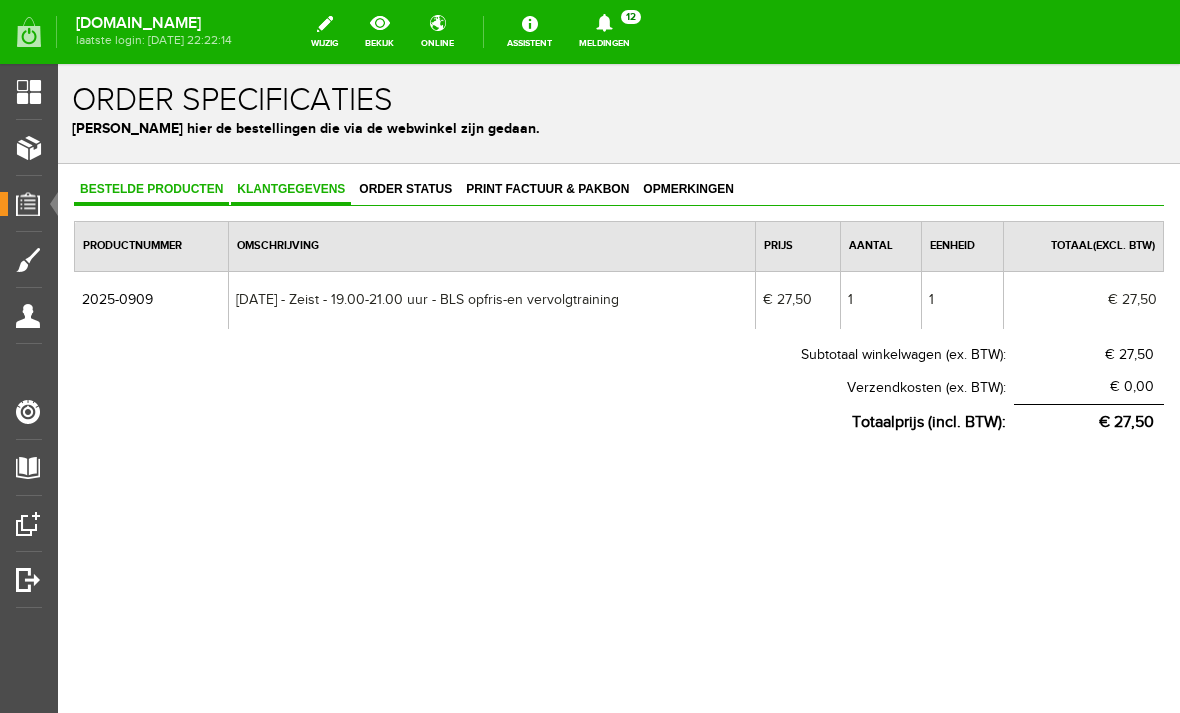 click on "Klantgegevens" at bounding box center [291, 189] 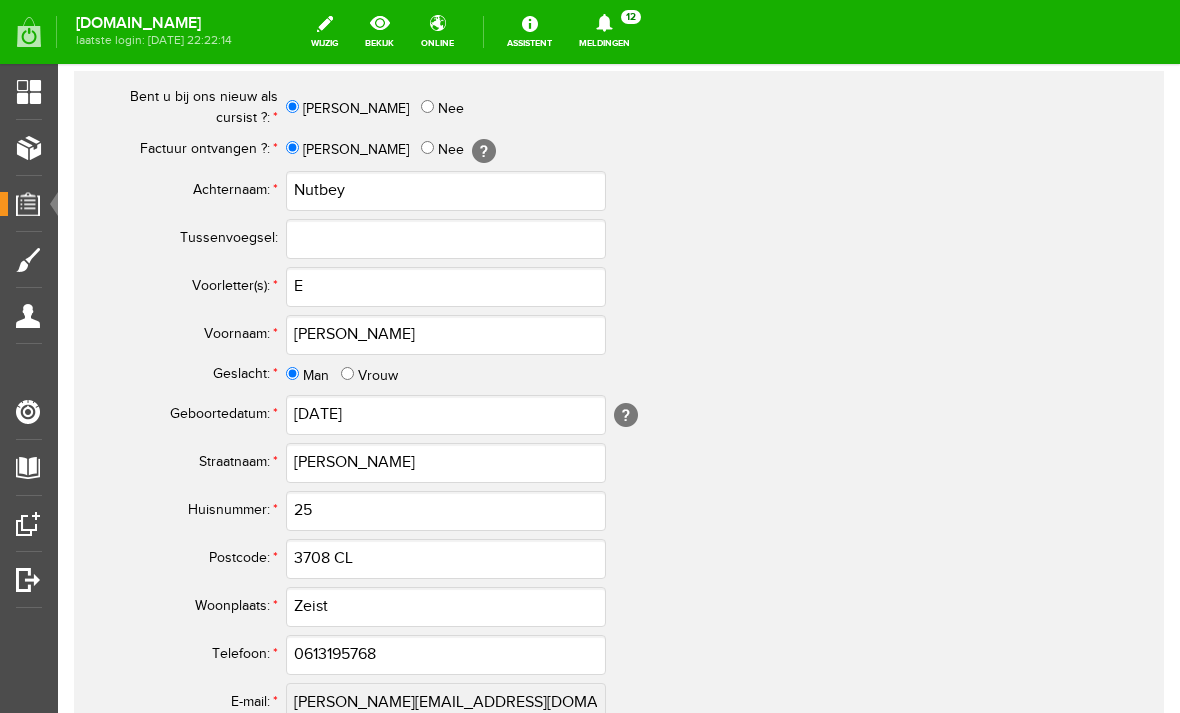 scroll, scrollTop: 757, scrollLeft: 0, axis: vertical 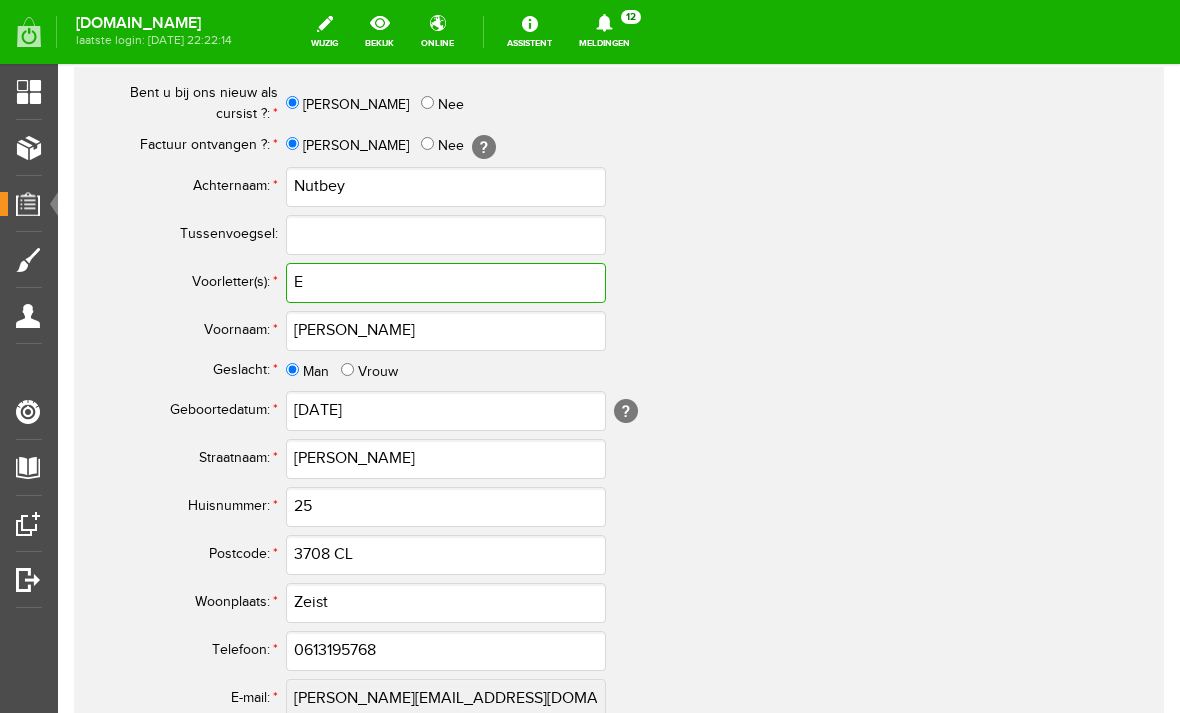click on "E" at bounding box center [446, 283] 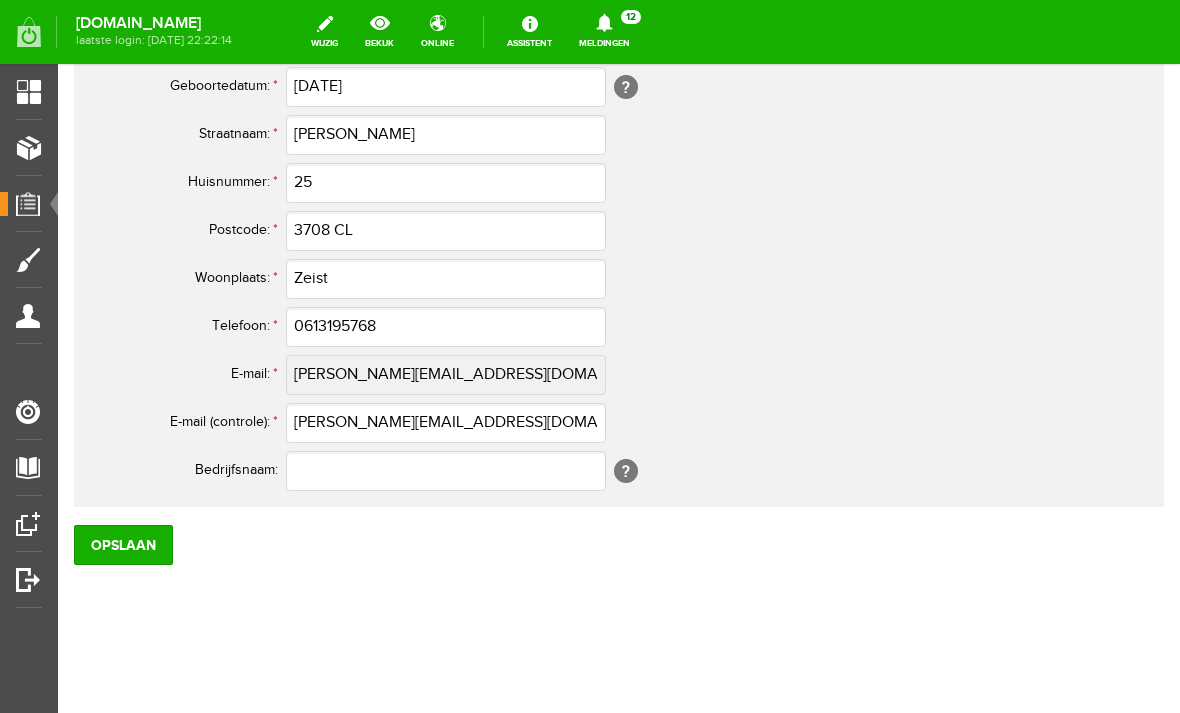 scroll, scrollTop: 1081, scrollLeft: 0, axis: vertical 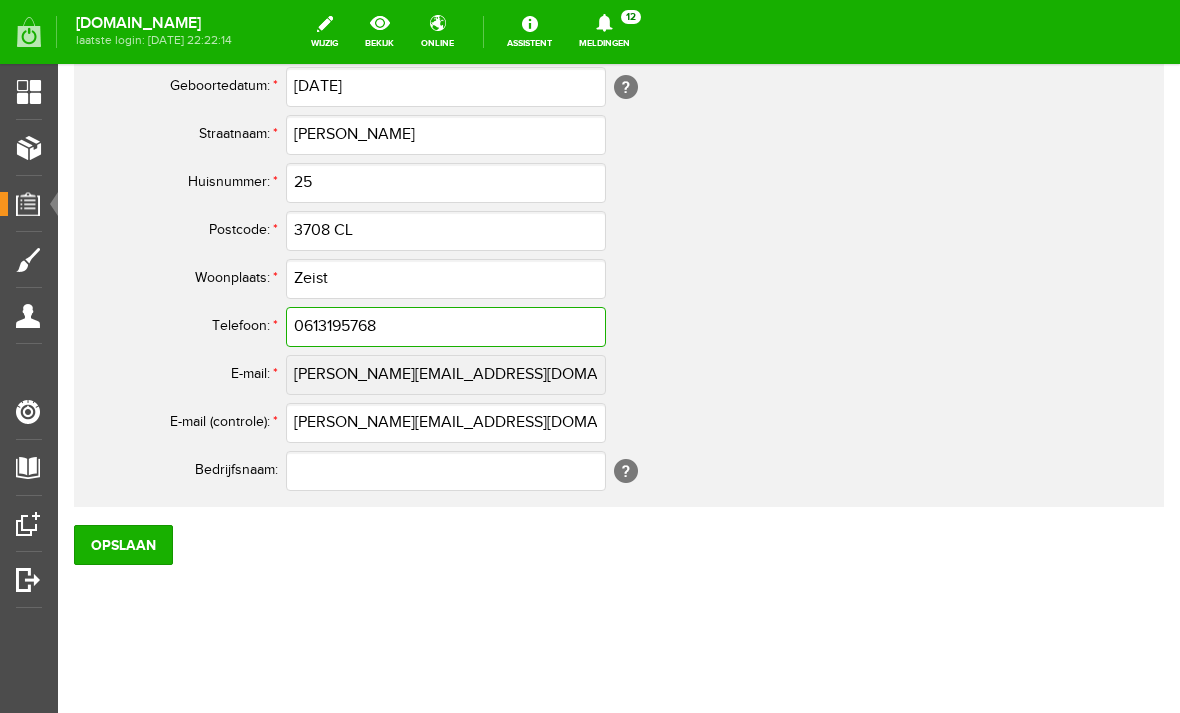 click on "0613195768" at bounding box center [446, 327] 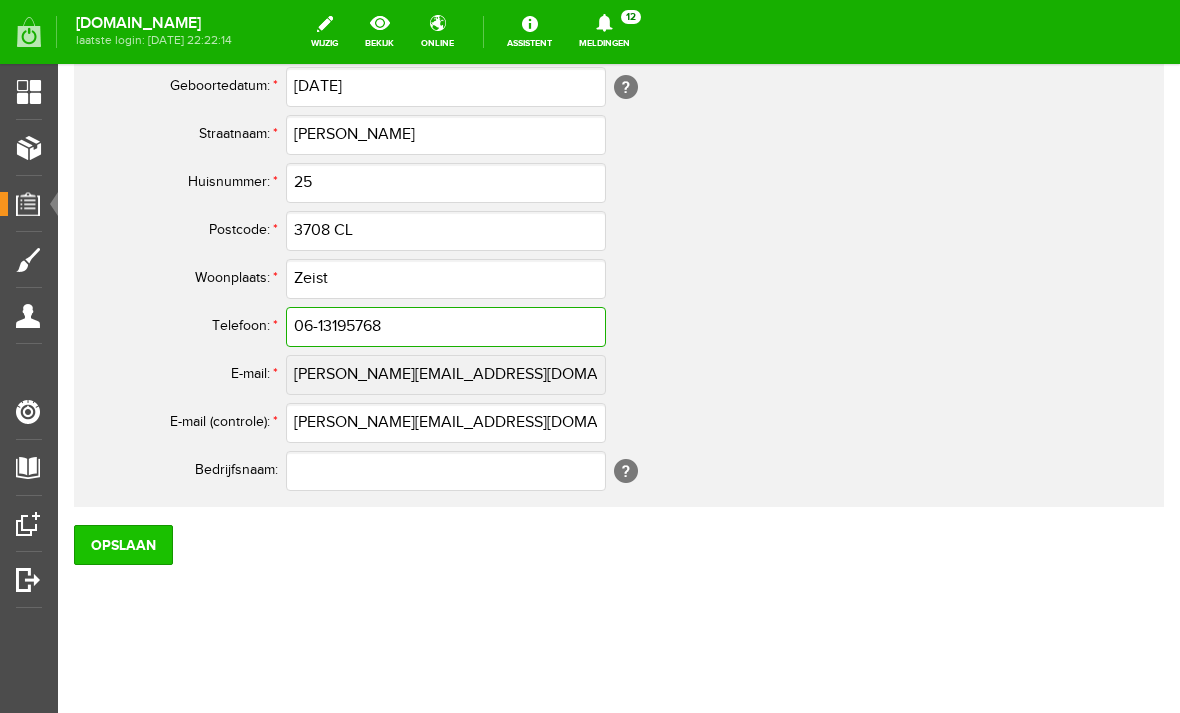 type on "06-13195768" 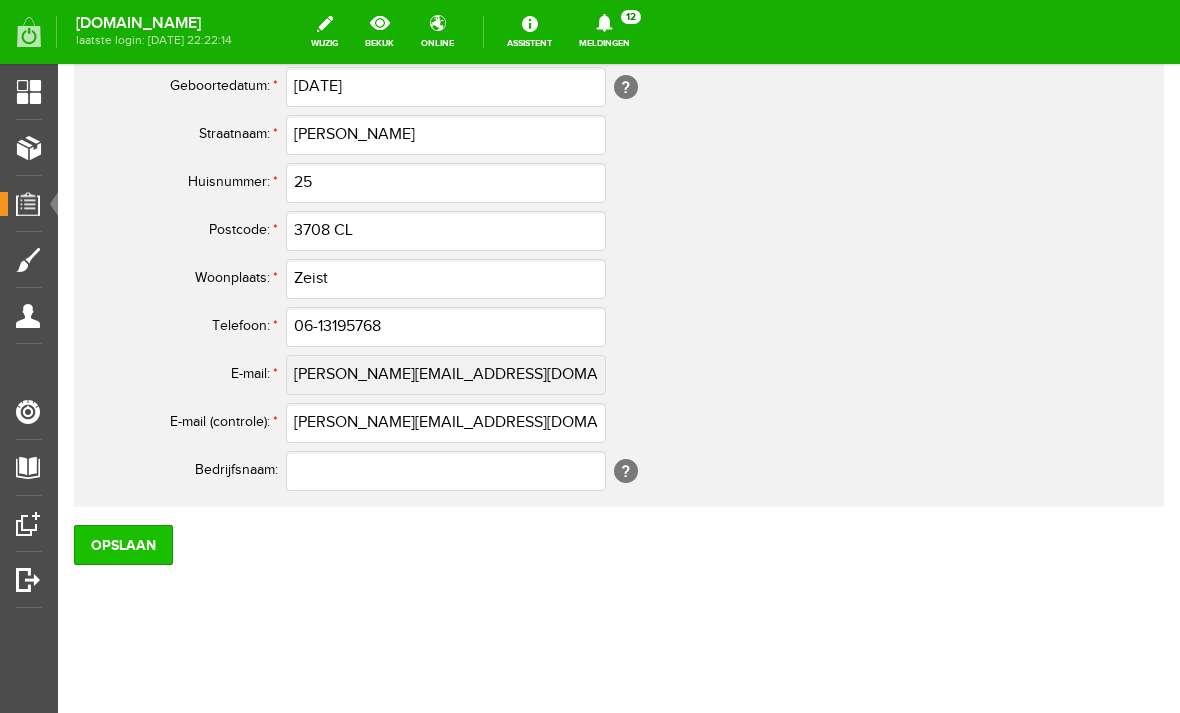 click on "Opslaan" at bounding box center (123, 545) 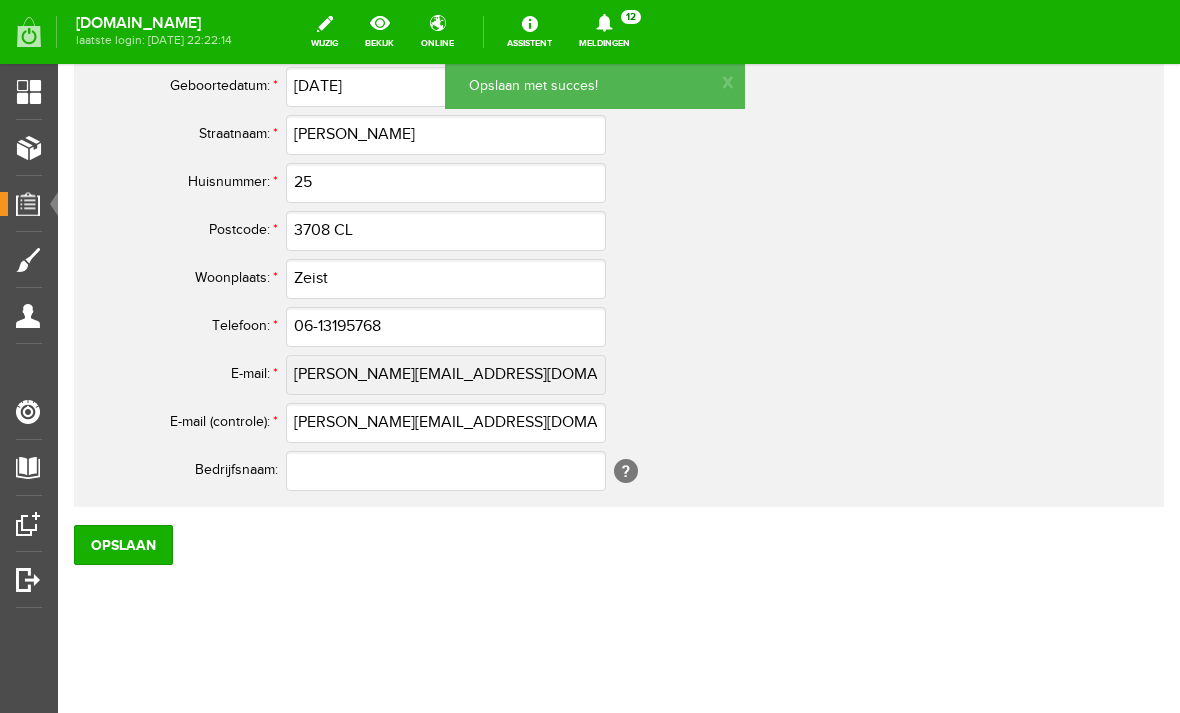 scroll, scrollTop: 1066, scrollLeft: 0, axis: vertical 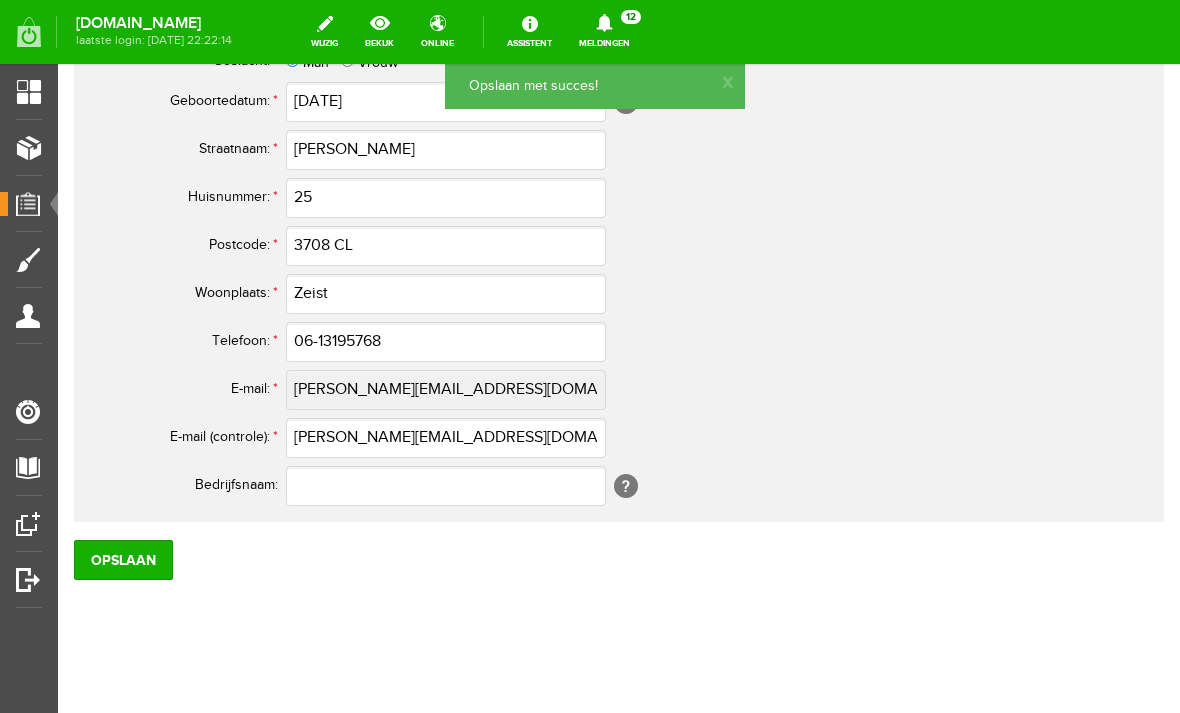 click on "Orders" at bounding box center (35, 203) 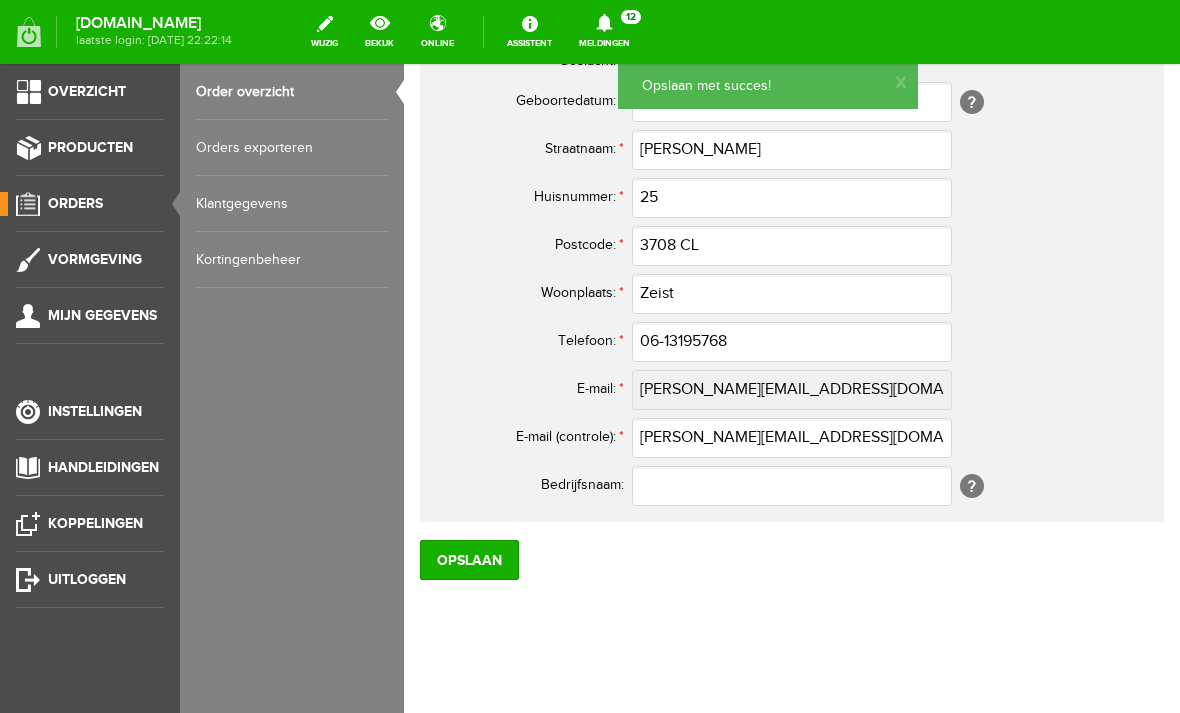 click on "Order overzicht" at bounding box center [292, 92] 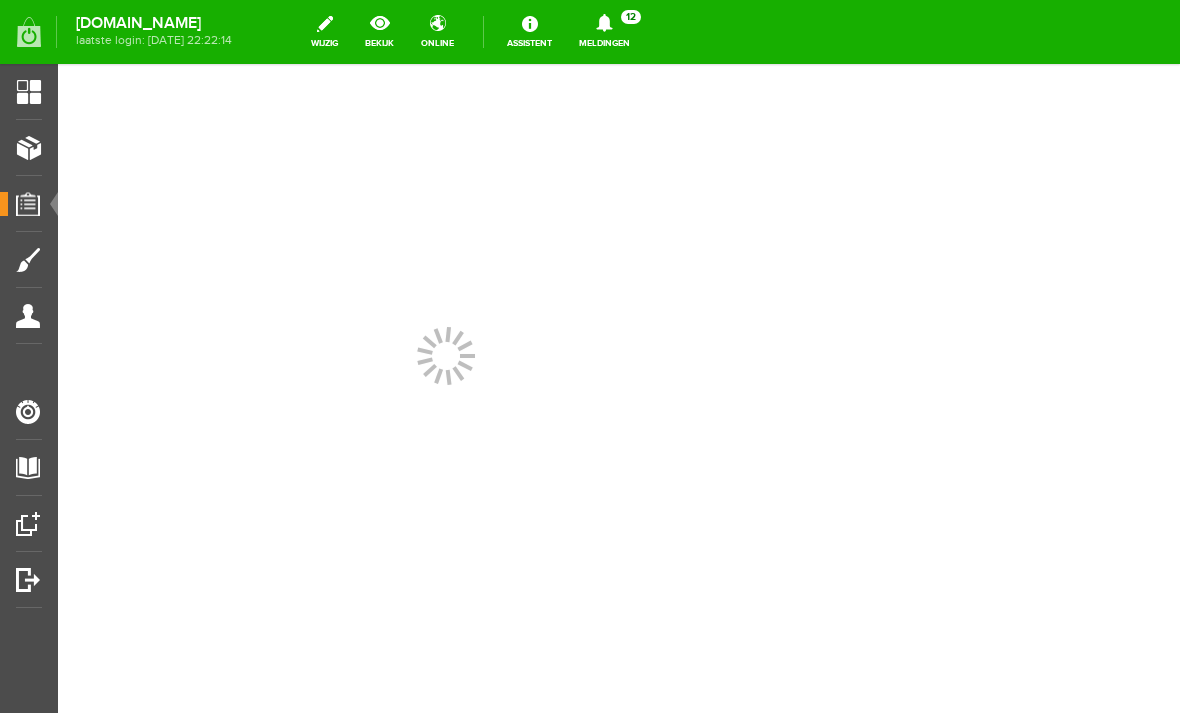 scroll, scrollTop: 0, scrollLeft: 0, axis: both 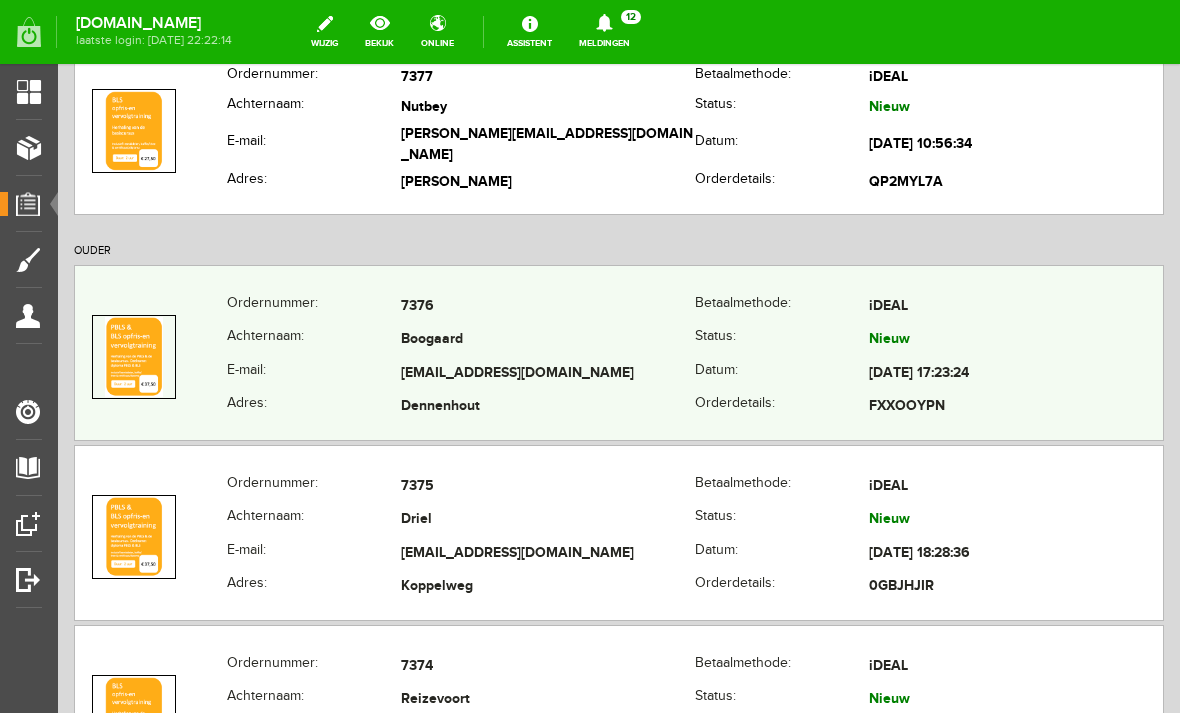 click on "Boogaardcolli@casema.nl" at bounding box center (548, 374) 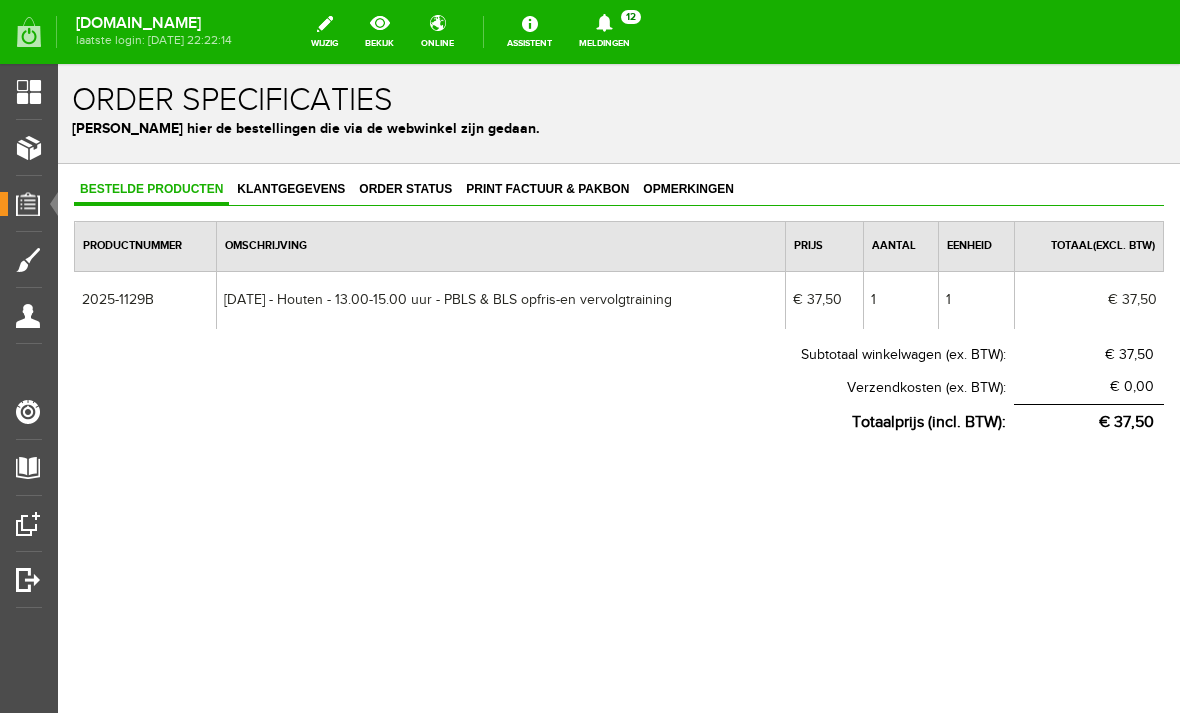 scroll, scrollTop: 0, scrollLeft: 0, axis: both 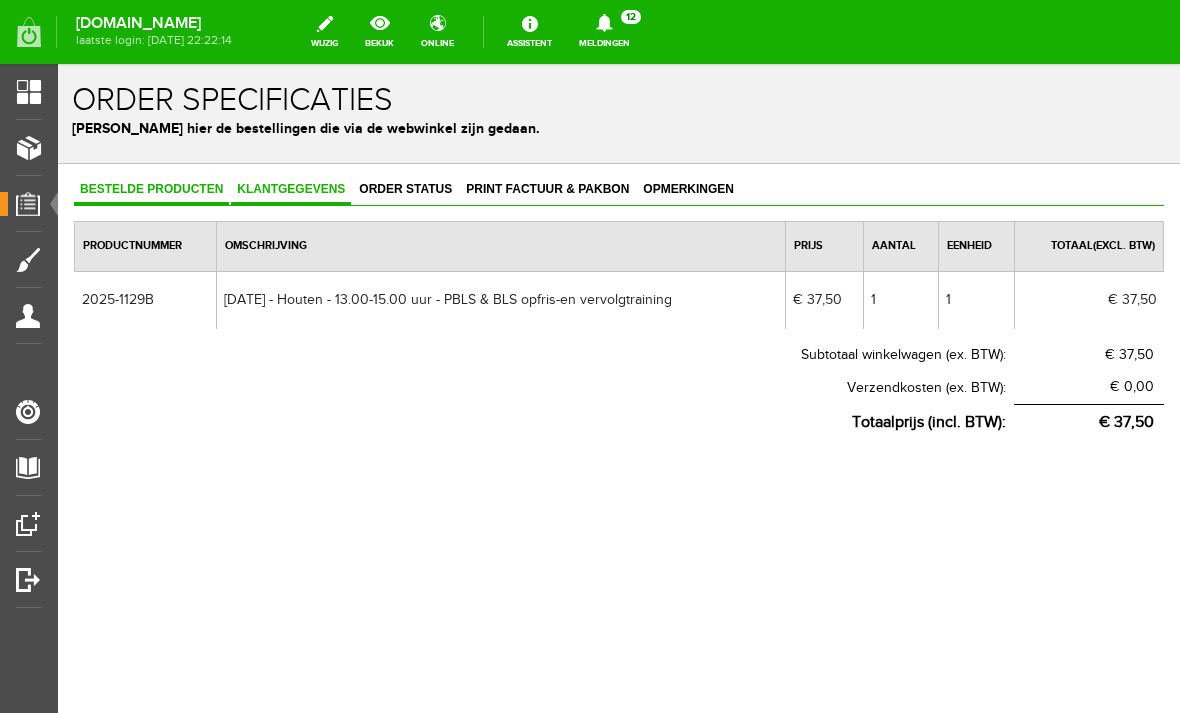 click on "Klantgegevens" at bounding box center [291, 189] 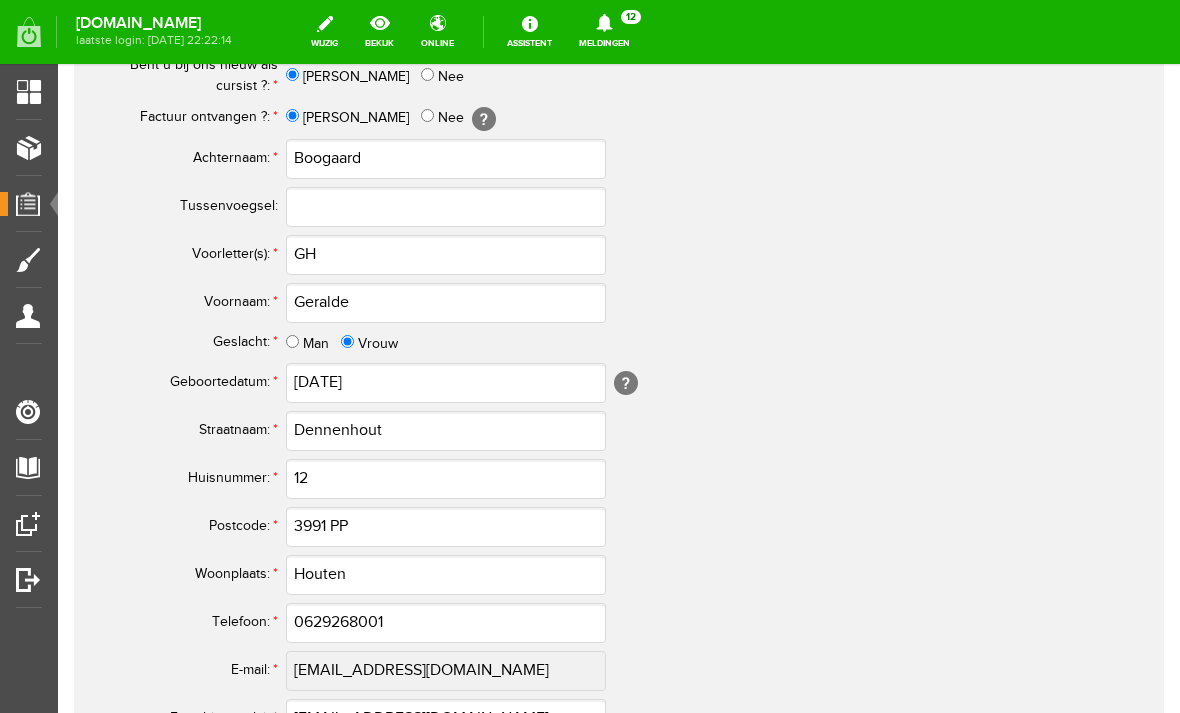 scroll, scrollTop: 786, scrollLeft: 0, axis: vertical 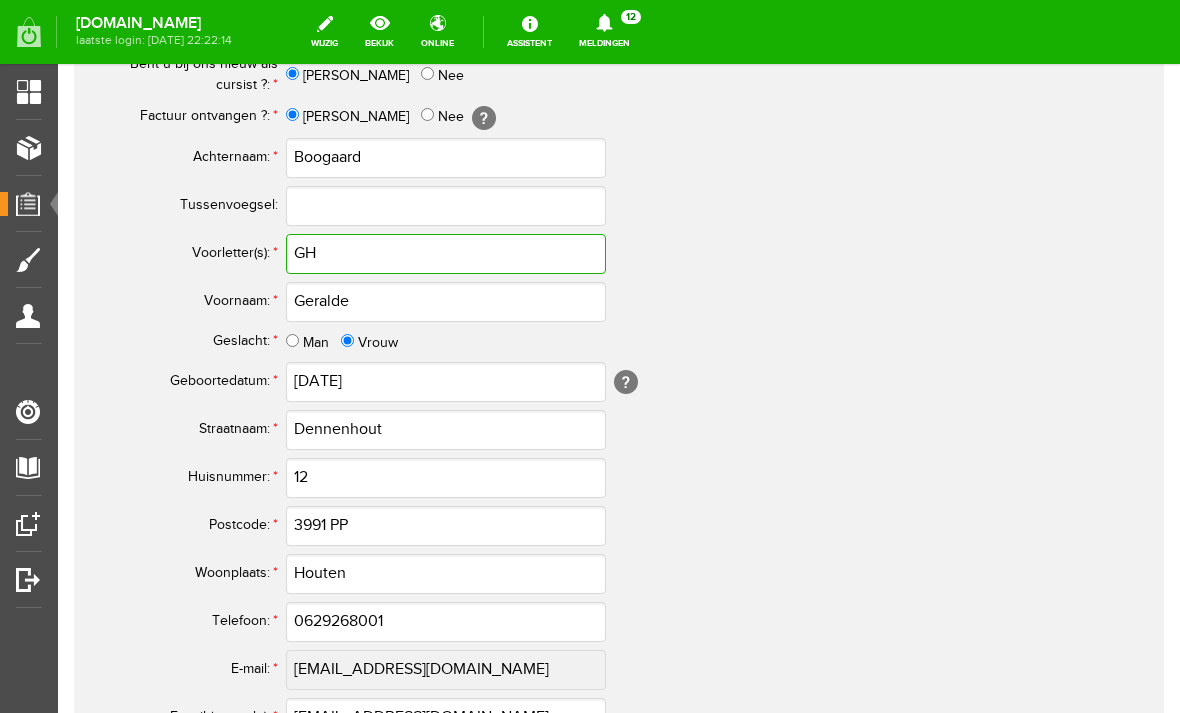 click on "GH" at bounding box center (446, 254) 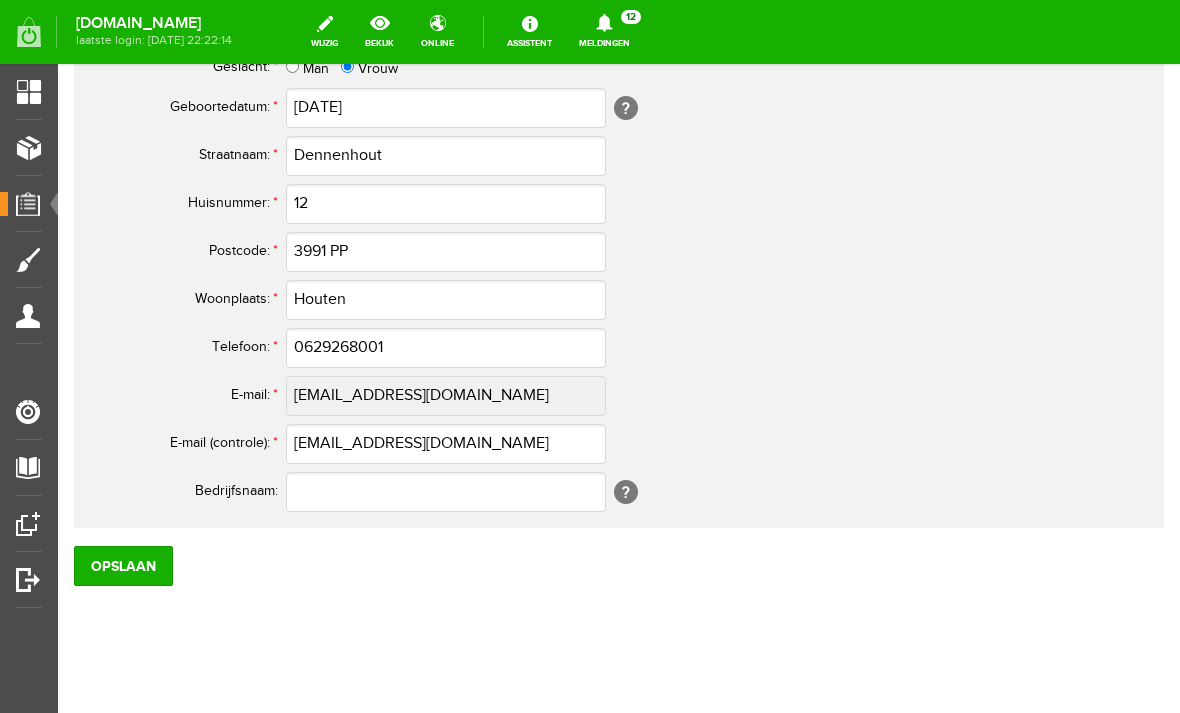 scroll, scrollTop: 1068, scrollLeft: 0, axis: vertical 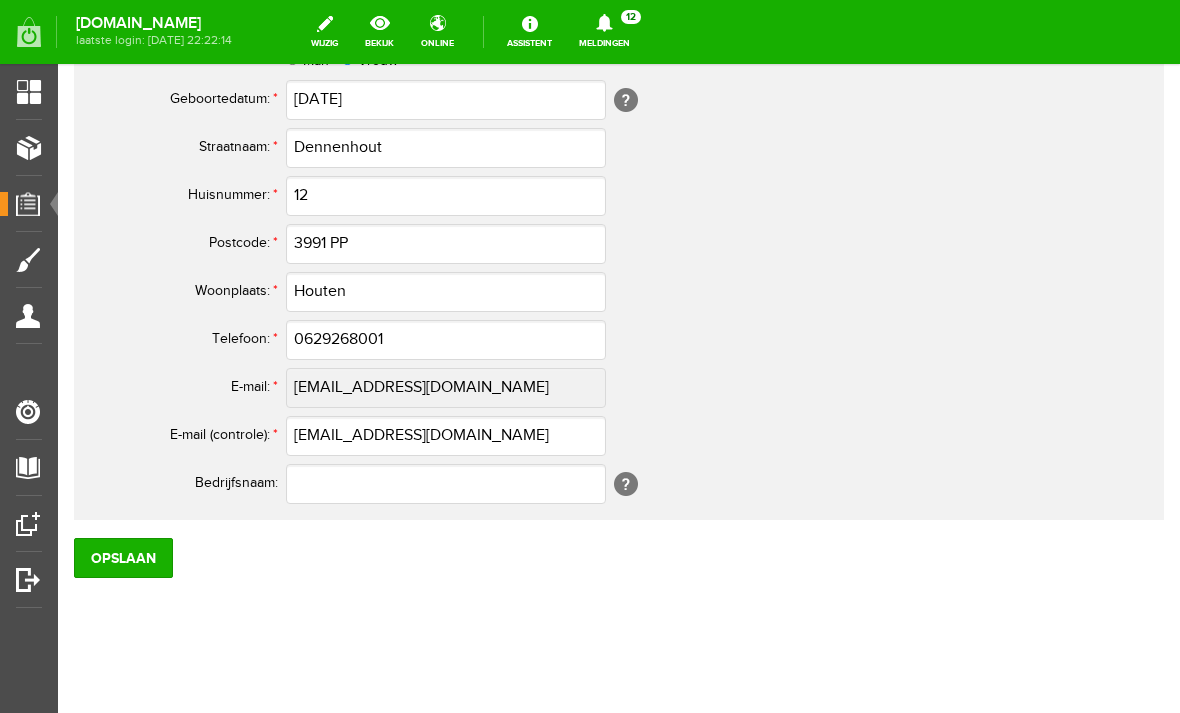 type on "G.H." 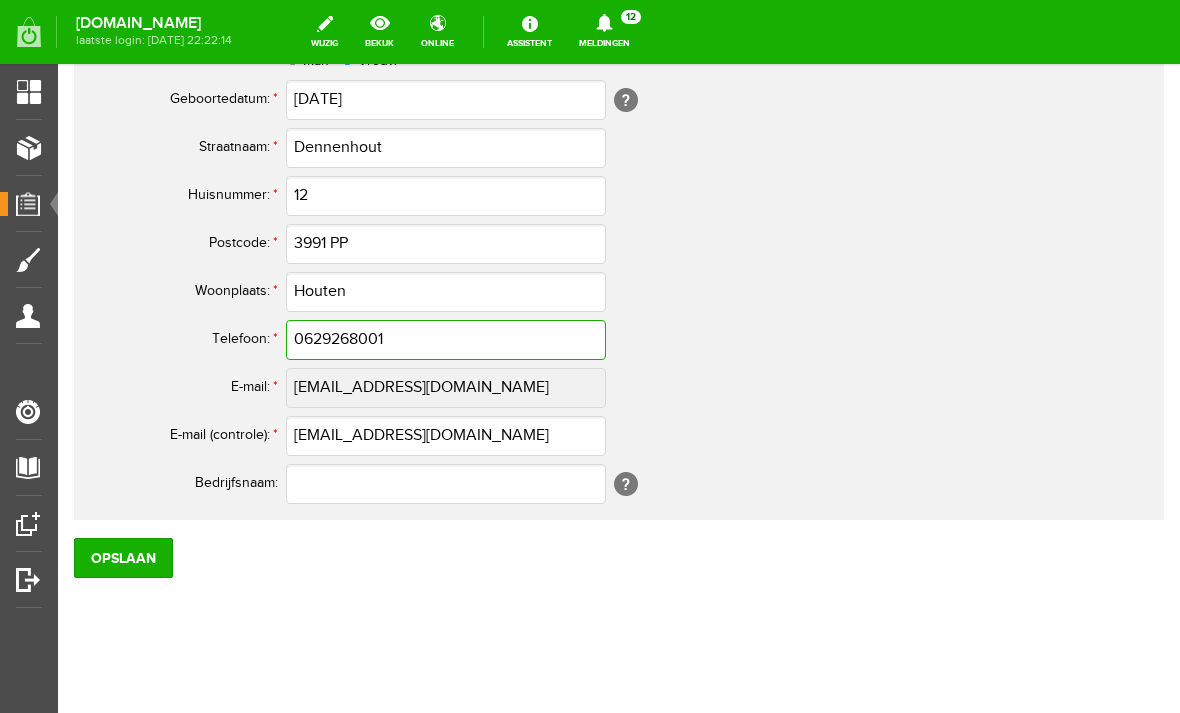 click on "0629268001" at bounding box center (446, 340) 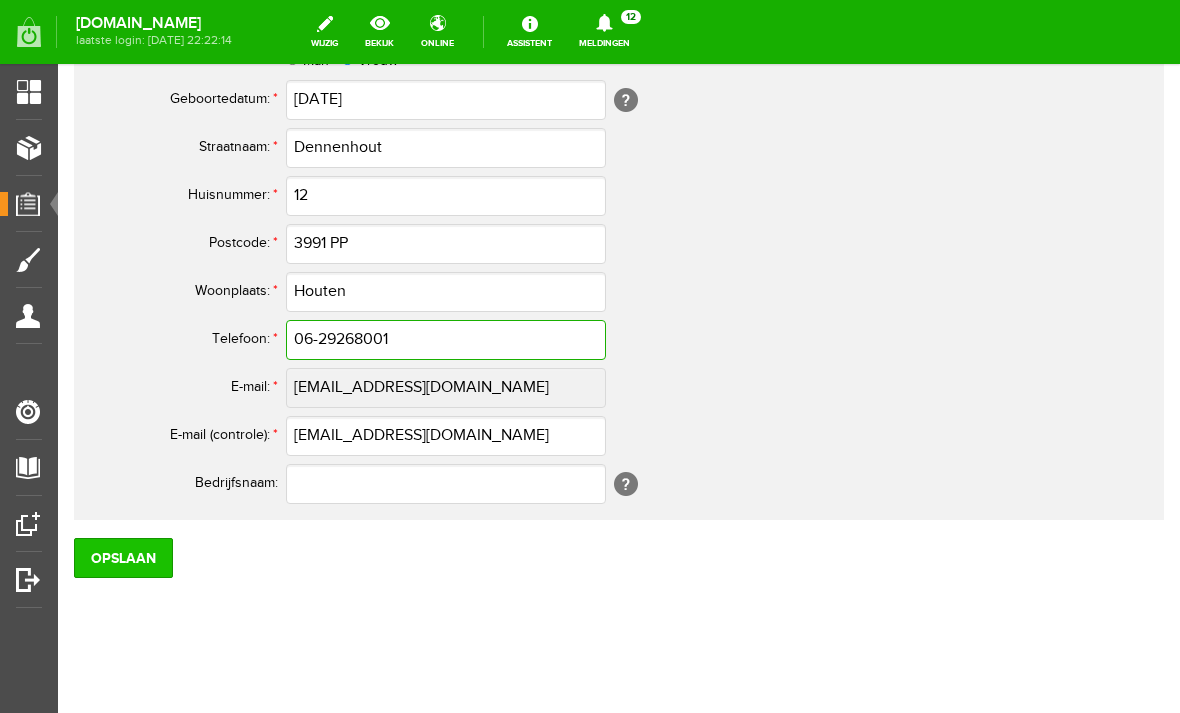 type on "06-29268001" 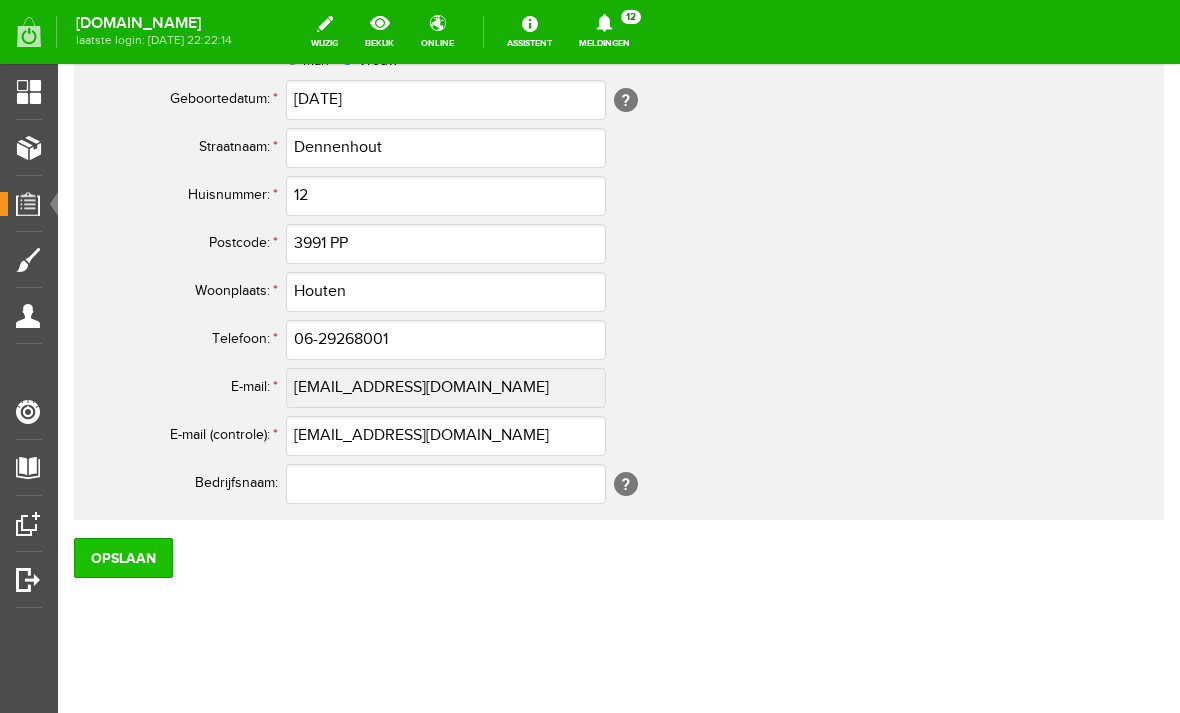 click on "Opslaan" at bounding box center [123, 558] 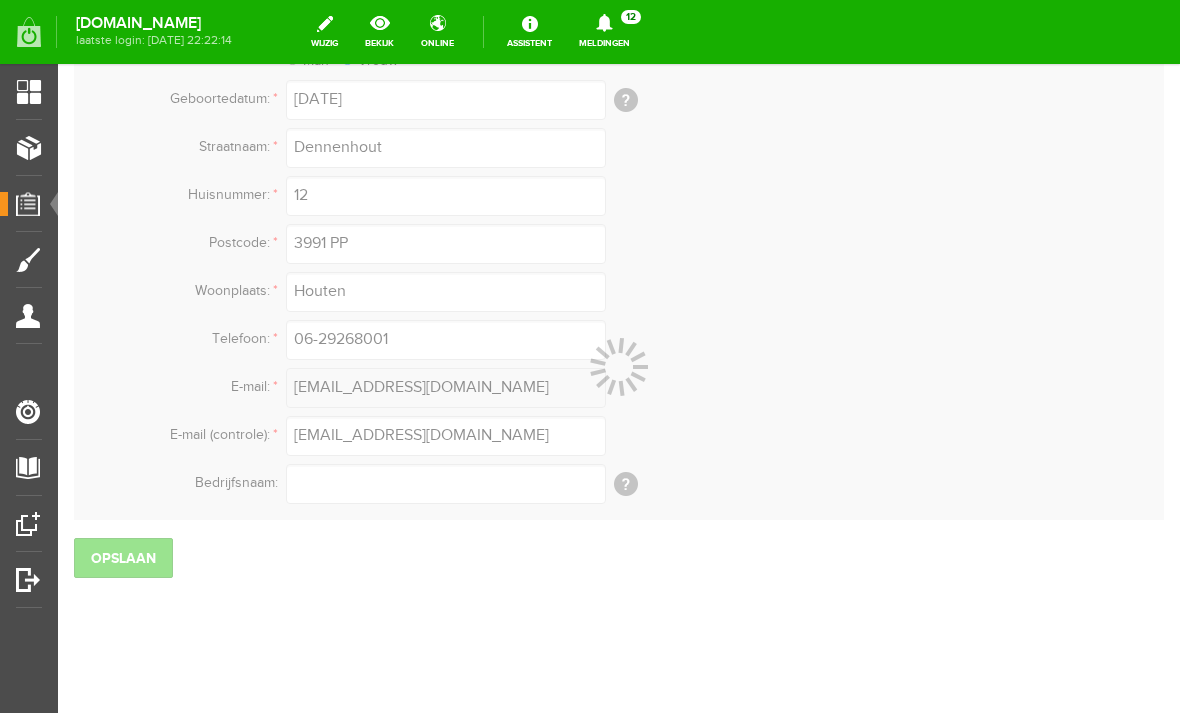 scroll, scrollTop: 1066, scrollLeft: 0, axis: vertical 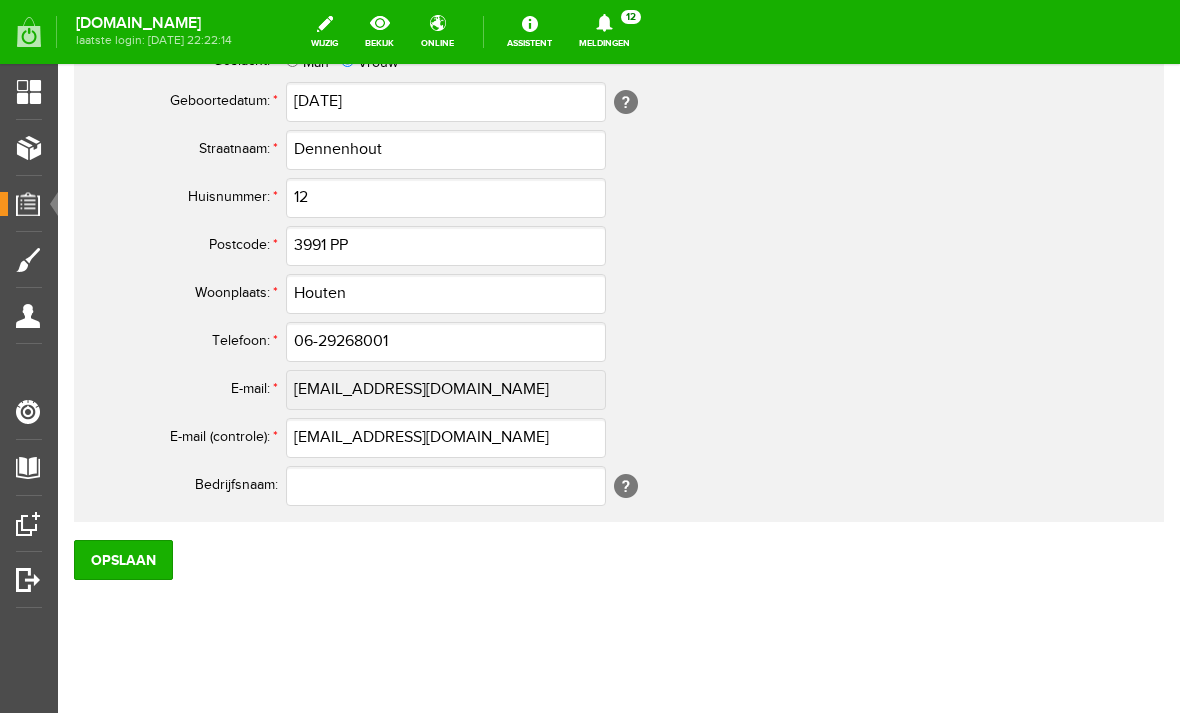 click on "Orders" at bounding box center (35, 203) 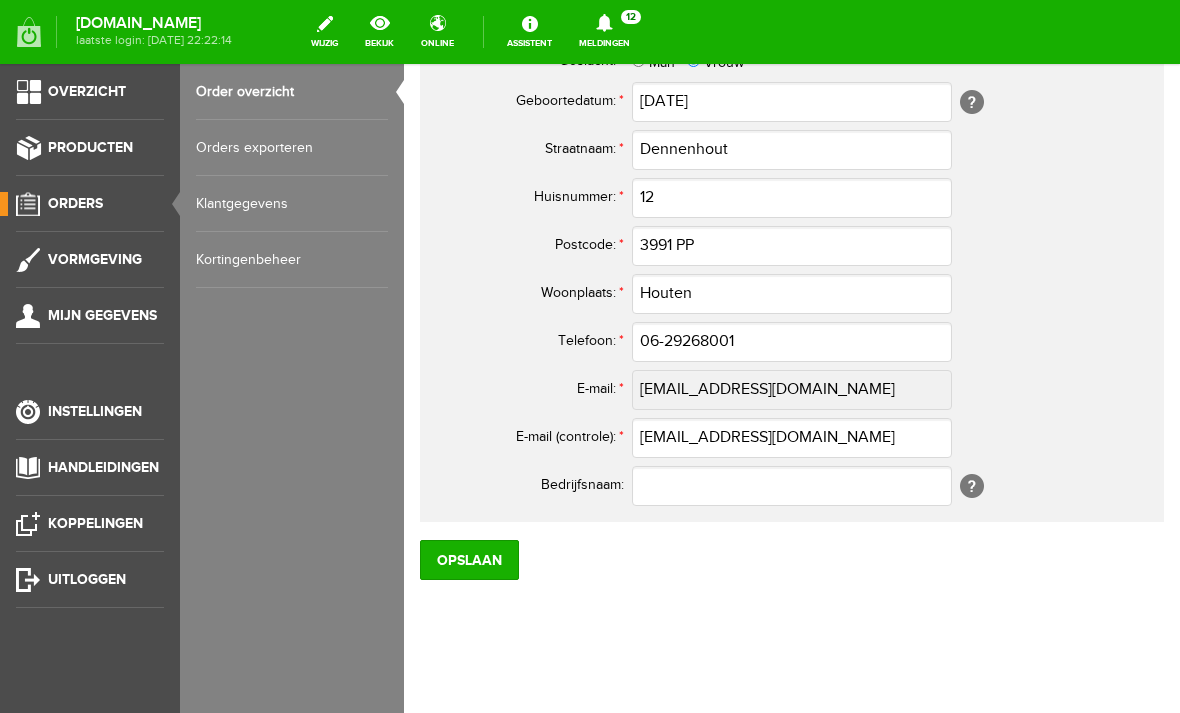 click on "Order overzicht" at bounding box center (292, 92) 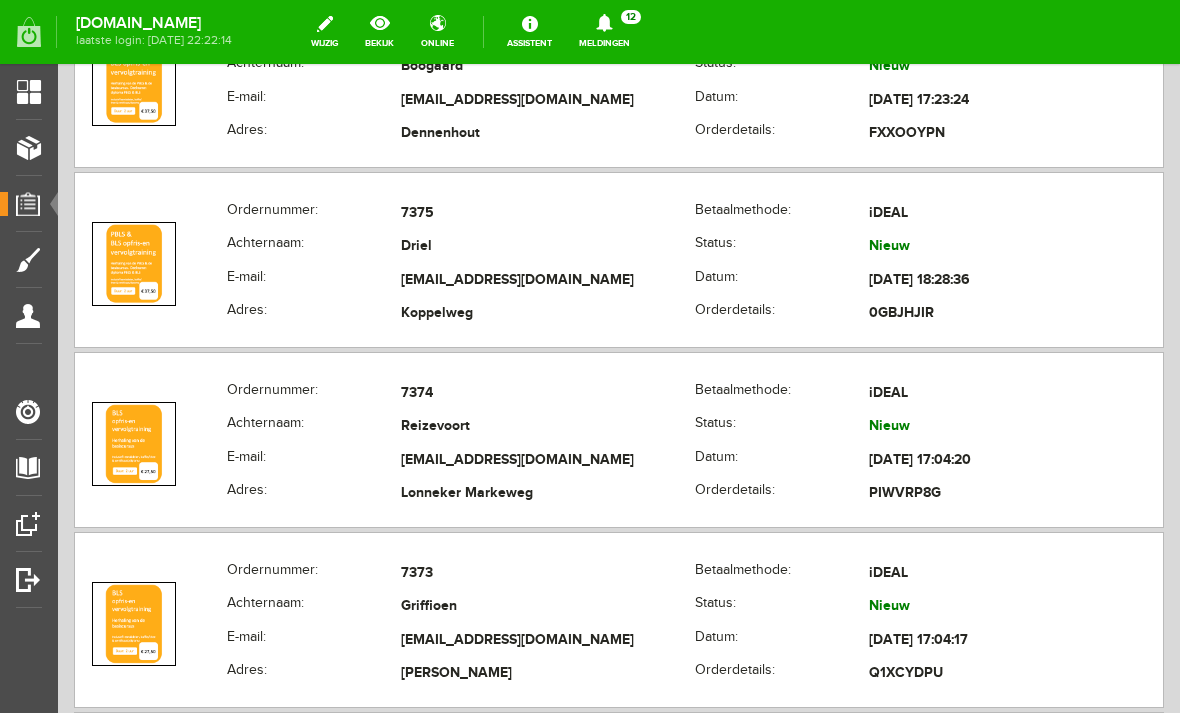 scroll, scrollTop: 1866, scrollLeft: 0, axis: vertical 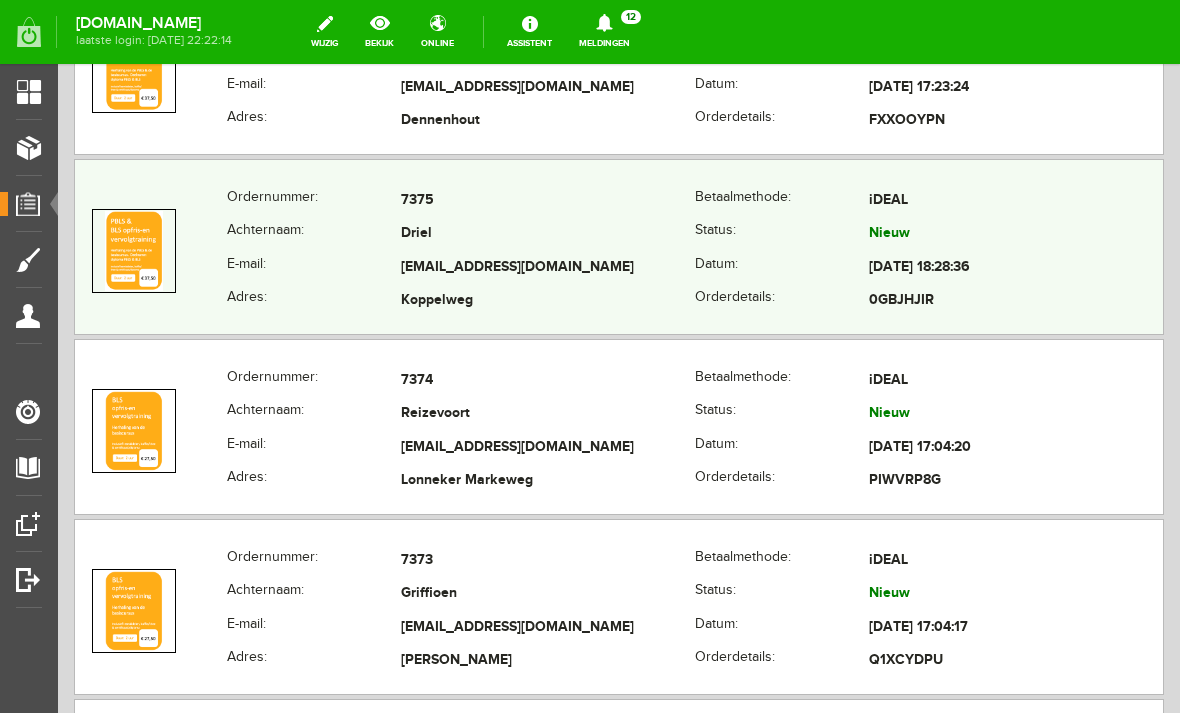 click on "a.j.vandriel01@gmail.com" at bounding box center (548, 268) 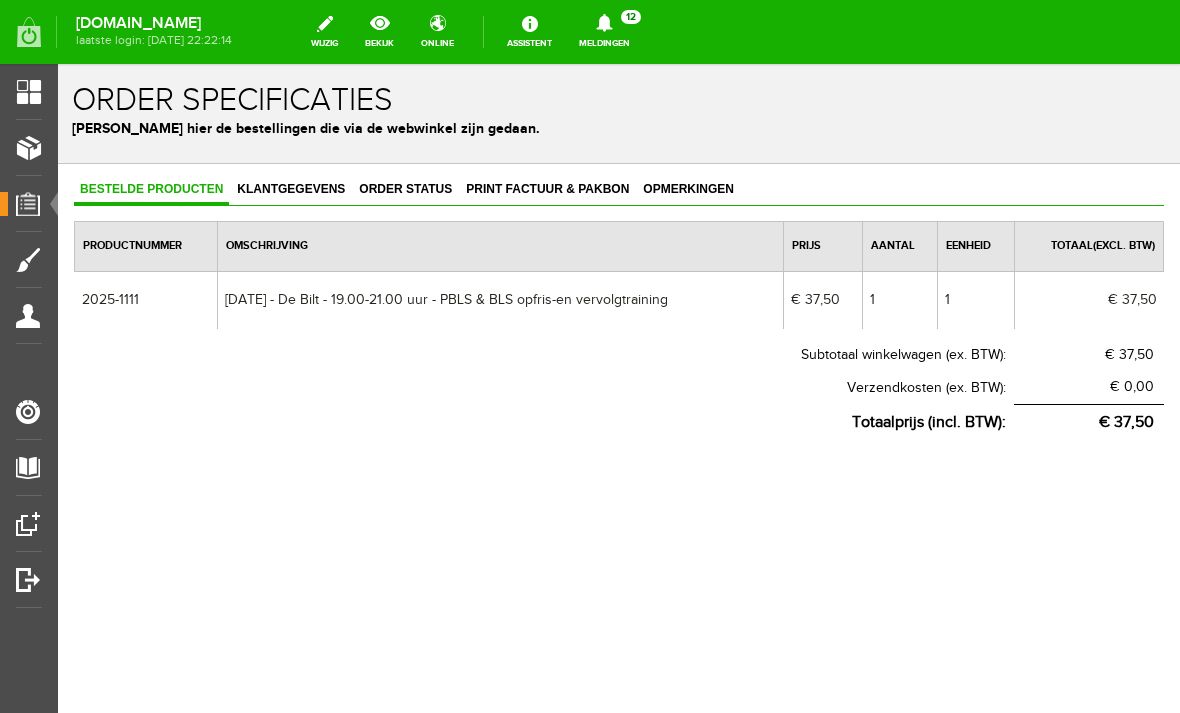 scroll, scrollTop: 0, scrollLeft: 0, axis: both 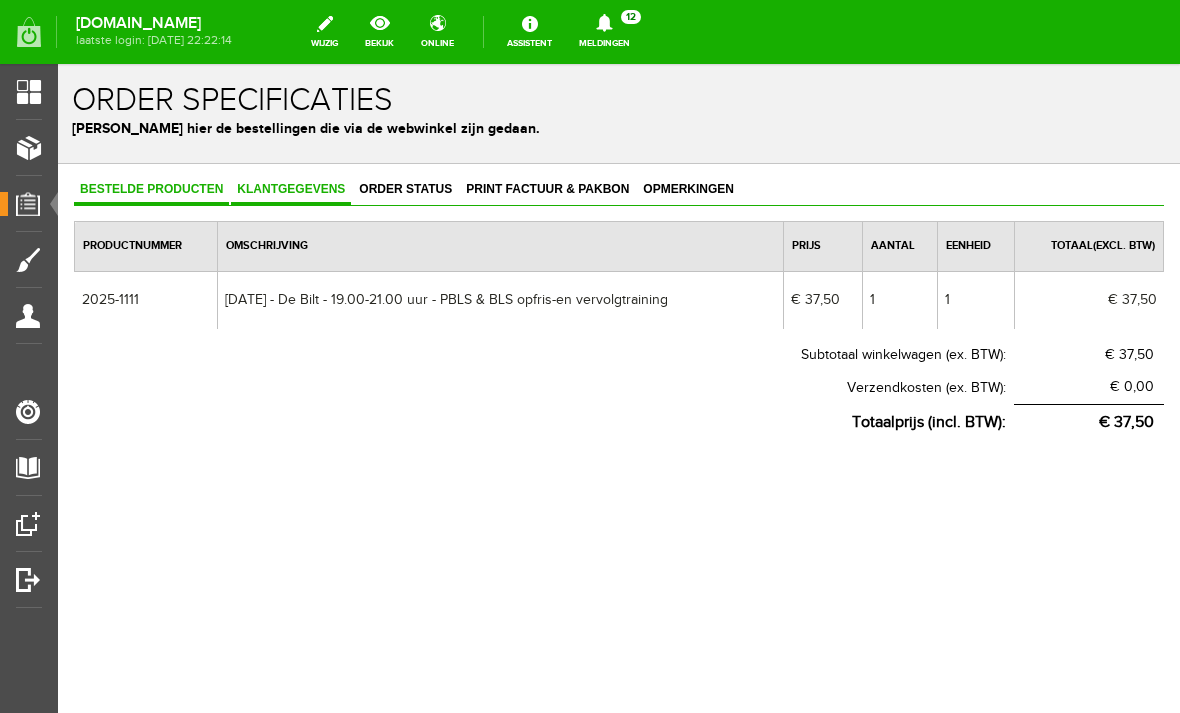 click on "Klantgegevens" at bounding box center [291, 189] 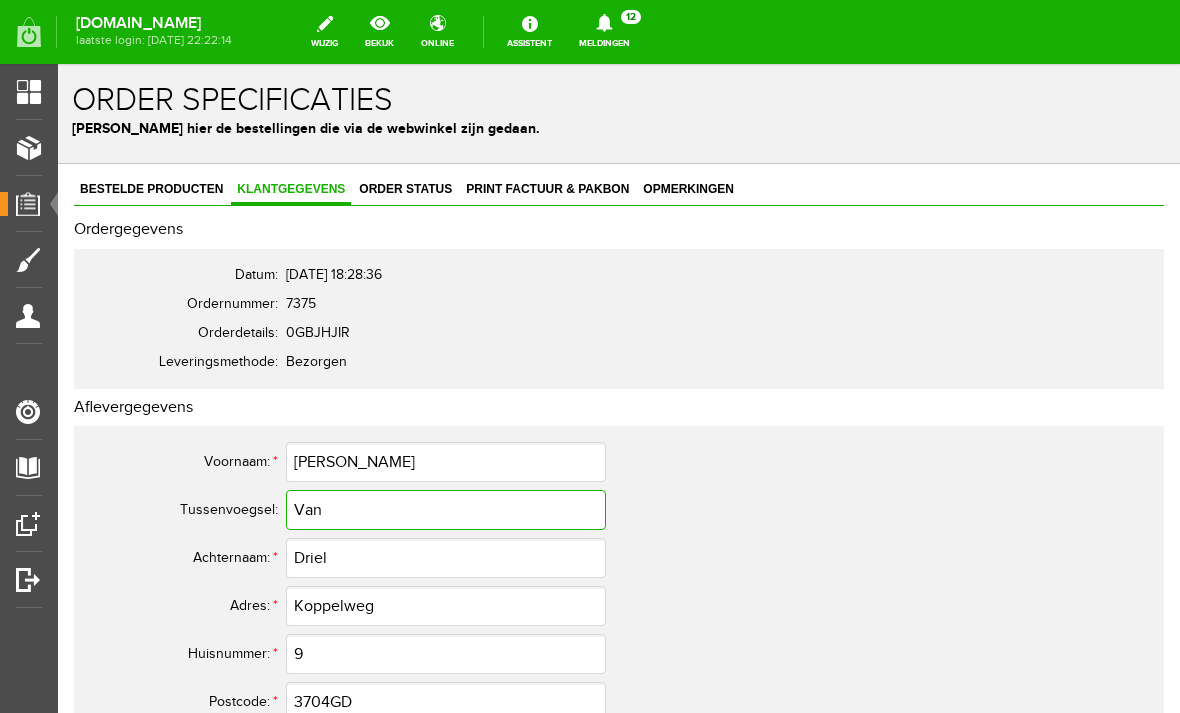 click on "Van" at bounding box center [446, 510] 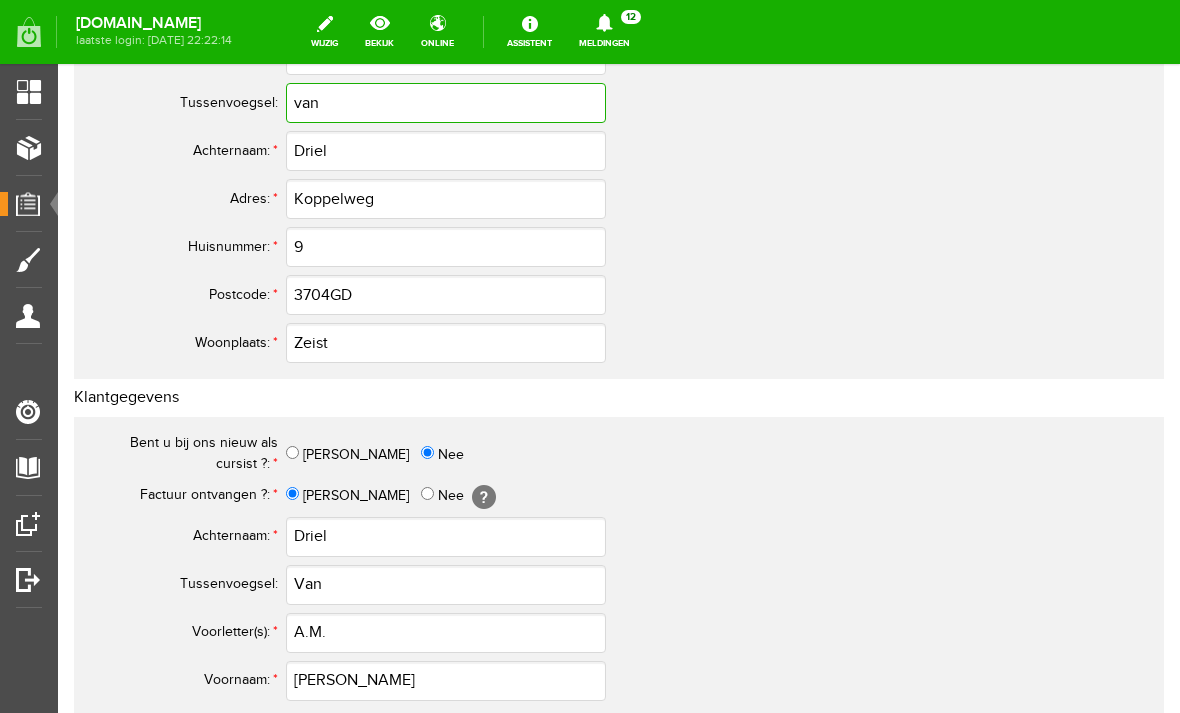 scroll, scrollTop: 410, scrollLeft: 0, axis: vertical 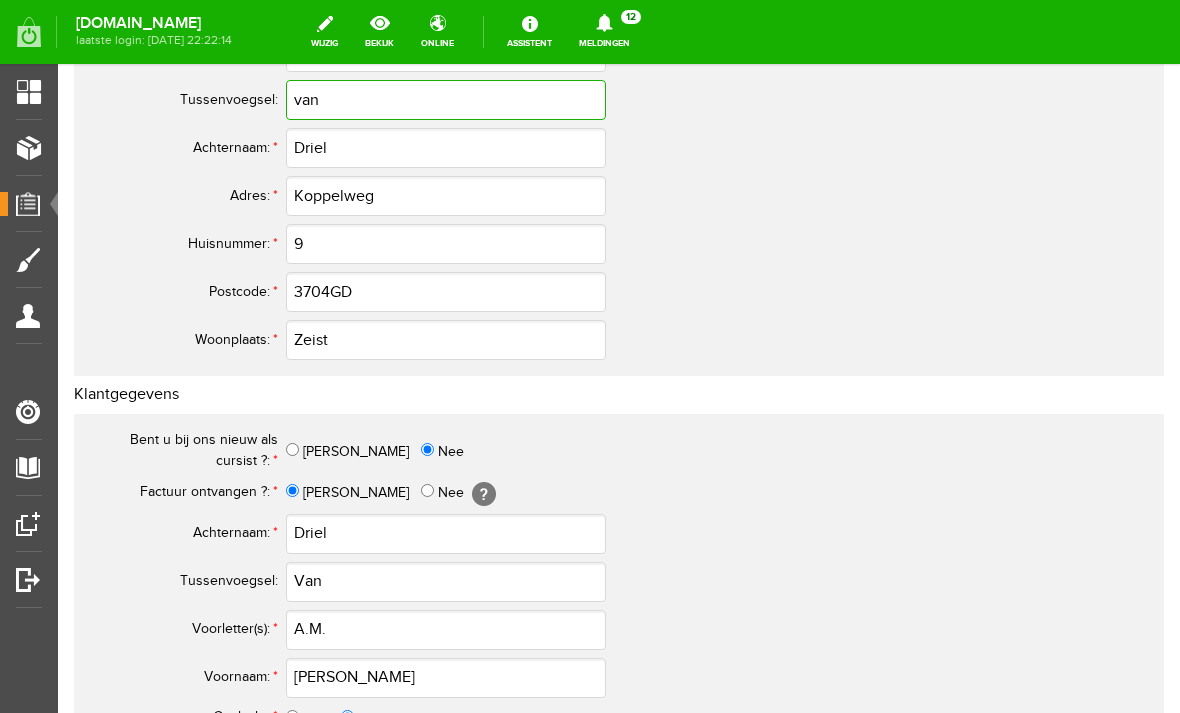 type on "van" 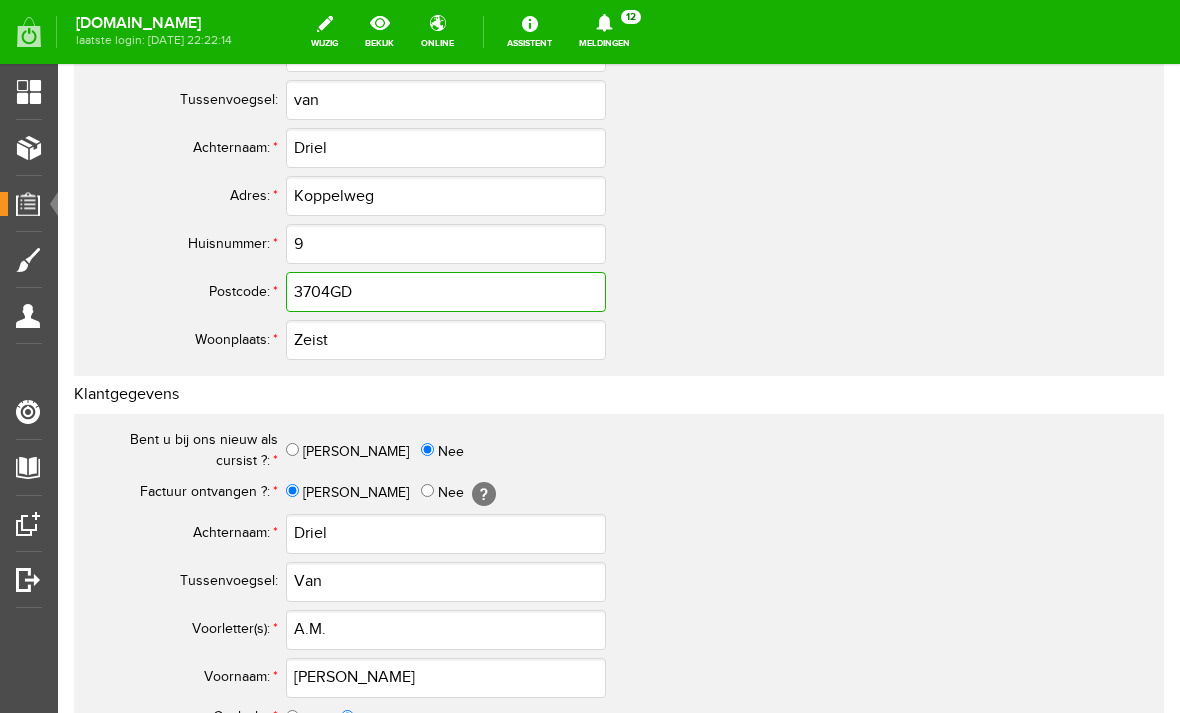 click on "3704GD" at bounding box center (446, 292) 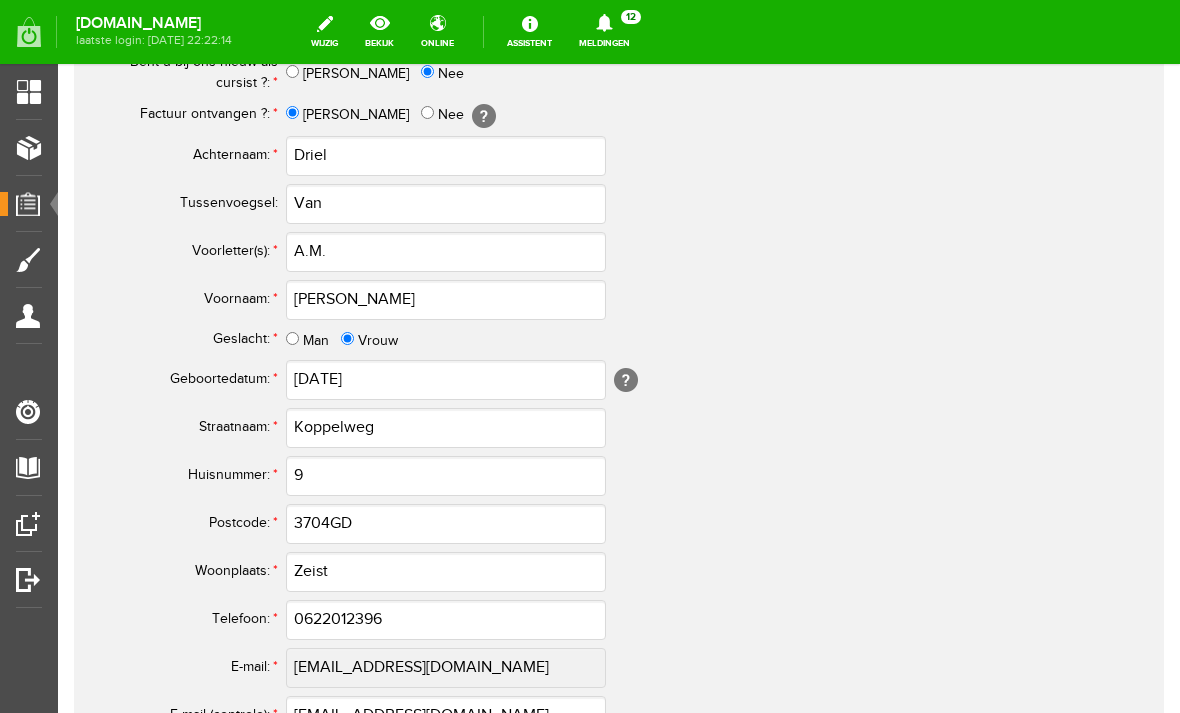 scroll, scrollTop: 800, scrollLeft: 0, axis: vertical 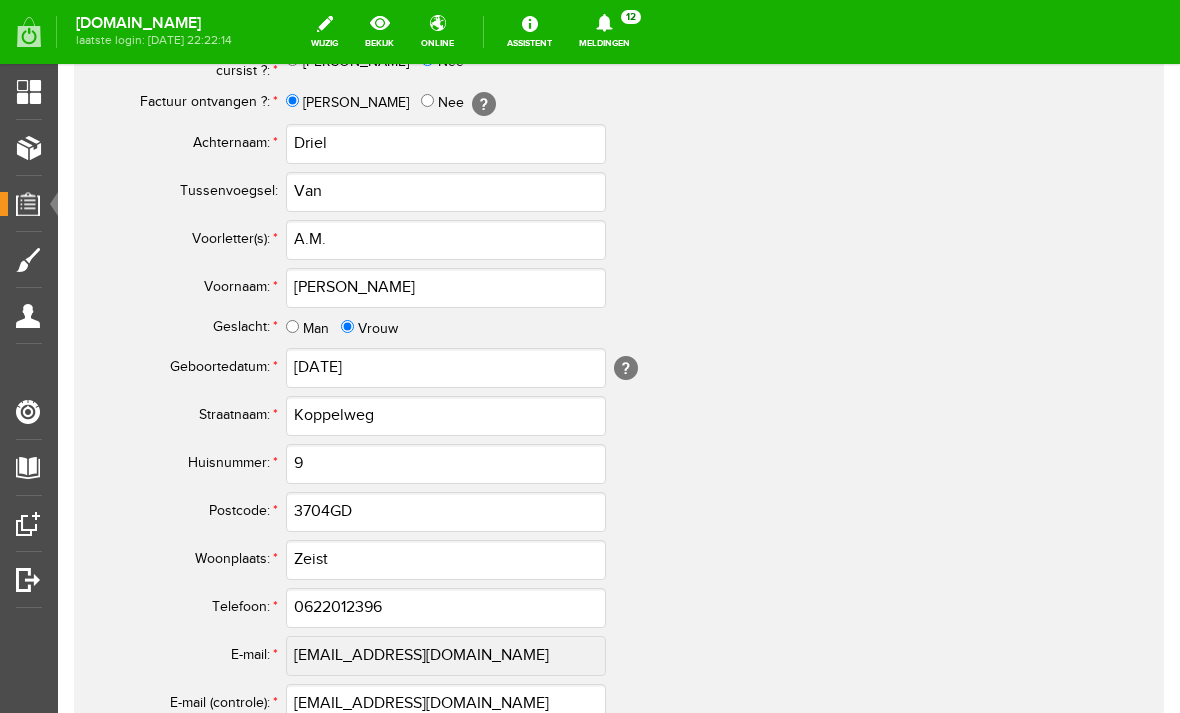 type on "3704 GD" 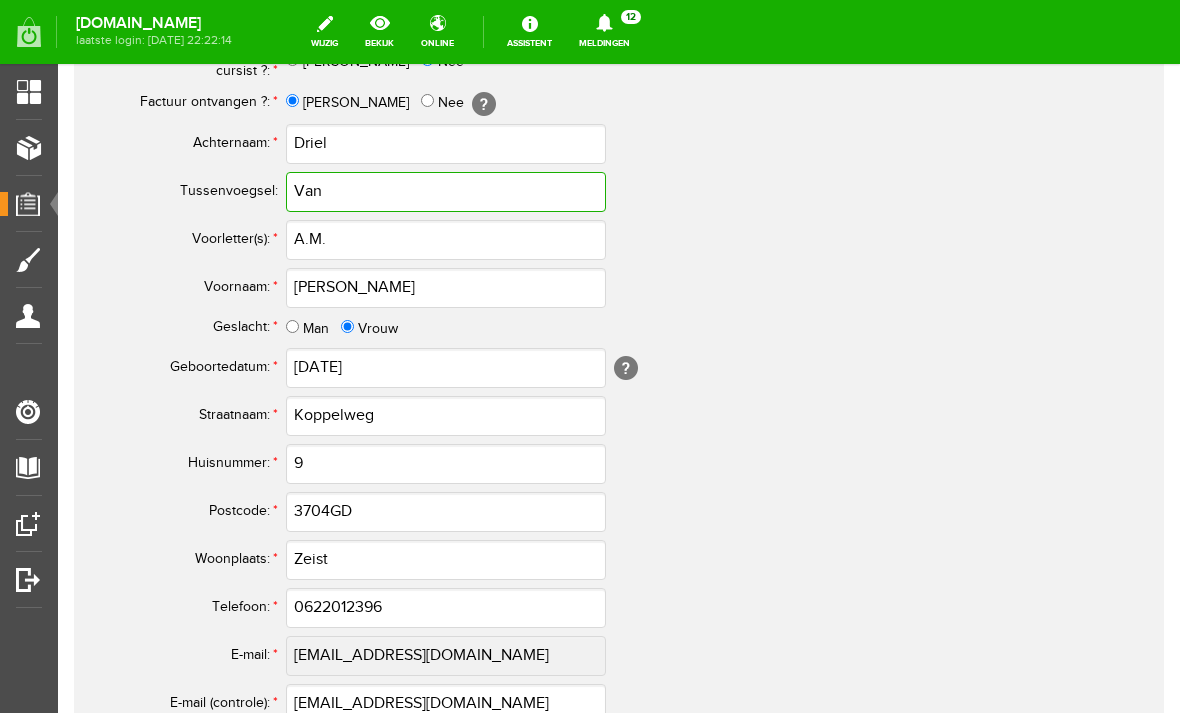 click on "Van" at bounding box center (446, 192) 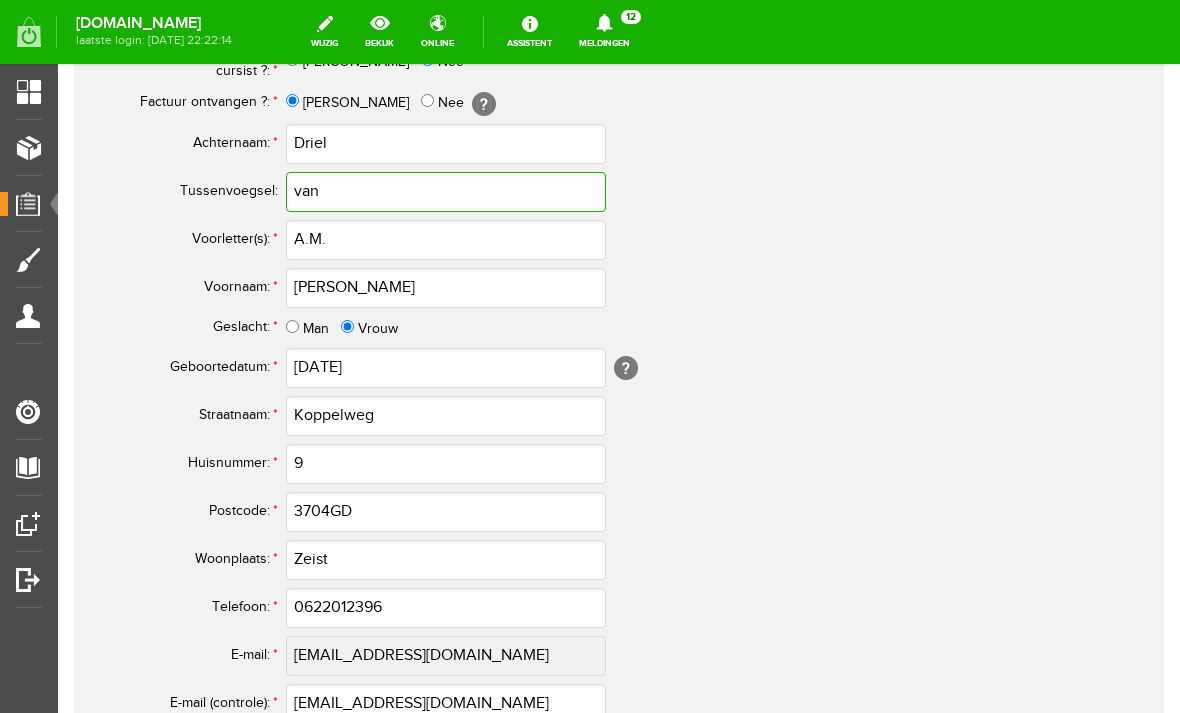 type on "van" 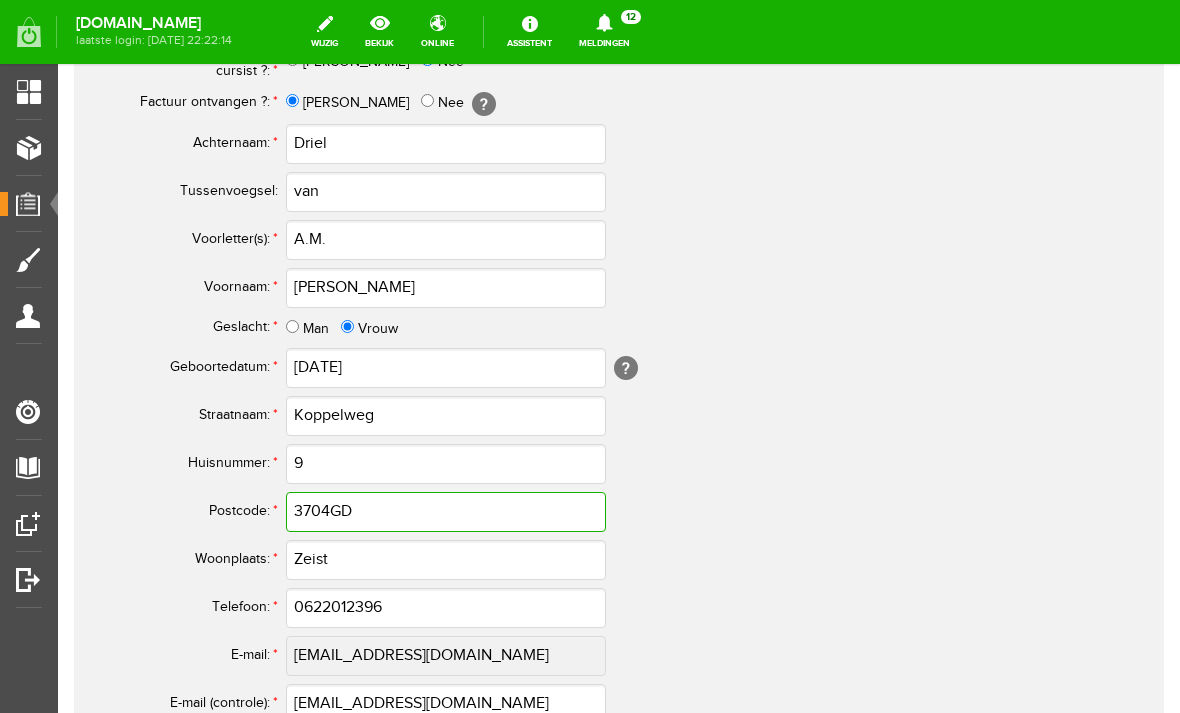 click on "3704GD" at bounding box center [446, 512] 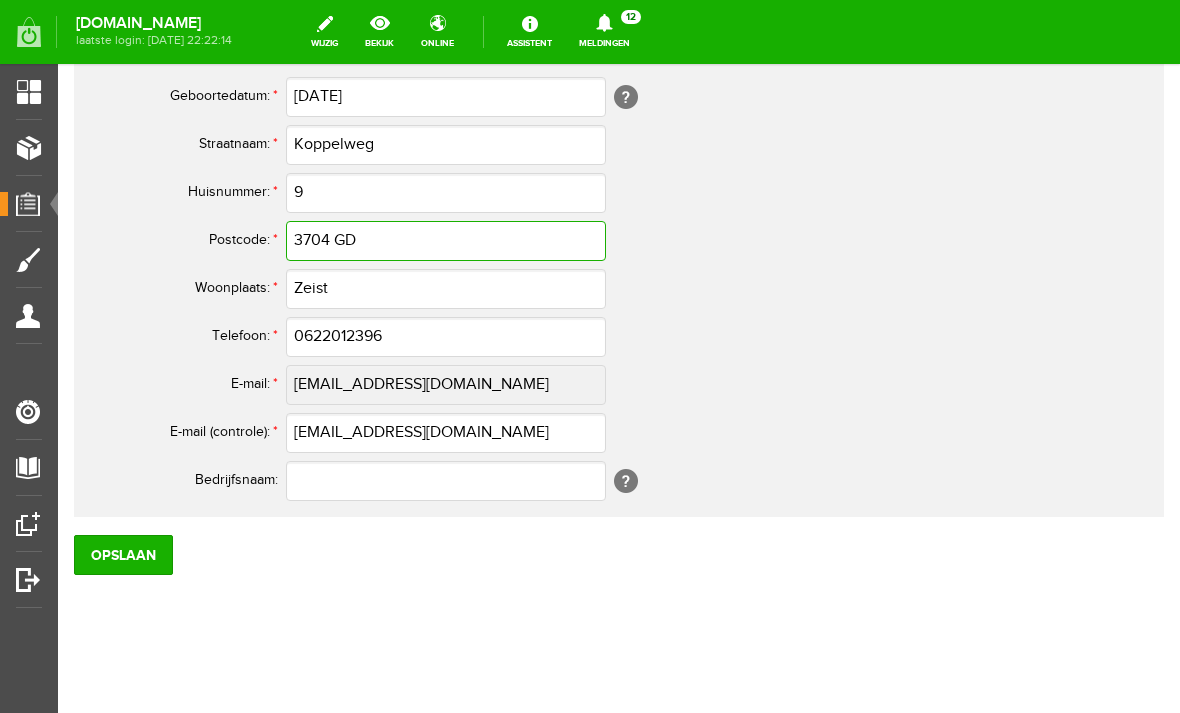 scroll, scrollTop: 1075, scrollLeft: 0, axis: vertical 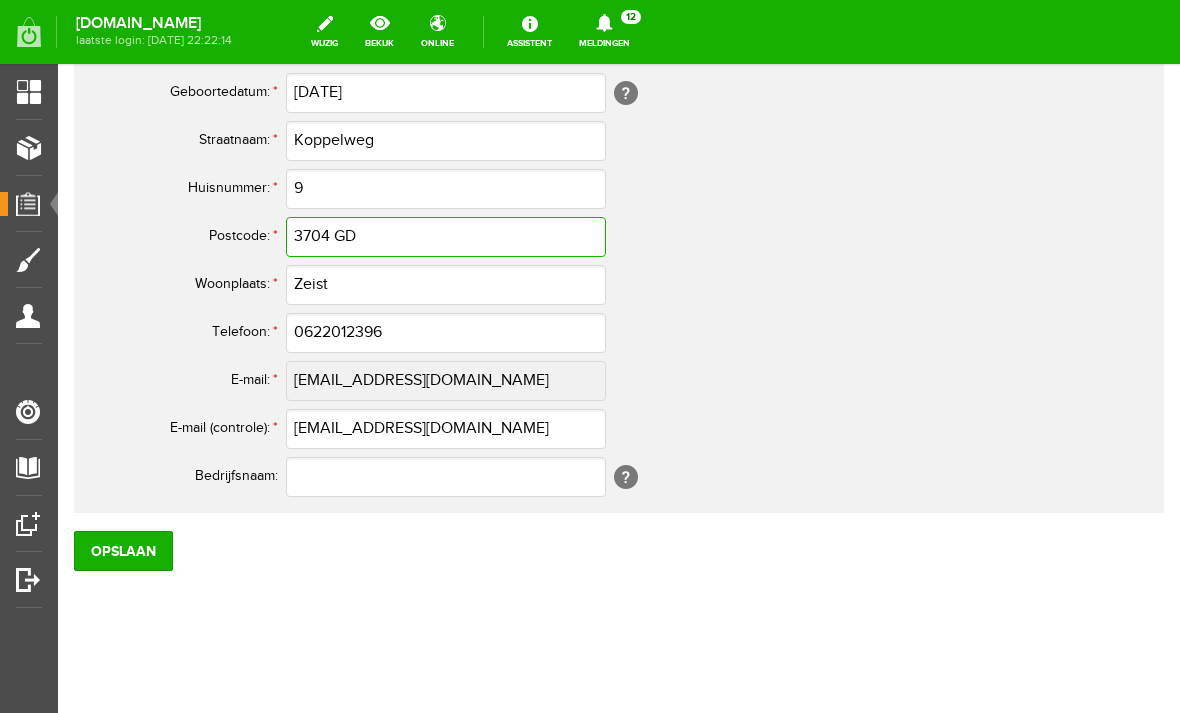 type on "3704 GD" 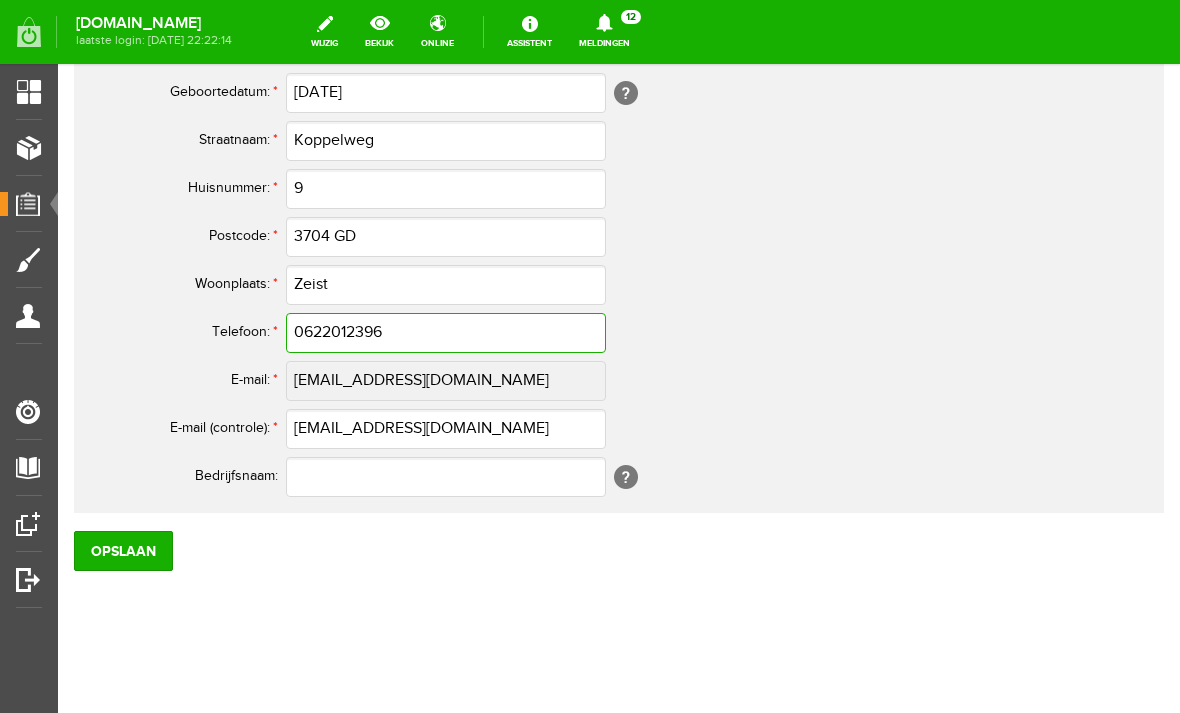 click on "0622012396" at bounding box center [446, 333] 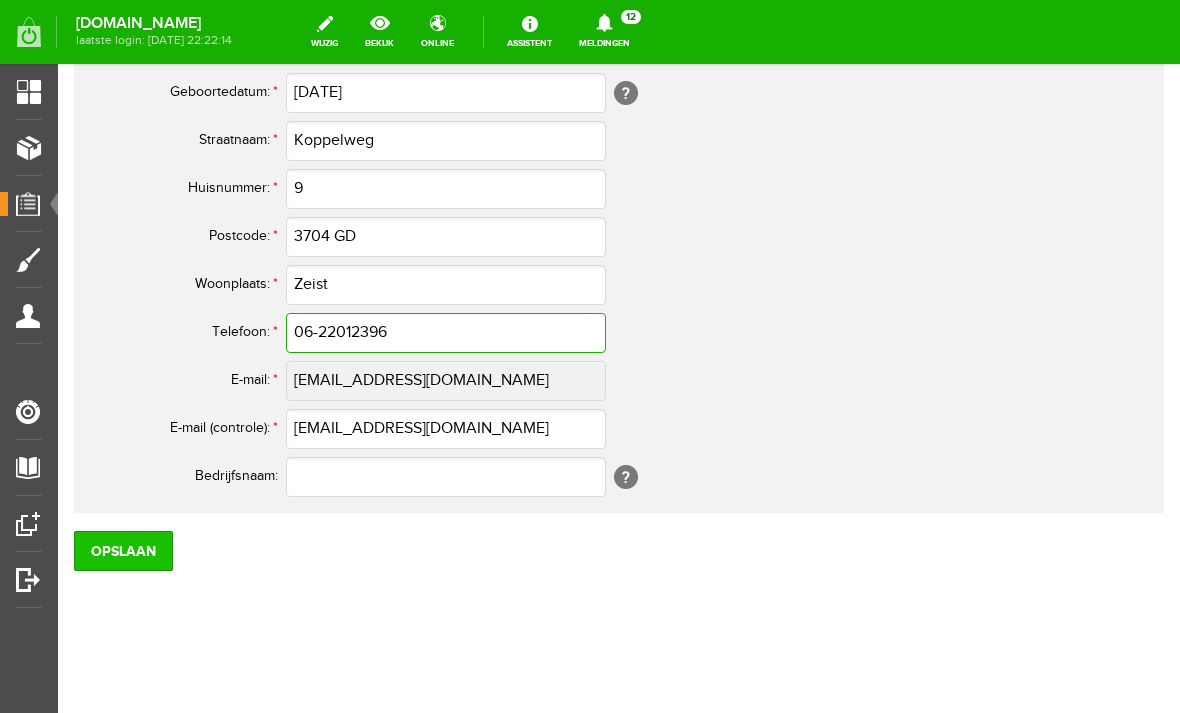 type on "06-22012396" 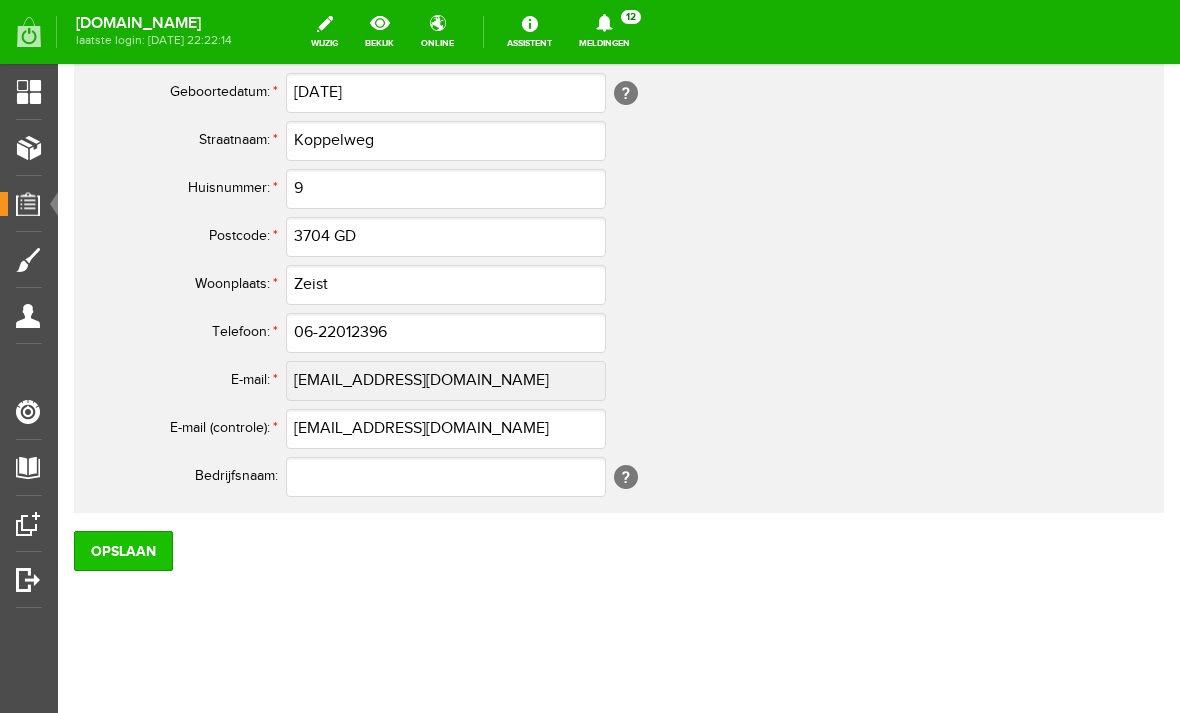 click on "Opslaan" at bounding box center [123, 551] 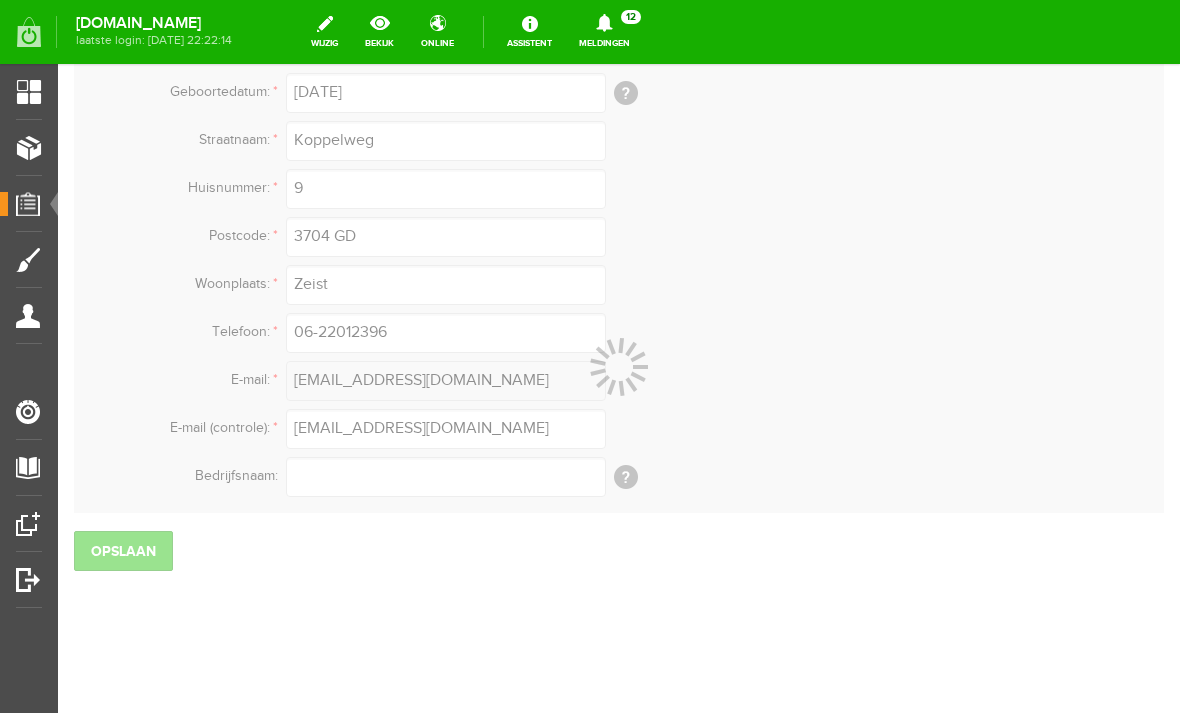 scroll, scrollTop: 1066, scrollLeft: 0, axis: vertical 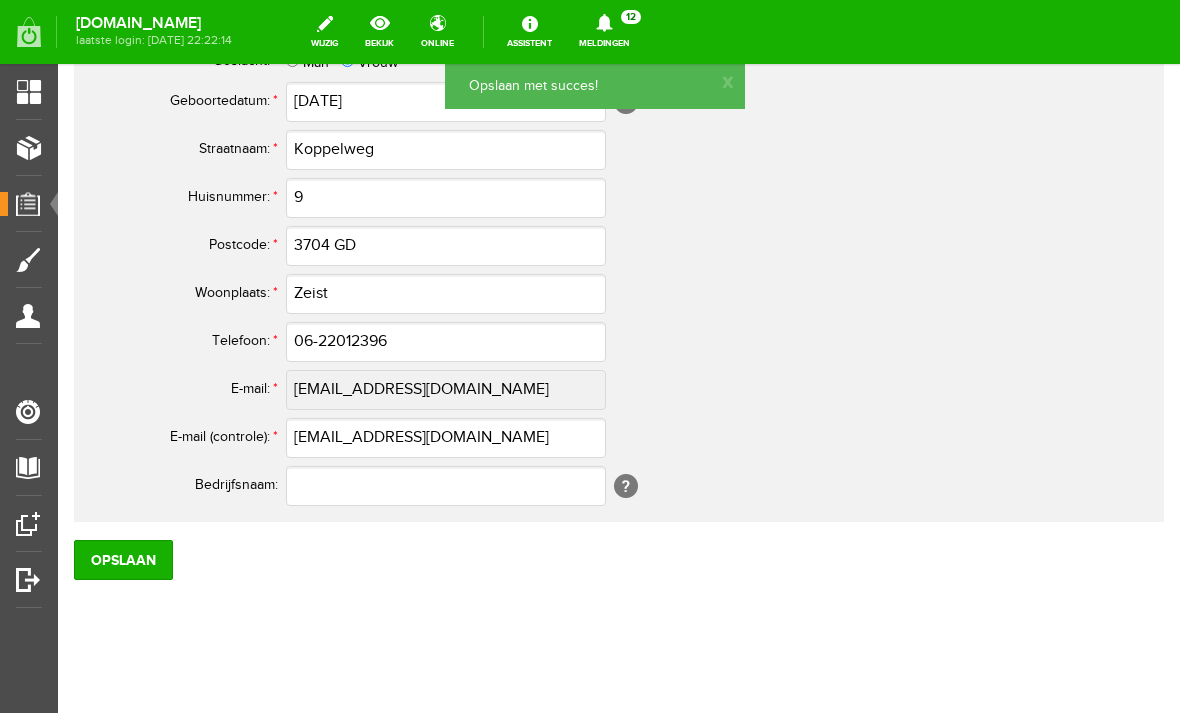 click on "Orders" at bounding box center [35, 203] 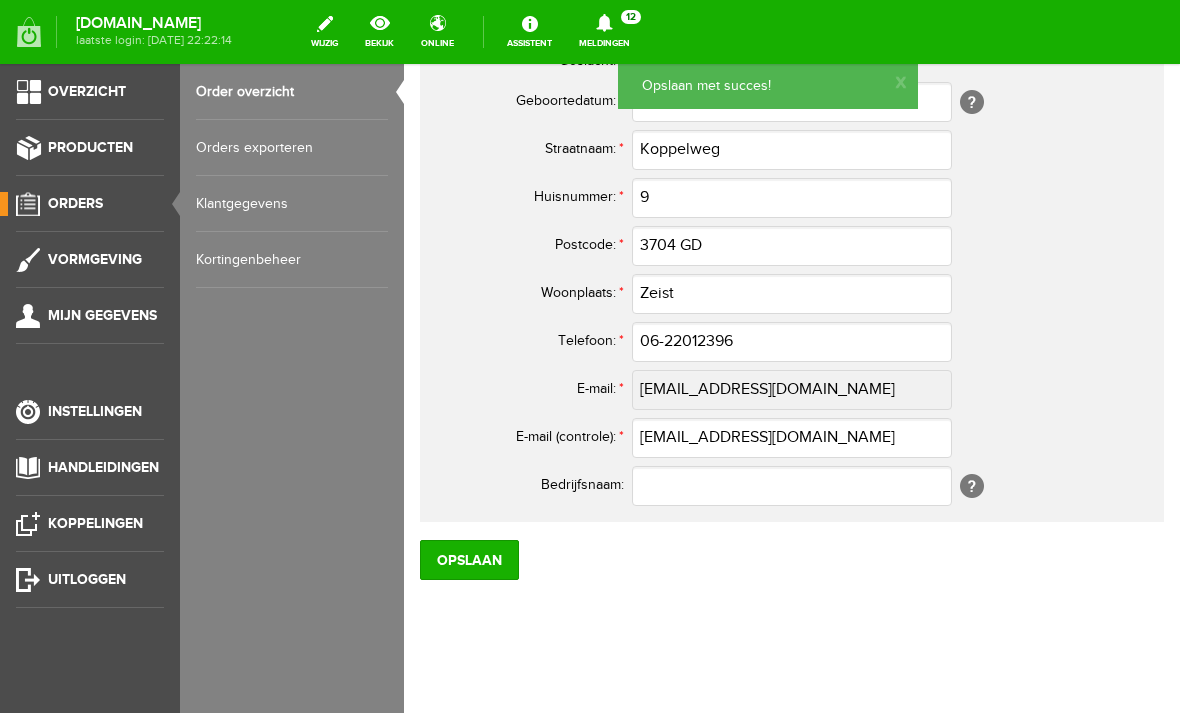 click on "Order overzicht" at bounding box center [292, 92] 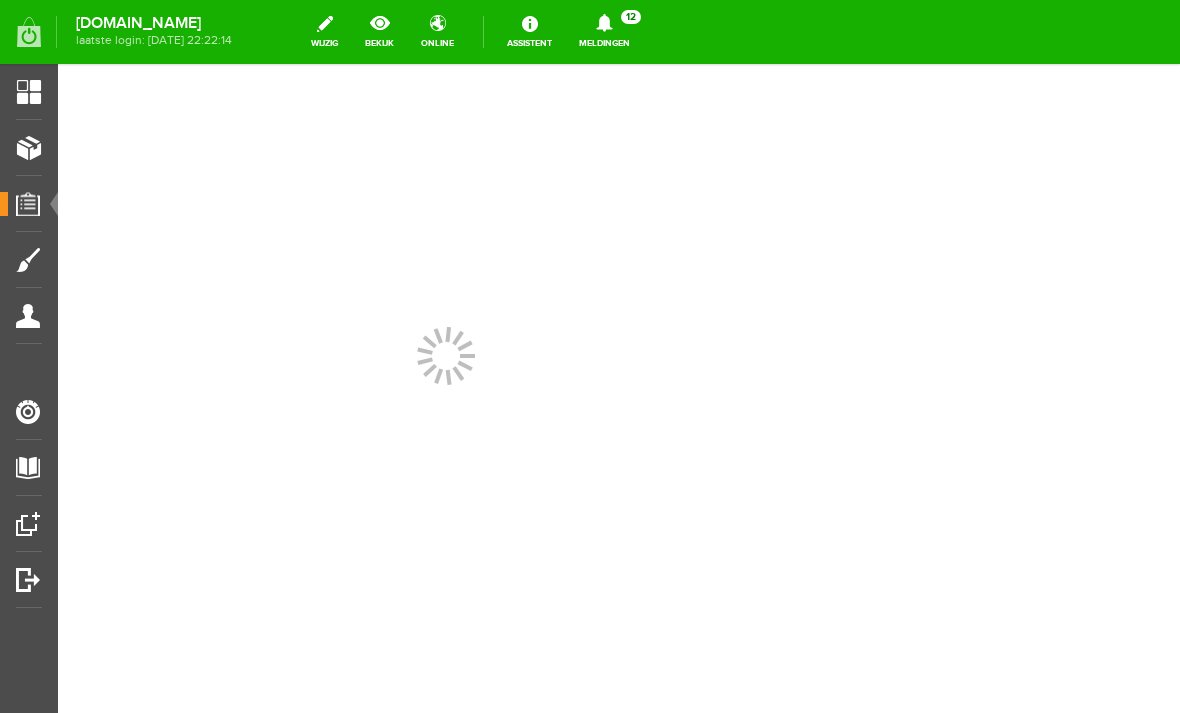 scroll, scrollTop: 0, scrollLeft: 0, axis: both 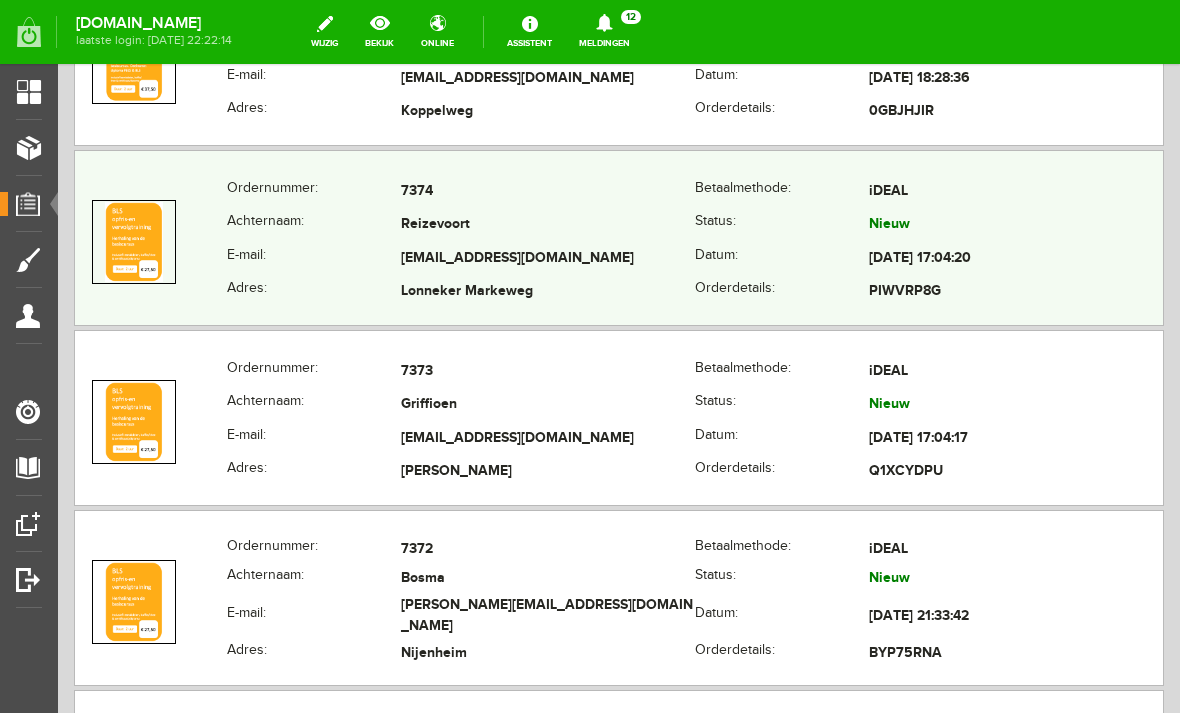 click on "Datum:" at bounding box center [782, 259] 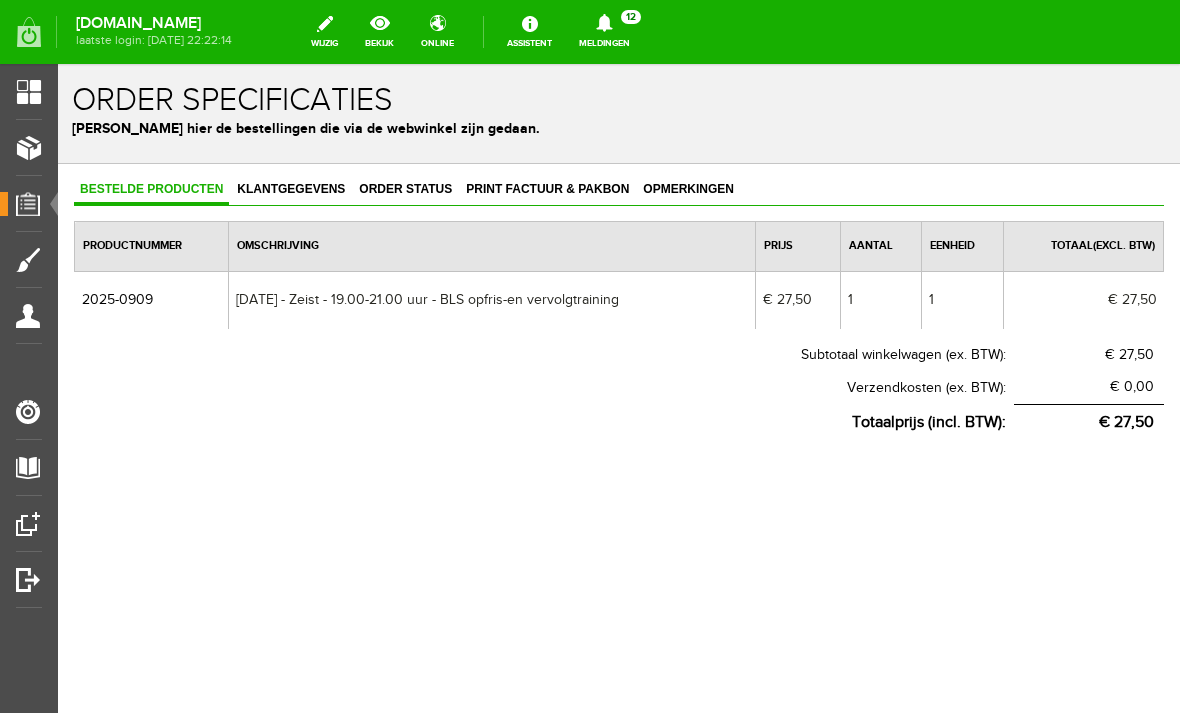 scroll, scrollTop: 0, scrollLeft: 0, axis: both 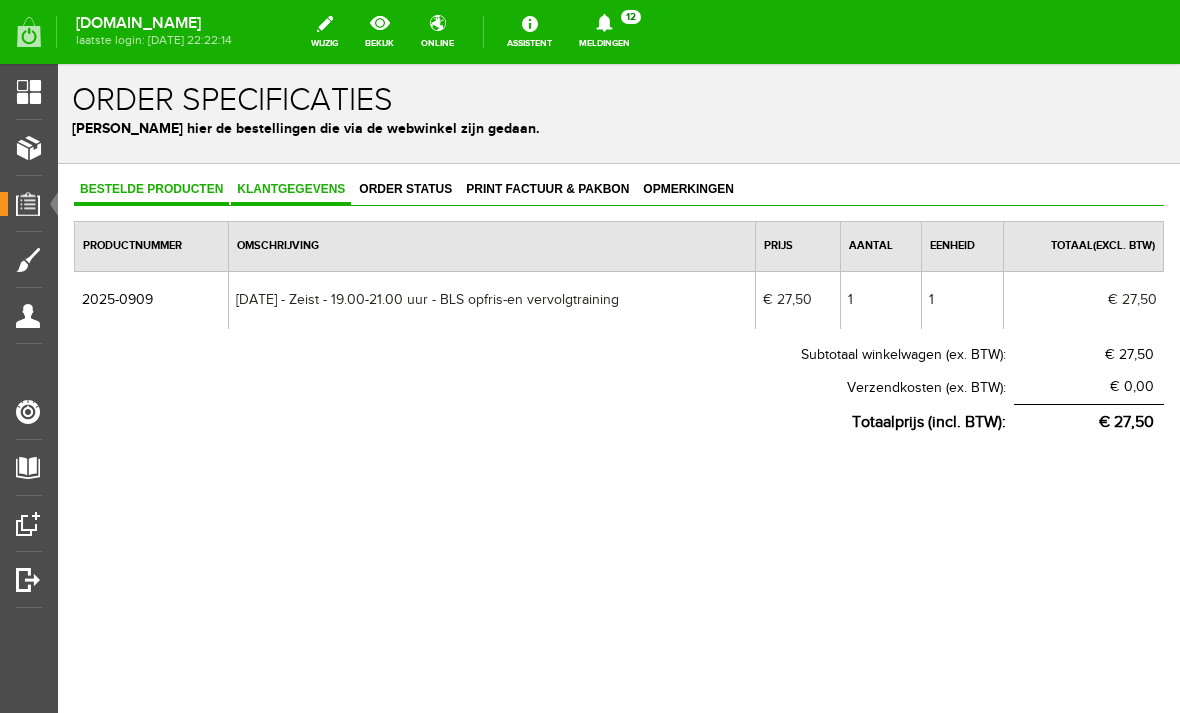 click on "Klantgegevens" at bounding box center [291, 189] 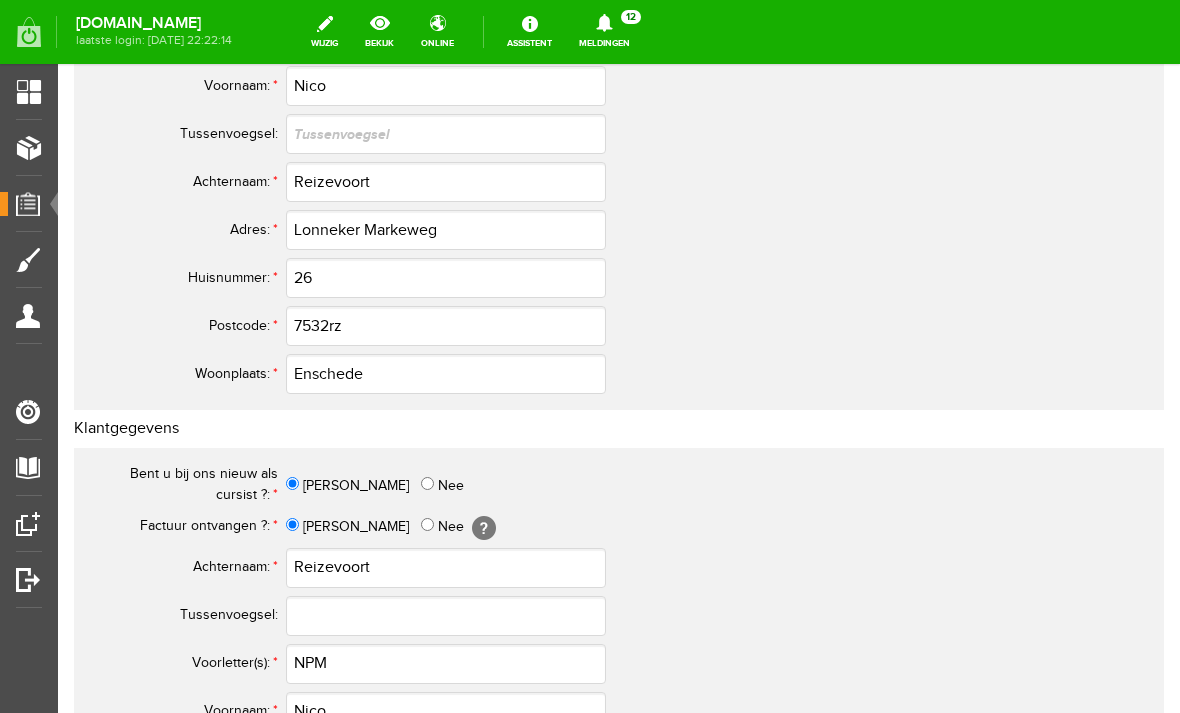 scroll, scrollTop: 378, scrollLeft: 0, axis: vertical 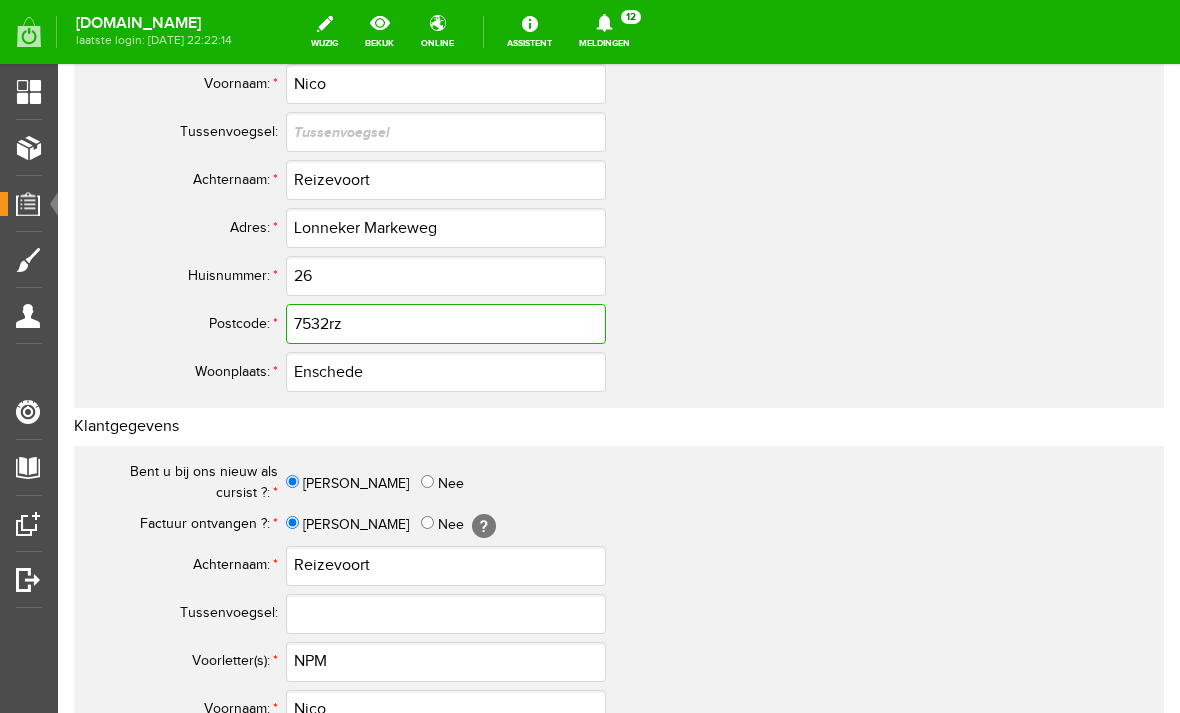 click on "7532rz" at bounding box center (446, 324) 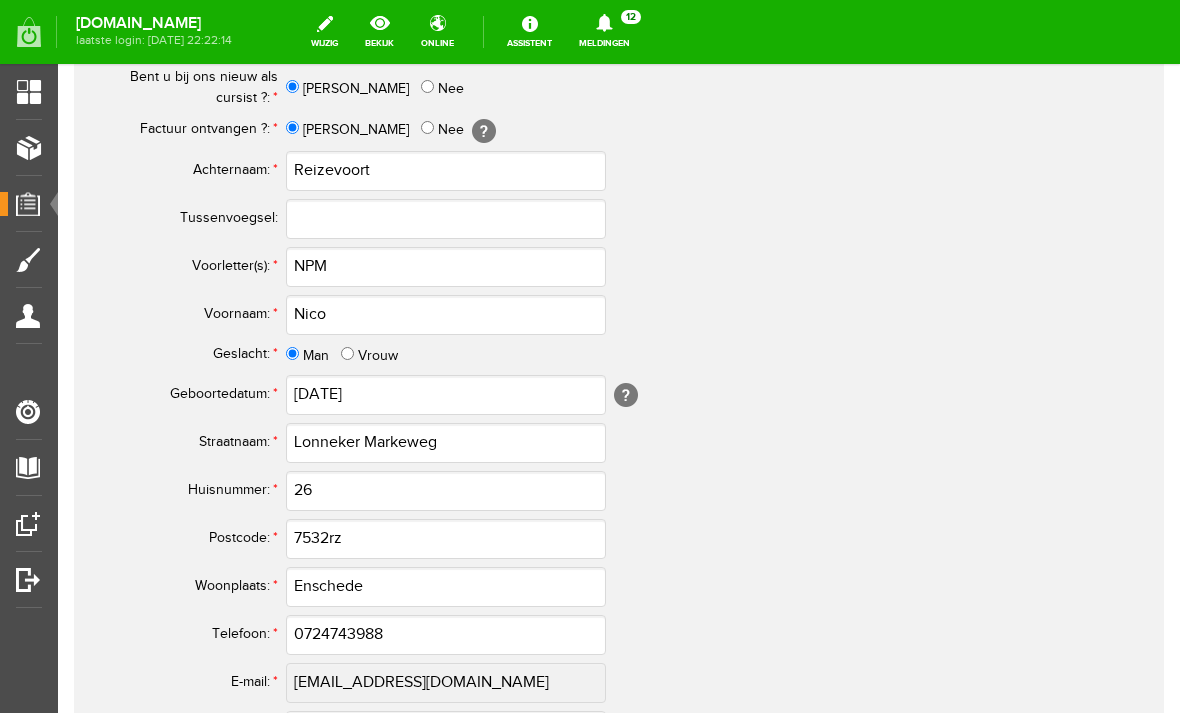 scroll, scrollTop: 777, scrollLeft: 0, axis: vertical 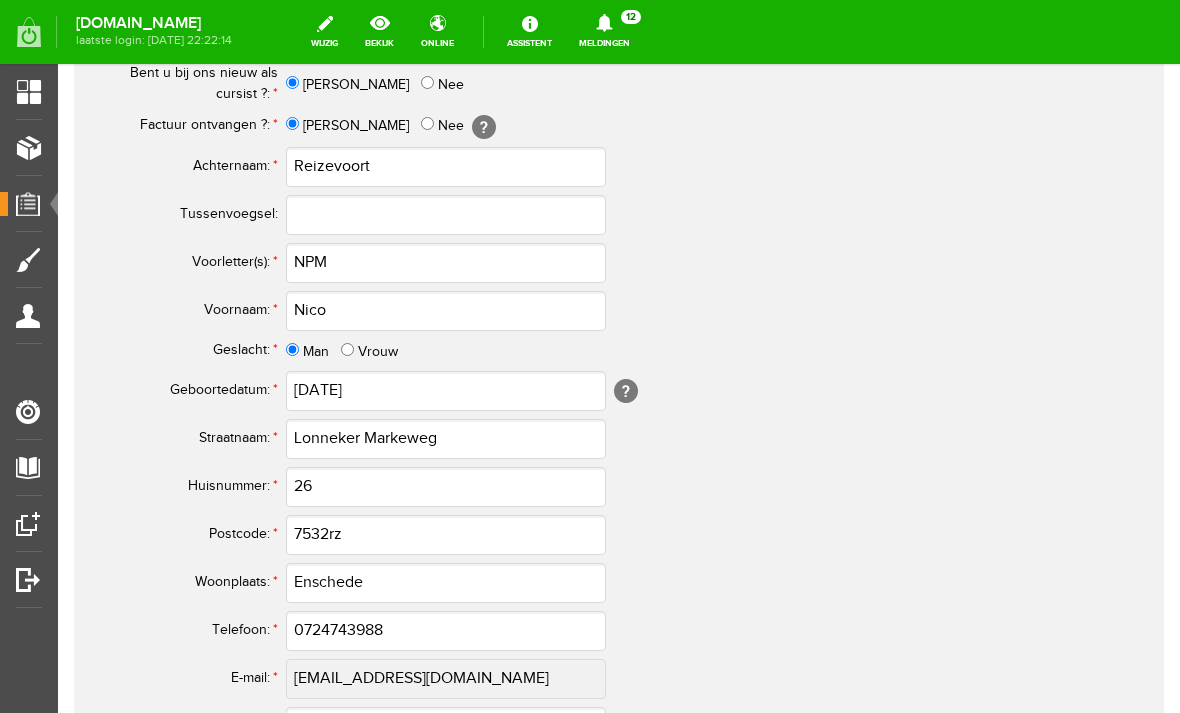 type on "7532 RZ" 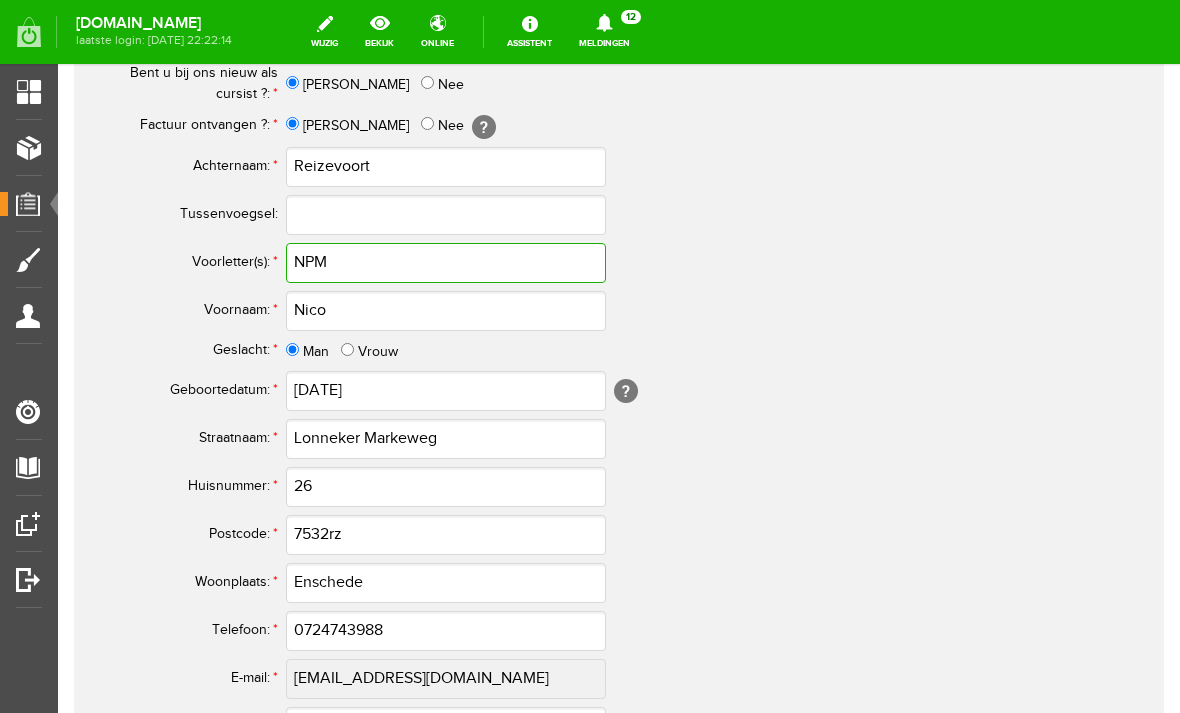 click on "NPM" at bounding box center [446, 263] 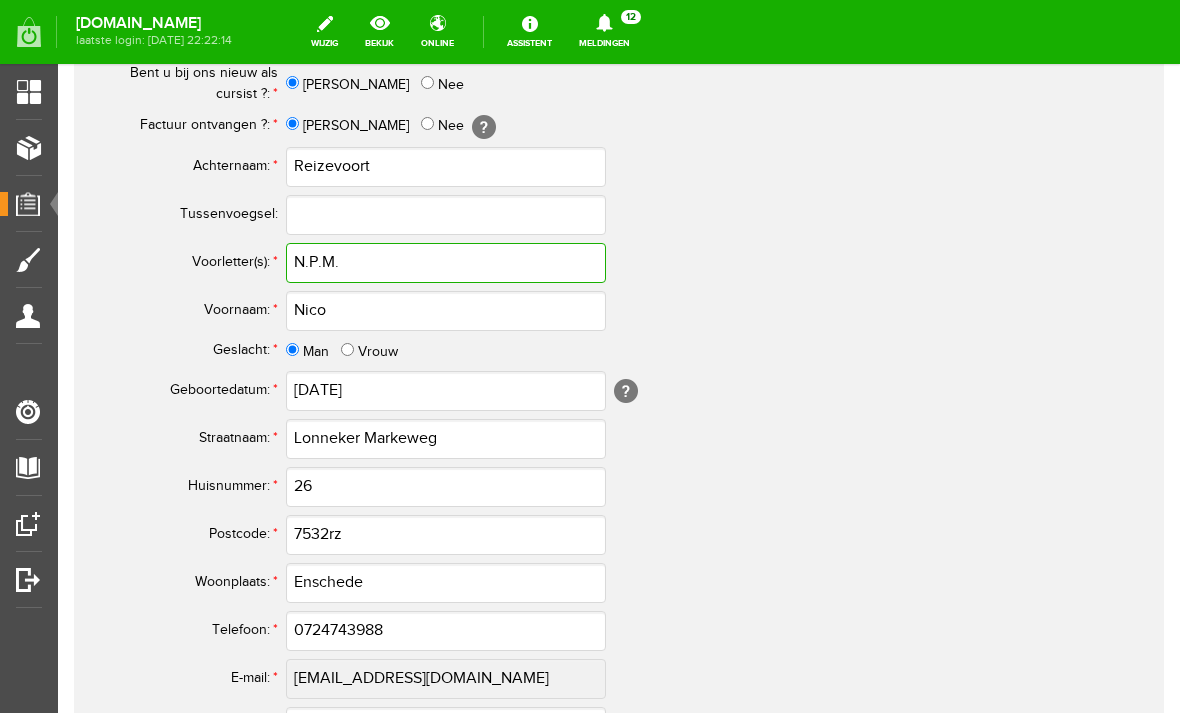 type on "N.P.M." 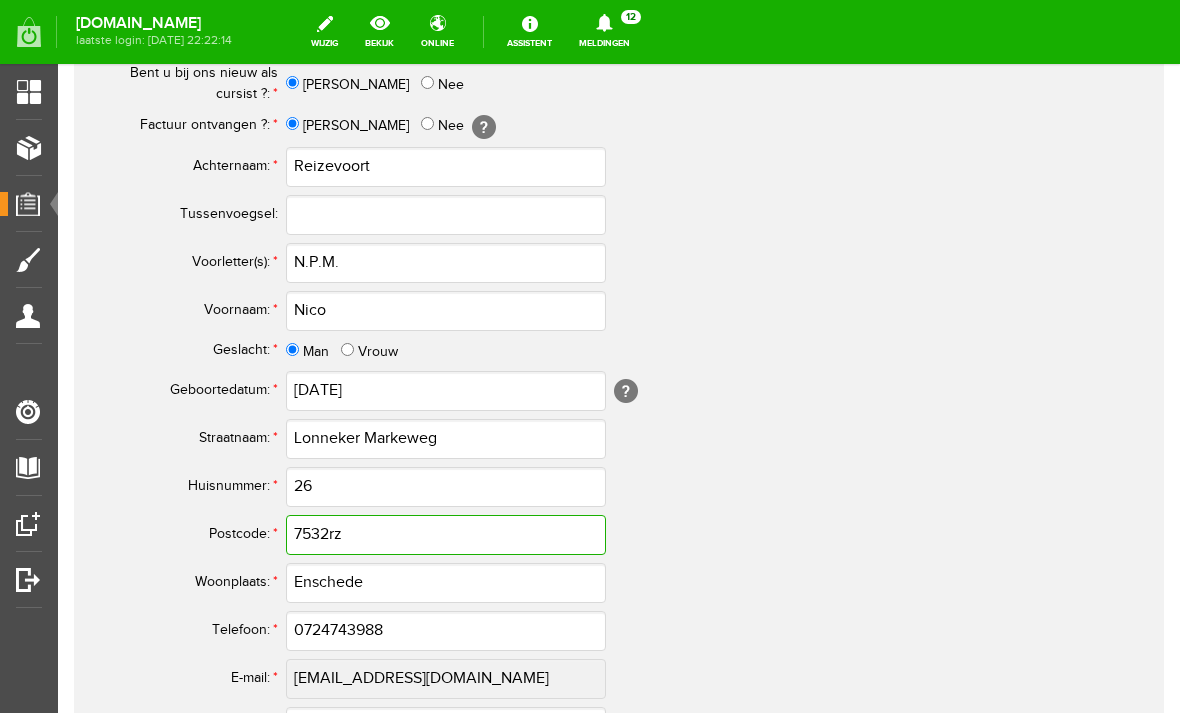 click on "7532rz" at bounding box center [446, 535] 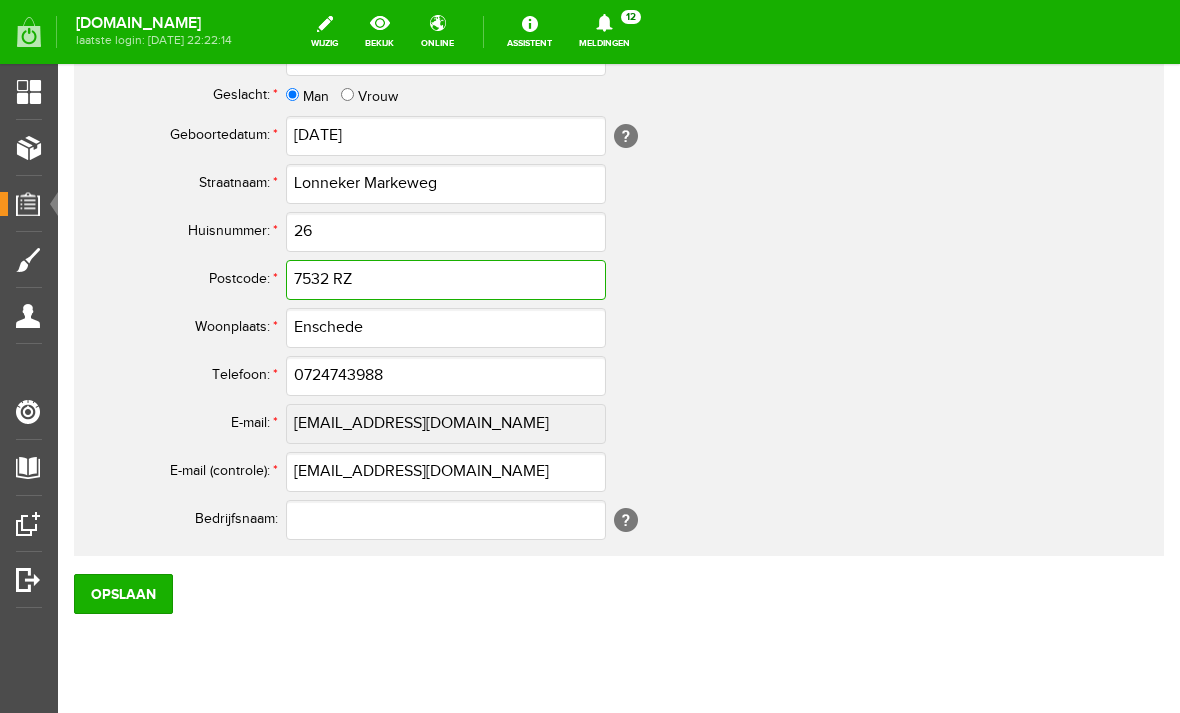 scroll, scrollTop: 1037, scrollLeft: 0, axis: vertical 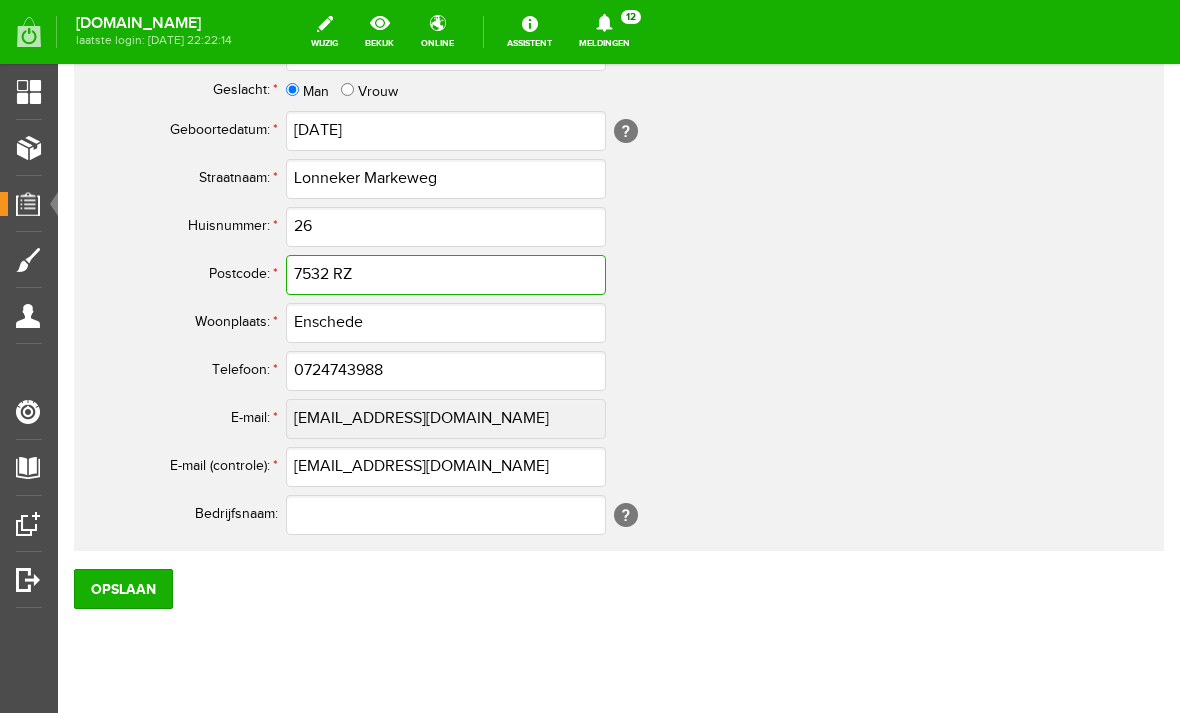 type on "7532 RZ" 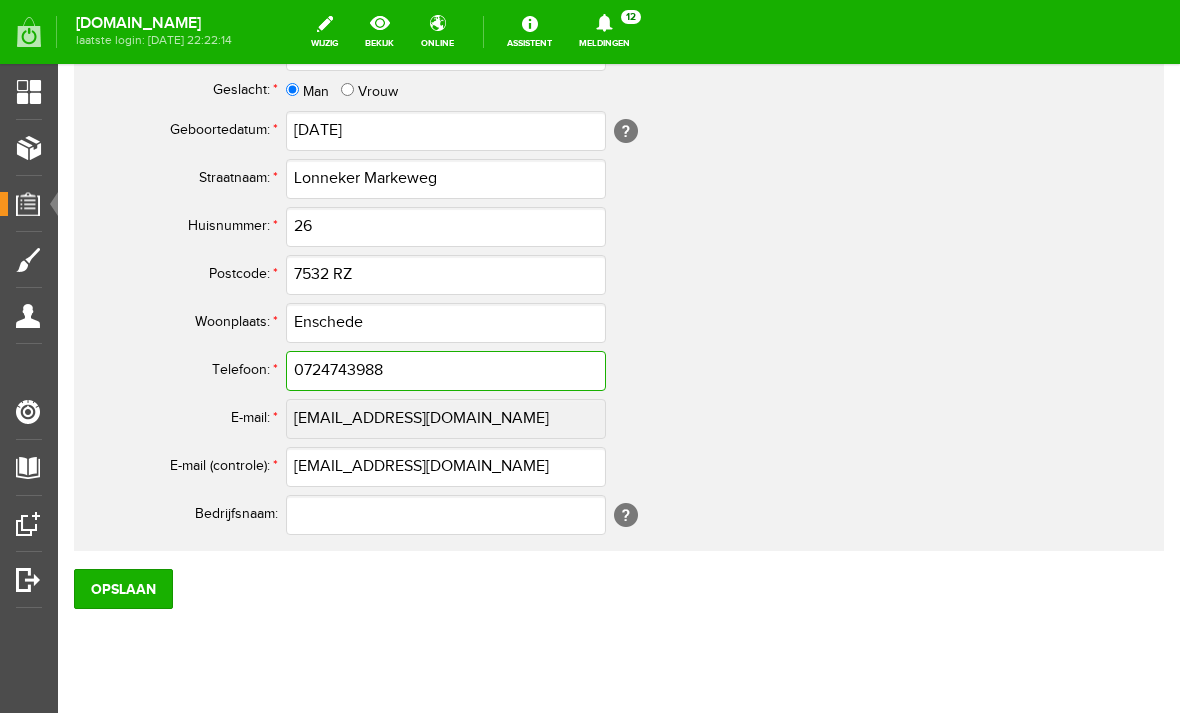 click on "0724743988" at bounding box center [446, 371] 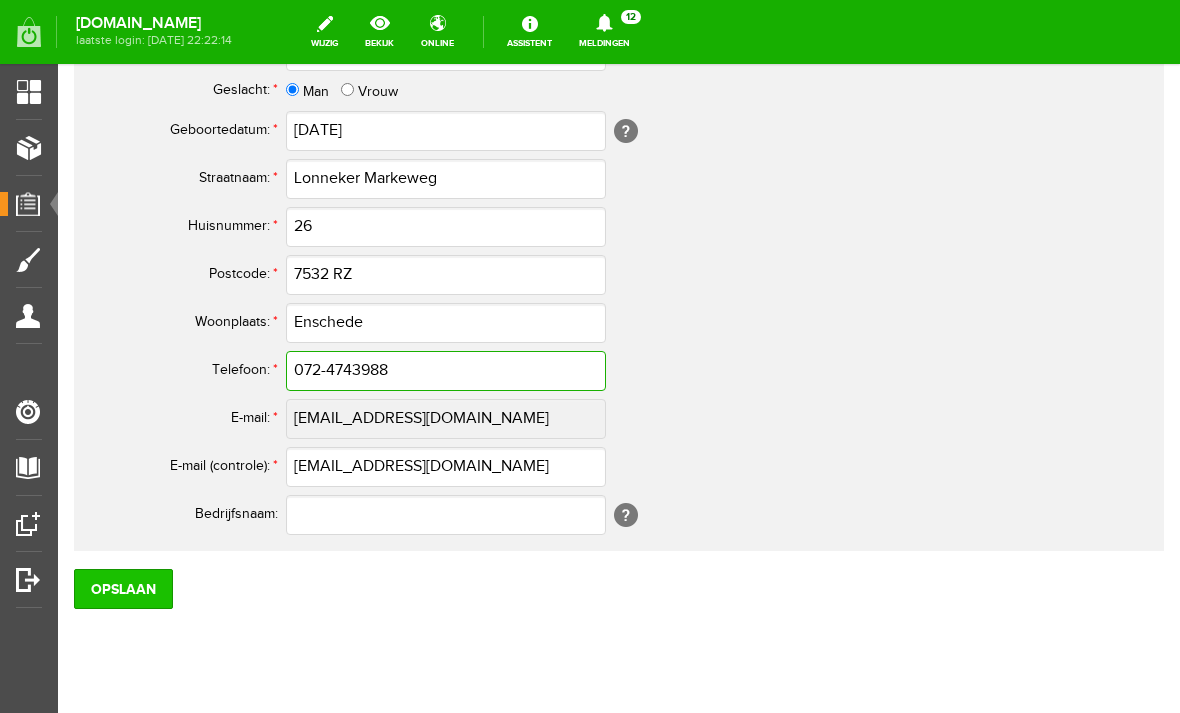 type on "072-4743988" 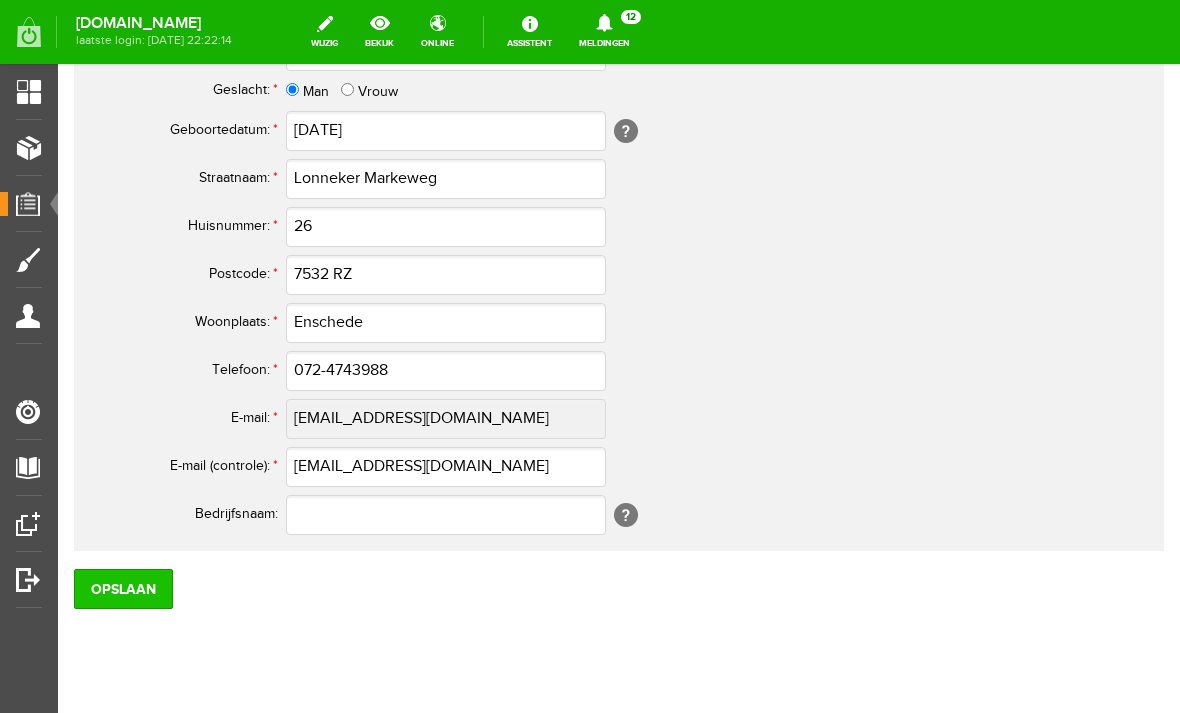 click on "Opslaan" at bounding box center (123, 589) 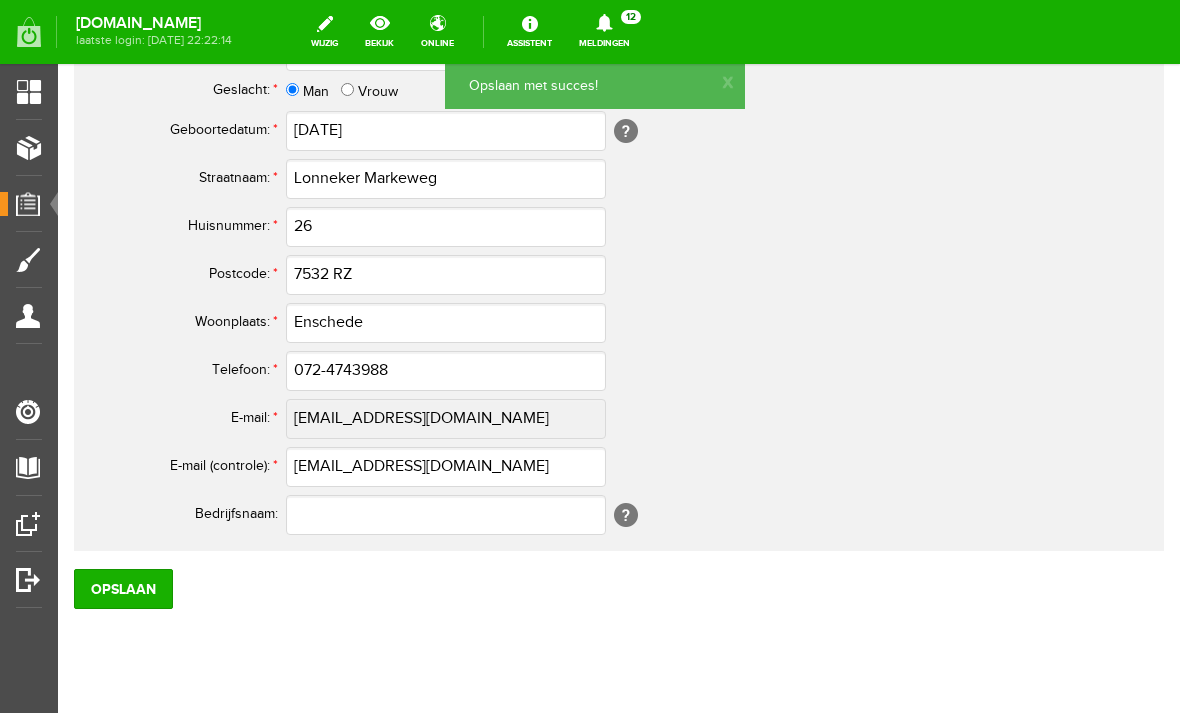 click on "Orders" at bounding box center [35, 203] 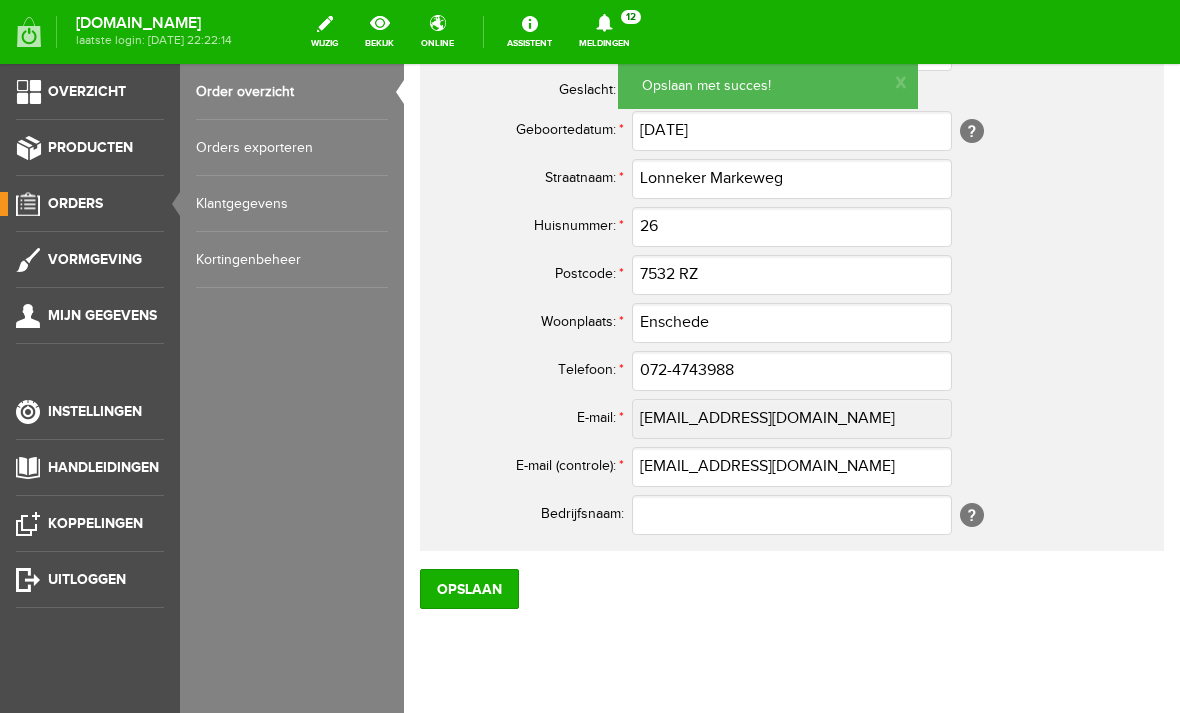 click on "Order overzicht" at bounding box center (292, 92) 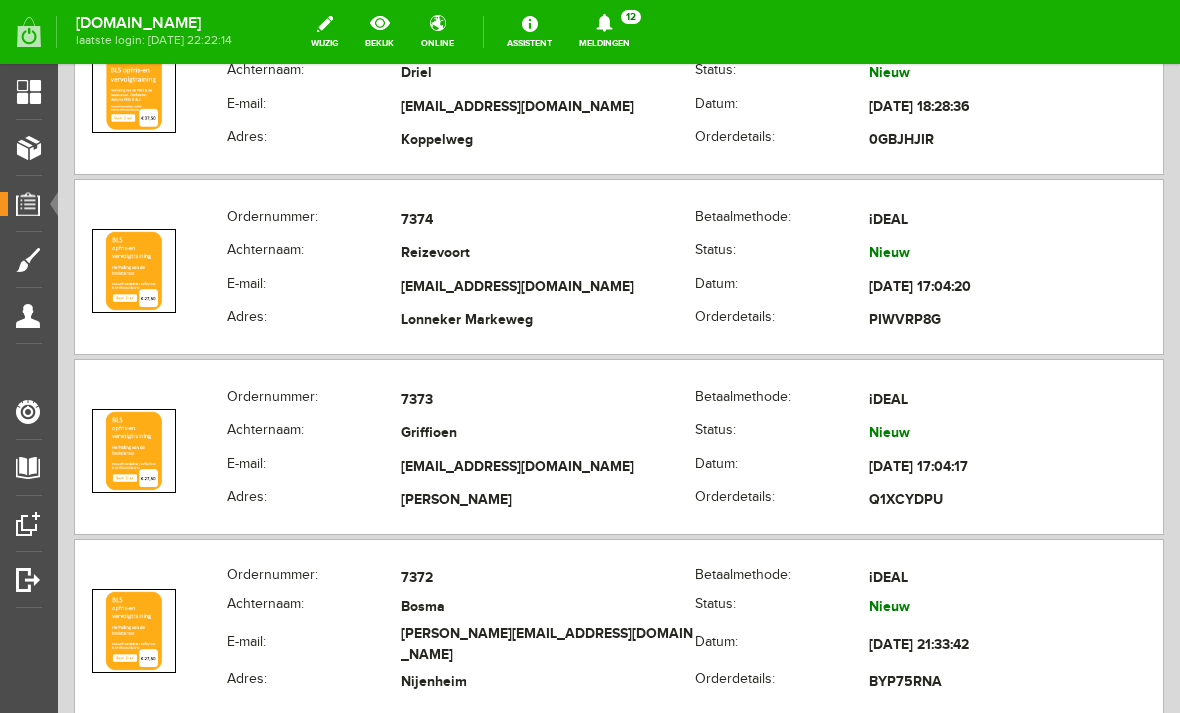 scroll, scrollTop: 2033, scrollLeft: 0, axis: vertical 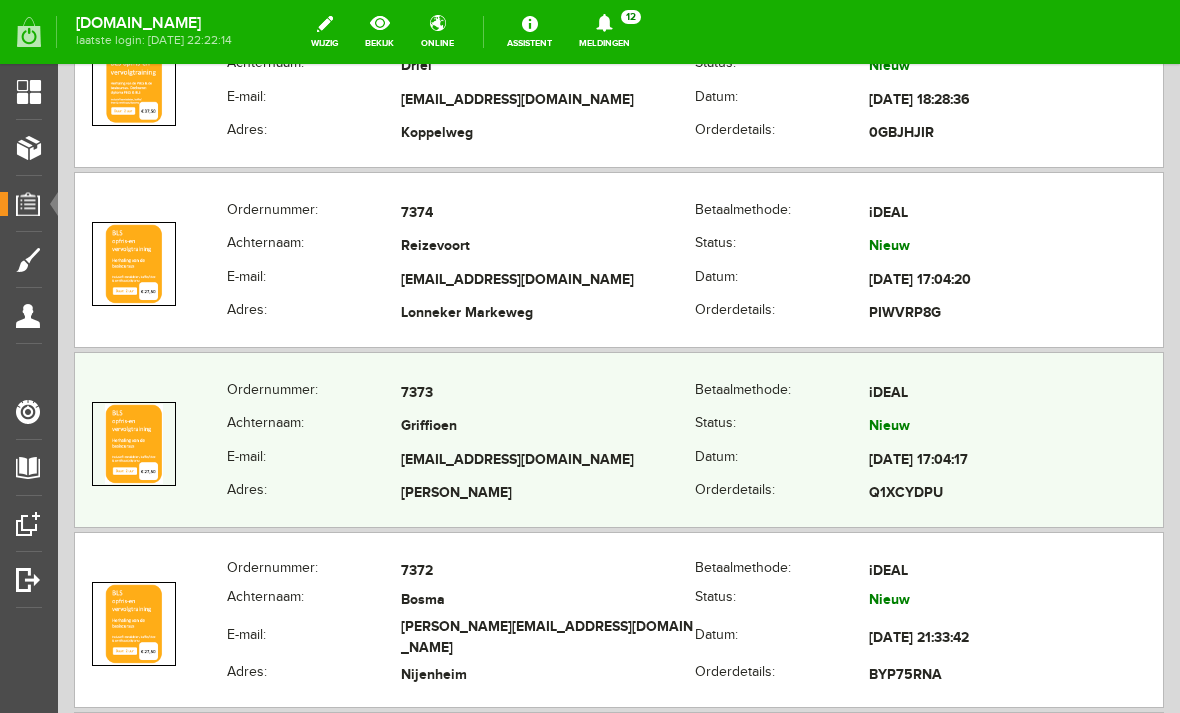click on "Willem Pijperlaan" at bounding box center [548, 495] 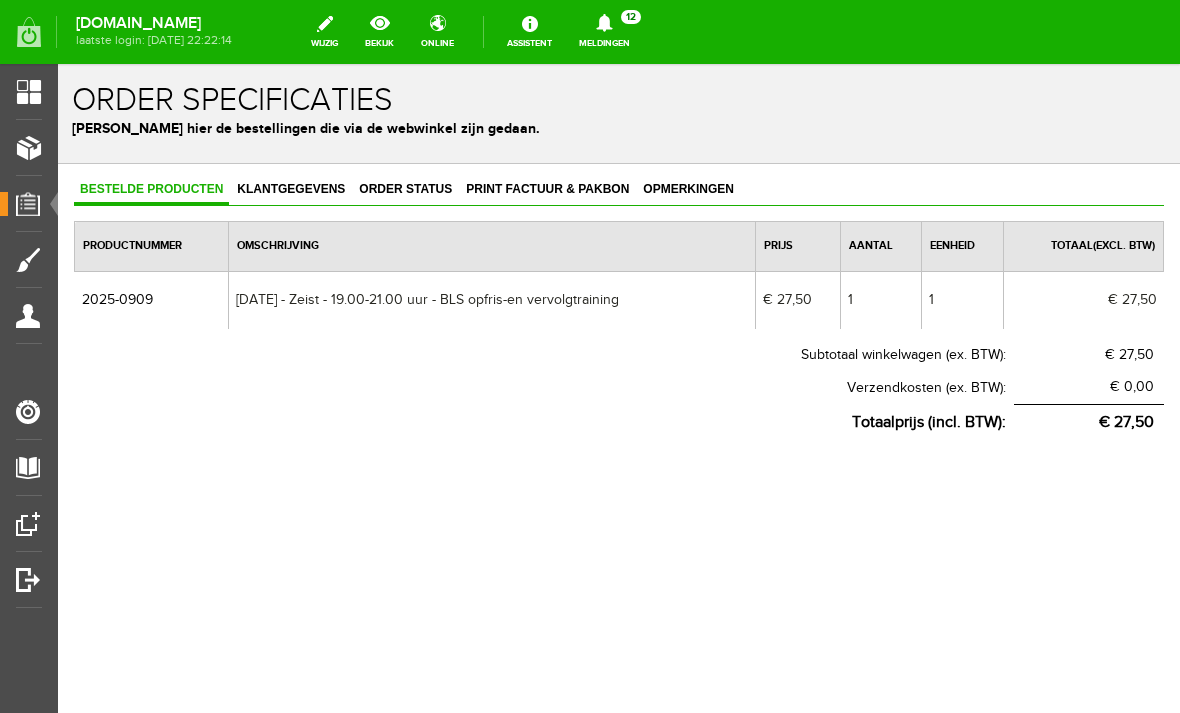 scroll, scrollTop: 0, scrollLeft: 0, axis: both 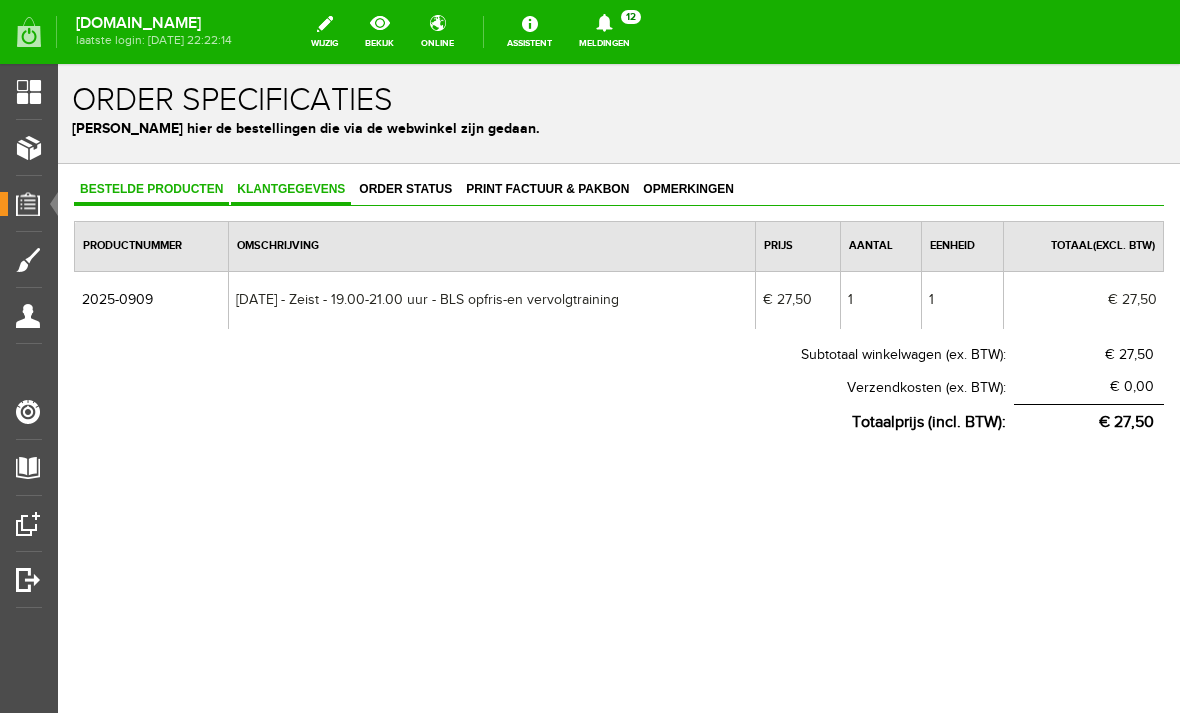 click on "Klantgegevens" at bounding box center (291, 189) 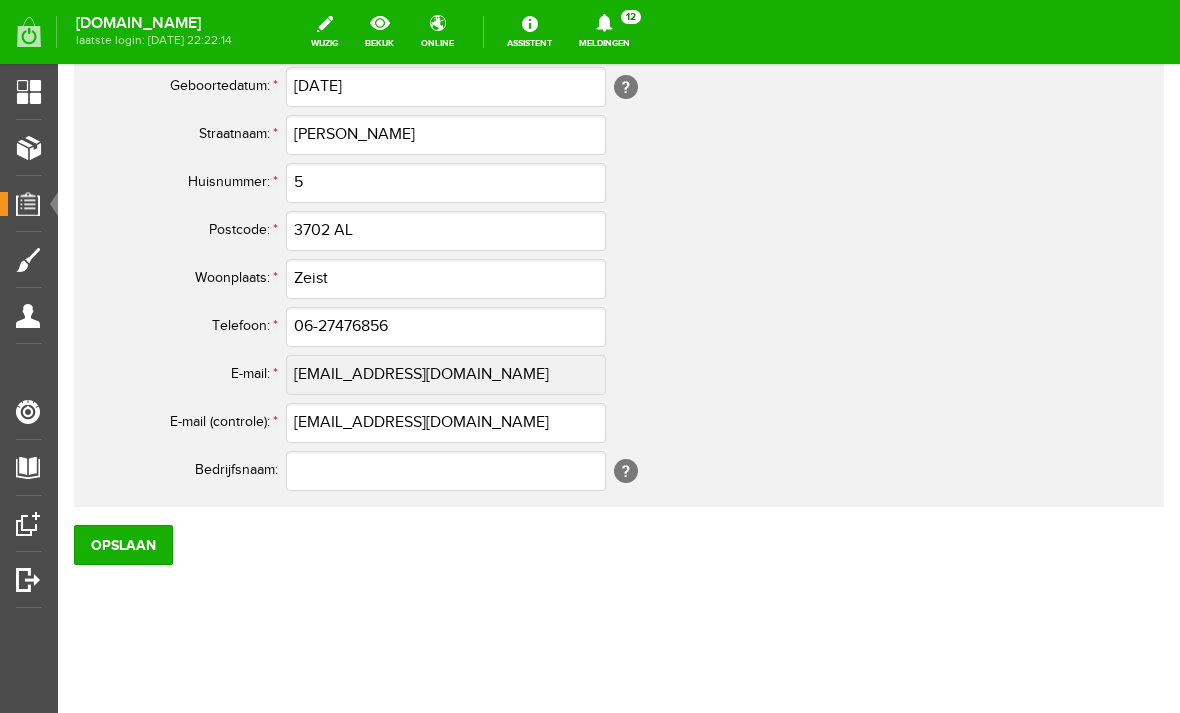 scroll, scrollTop: 1081, scrollLeft: 0, axis: vertical 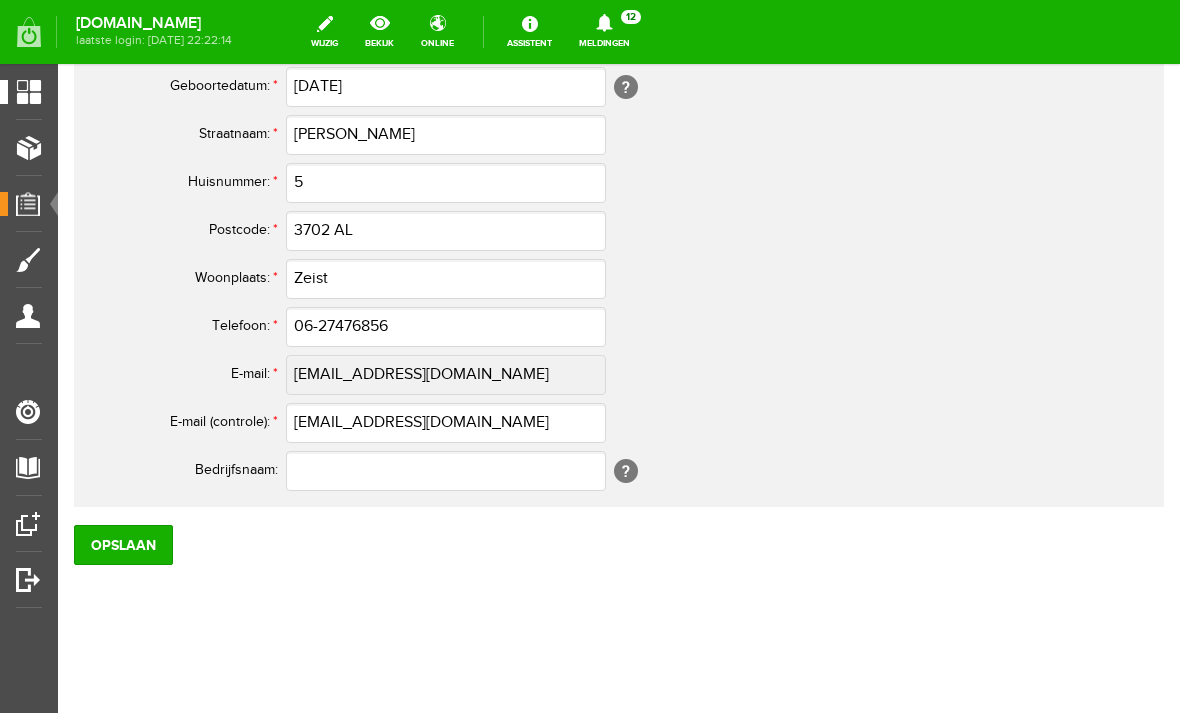 click on "Overzicht" at bounding box center (47, 91) 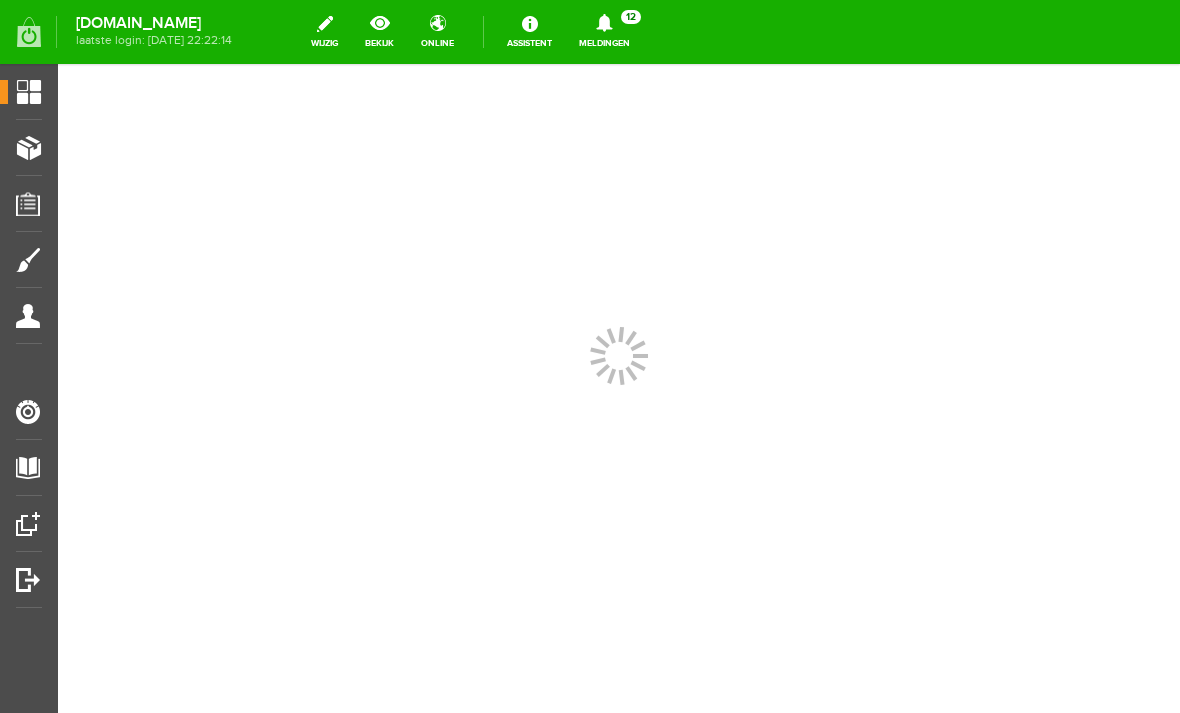 scroll, scrollTop: 0, scrollLeft: 0, axis: both 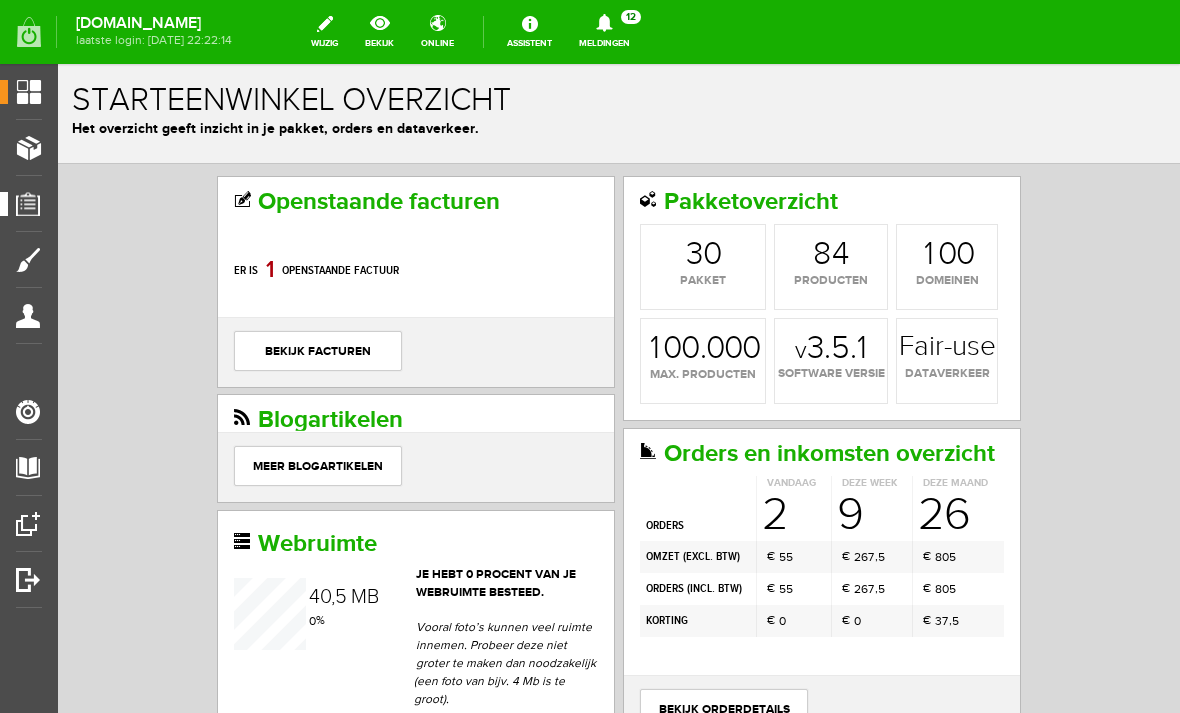 click on "Orders" at bounding box center [35, 203] 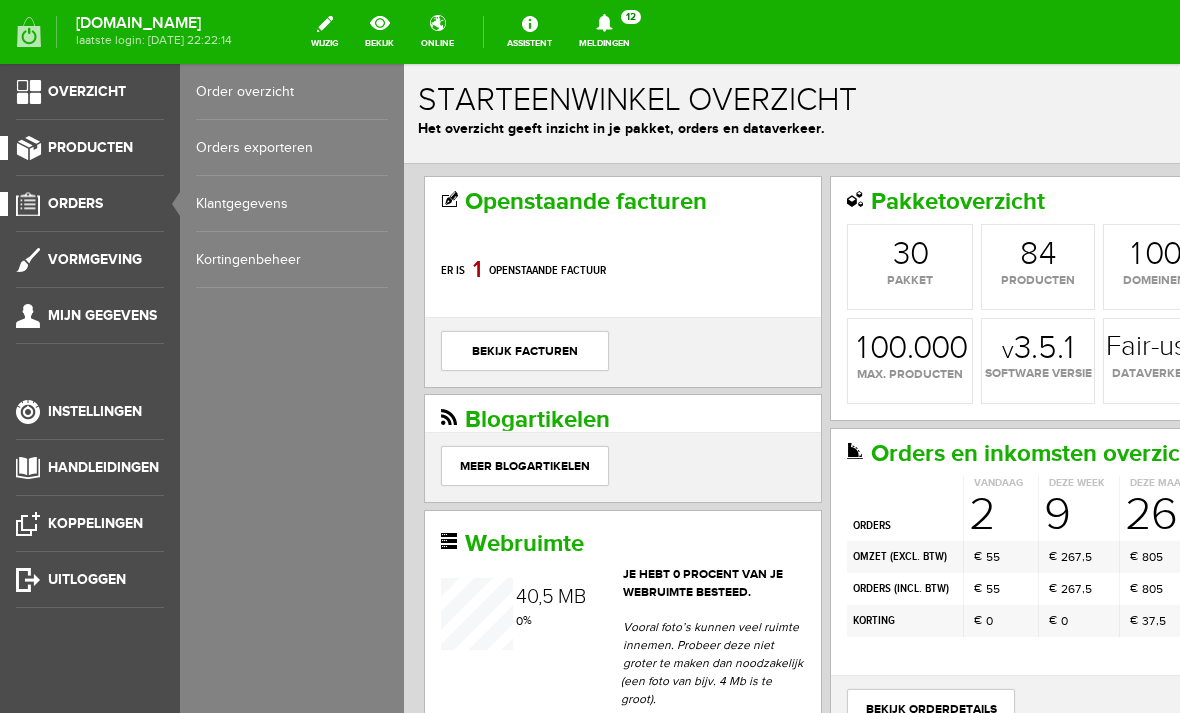 click on "Producten" at bounding box center [82, 148] 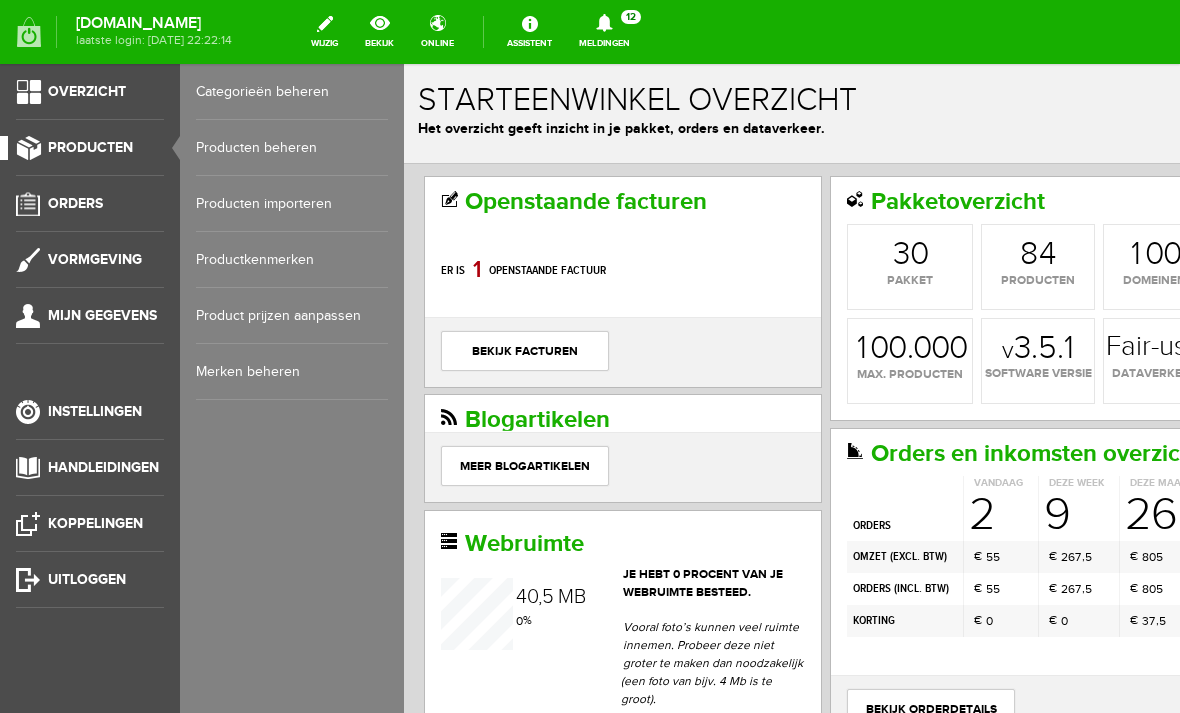 click on "Producten beheren" at bounding box center [292, 148] 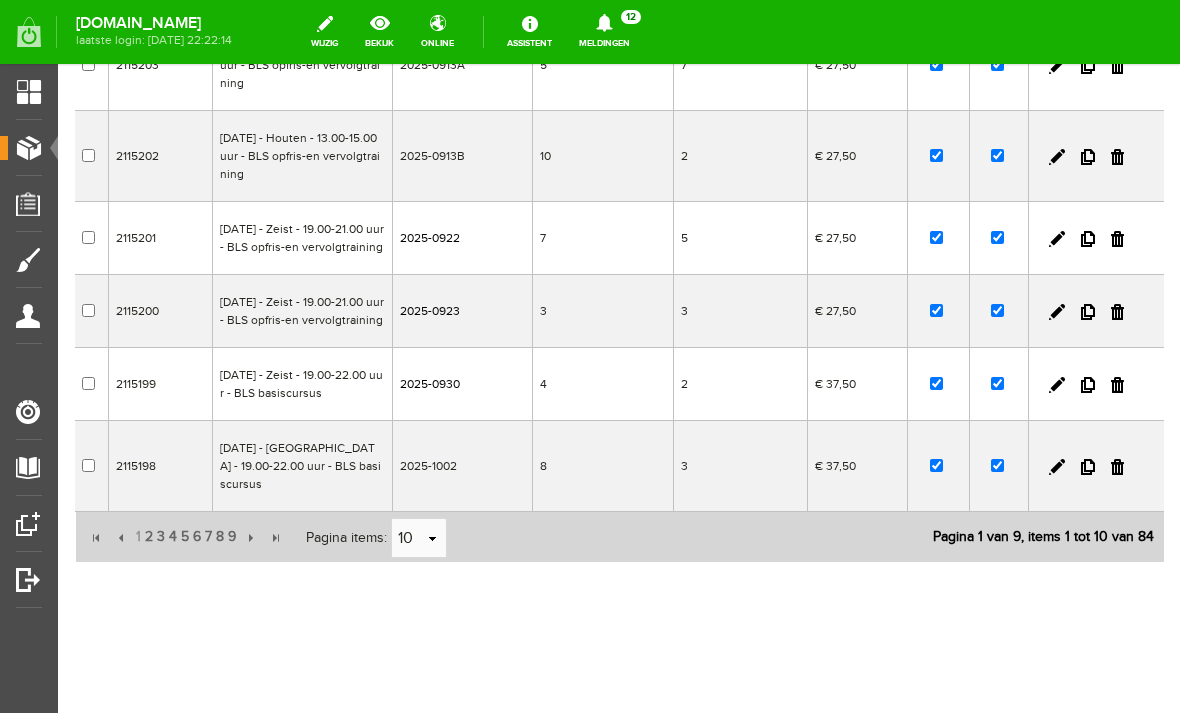 scroll, scrollTop: 667, scrollLeft: 0, axis: vertical 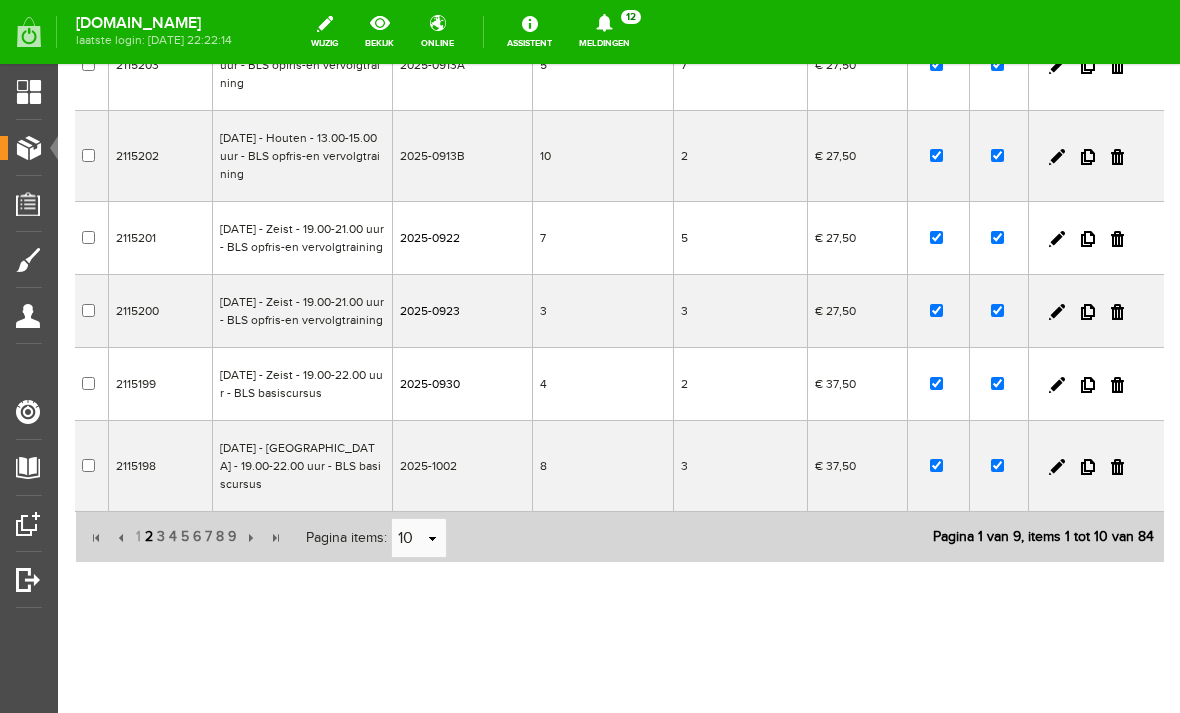 click on "2" at bounding box center (149, 537) 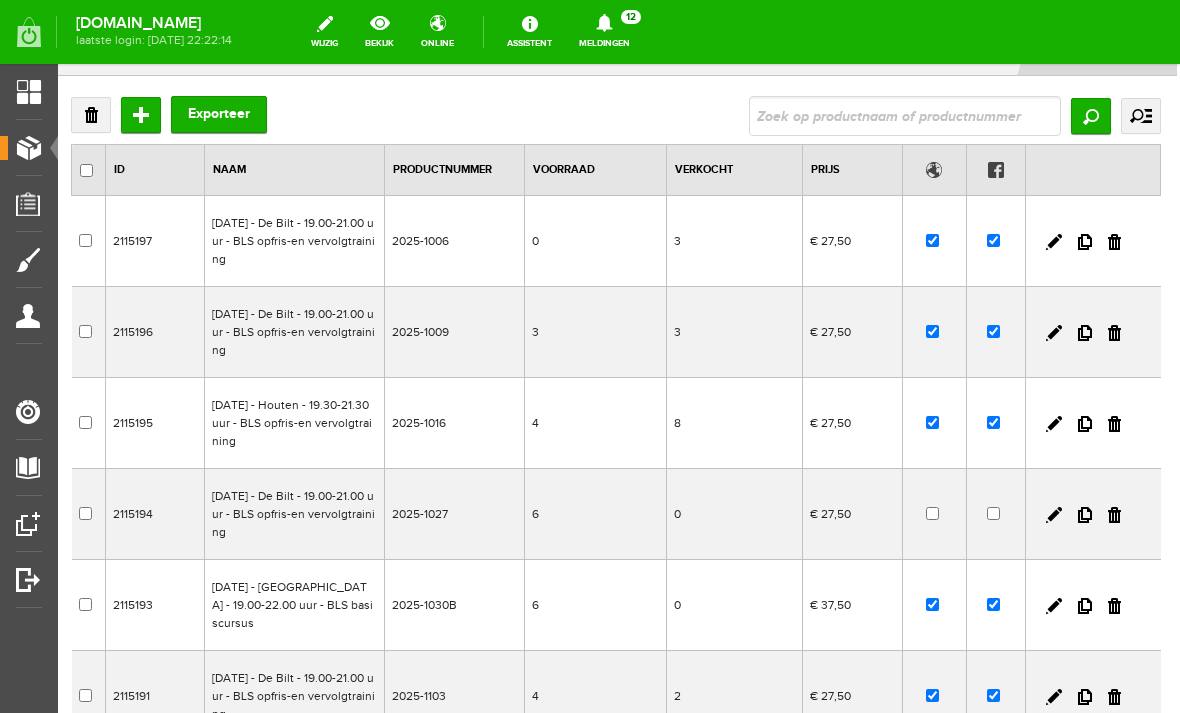 scroll, scrollTop: 89, scrollLeft: 3, axis: both 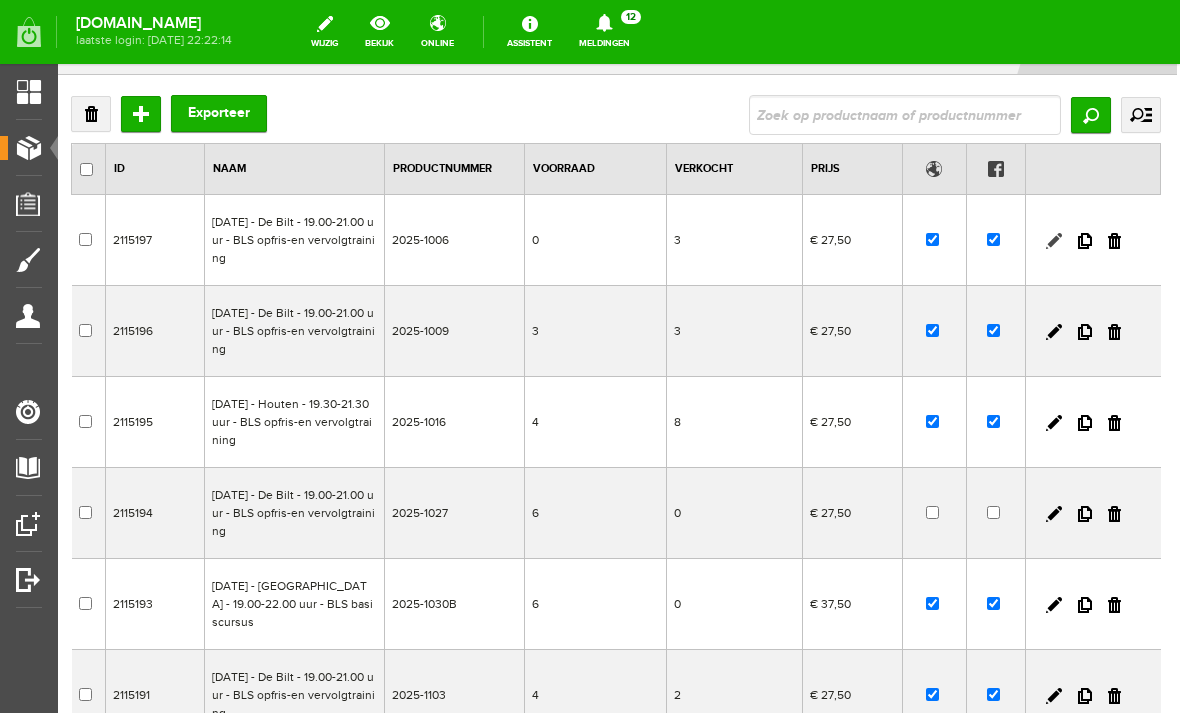 click at bounding box center (1054, 241) 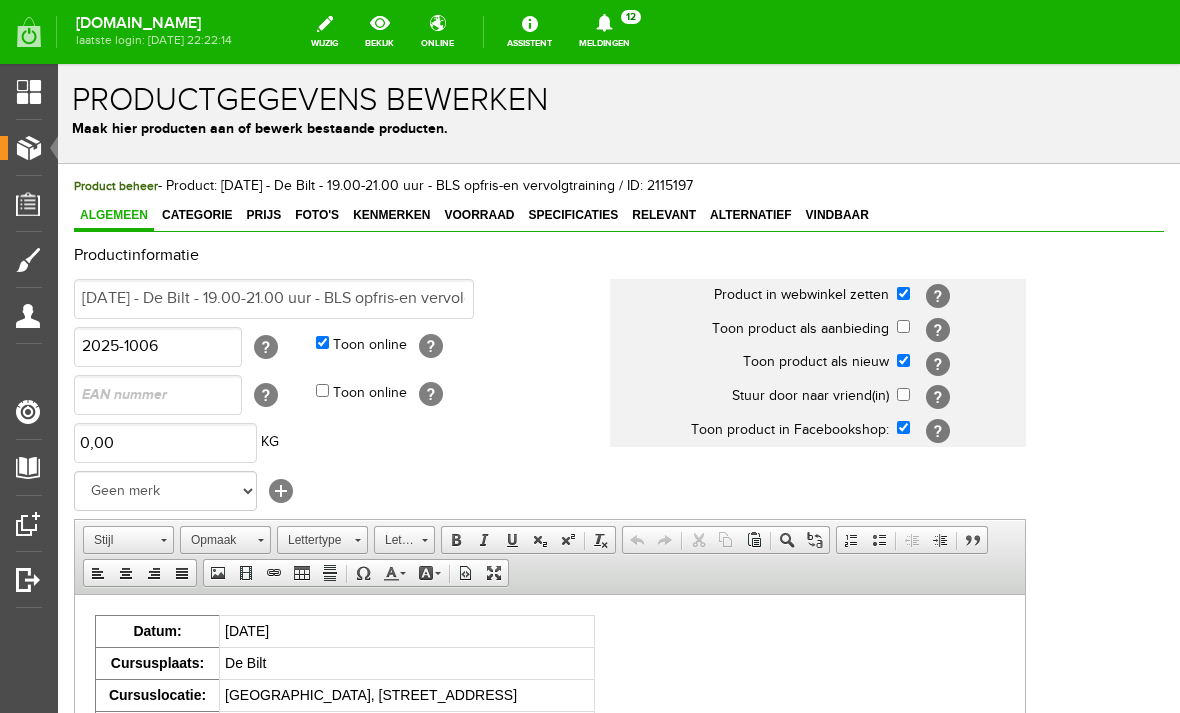 scroll, scrollTop: 0, scrollLeft: 0, axis: both 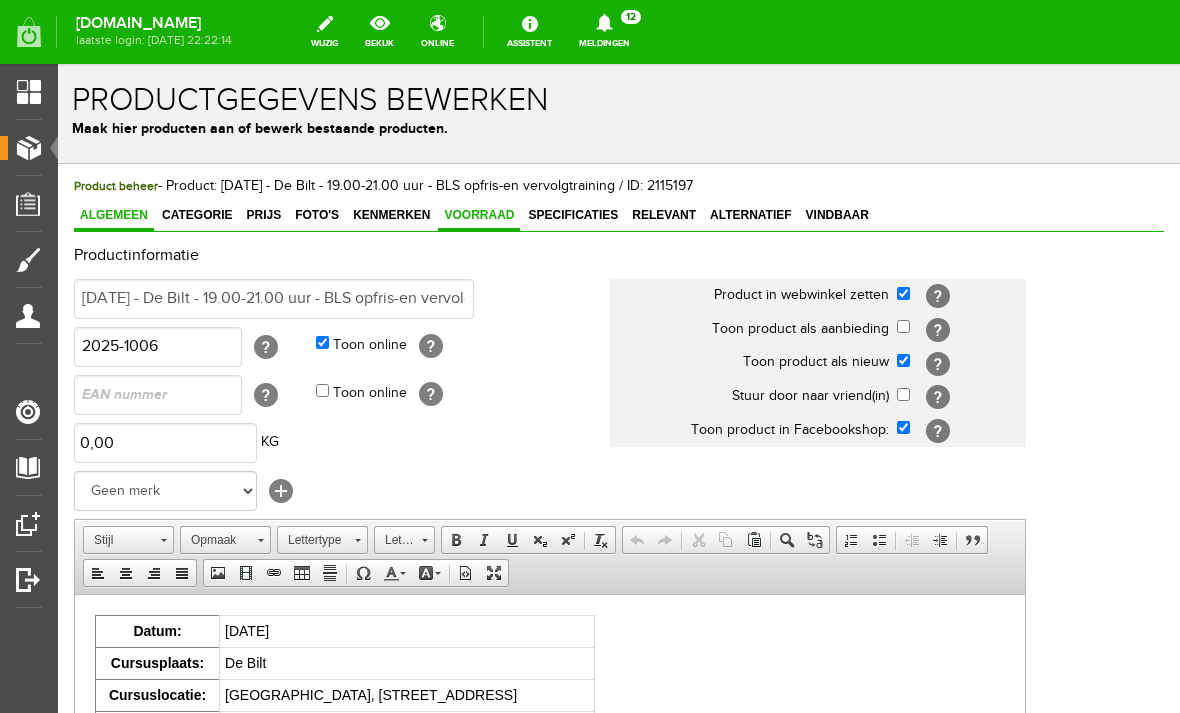 click on "Voorraad" at bounding box center [479, 215] 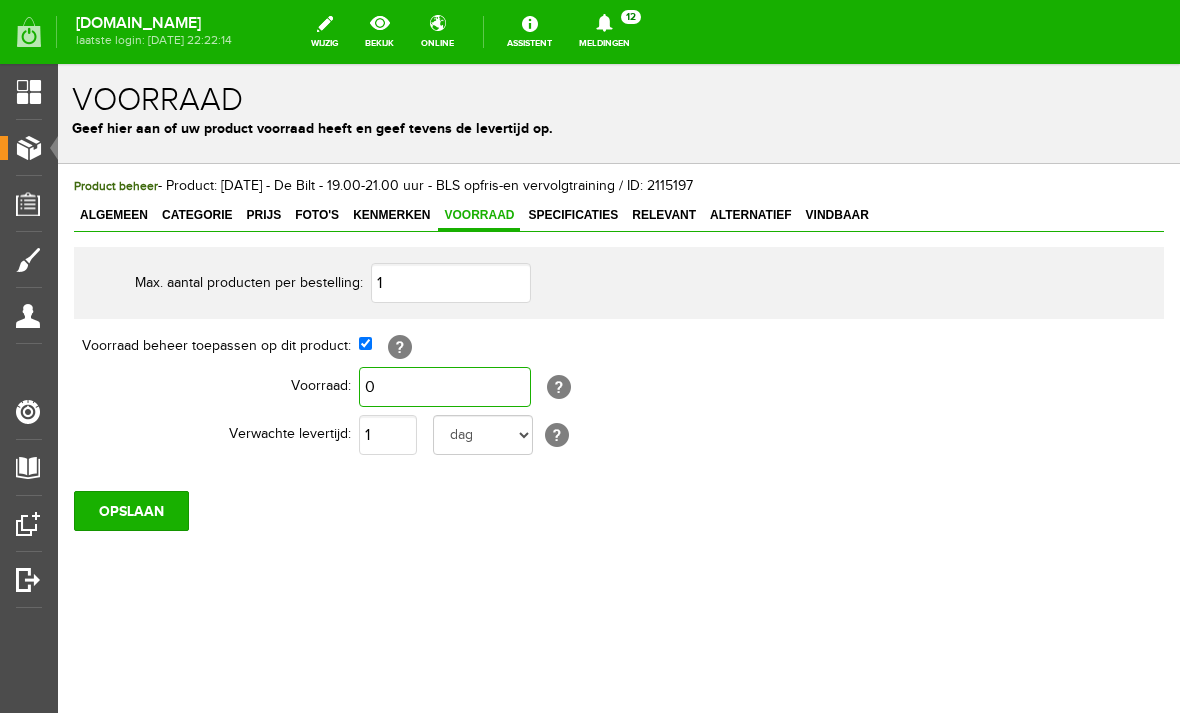 click on "0" at bounding box center (445, 387) 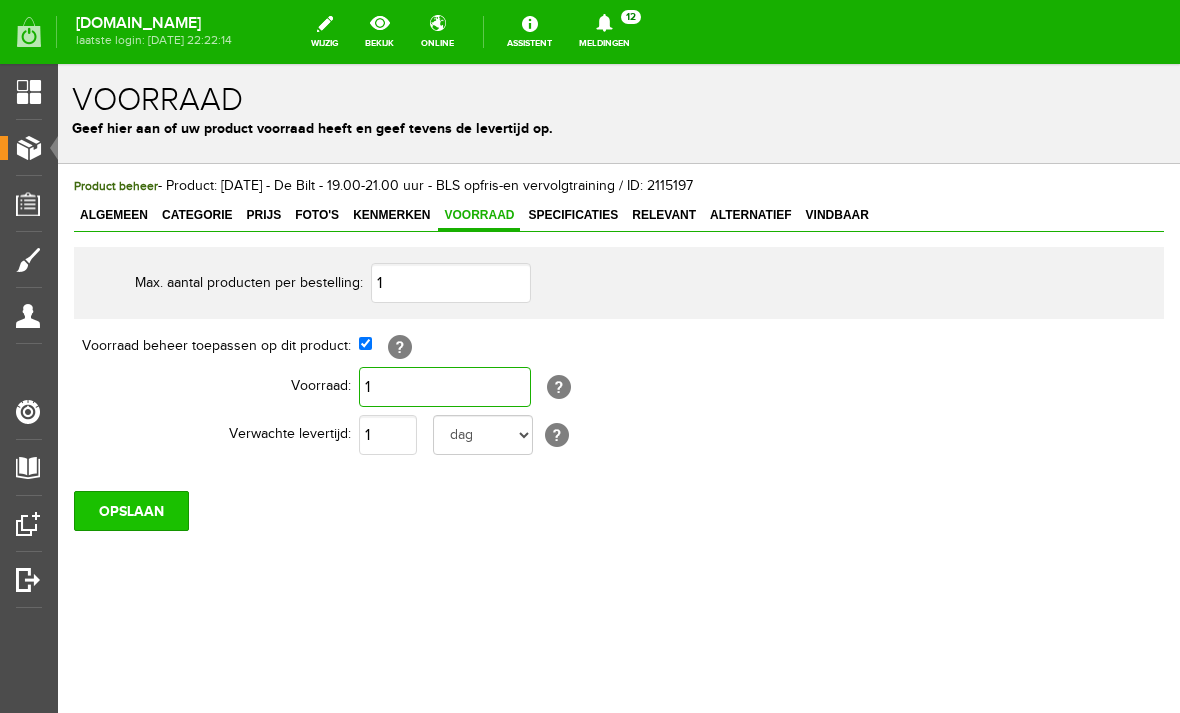 type on "1" 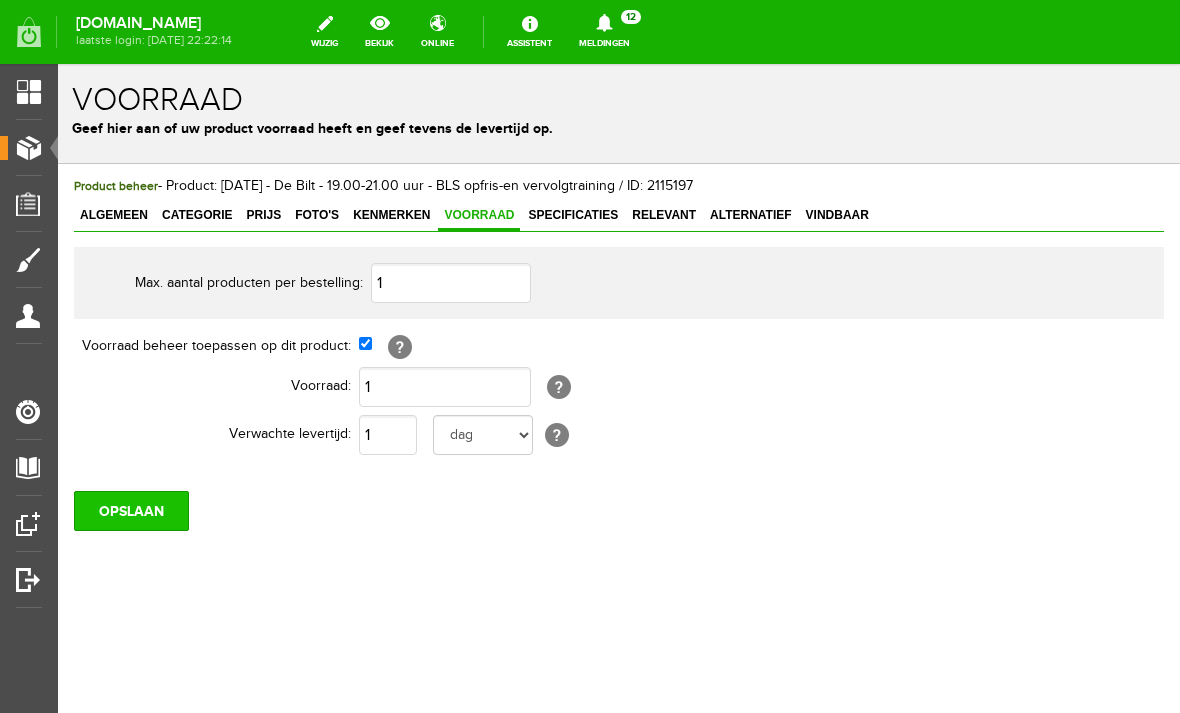 click on "OPSLAAN" at bounding box center [131, 511] 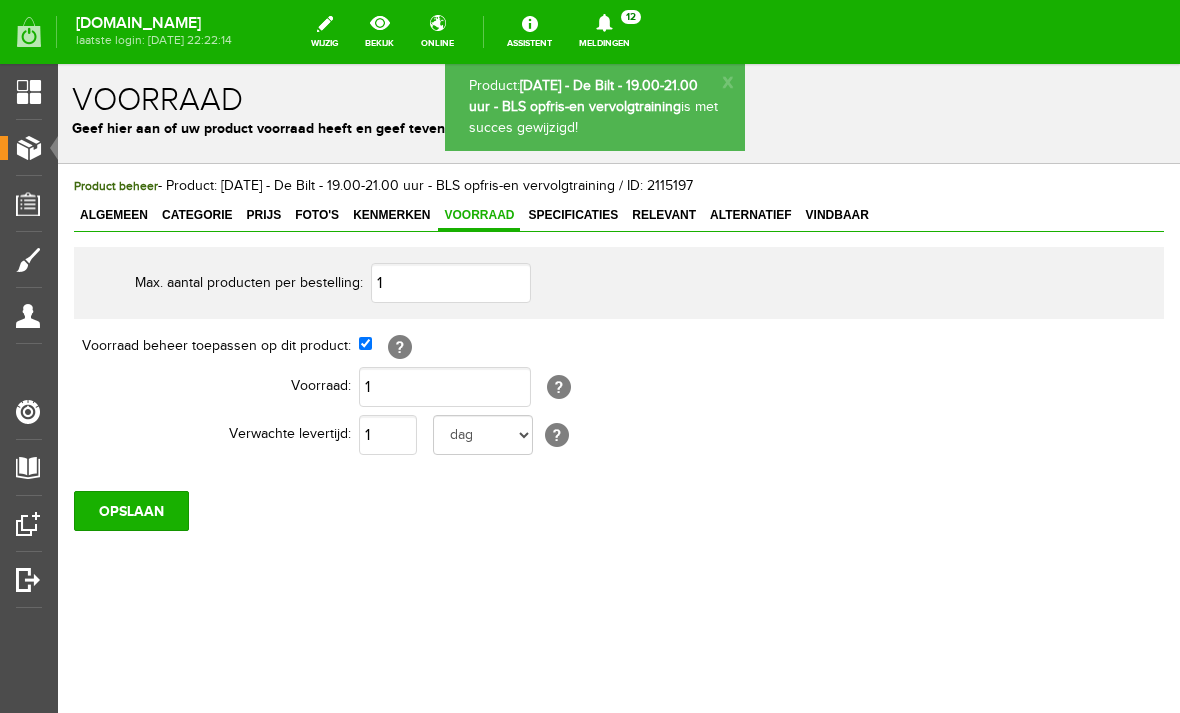 scroll, scrollTop: 0, scrollLeft: 0, axis: both 